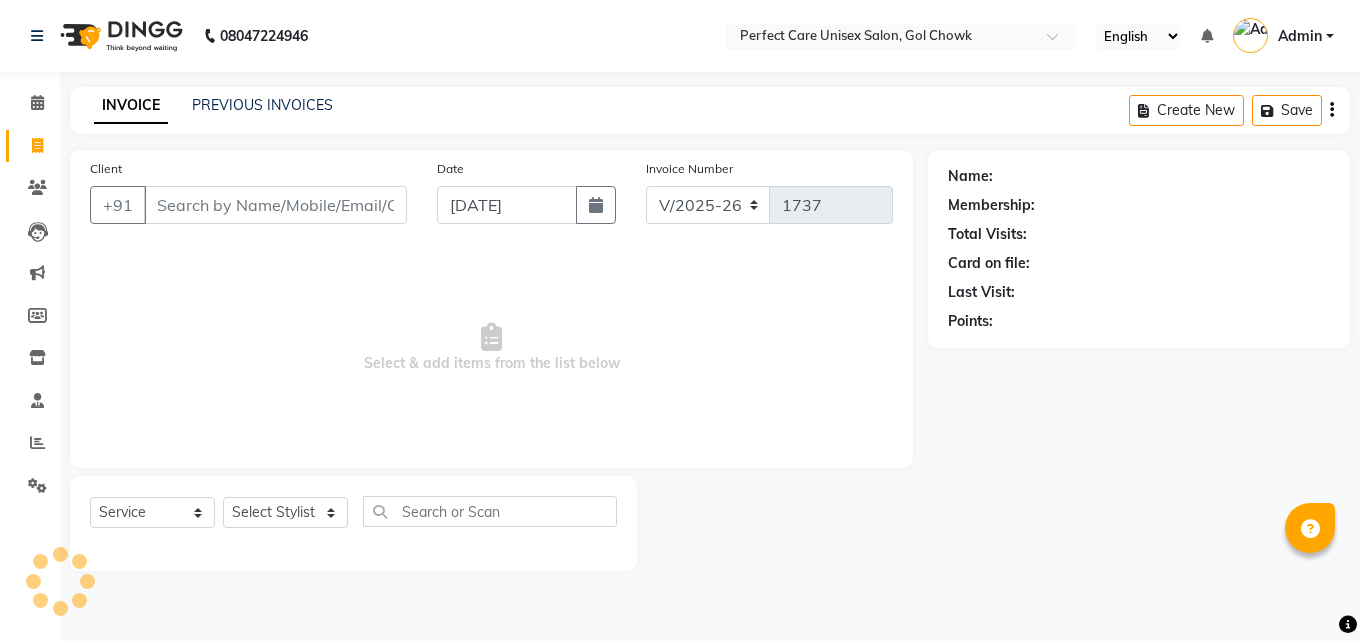 select on "4751" 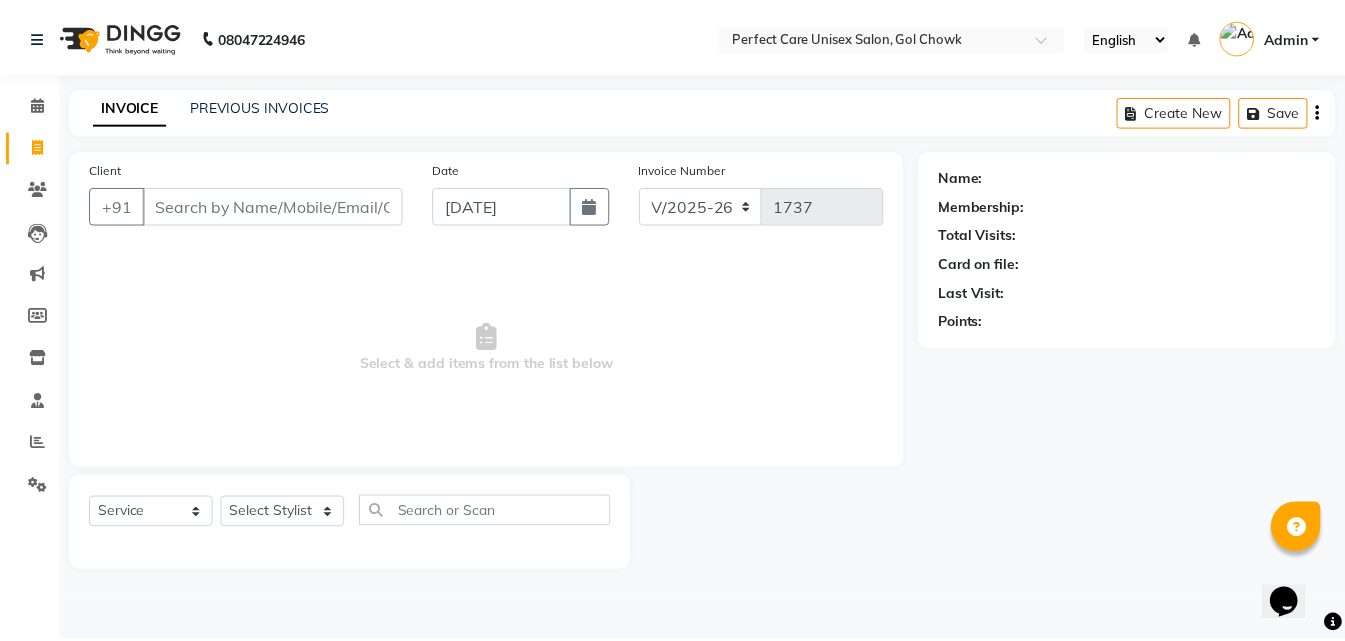 scroll, scrollTop: 0, scrollLeft: 0, axis: both 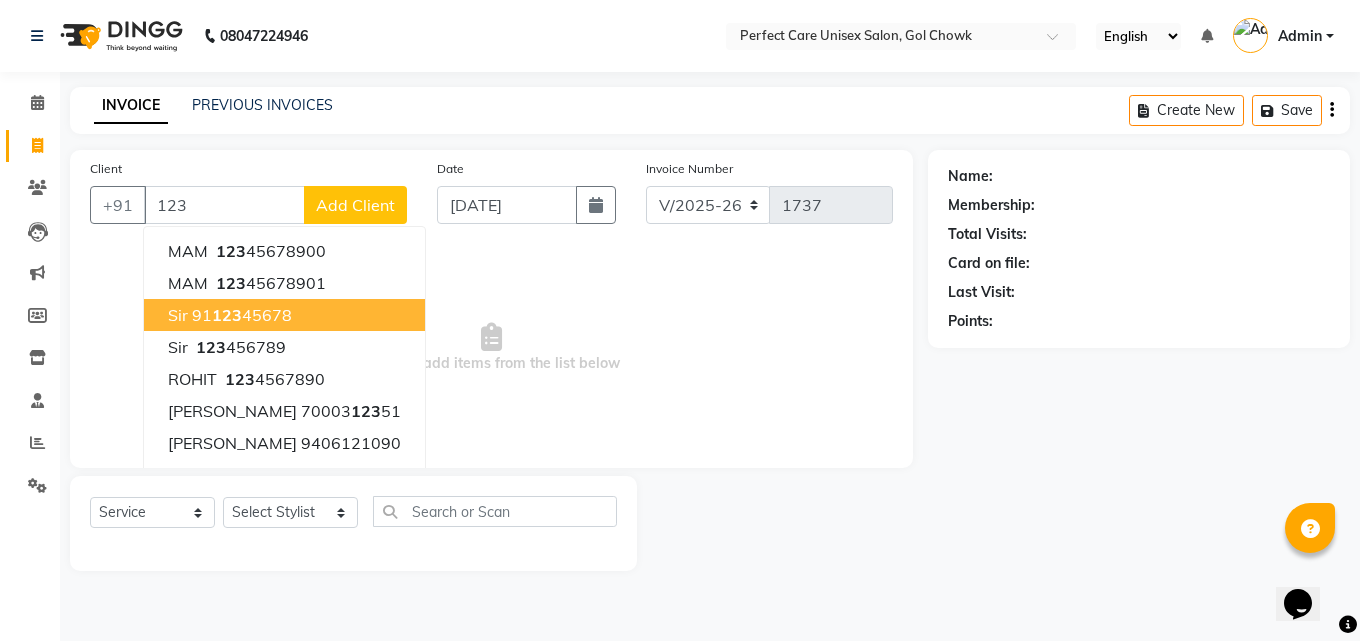 click on "sir  91 123 45678" at bounding box center (284, 315) 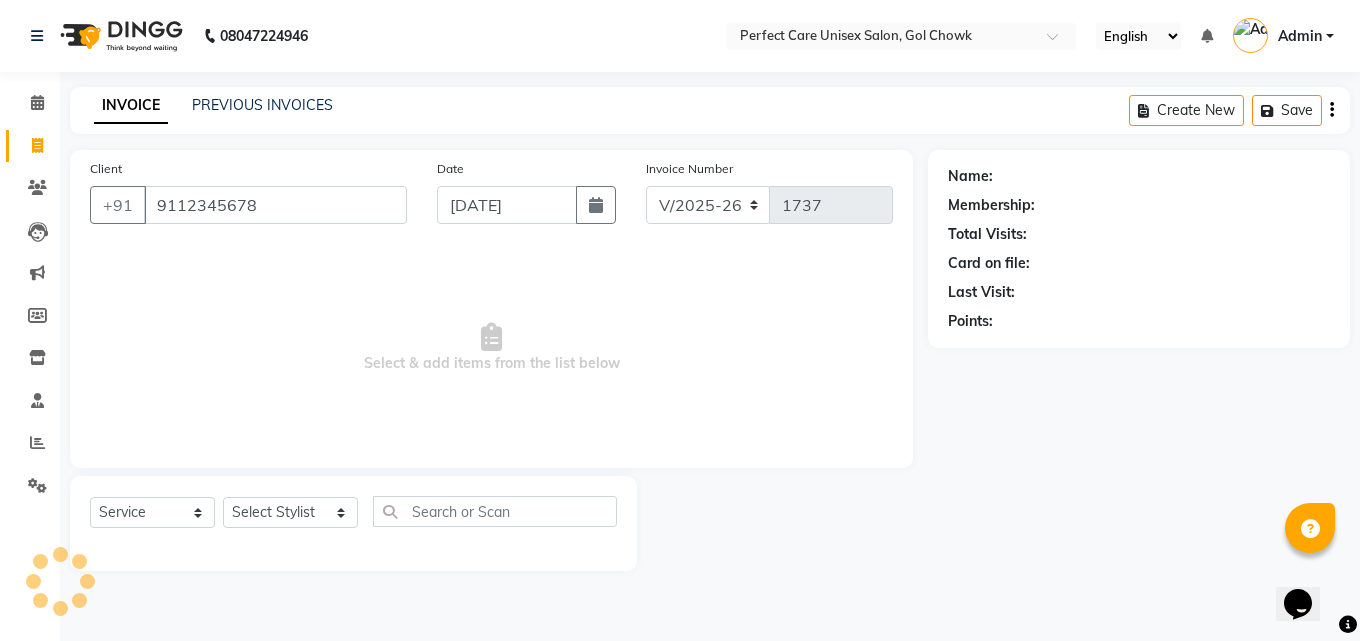 type on "9112345678" 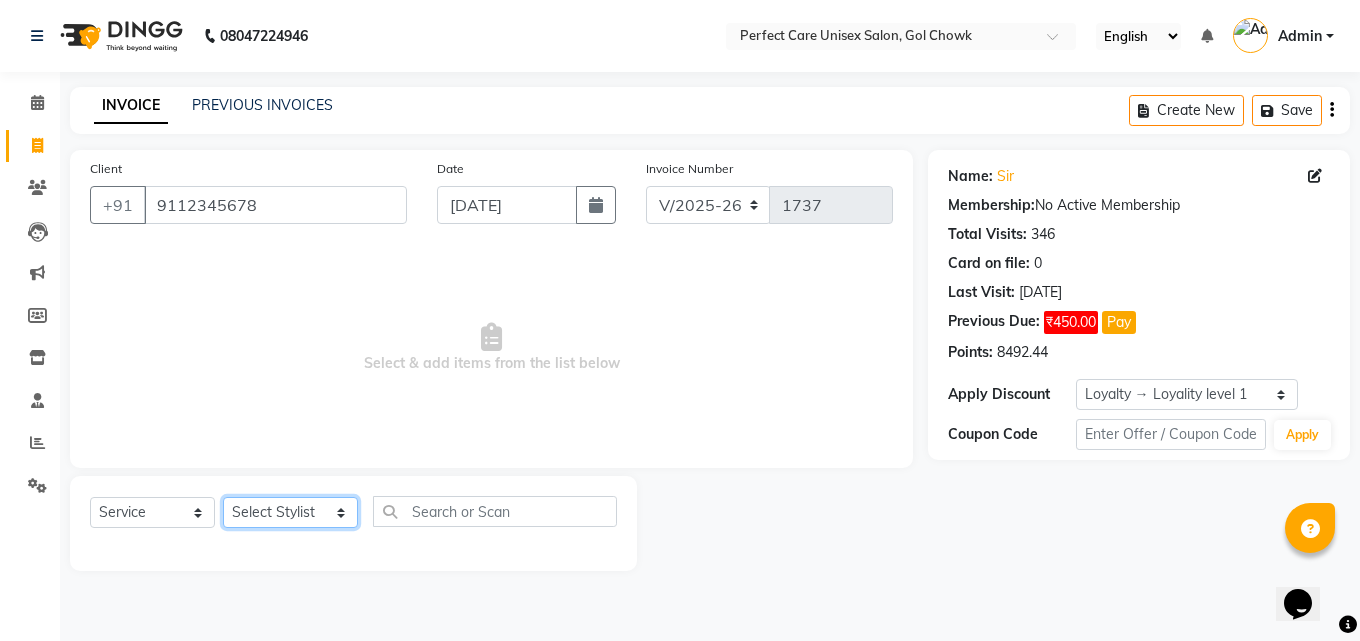 click on "Select Stylist MISS CHANDA MISS KAYNAT MISS KRITIKA  MISS PIHU MISS POOJA MISS.SHRADDHA MISS.SHREYA  MISS SUDHA  MISS. USHA MISS YAMINI mohbat MR. AARIF MR.ANGAD MR. ARUN  MR ARYAN MR. AVINASH MR. FARMAN MR.KARAN MR.KASIM MR. NAUSHAD MR.NAZIM MR.SAMEER MR.VIKASH MR.VISHAL MS RAMCHARAN NONE rashmi" 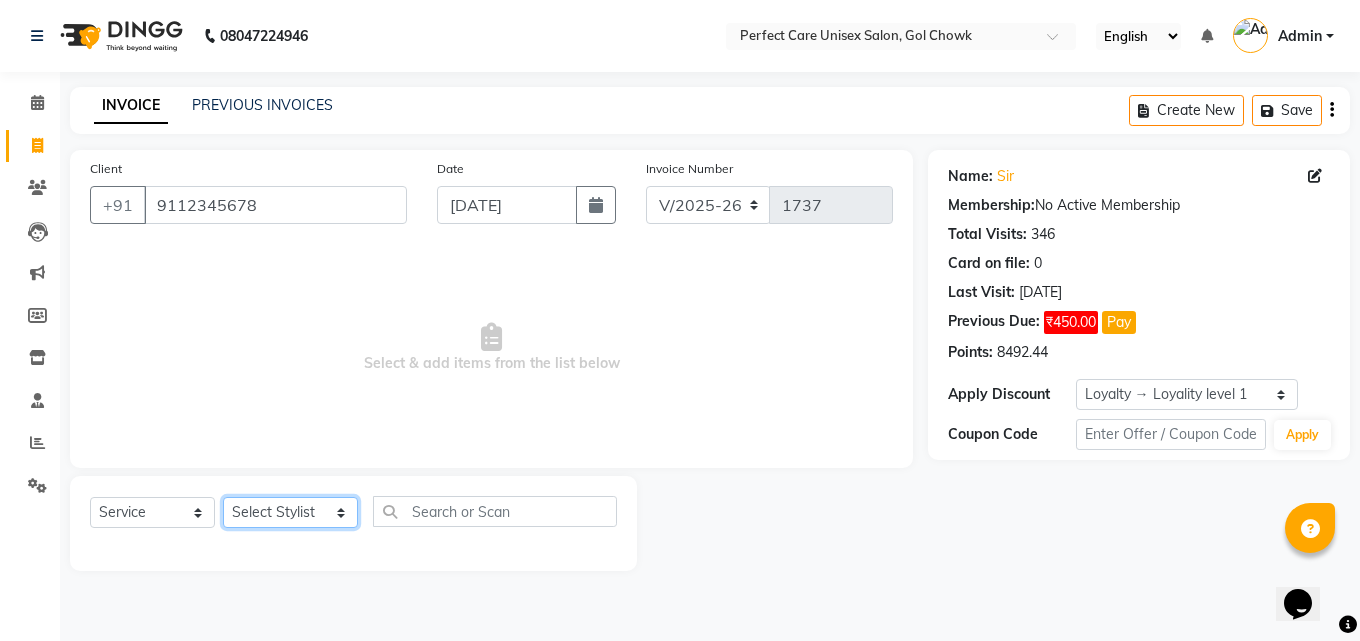 select on "28404" 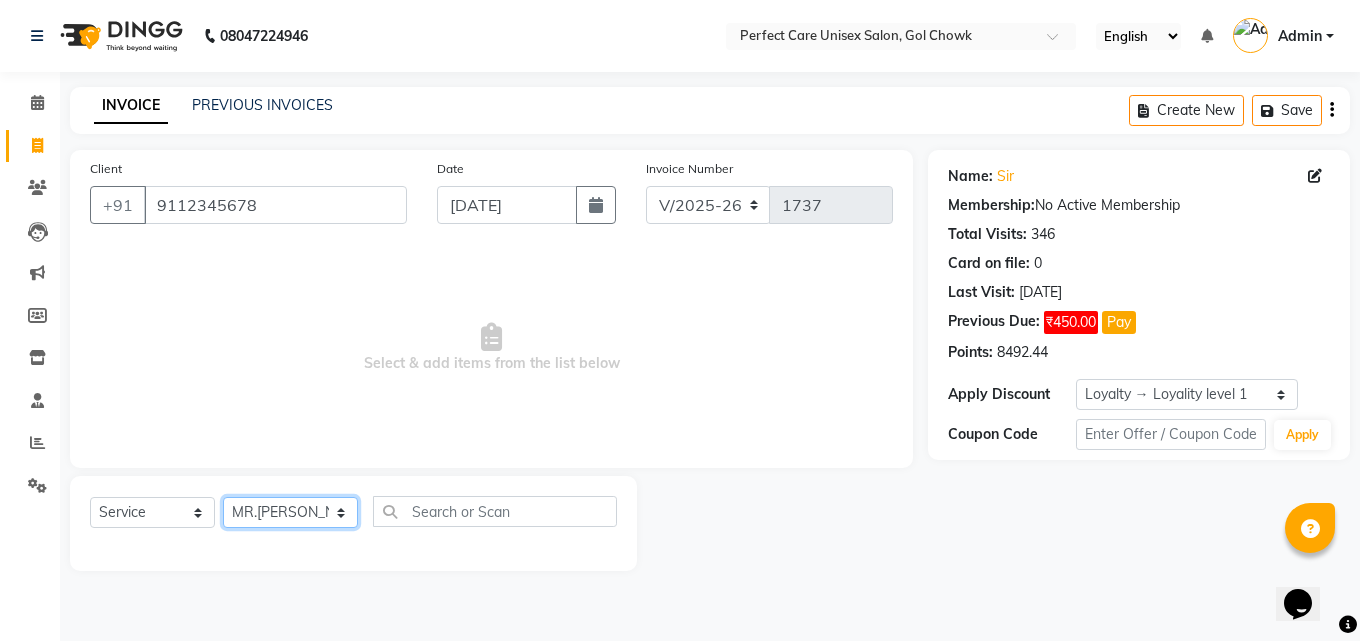 click on "Select Stylist MISS CHANDA MISS KAYNAT MISS KRITIKA  MISS PIHU MISS POOJA MISS.SHRADDHA MISS.SHREYA  MISS SUDHA  MISS. USHA MISS YAMINI mohbat MR. AARIF MR.ANGAD MR. ARUN  MR ARYAN MR. AVINASH MR. FARMAN MR.KARAN MR.KASIM MR. NAUSHAD MR.NAZIM MR.SAMEER MR.VIKASH MR.VISHAL MS RAMCHARAN NONE rashmi" 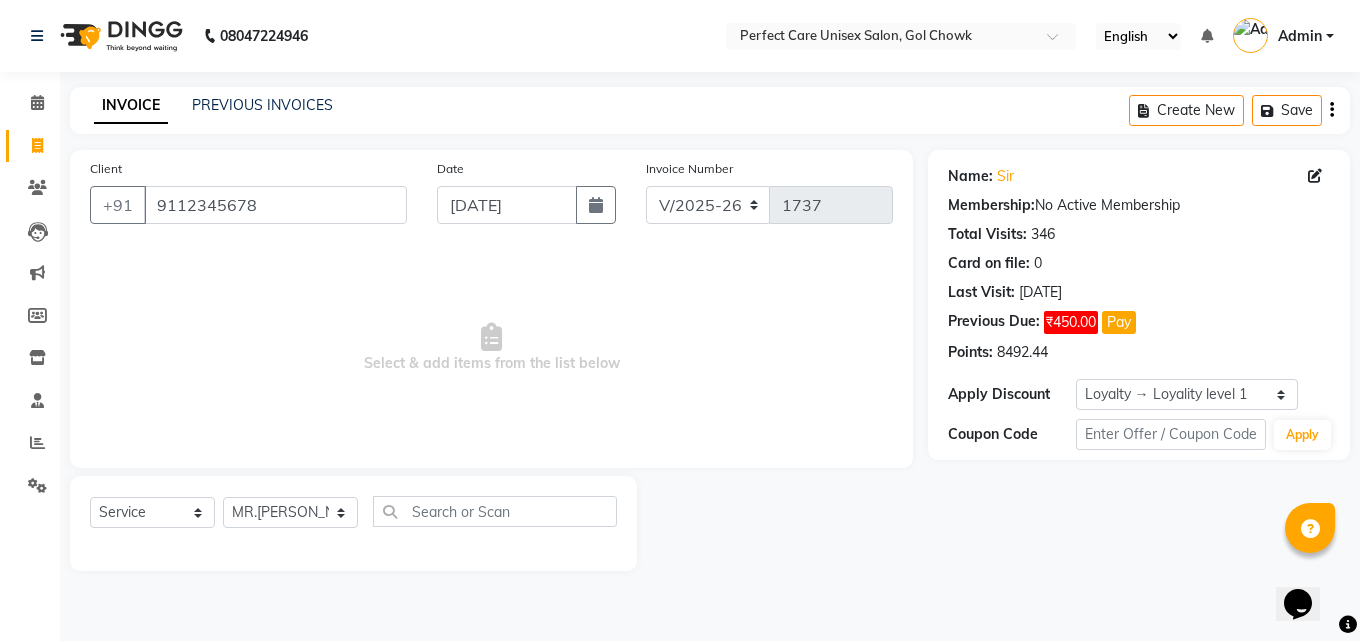 click on "Select & add items from the list below" at bounding box center [491, 348] 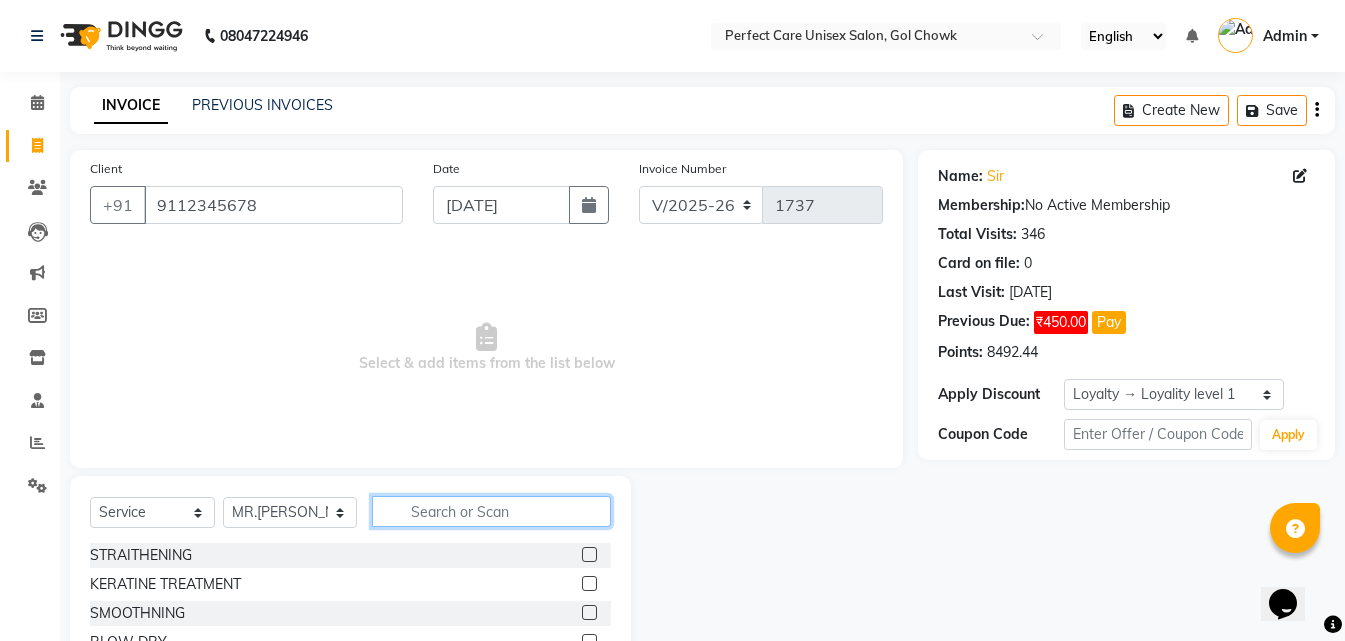 click 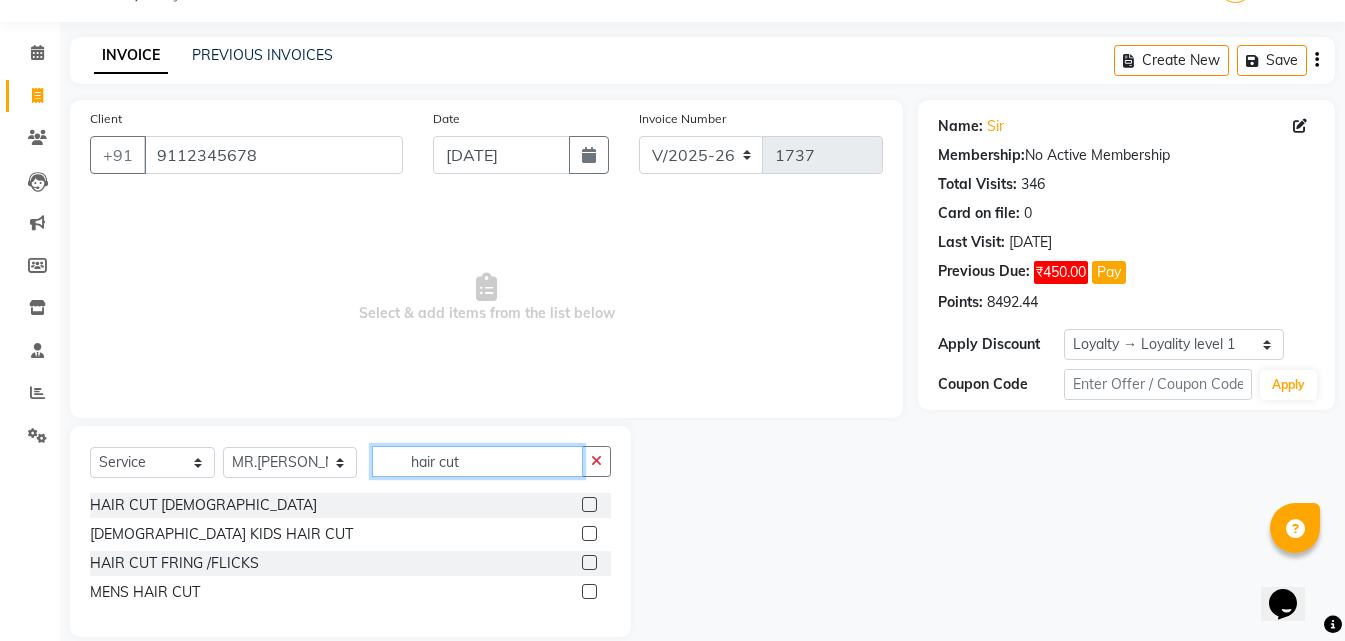 scroll, scrollTop: 76, scrollLeft: 0, axis: vertical 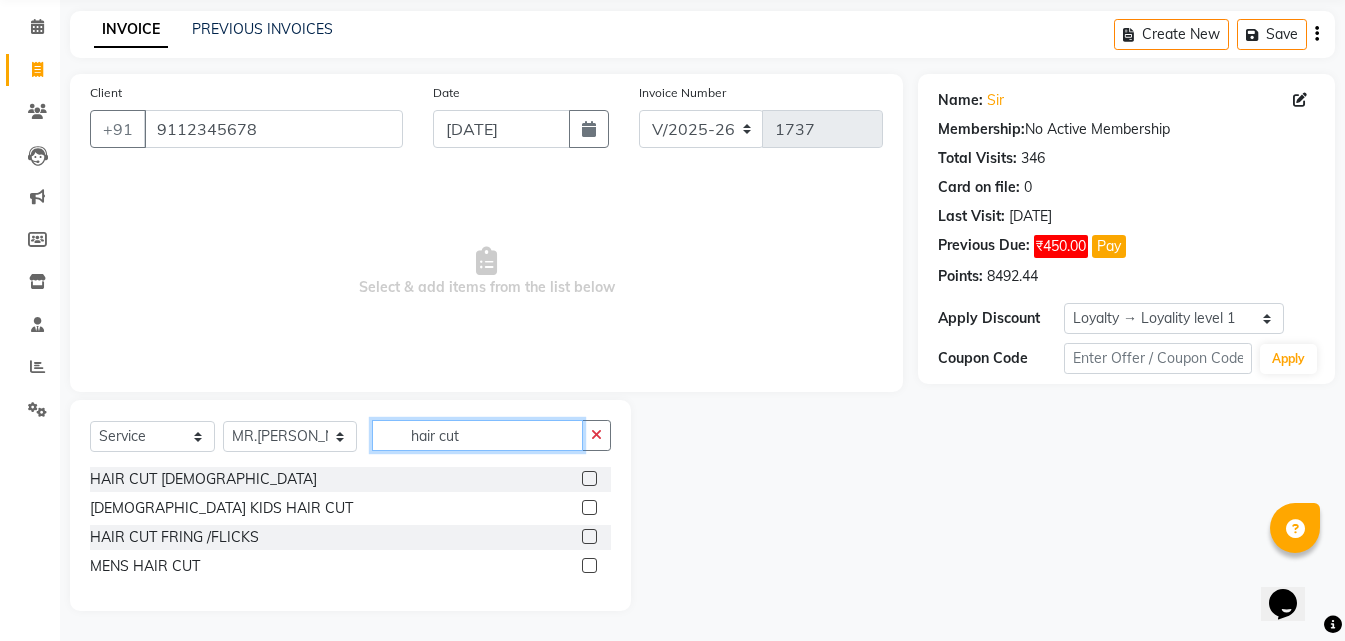 type on "hair cut" 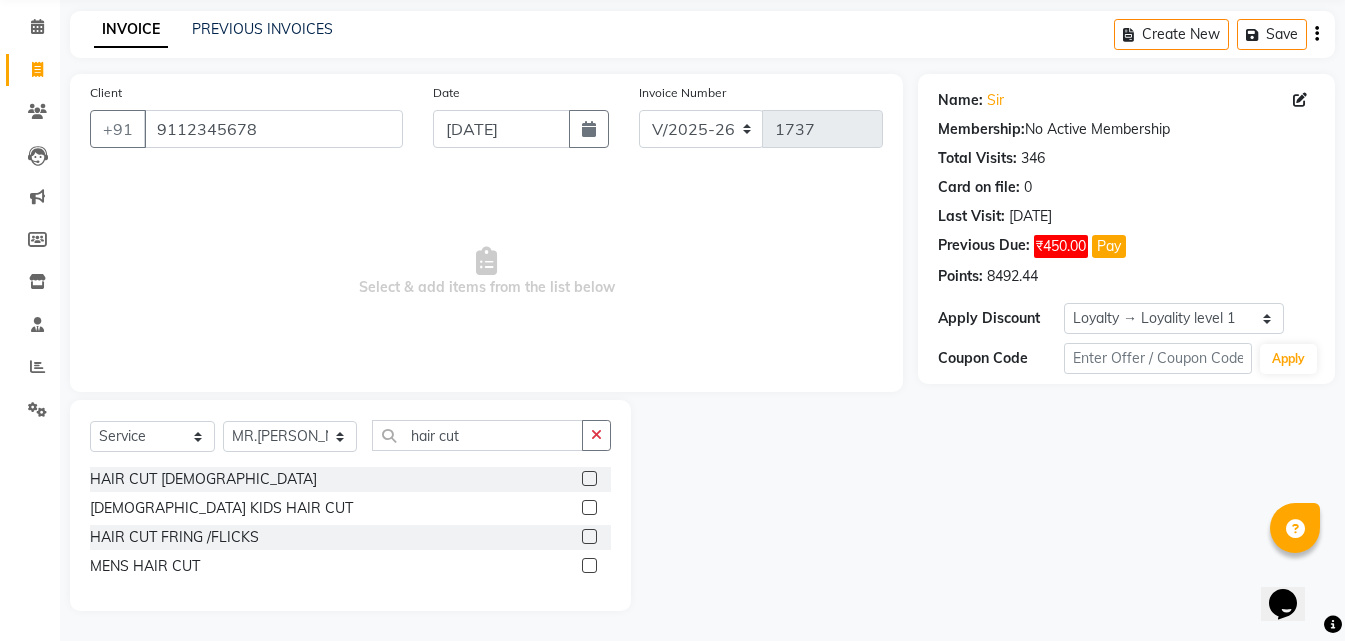 click 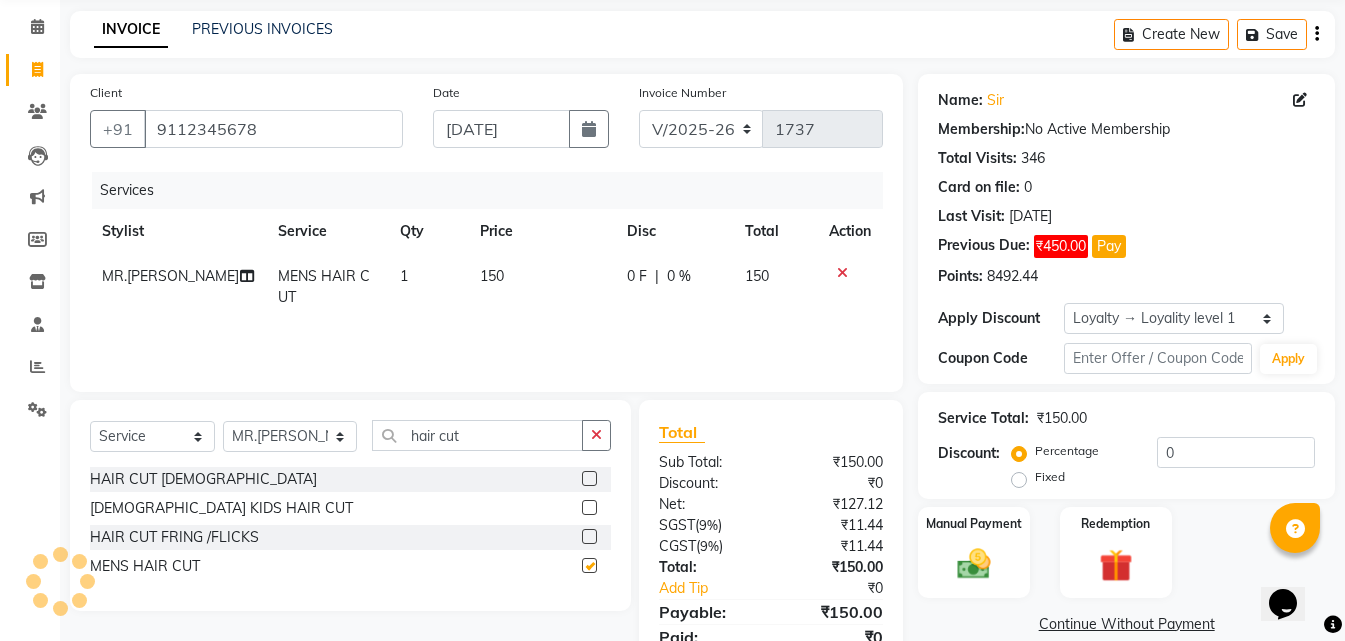 checkbox on "false" 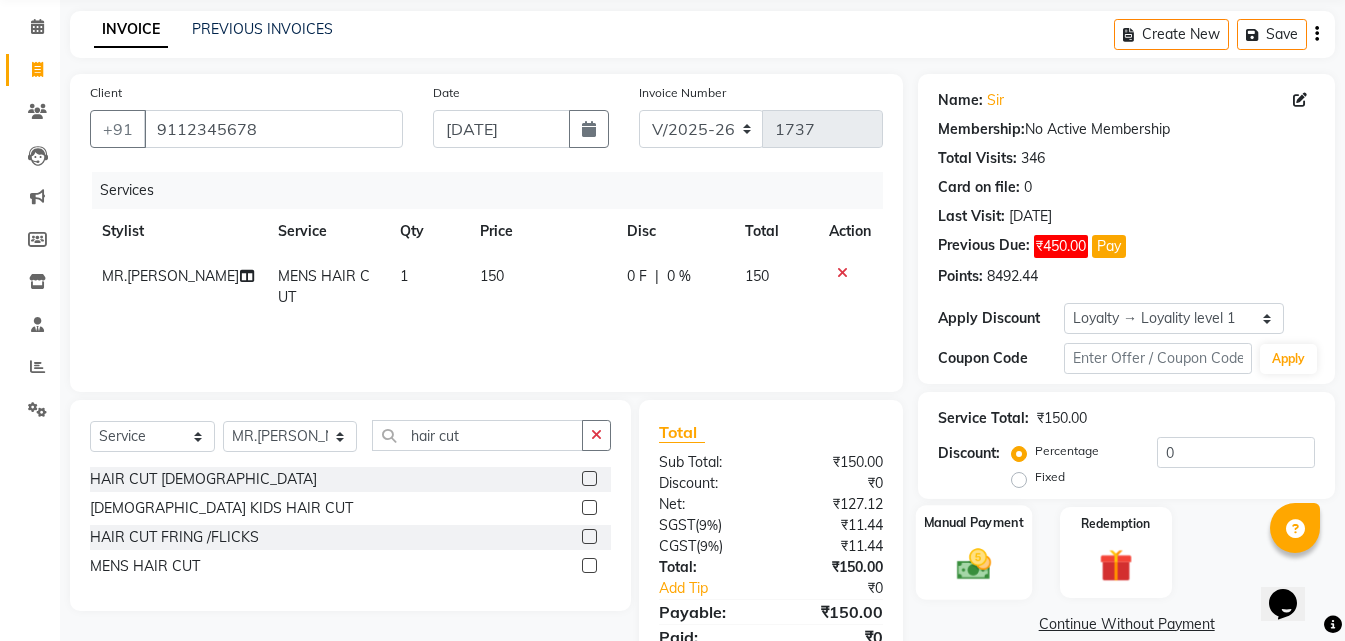 click 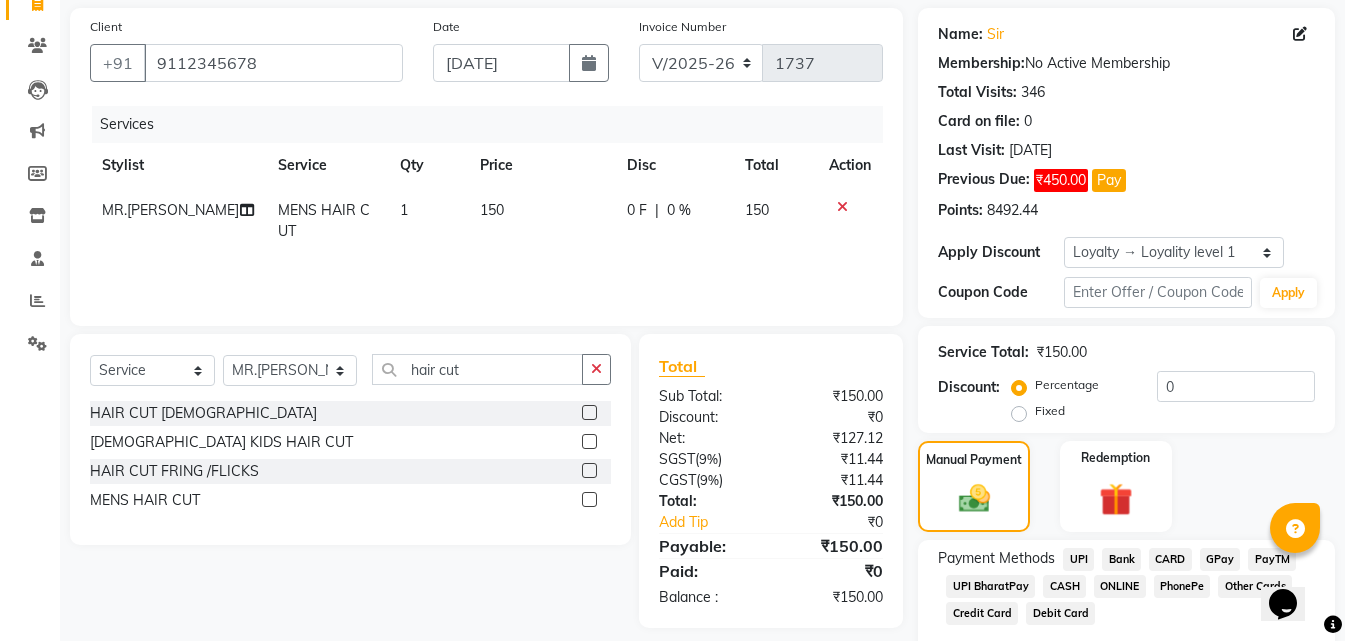 scroll, scrollTop: 232, scrollLeft: 0, axis: vertical 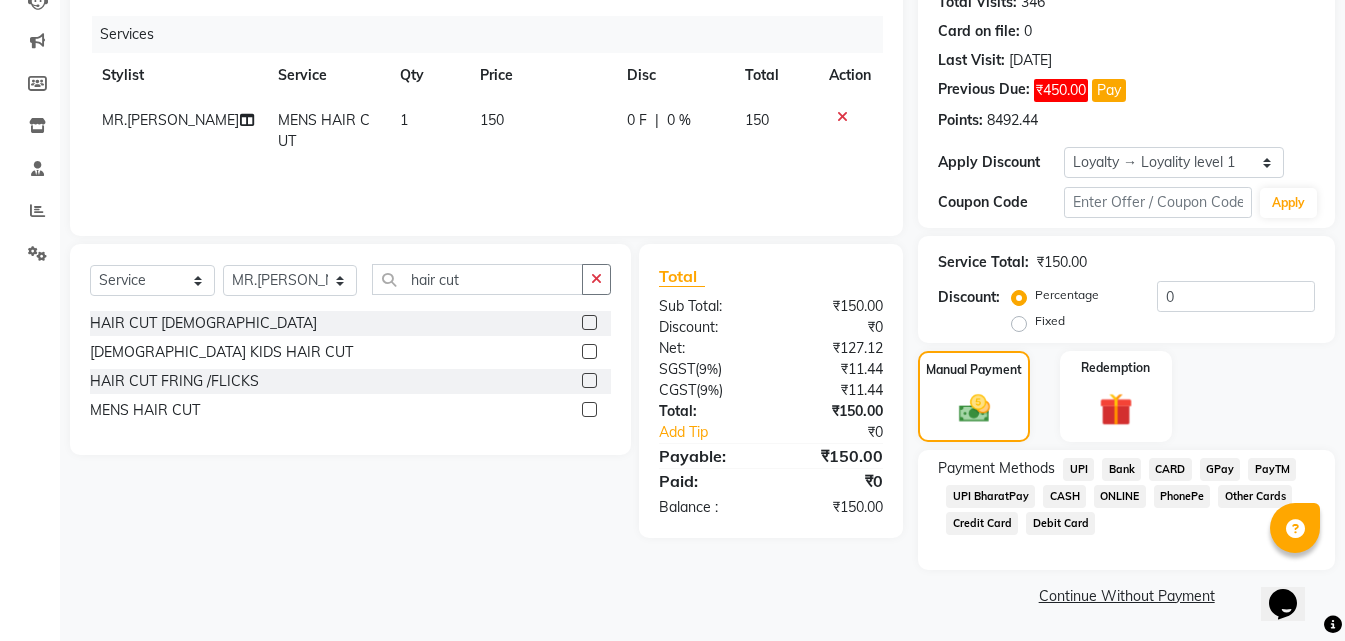 click on "CASH" 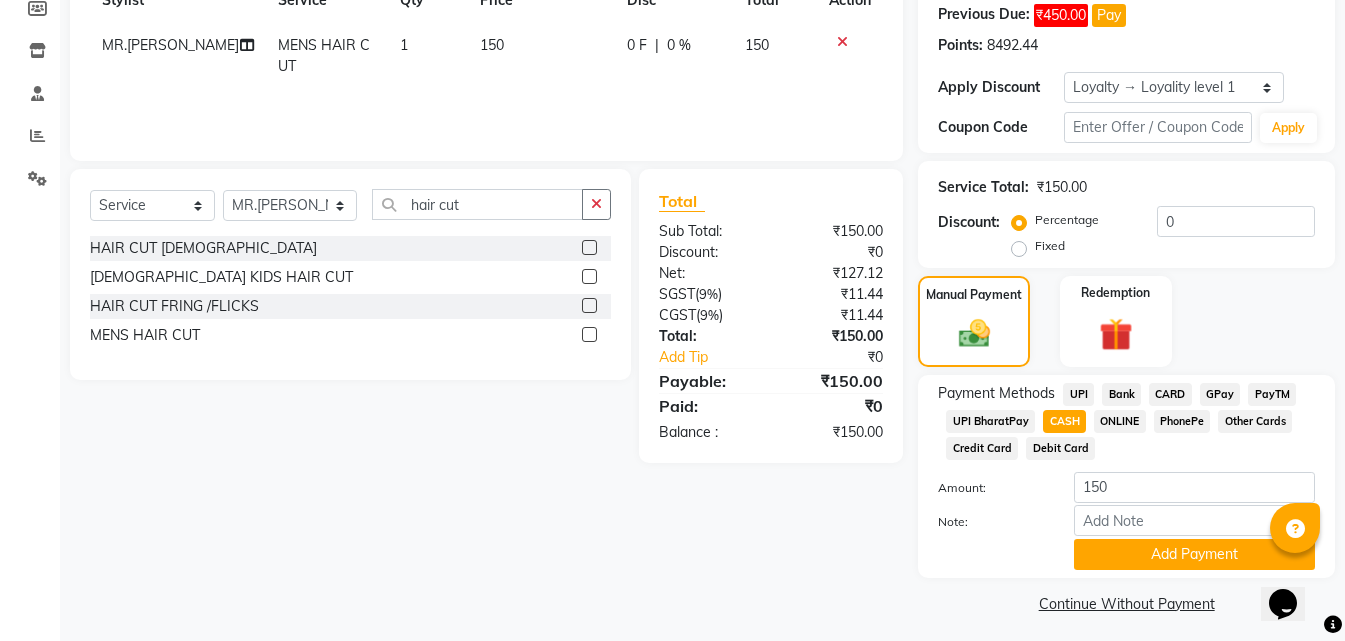 scroll, scrollTop: 315, scrollLeft: 0, axis: vertical 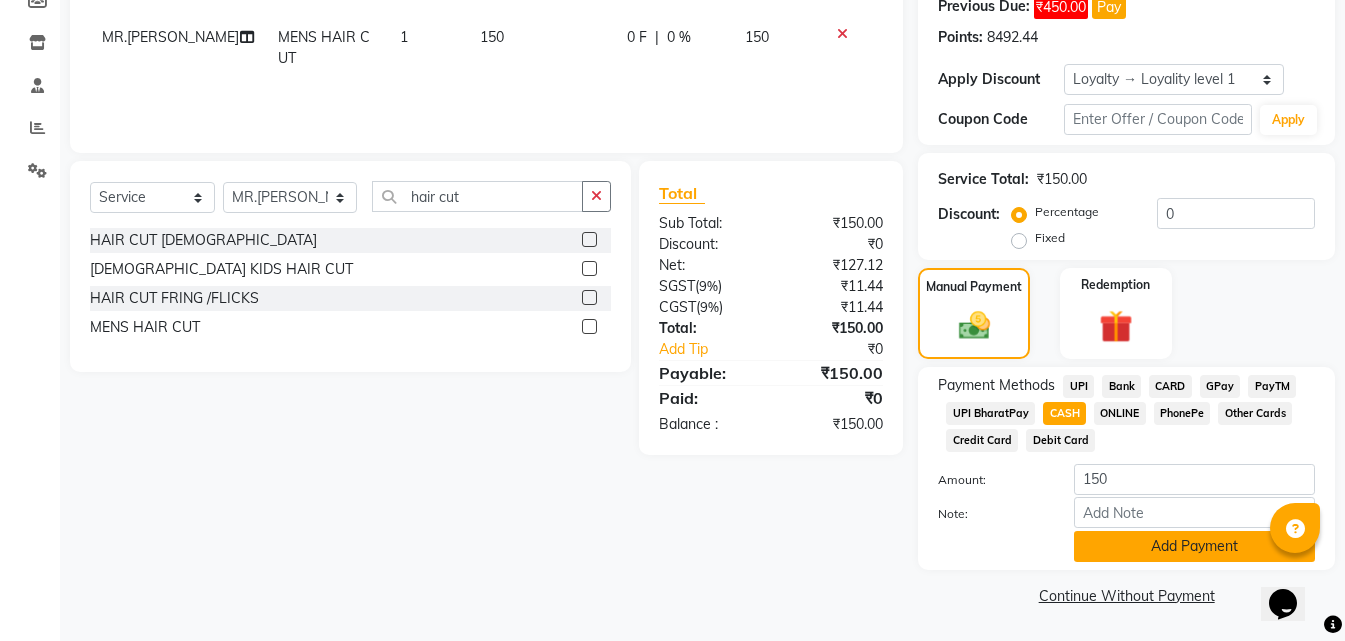 click on "Add Payment" 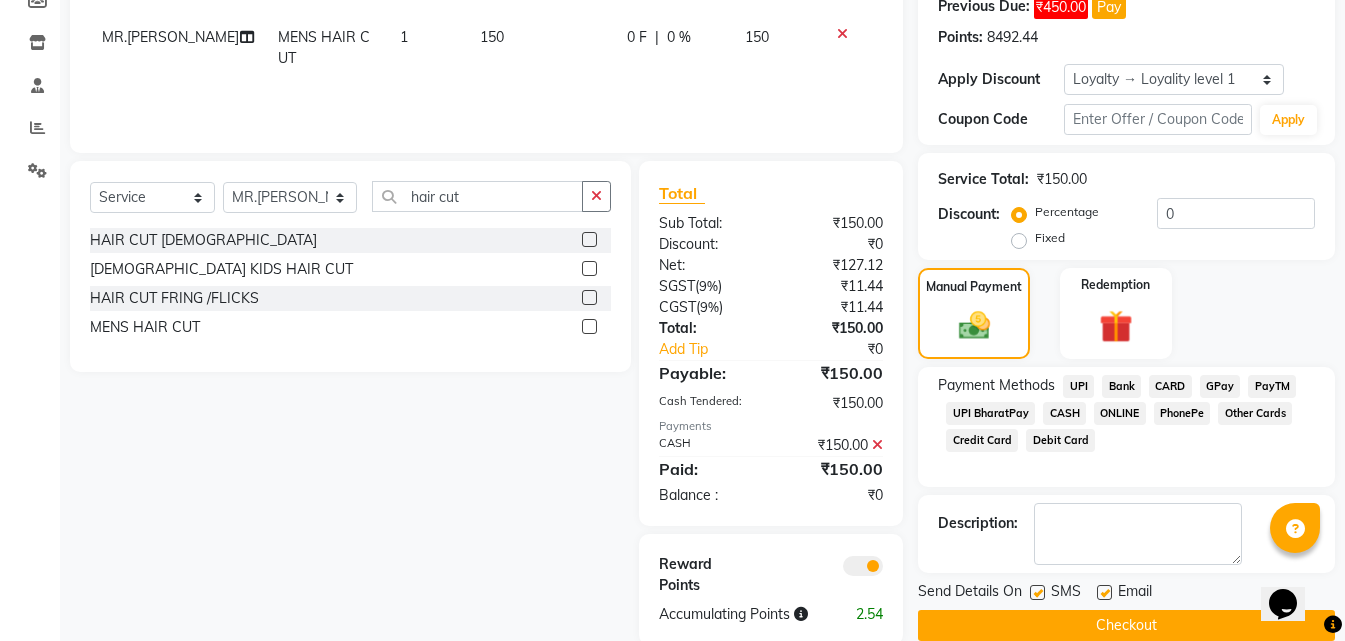 click on "Checkout" 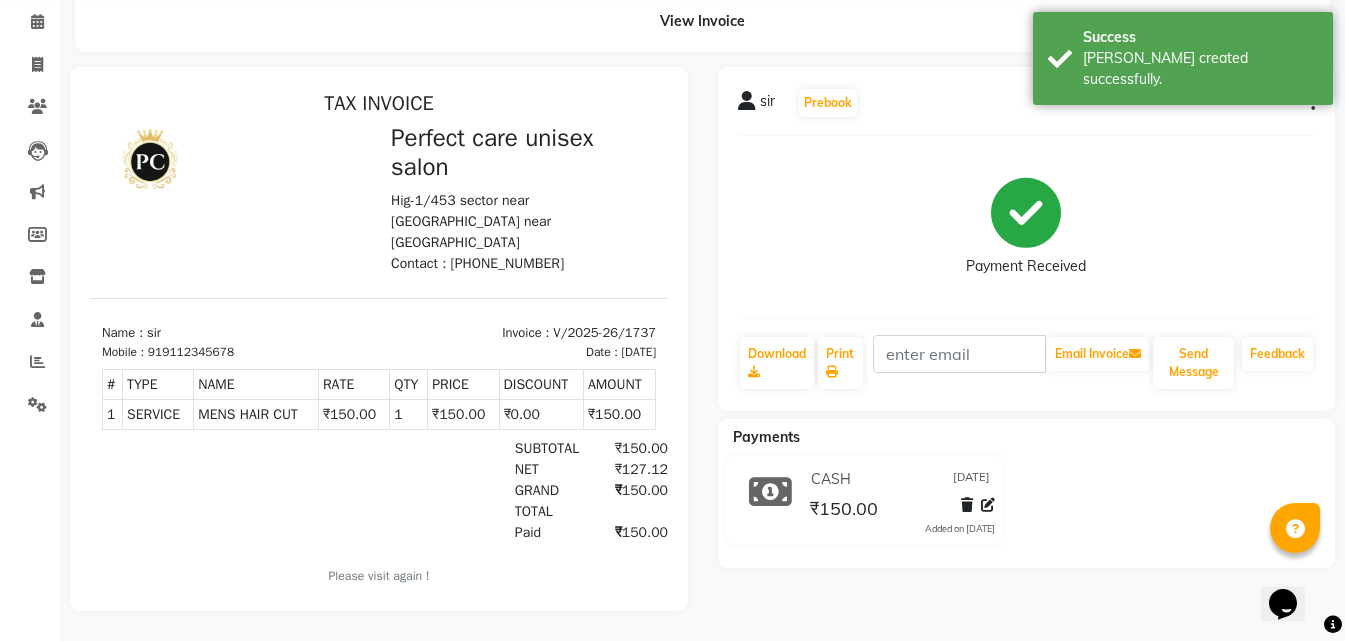 scroll, scrollTop: 0, scrollLeft: 0, axis: both 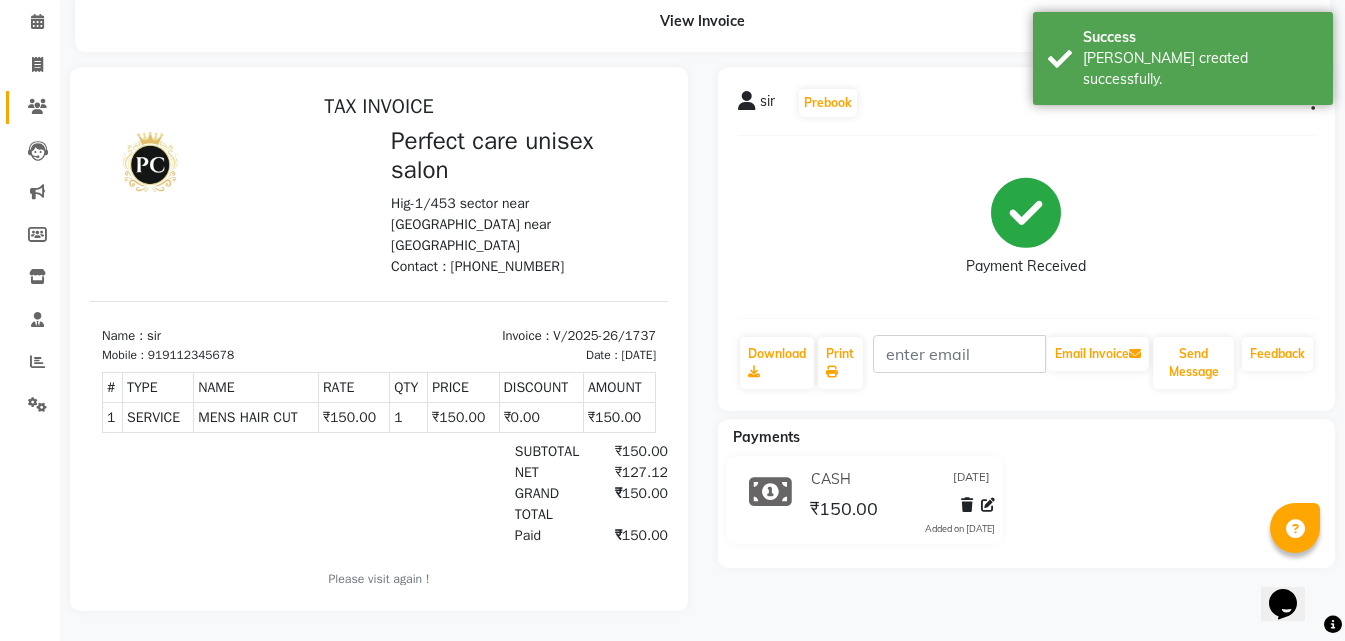 select on "4751" 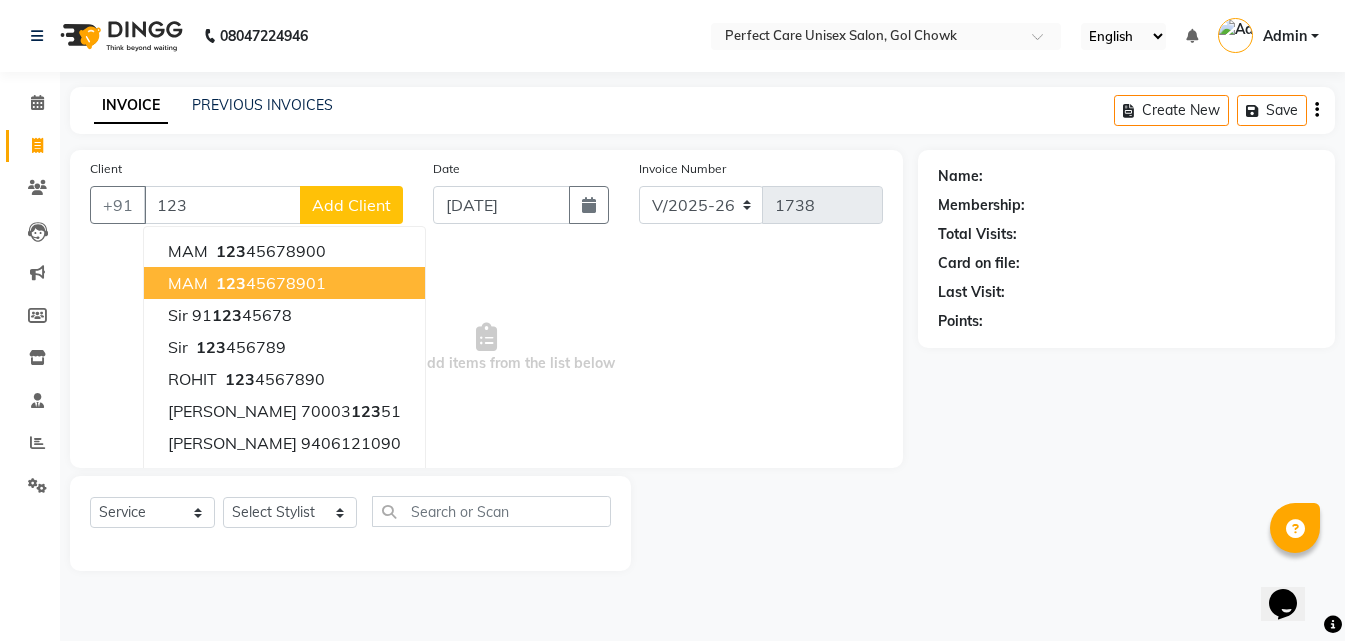 click on "Client +91 123 MAM   123 45678900 MAM   123 45678901 sir  91 123 45678 Sir   123 456789 ROHIT   123 4567890 HIMANSHU EKKA  70003 123 51 SARITA BAIS  9406121090 MANI  9131345462 NAKUL VERMA  8602 123 747 PRATYUSH  887 123 4441 Add Client" 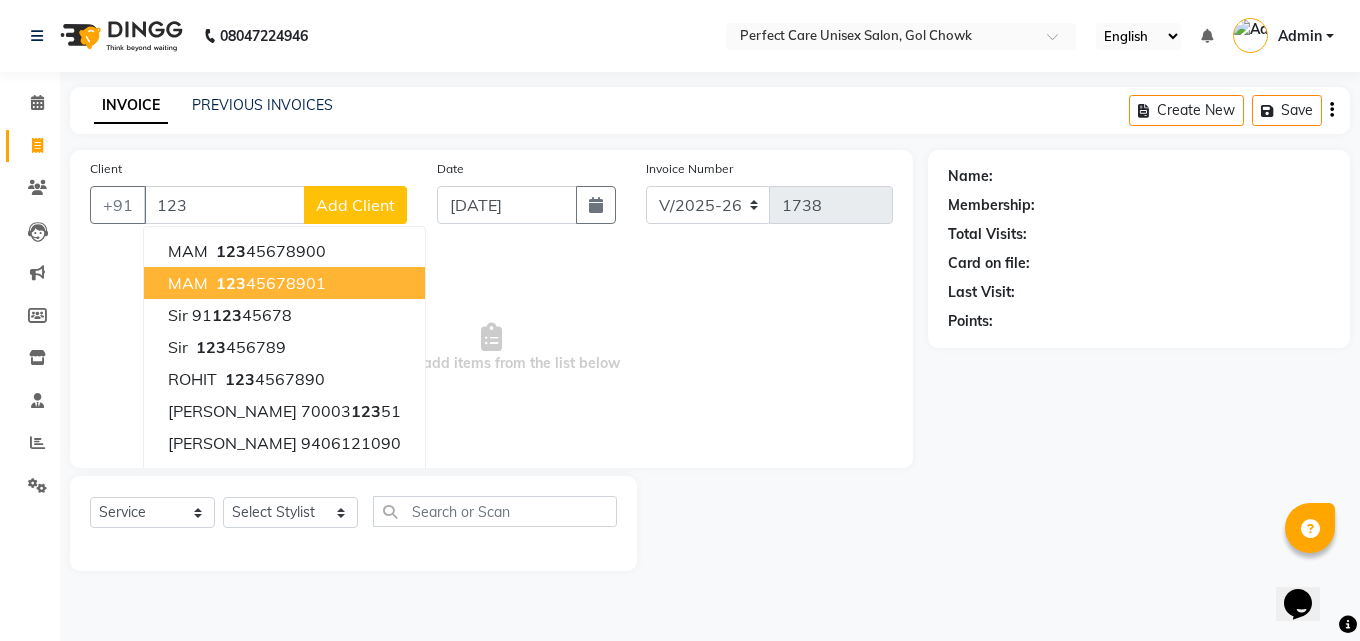 click on "Client +91 123 MAM   123 45678900 MAM   123 45678901 sir  91 123 45678 Sir   123 456789 ROHIT   123 4567890 HIMANSHU EKKA  70003 123 51 SARITA BAIS  9406121090 MANI  9131345462 NAKUL VERMA  8602 123 747 PRATYUSH  887 123 4441 Add Client" 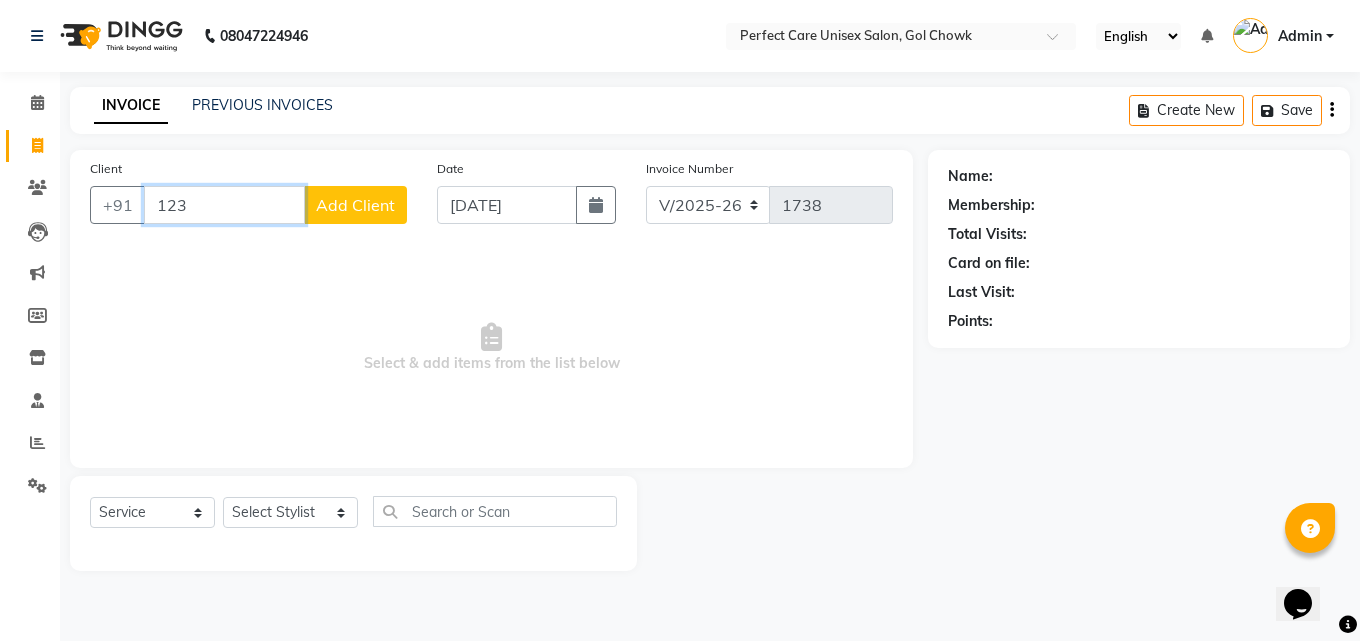 click on "123" at bounding box center [224, 205] 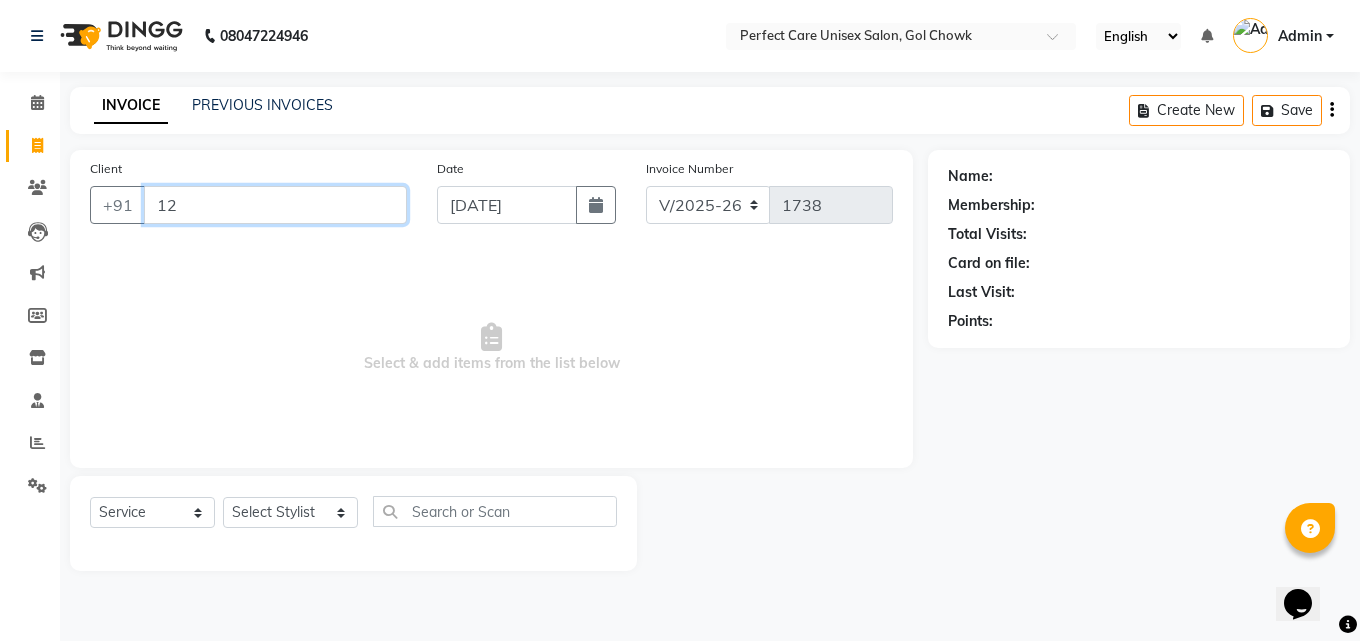 type on "1" 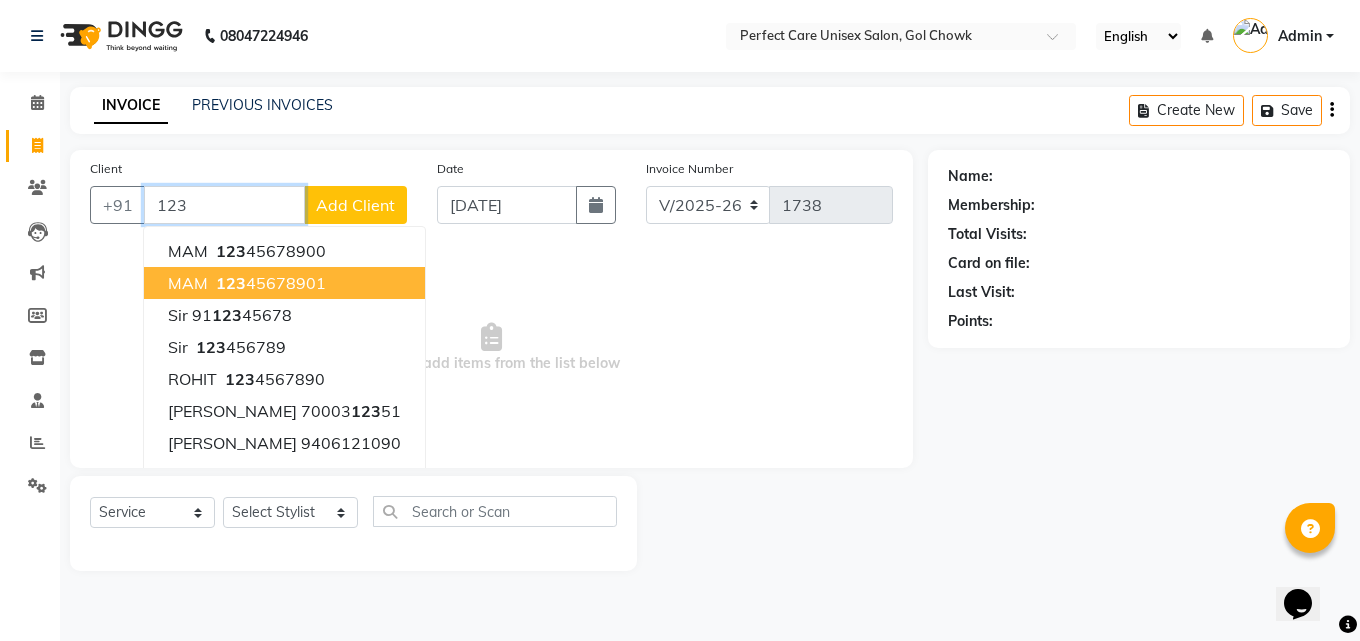 click on "123 45678901" at bounding box center (269, 283) 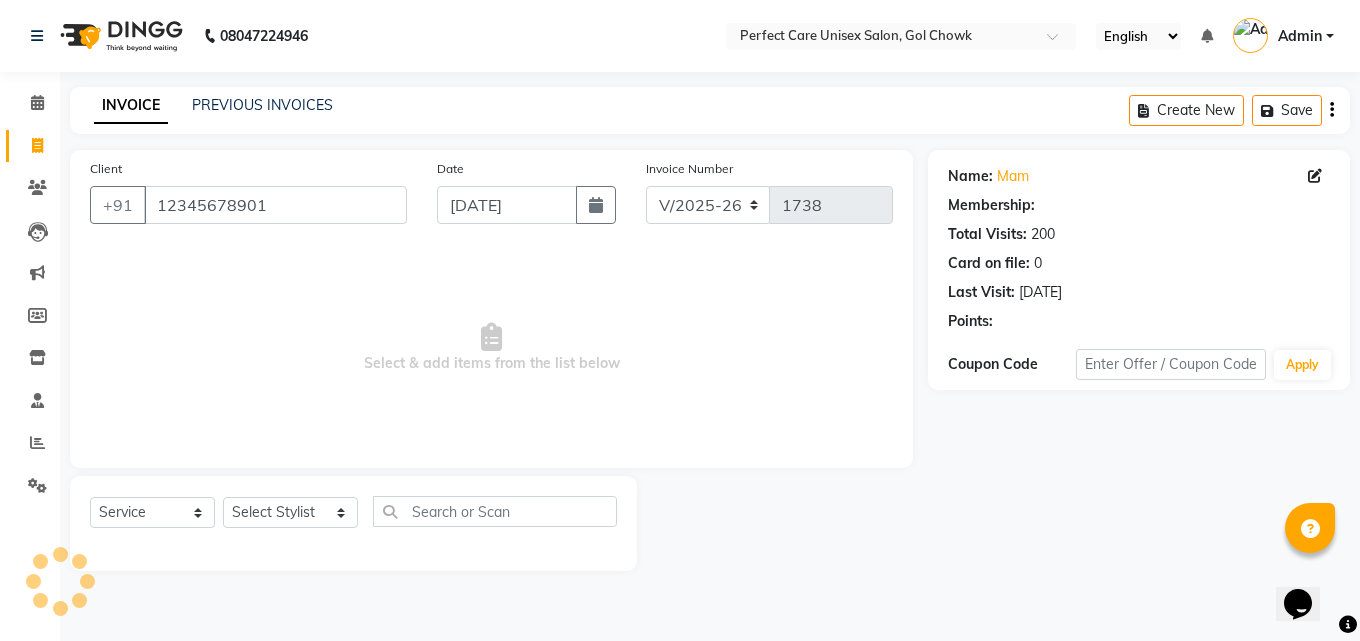 select on "1: Object" 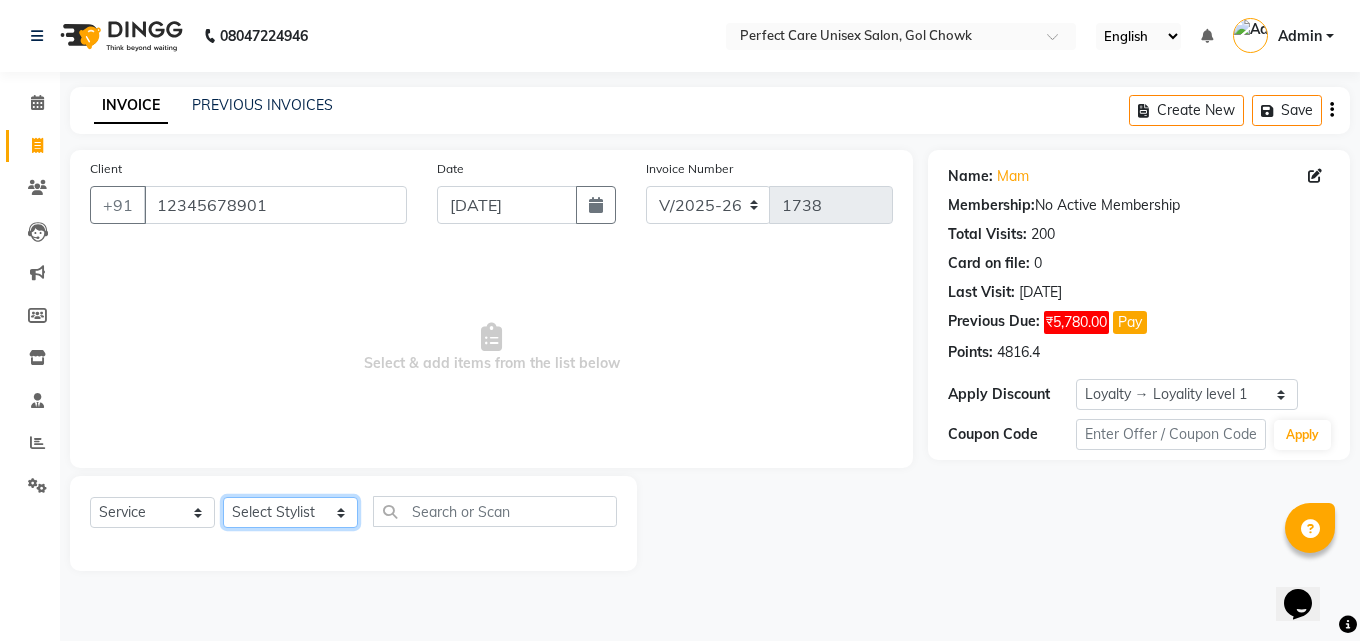 click on "Select Stylist MISS CHANDA MISS KAYNAT MISS KRITIKA  MISS PIHU MISS POOJA MISS.SHRADDHA MISS.SHREYA  MISS SUDHA  MISS. USHA MISS YAMINI mohbat MR. AARIF MR.ANGAD MR. ARUN  MR ARYAN MR. AVINASH MR. FARMAN MR.KARAN MR.KASIM MR. NAUSHAD MR.NAZIM MR.SAMEER MR.VIKASH MR.VISHAL MS RAMCHARAN NONE rashmi" 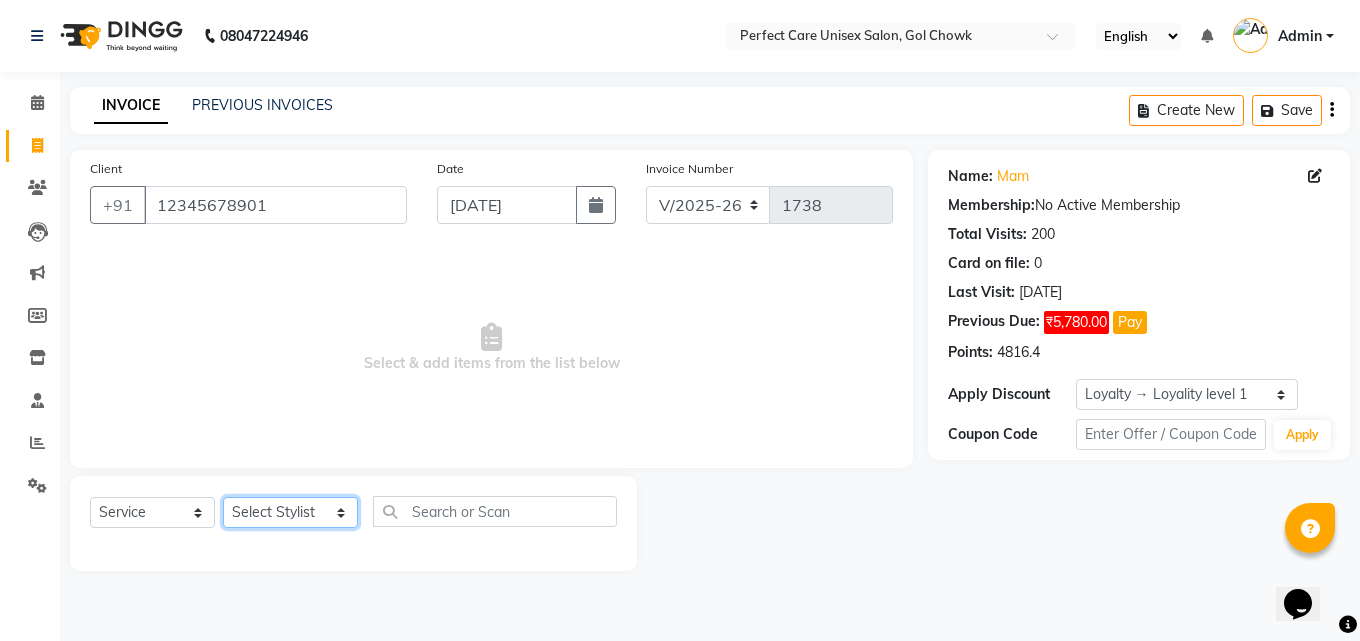 select on "32651" 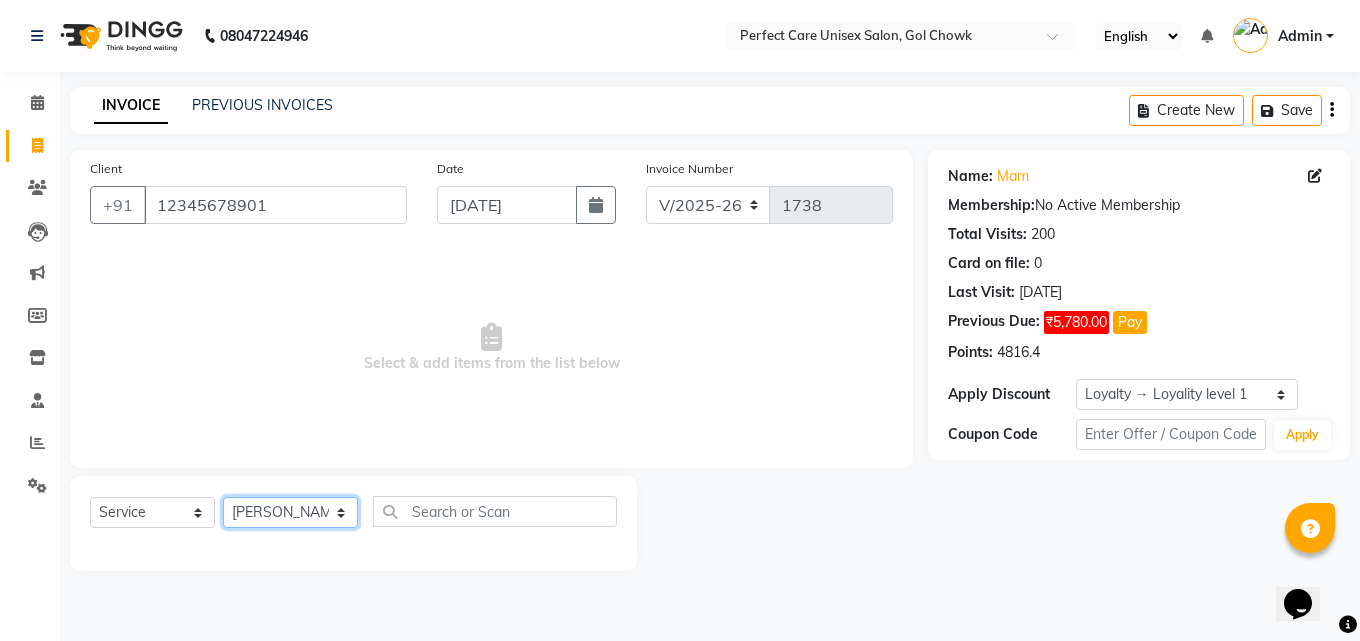 click on "Select Stylist MISS CHANDA MISS KAYNAT MISS KRITIKA  MISS PIHU MISS POOJA MISS.SHRADDHA MISS.SHREYA  MISS SUDHA  MISS. USHA MISS YAMINI mohbat MR. AARIF MR.ANGAD MR. ARUN  MR ARYAN MR. AVINASH MR. FARMAN MR.KARAN MR.KASIM MR. NAUSHAD MR.NAZIM MR.SAMEER MR.VIKASH MR.VISHAL MS RAMCHARAN NONE rashmi" 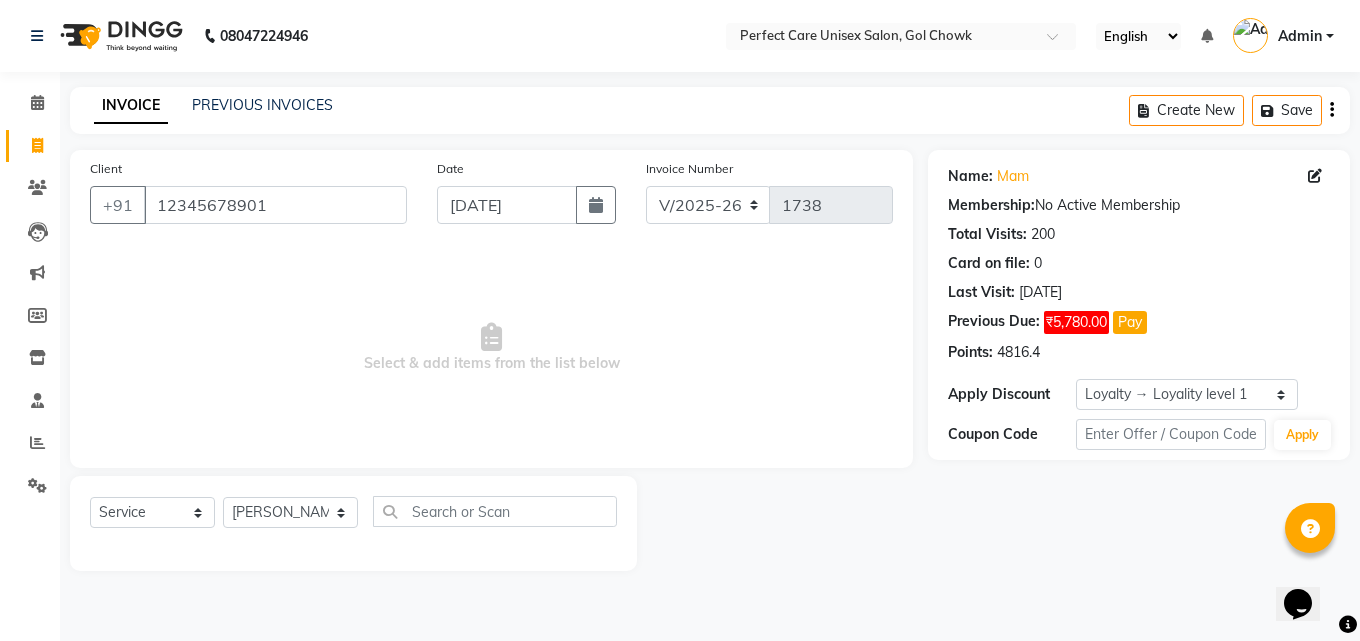 click on "Client +91 12345678901 Date 10-07-2025 Invoice Number V/2025 V/2025-26 1738  Select & add items from the list below" 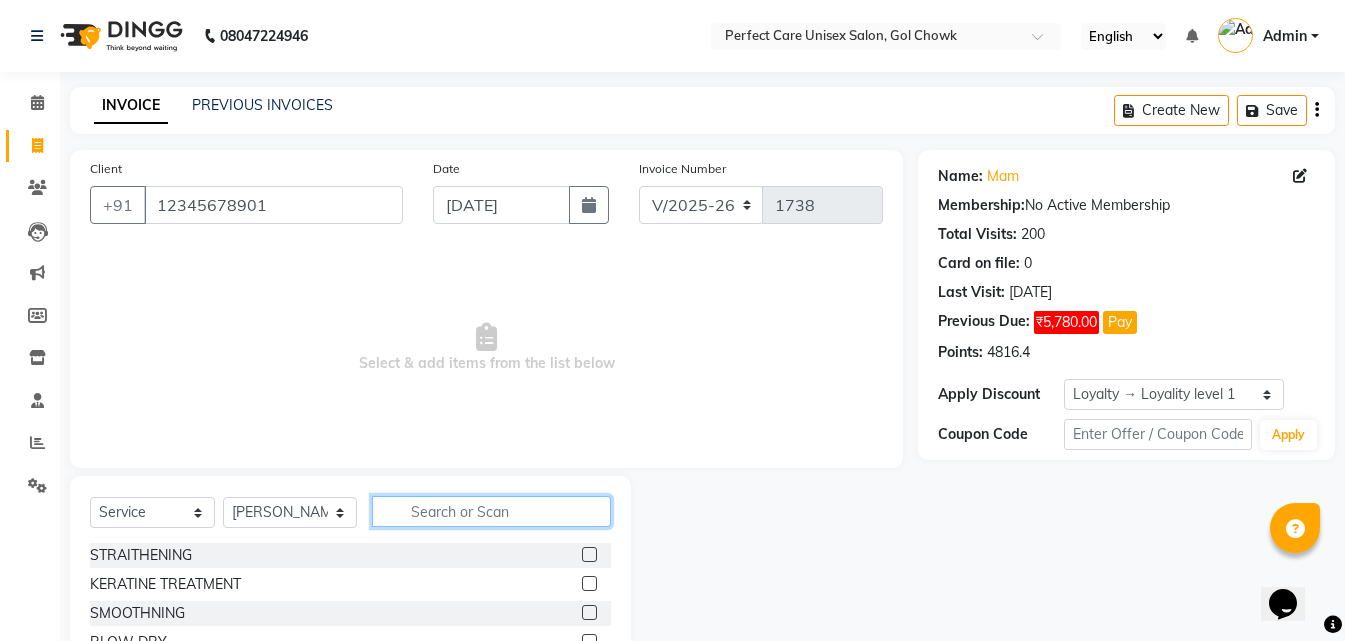 click 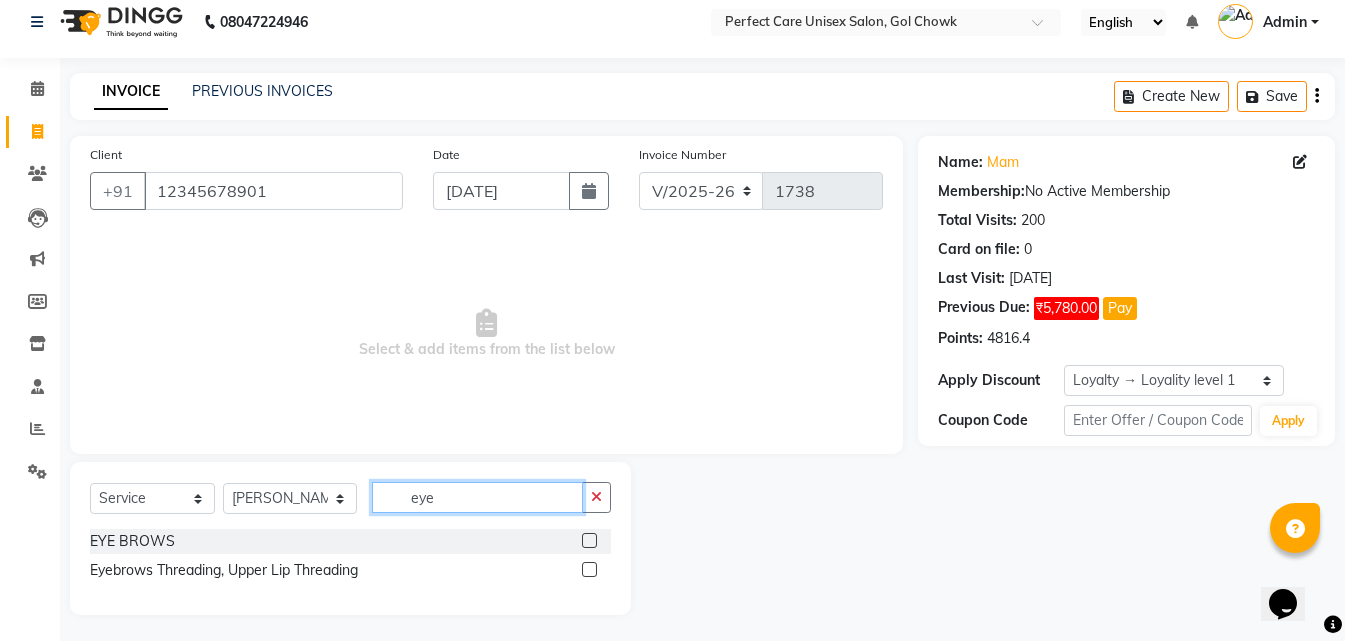 scroll, scrollTop: 18, scrollLeft: 0, axis: vertical 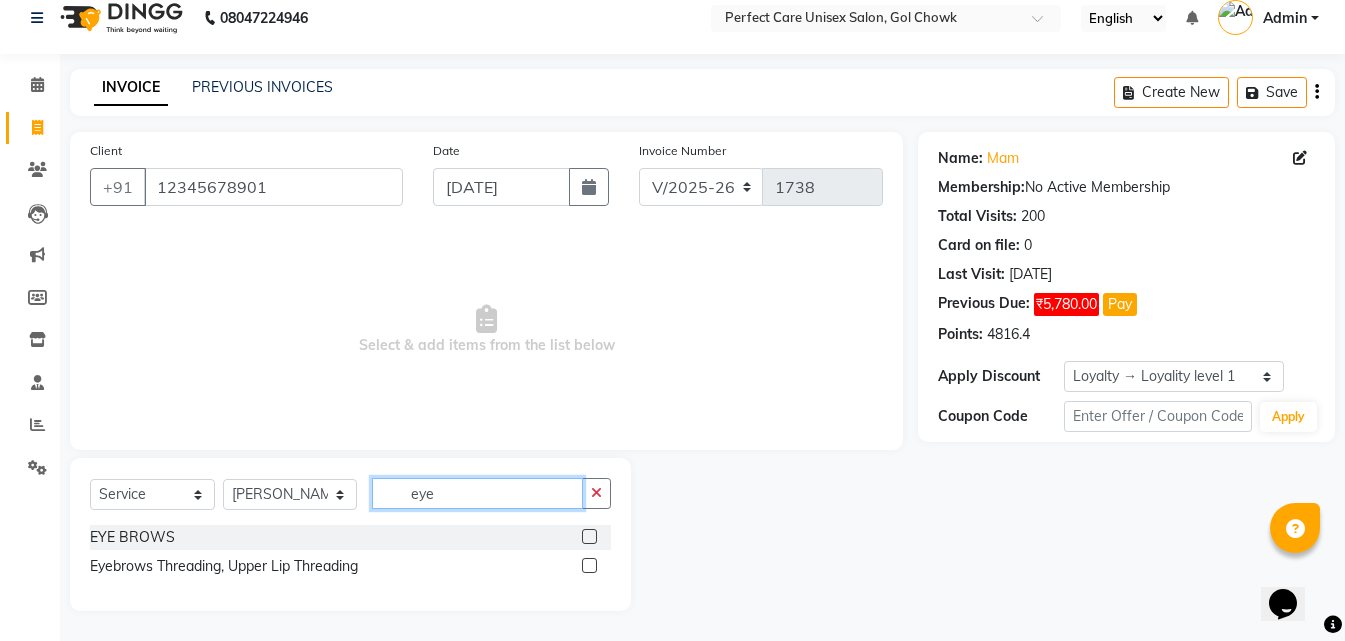 type on "eye" 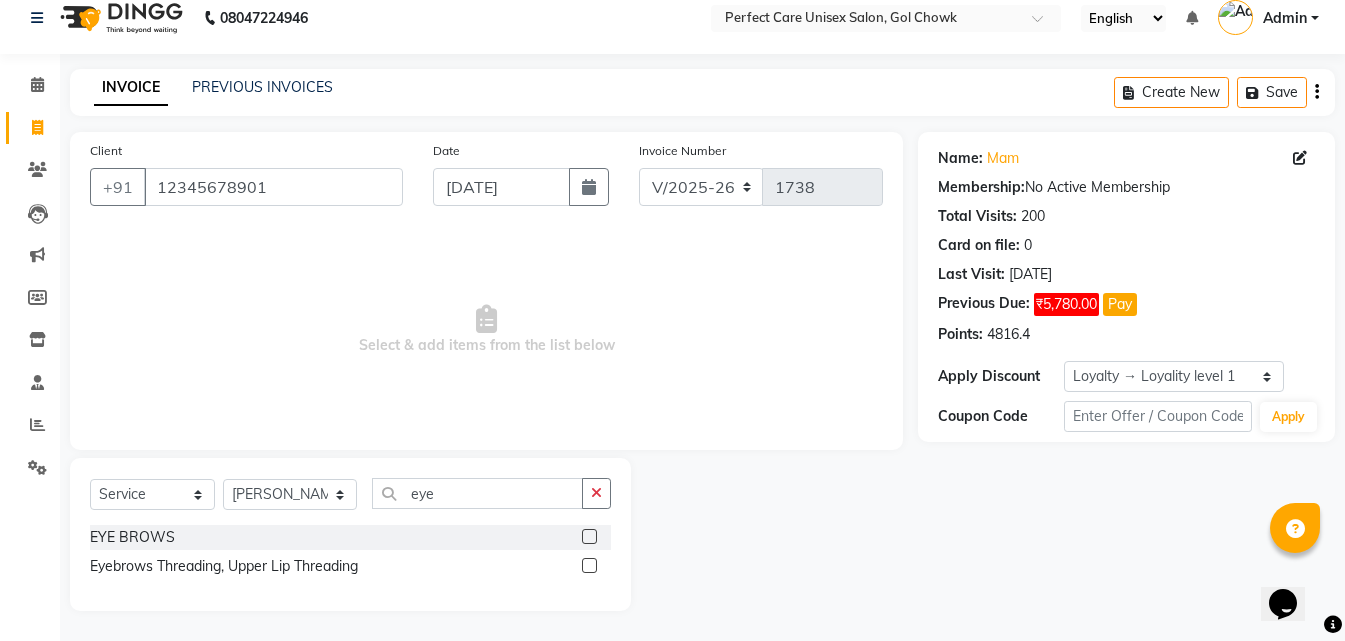 click 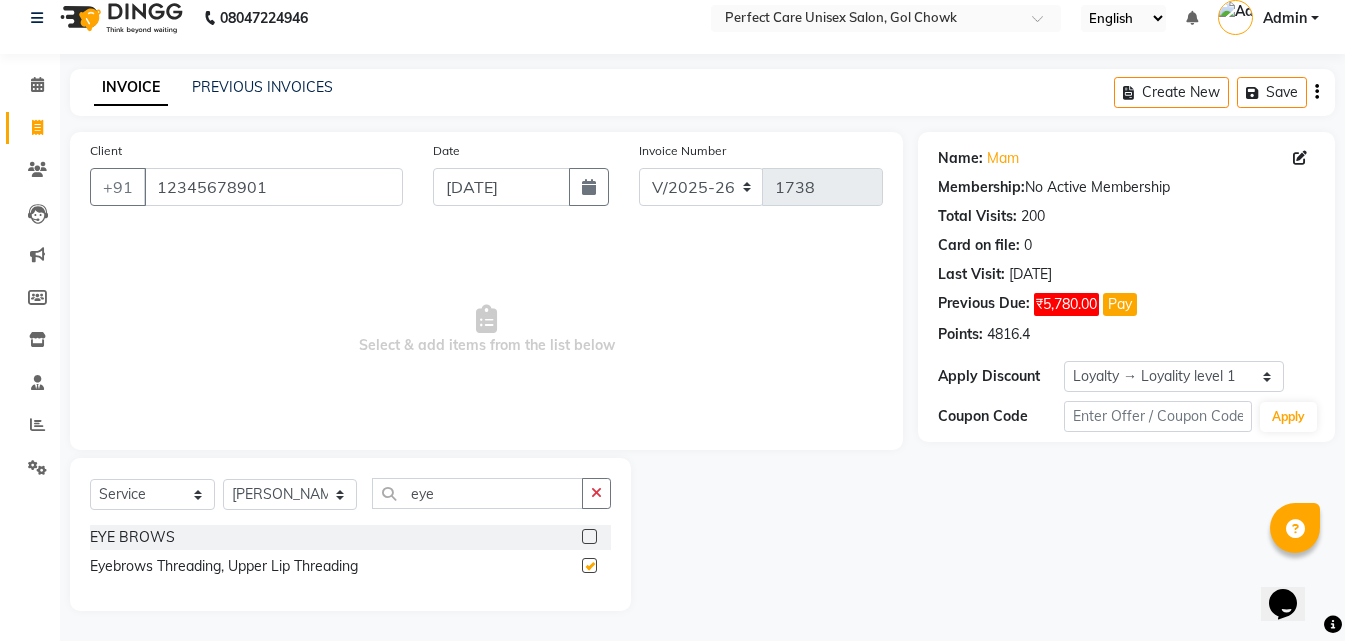 click 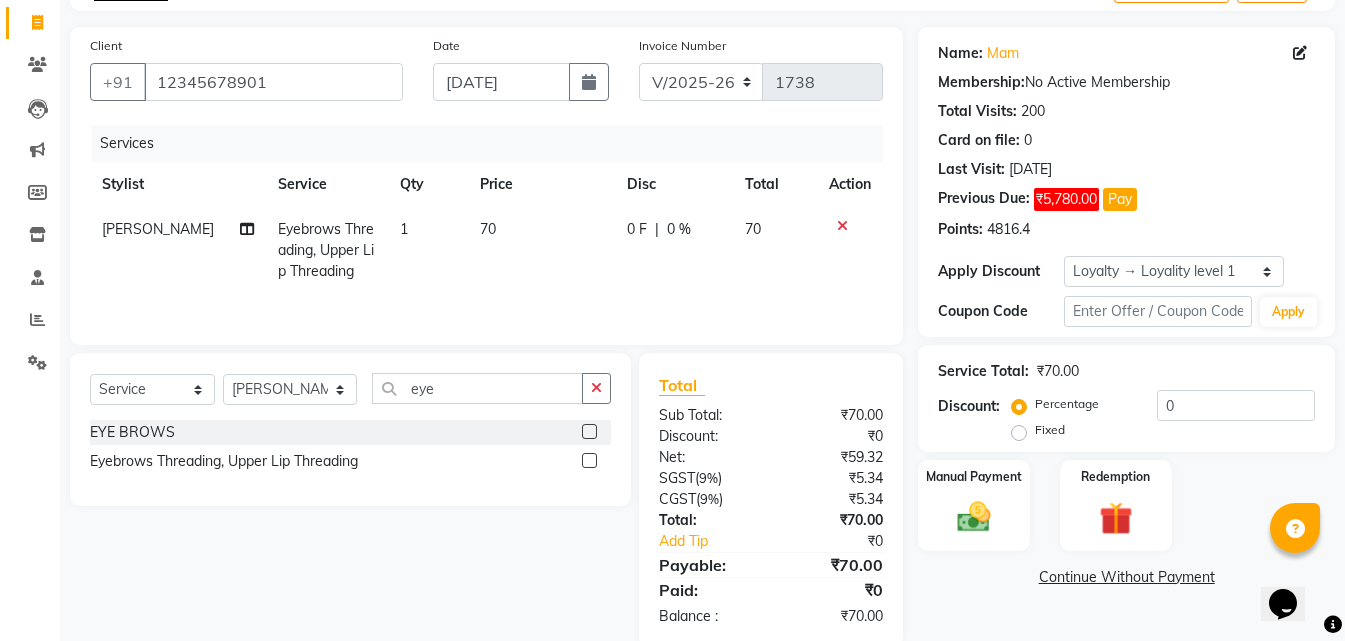 scroll, scrollTop: 159, scrollLeft: 0, axis: vertical 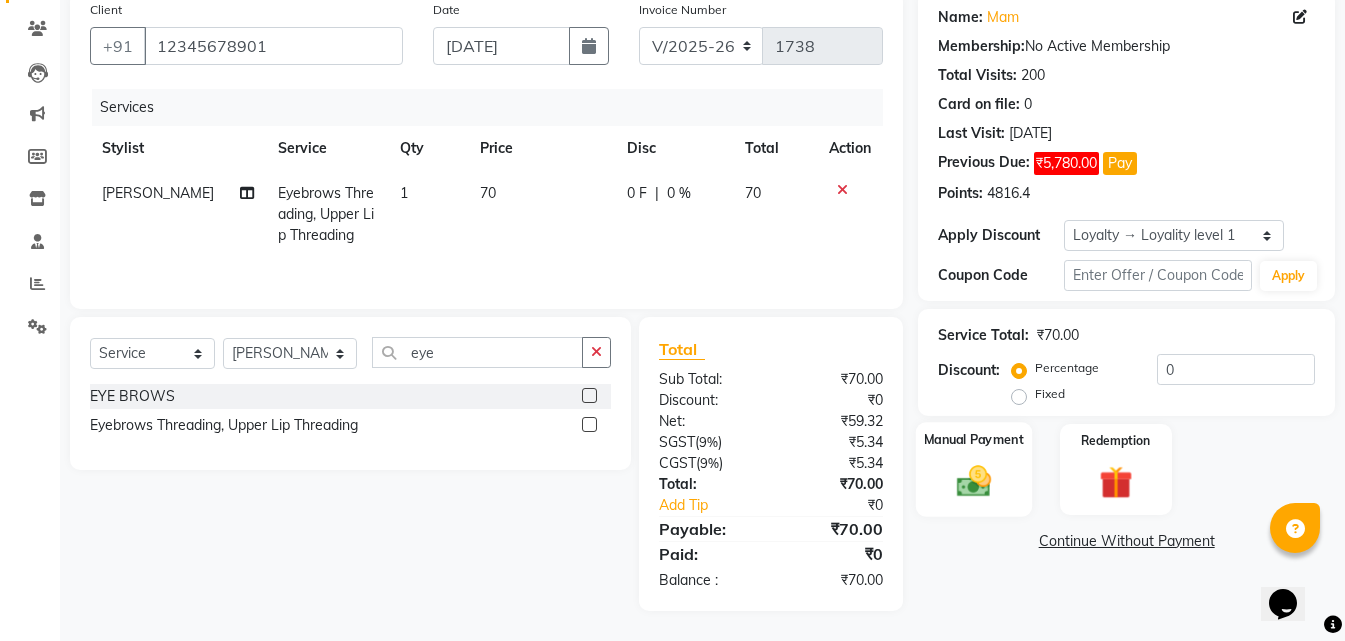click on "Manual Payment" 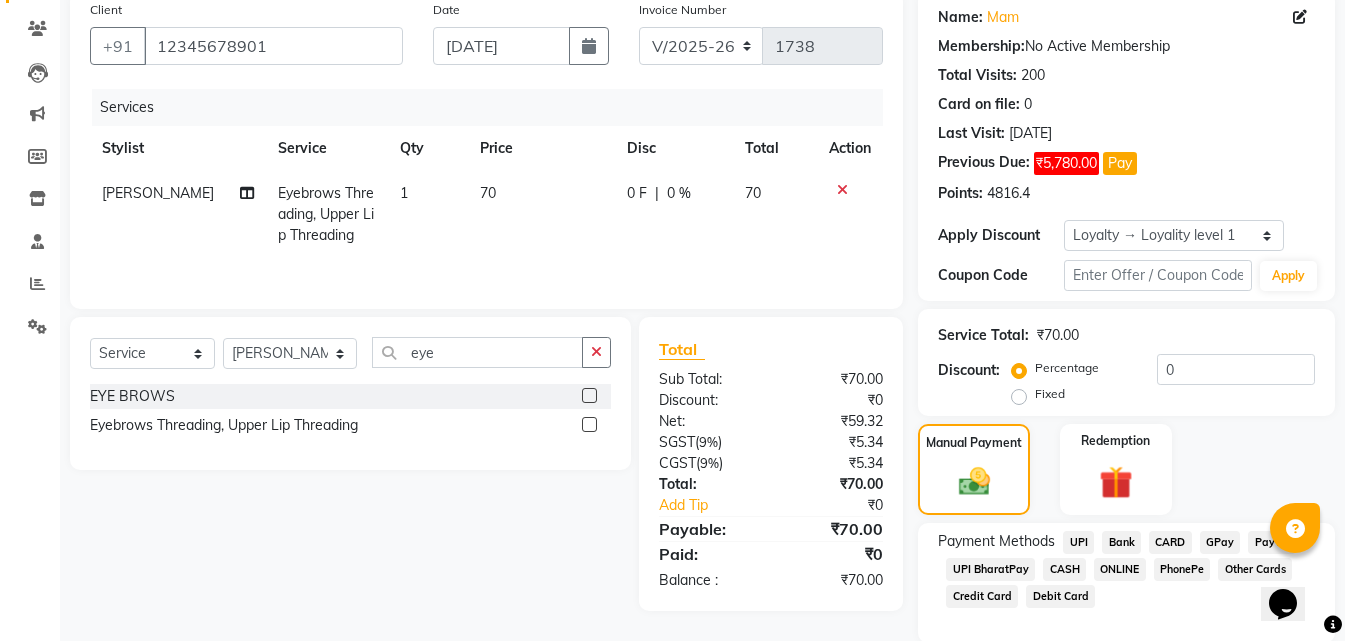 click on "CASH" 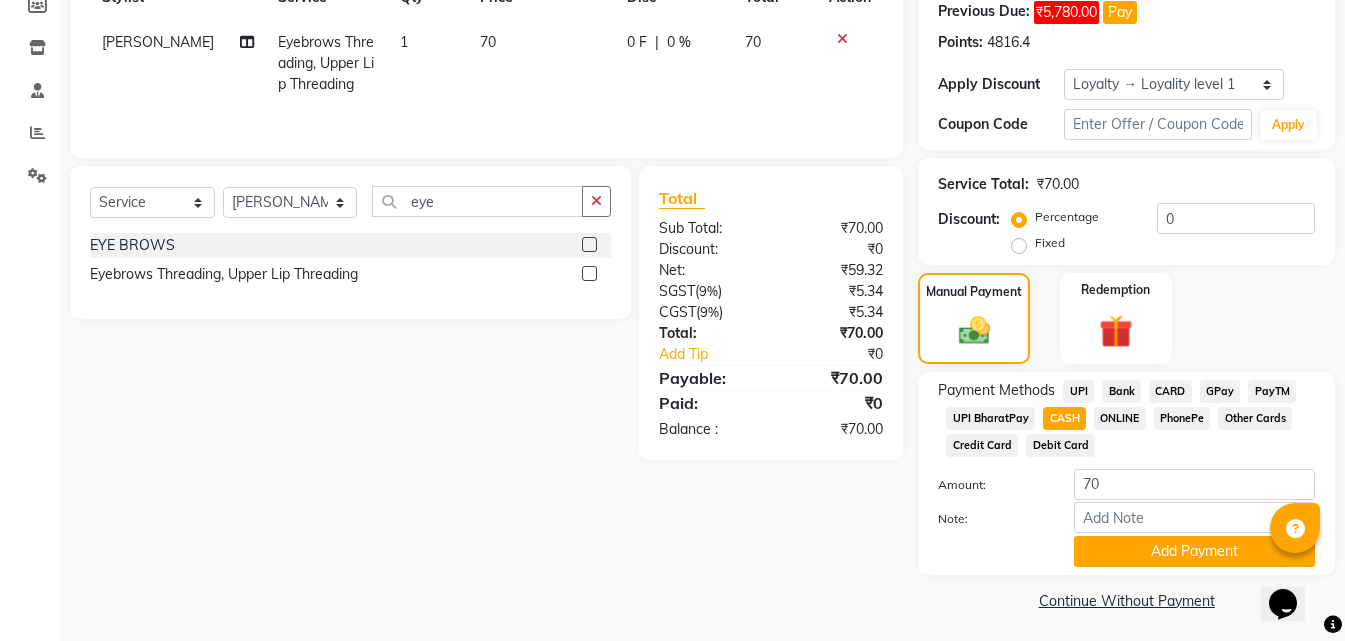 scroll, scrollTop: 315, scrollLeft: 0, axis: vertical 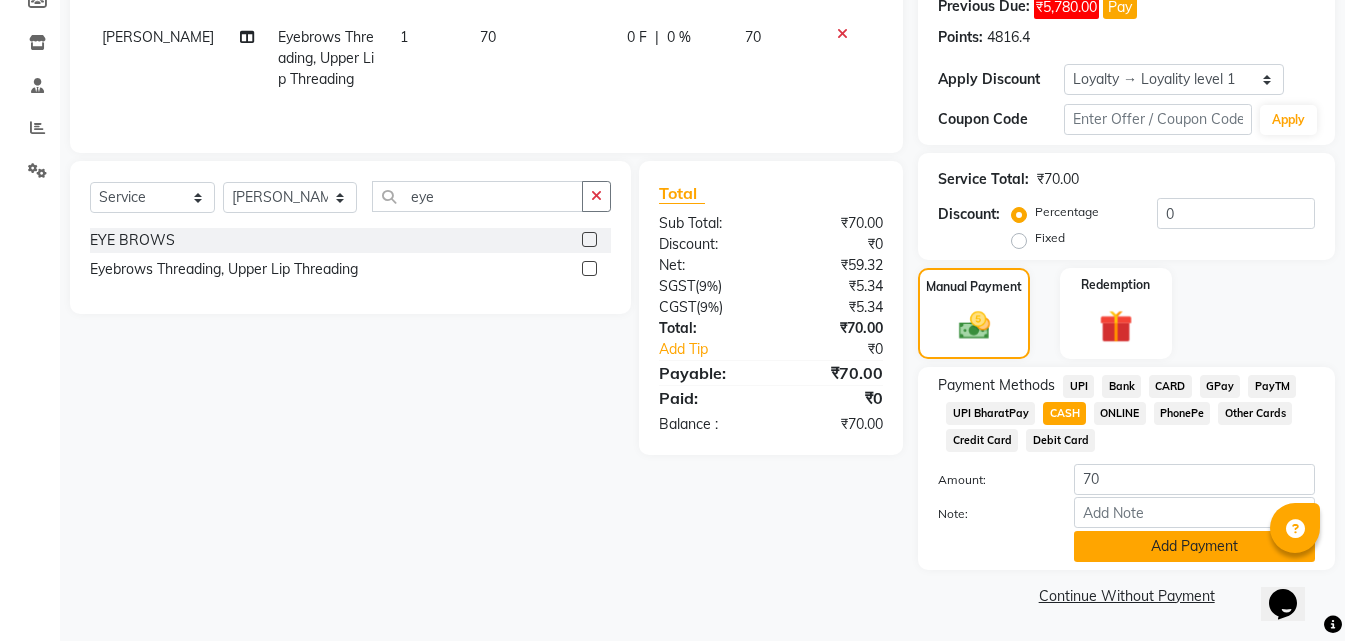 click on "Add Payment" 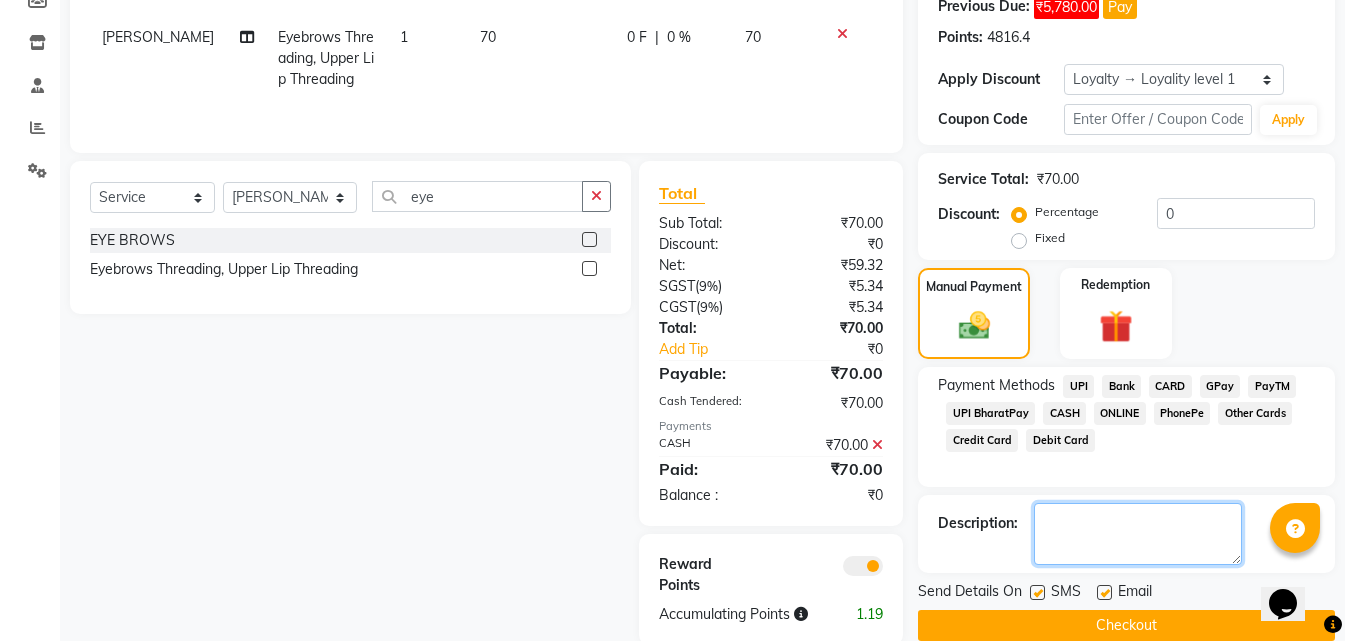 click 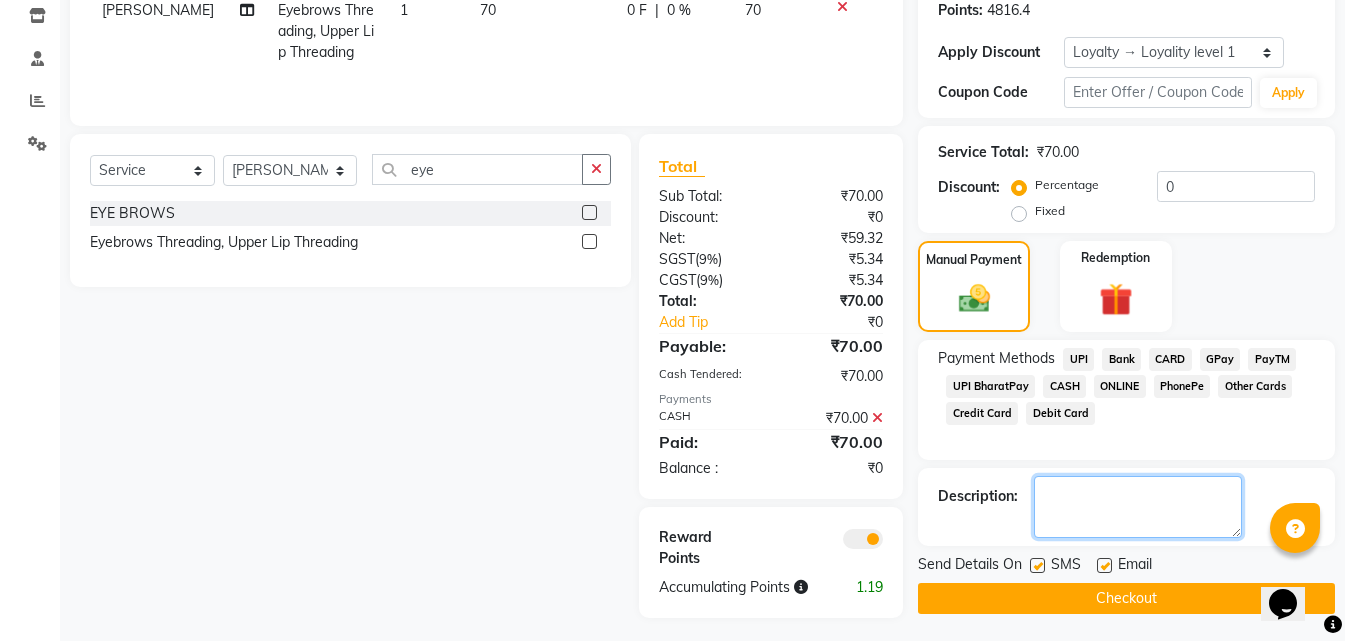 scroll, scrollTop: 349, scrollLeft: 0, axis: vertical 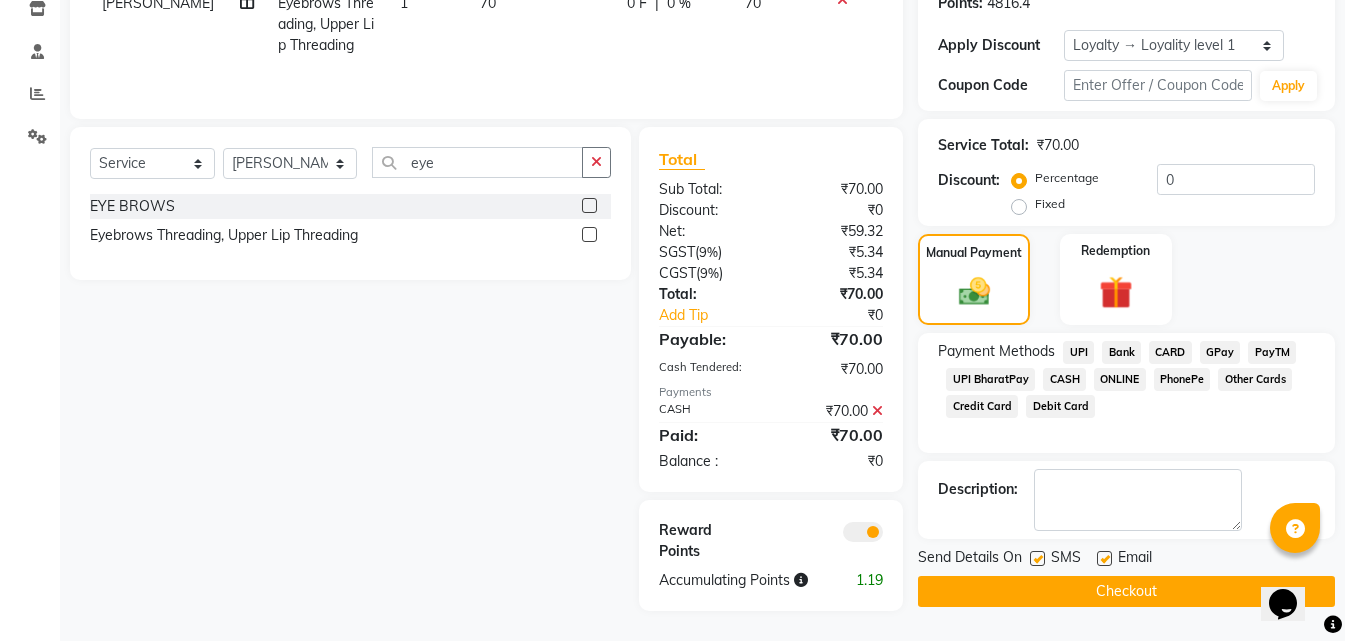click on "Checkout" 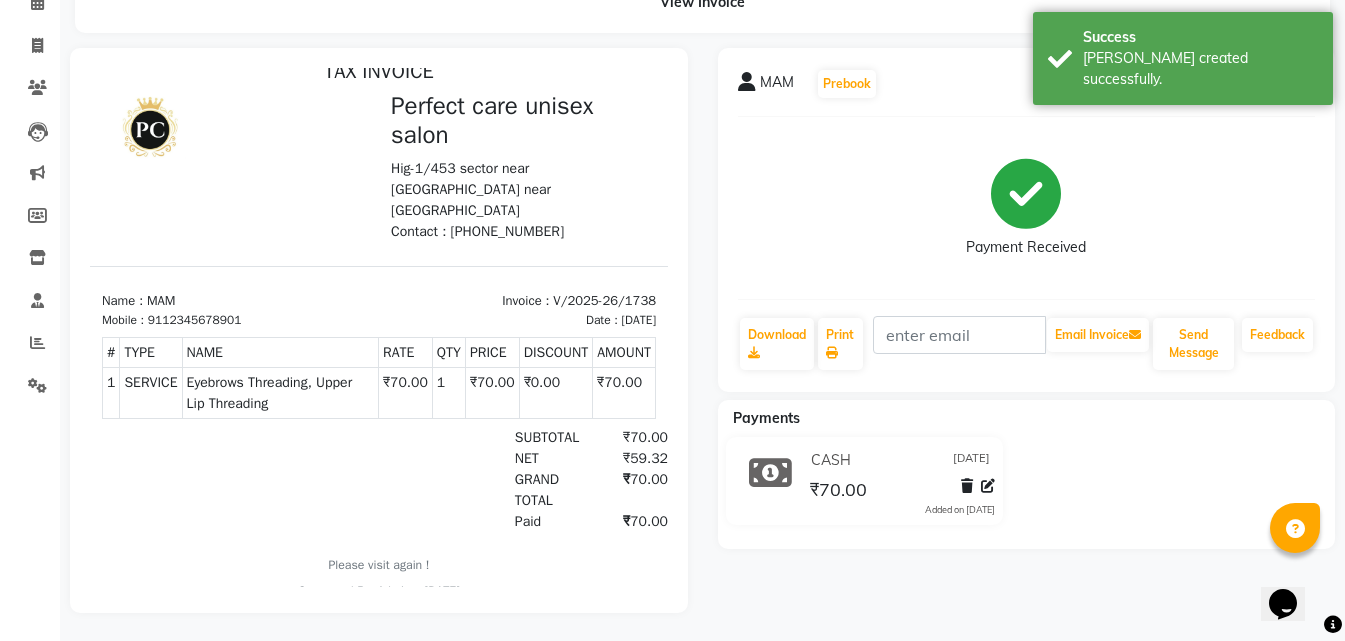 scroll, scrollTop: 0, scrollLeft: 0, axis: both 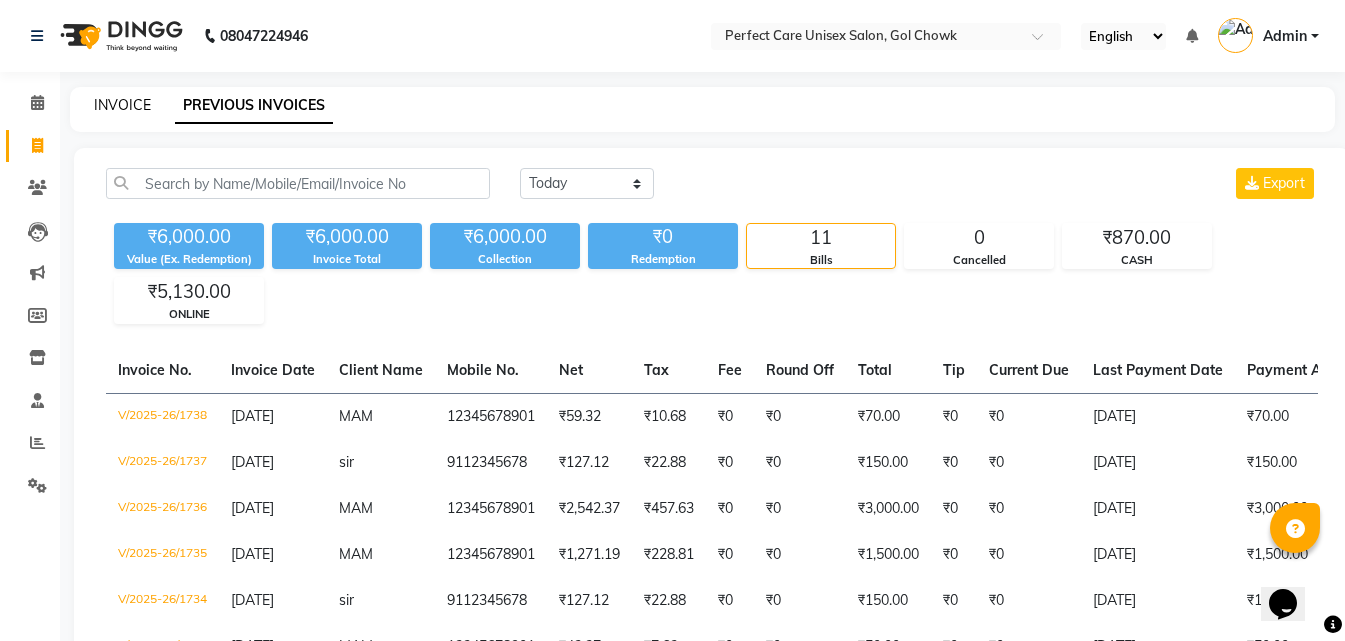 click on "INVOICE" 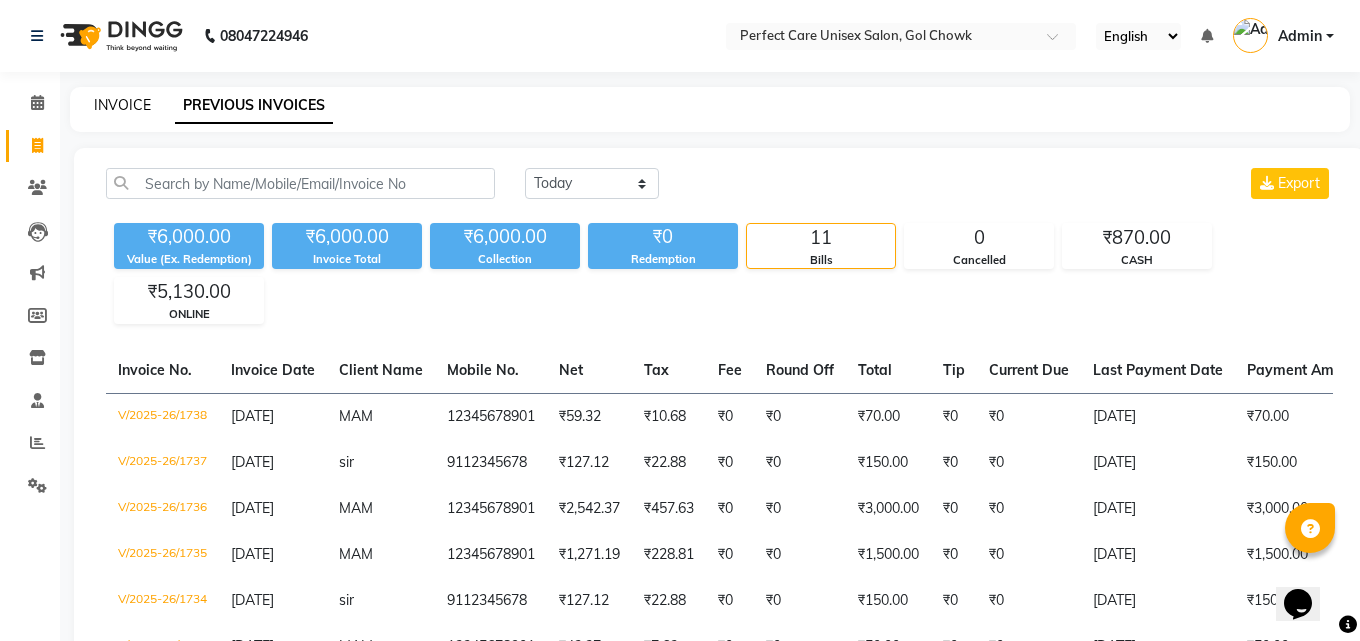 select on "4751" 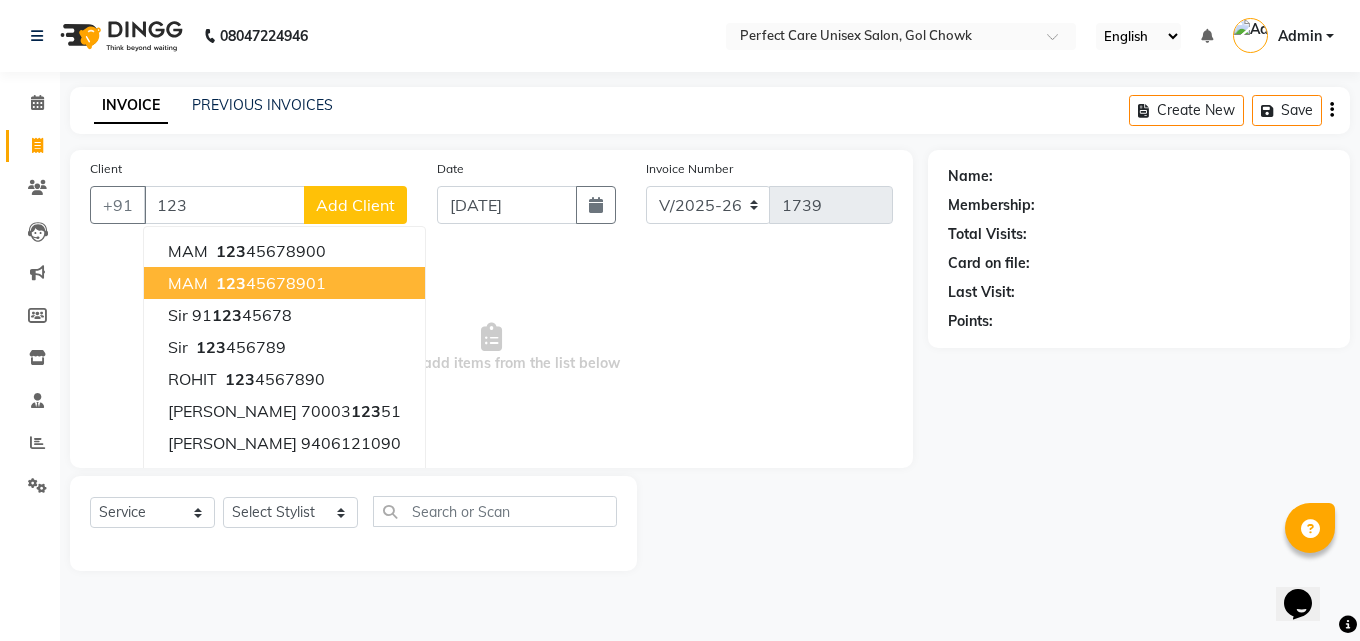 click on "123 45678901" at bounding box center (269, 283) 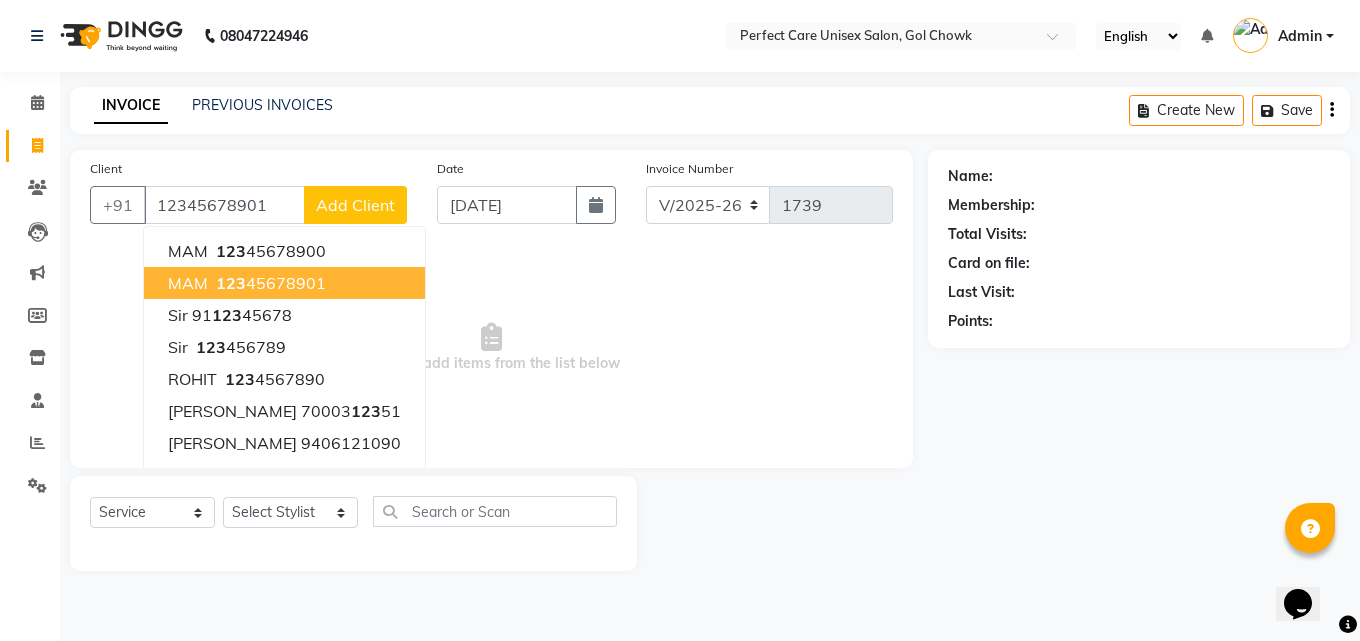 type on "12345678901" 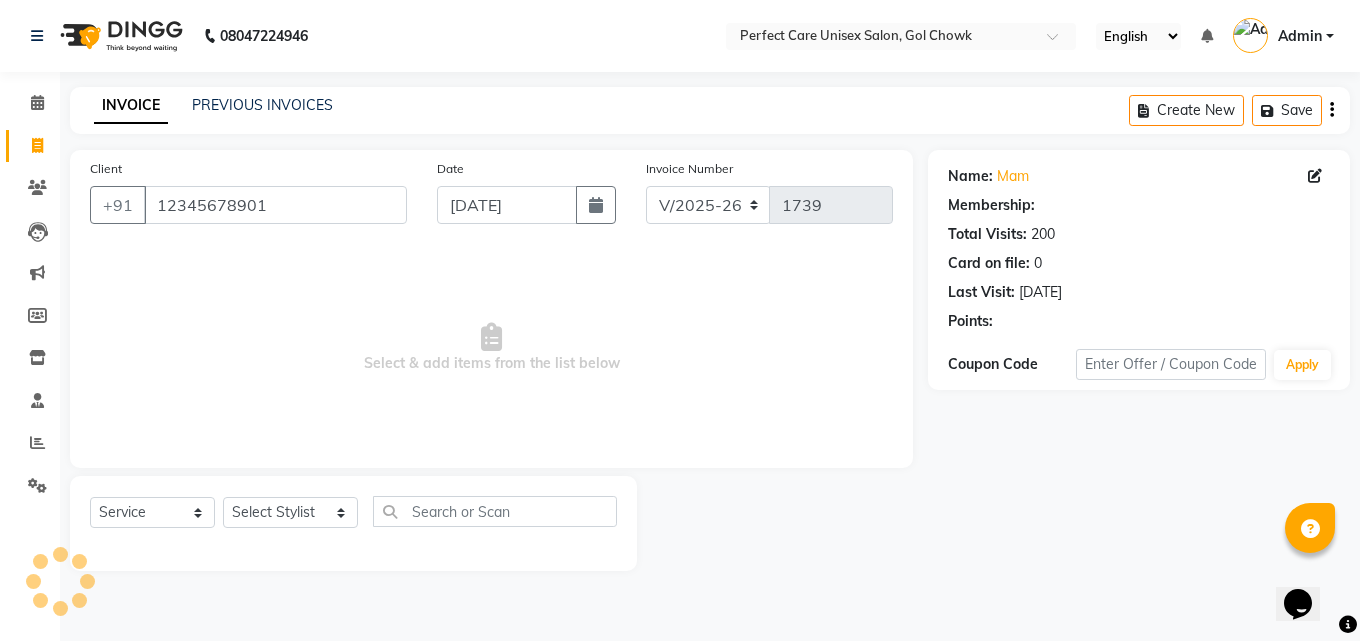 select on "1: Object" 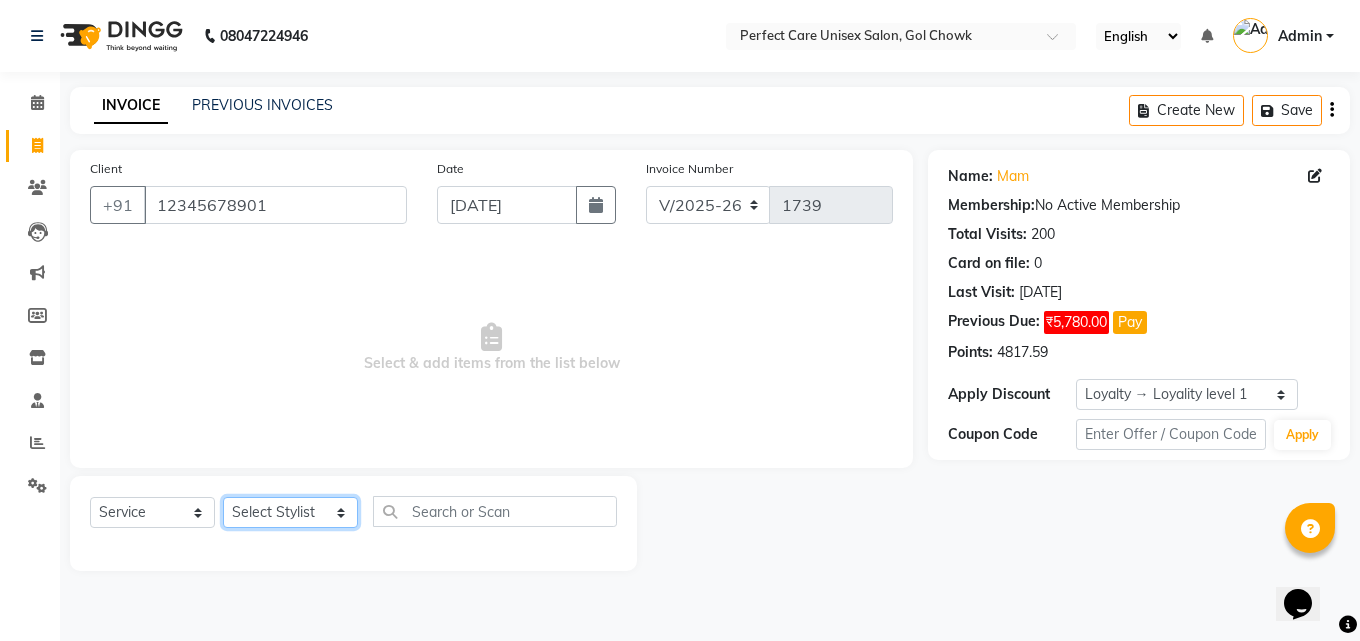 click on "Select Stylist MISS CHANDA MISS KAYNAT MISS KRITIKA  MISS PIHU MISS POOJA MISS.SHRADDHA MISS.SHREYA  MISS SUDHA  MISS. USHA MISS YAMINI mohbat MR. AARIF MR.ANGAD MR. ARUN  MR ARYAN MR. AVINASH MR. FARMAN MR.KARAN MR.KASIM MR. NAUSHAD MR.NAZIM MR.SAMEER MR.VIKASH MR.VISHAL MS RAMCHARAN NONE rashmi" 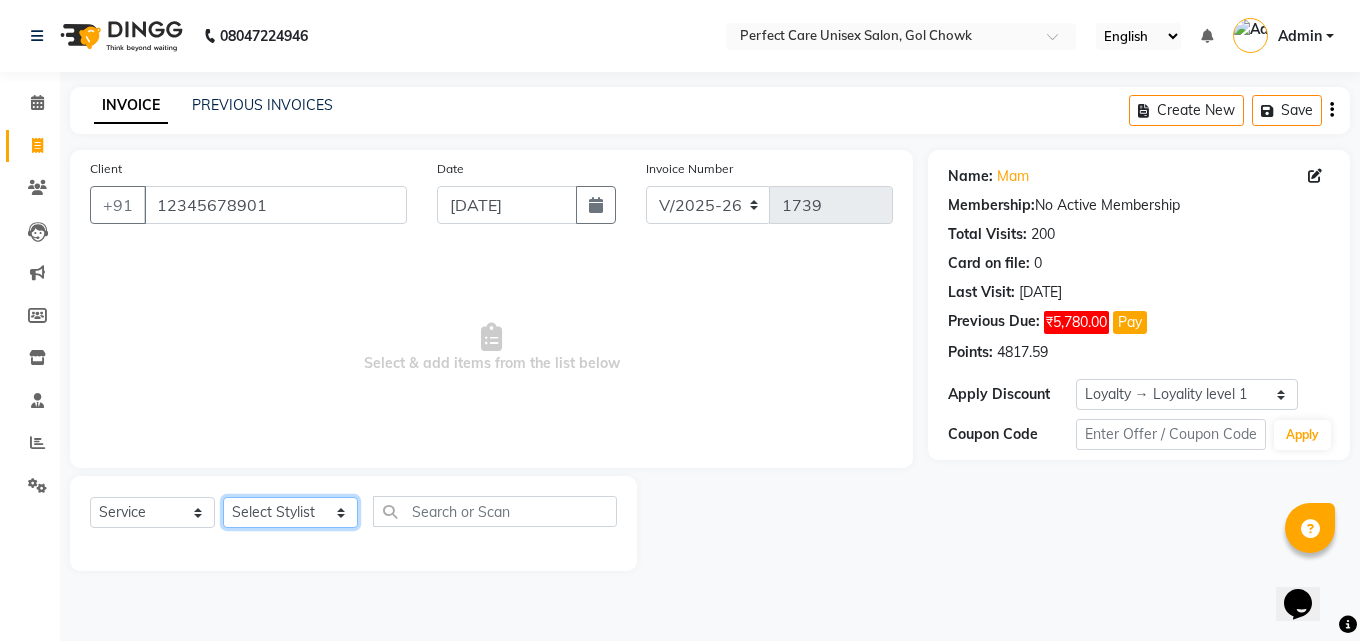 select on "52316" 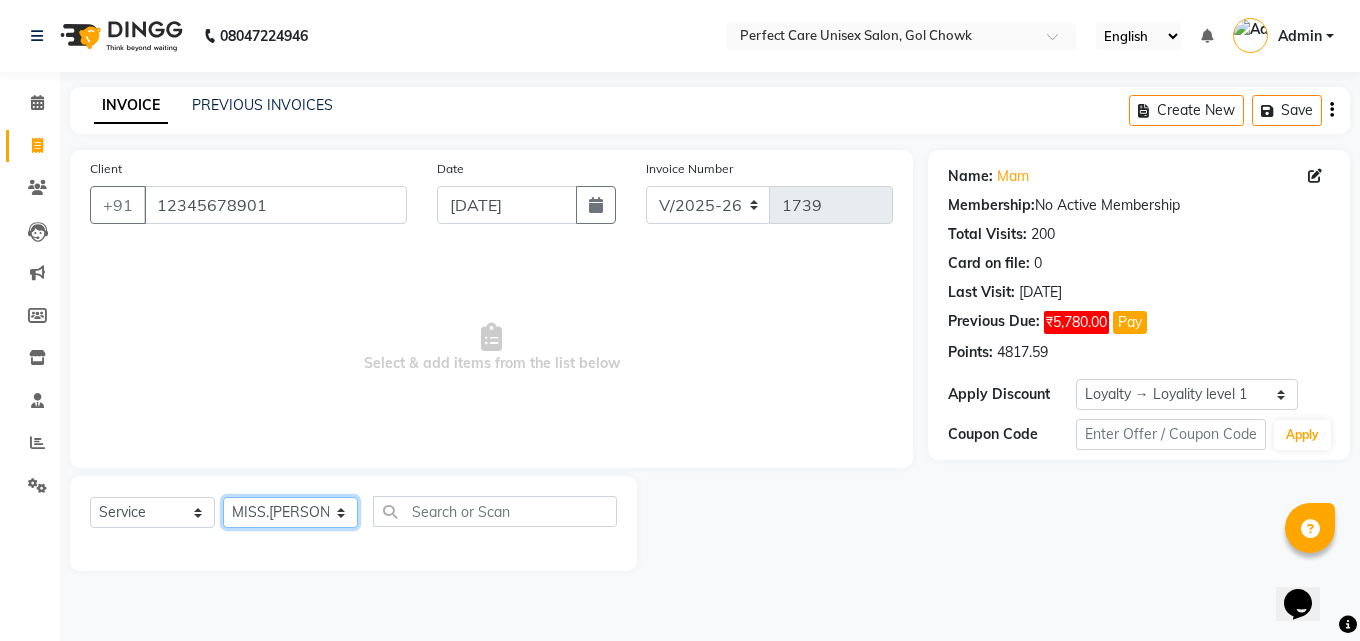 click on "Select Stylist MISS CHANDA MISS KAYNAT MISS KRITIKA  MISS PIHU MISS POOJA MISS.SHRADDHA MISS.SHREYA  MISS SUDHA  MISS. USHA MISS YAMINI mohbat MR. AARIF MR.ANGAD MR. ARUN  MR ARYAN MR. AVINASH MR. FARMAN MR.KARAN MR.KASIM MR. NAUSHAD MR.NAZIM MR.SAMEER MR.VIKASH MR.VISHAL MS RAMCHARAN NONE rashmi" 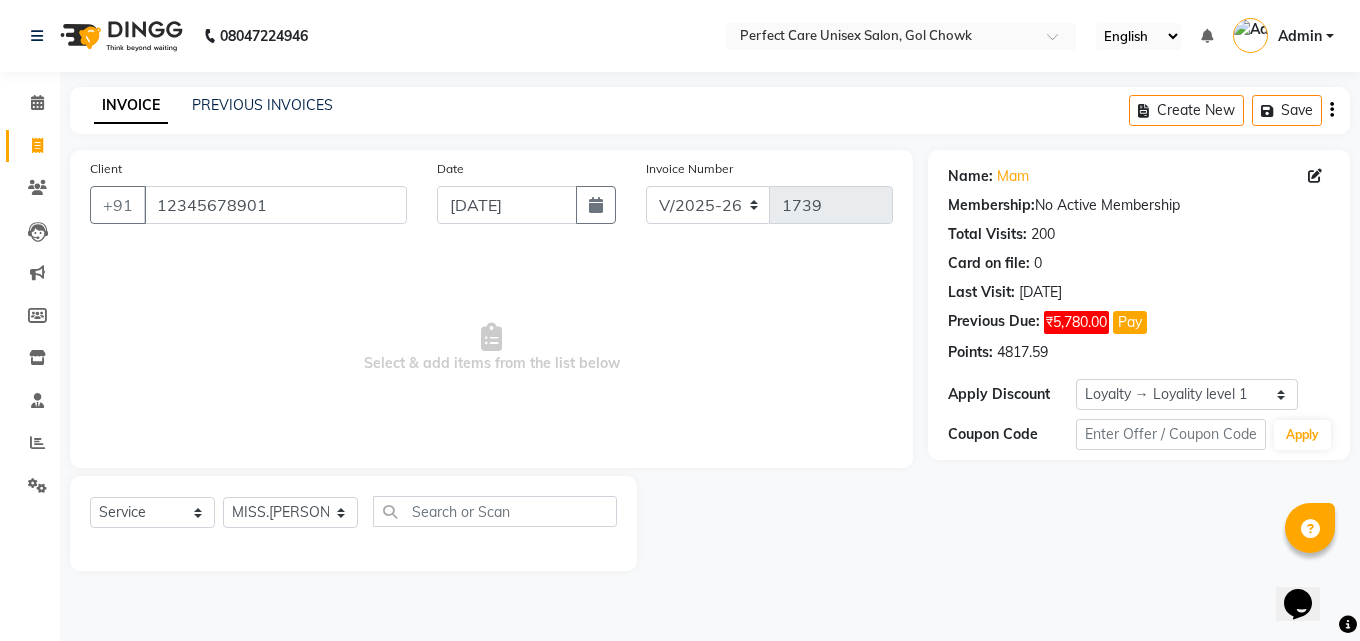 click on "INVOICE PREVIOUS INVOICES Create New   Save  Client +91 12345678901 Date 10-07-2025 Invoice Number V/2025 V/2025-26 1739  Select & add items from the list below  Select  Service  Product  Membership  Package Voucher Prepaid Gift Card  Select Stylist MISS CHANDA MISS KAYNAT MISS KRITIKA  MISS PIHU MISS POOJA MISS.SHRADDHA MISS.SHREYA  MISS SUDHA  MISS. USHA MISS YAMINI mohbat MR. AARIF MR.ANGAD MR. ARUN  MR ARYAN MR. AVINASH MR. FARMAN MR.KARAN MR.KASIM MR. NAUSHAD MR.NAZIM MR.SAMEER MR.VIKASH MR.VISHAL MS RAMCHARAN NONE rashmi Name: Mam  Membership:  No Active Membership  Total Visits:  200 Card on file:  0 Last Visit:   10-07-2025 Previous Due:  ₹5,780.00 Pay Points:   4817.59  Apply Discount Select  Loyalty → Loyality level 1  Coupon Code Apply" 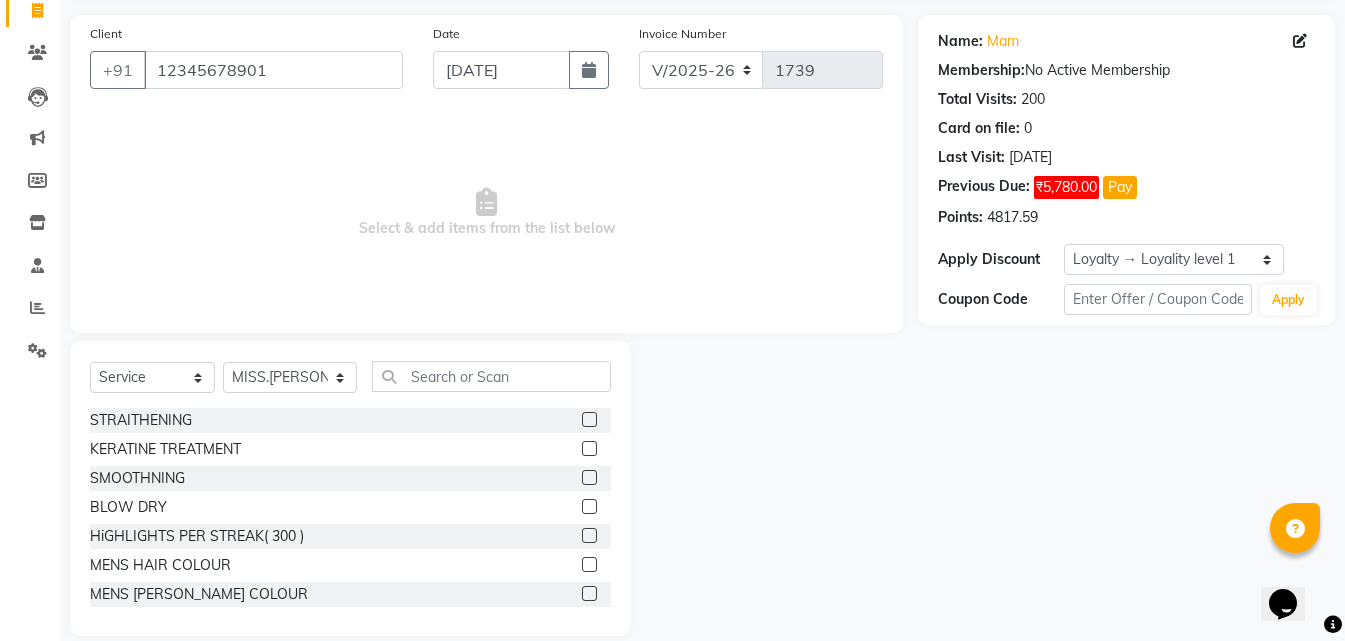 scroll, scrollTop: 160, scrollLeft: 0, axis: vertical 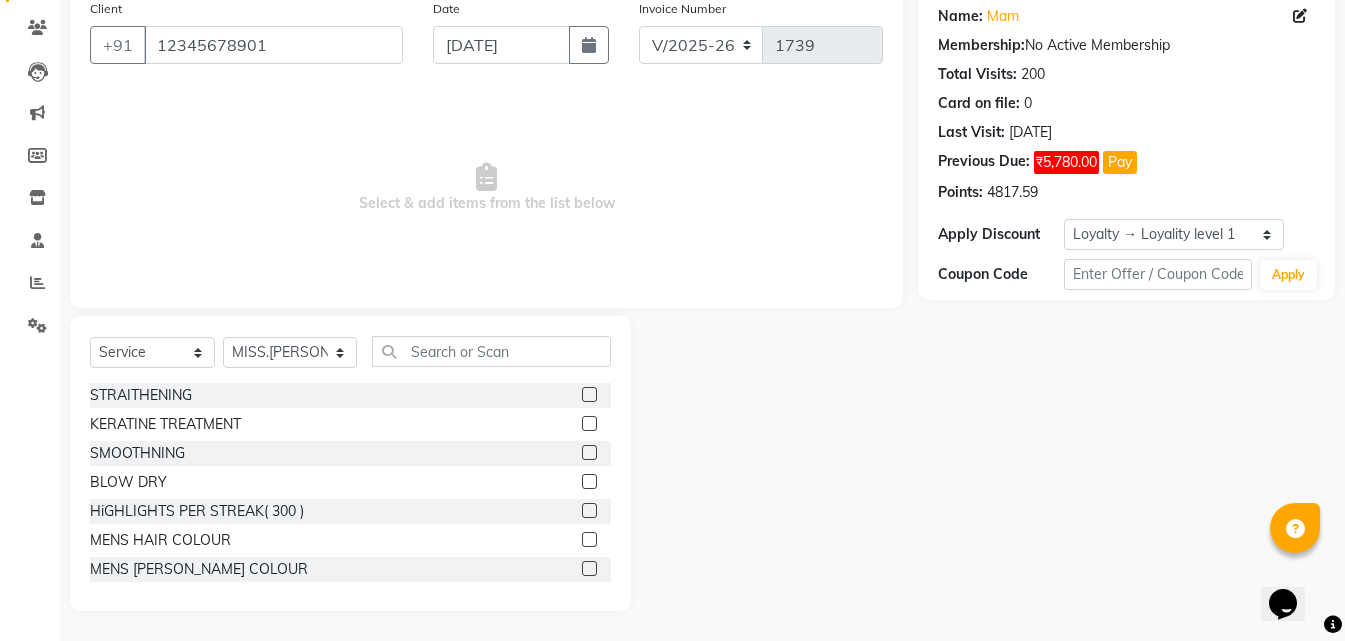 click 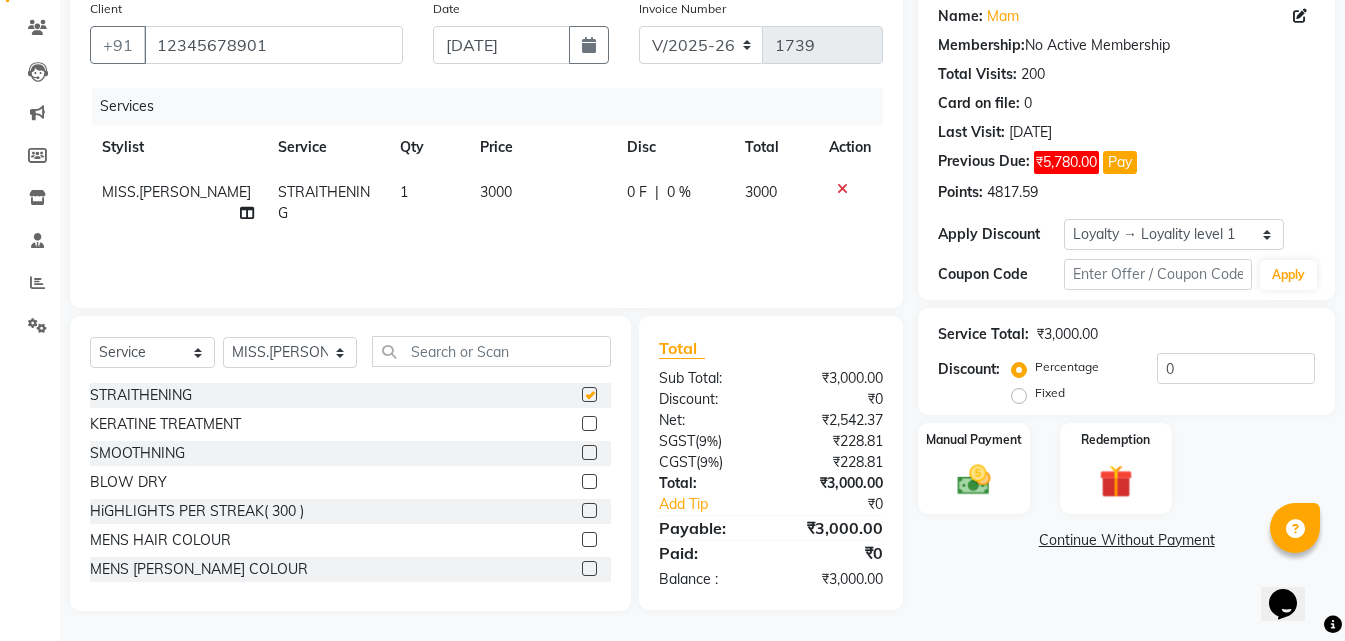 checkbox on "false" 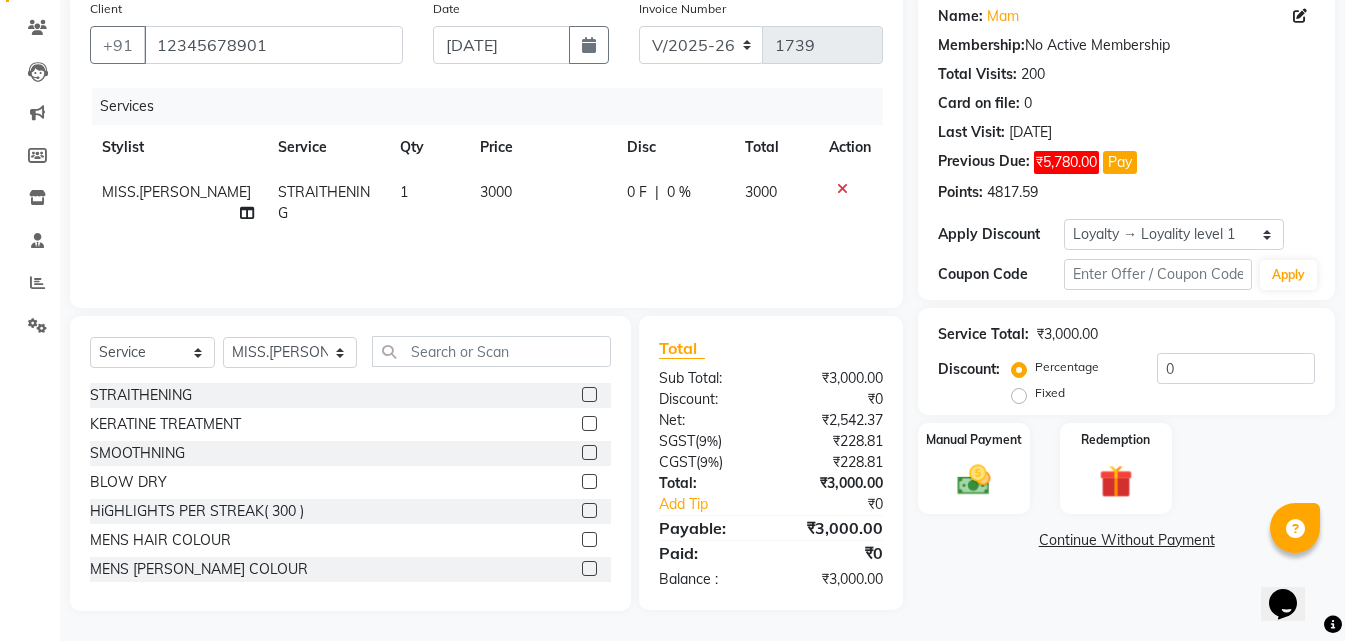 click 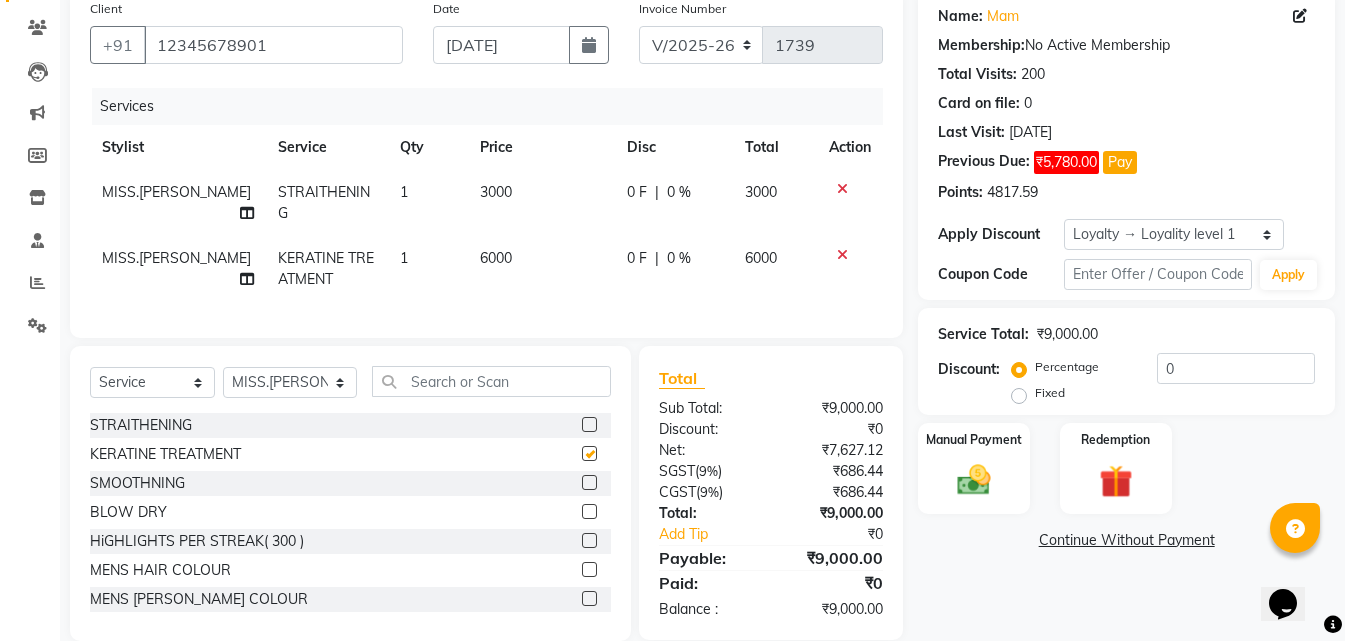 checkbox on "false" 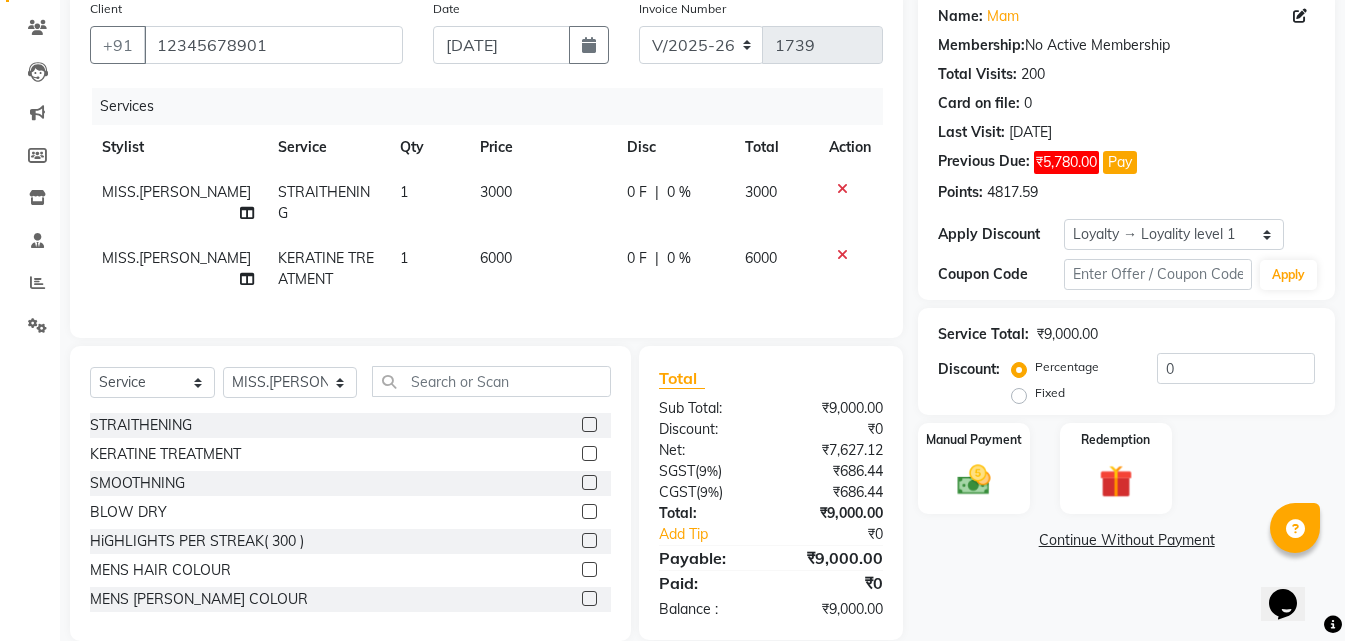 click 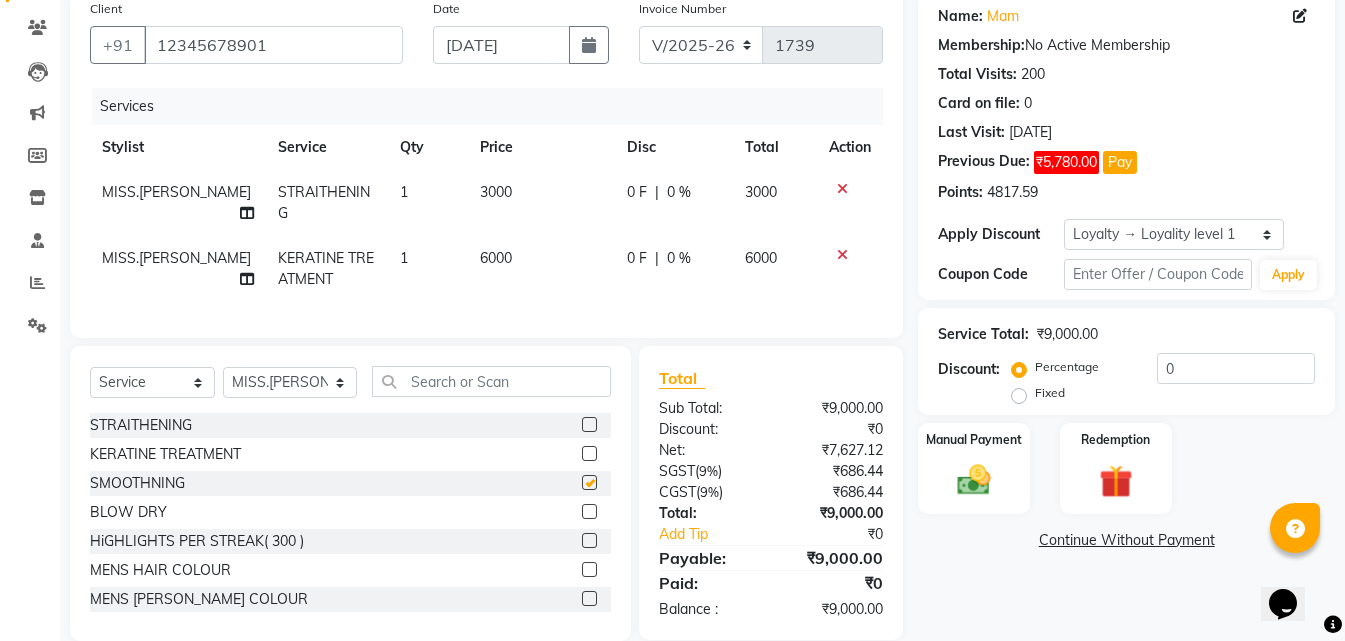 click 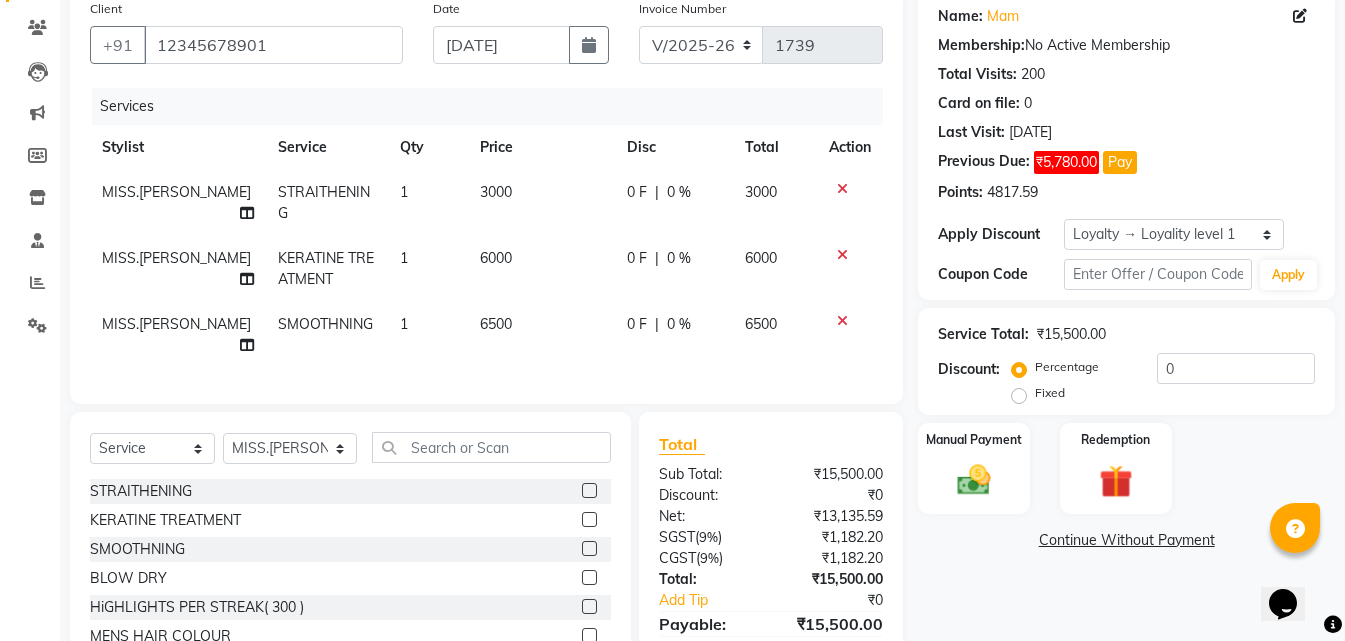 checkbox on "false" 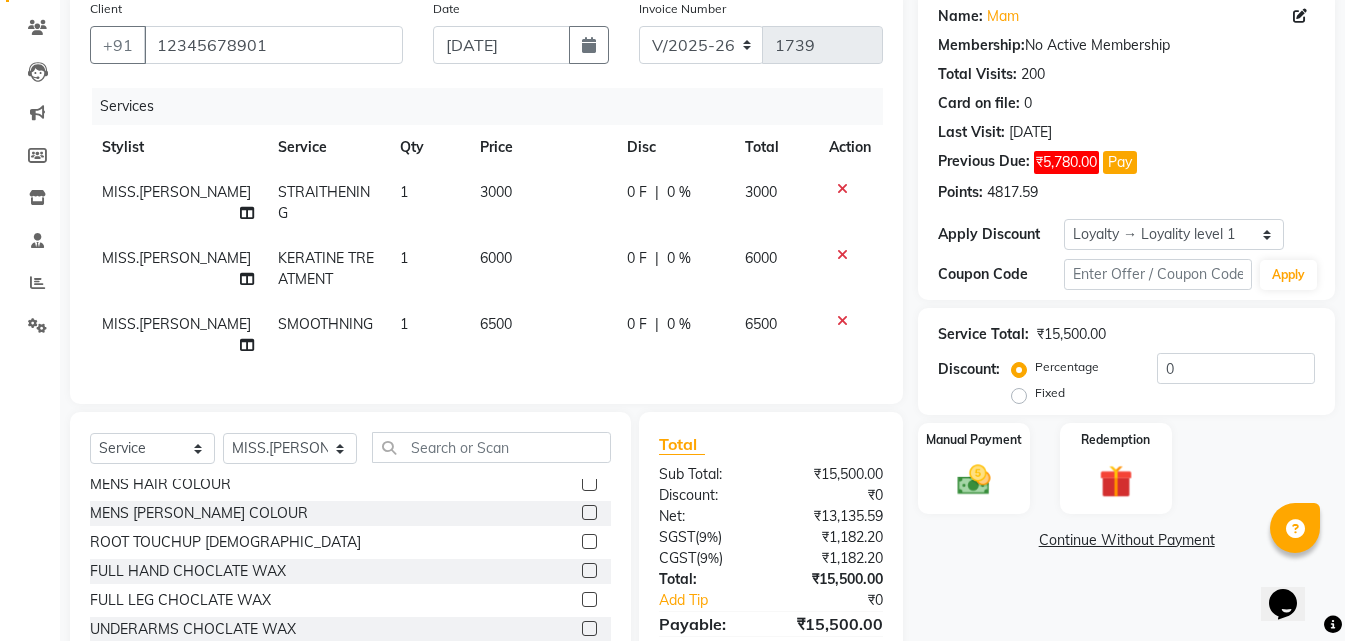 scroll, scrollTop: 200, scrollLeft: 0, axis: vertical 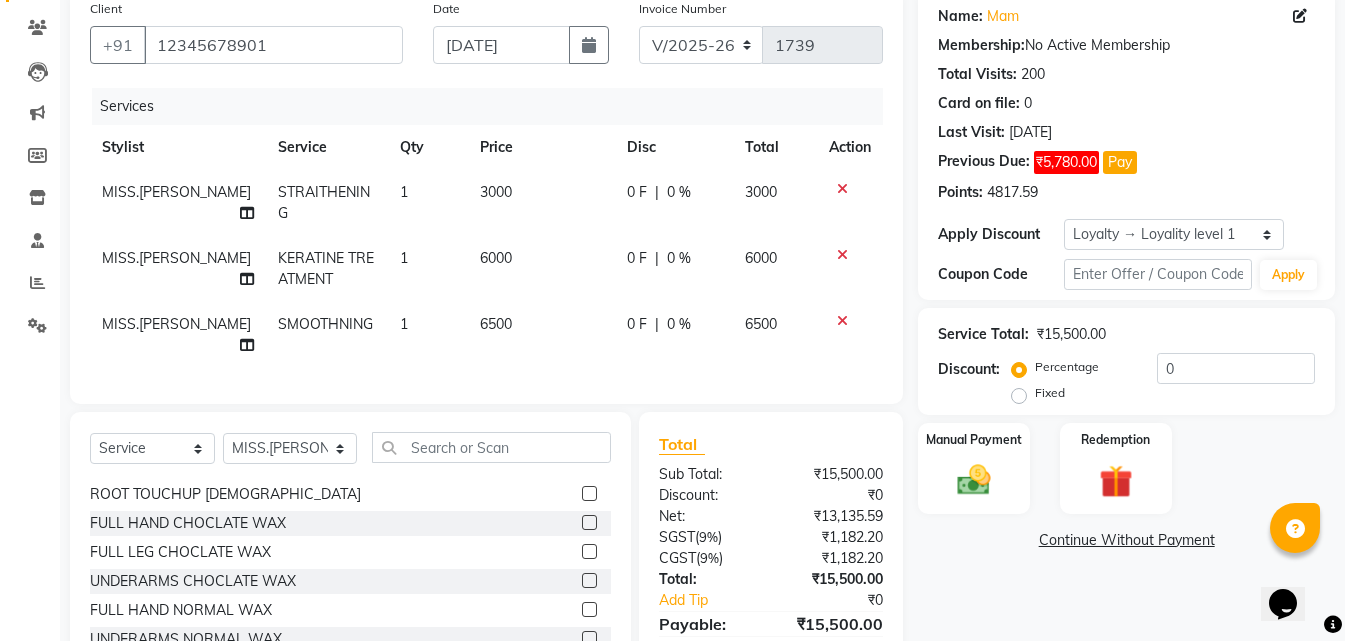 click 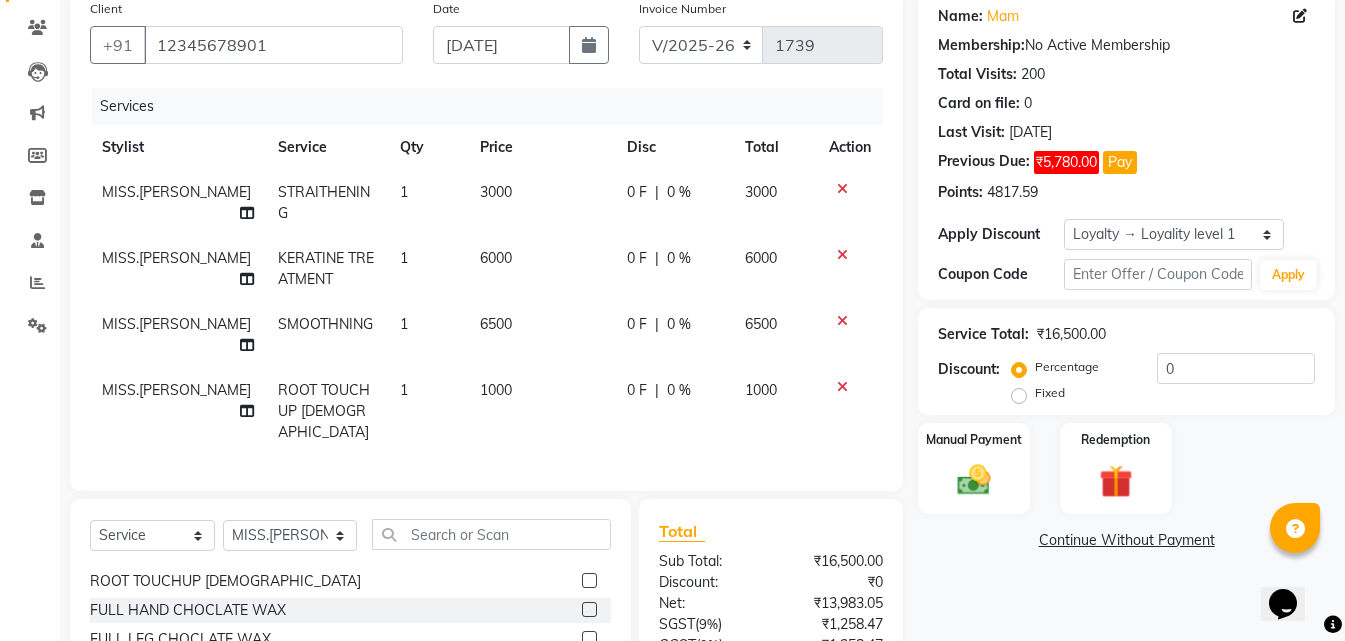 click 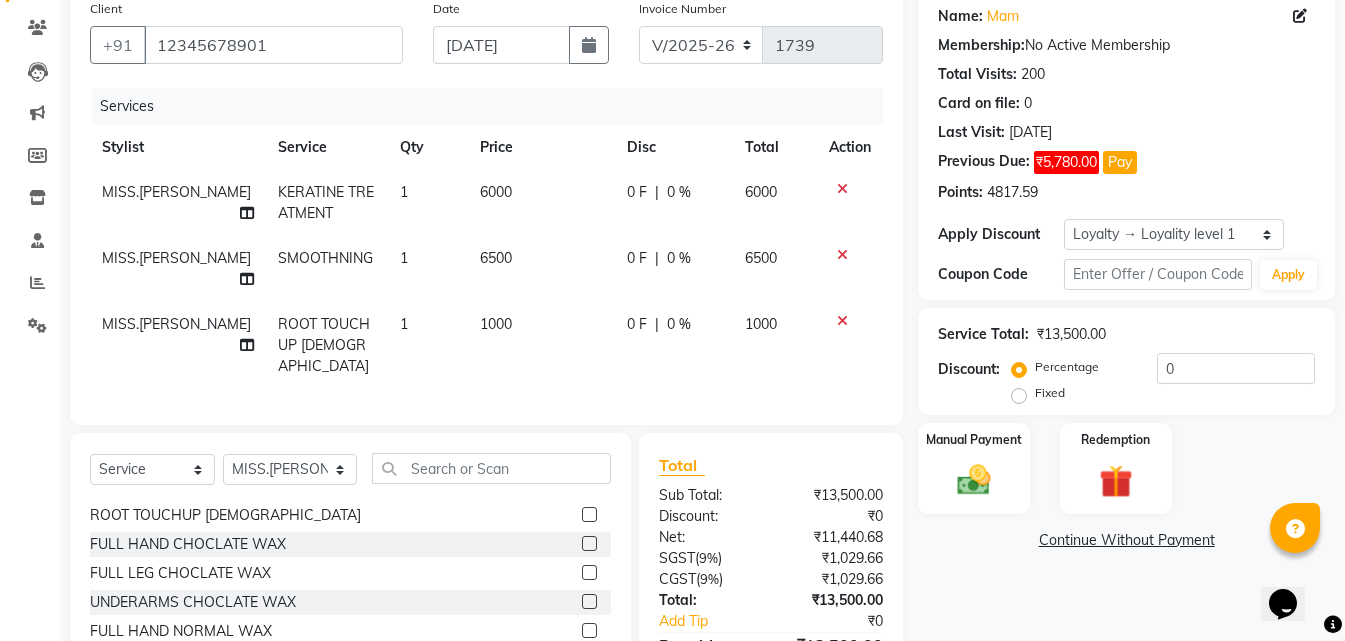 click 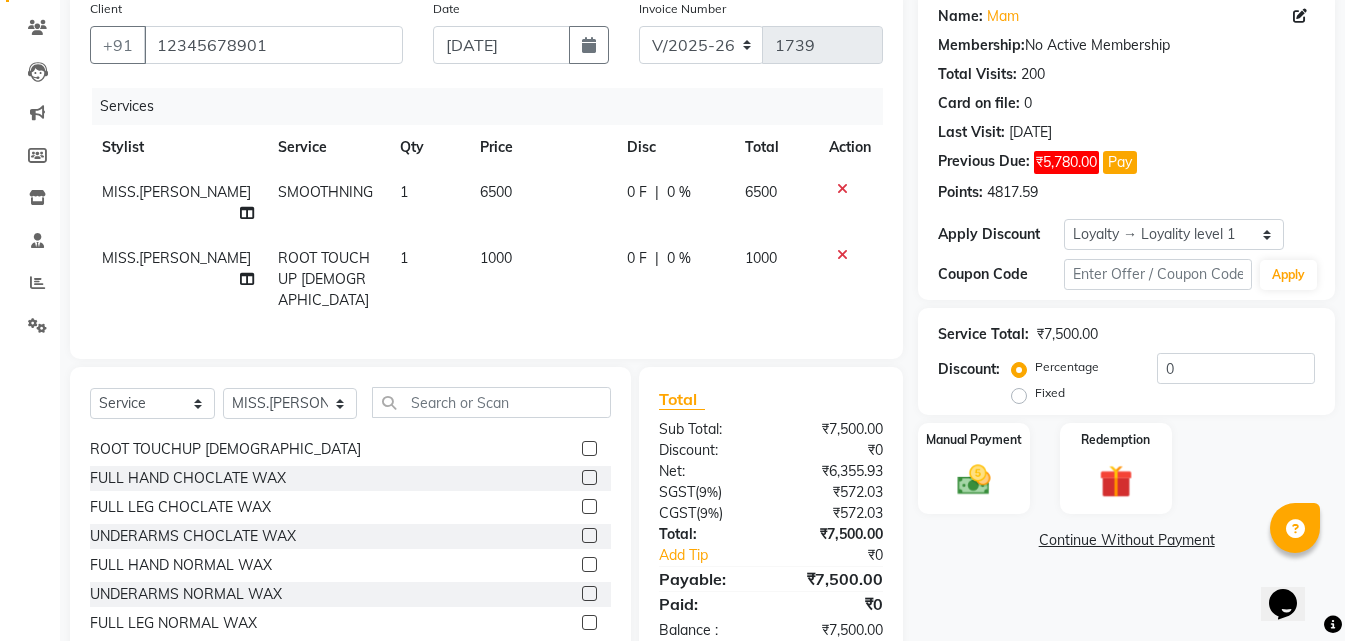 click 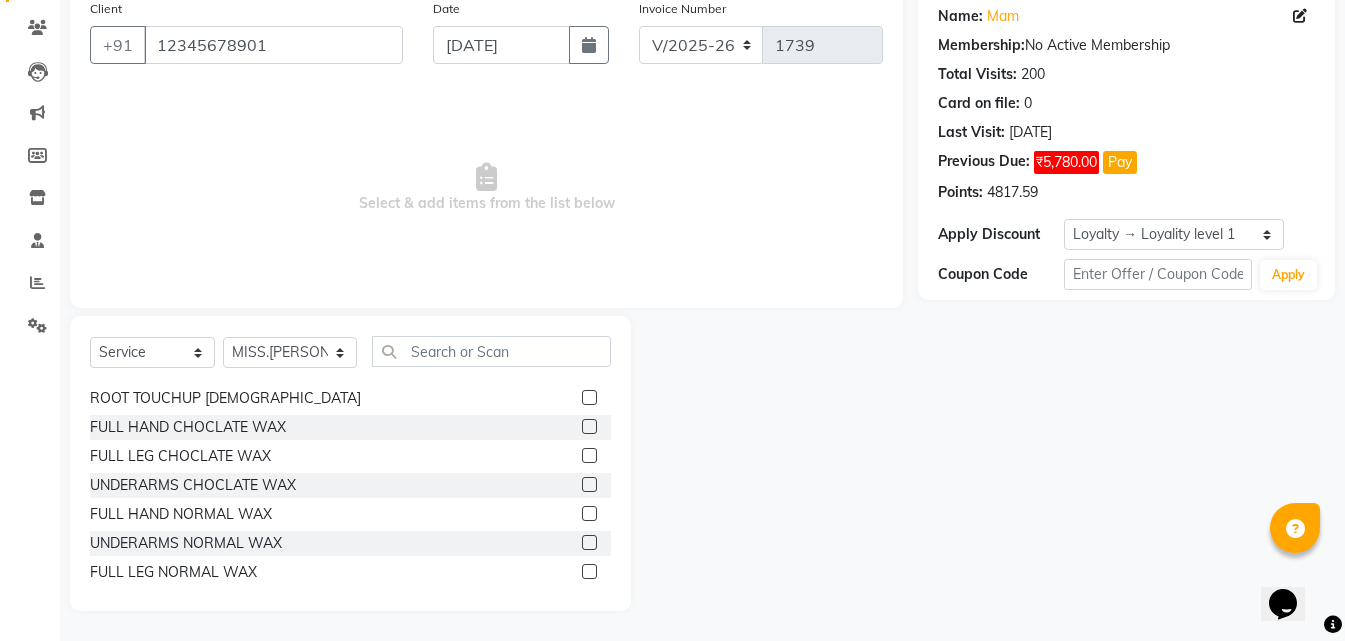 scroll, scrollTop: 100, scrollLeft: 0, axis: vertical 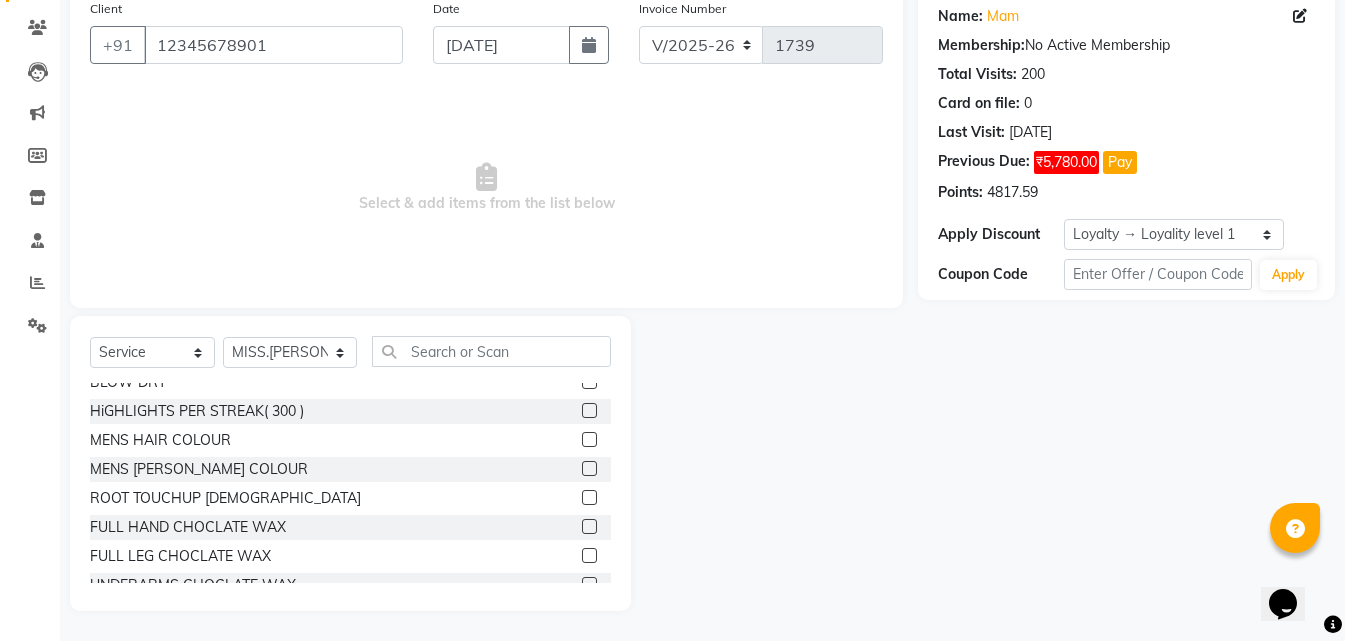 click 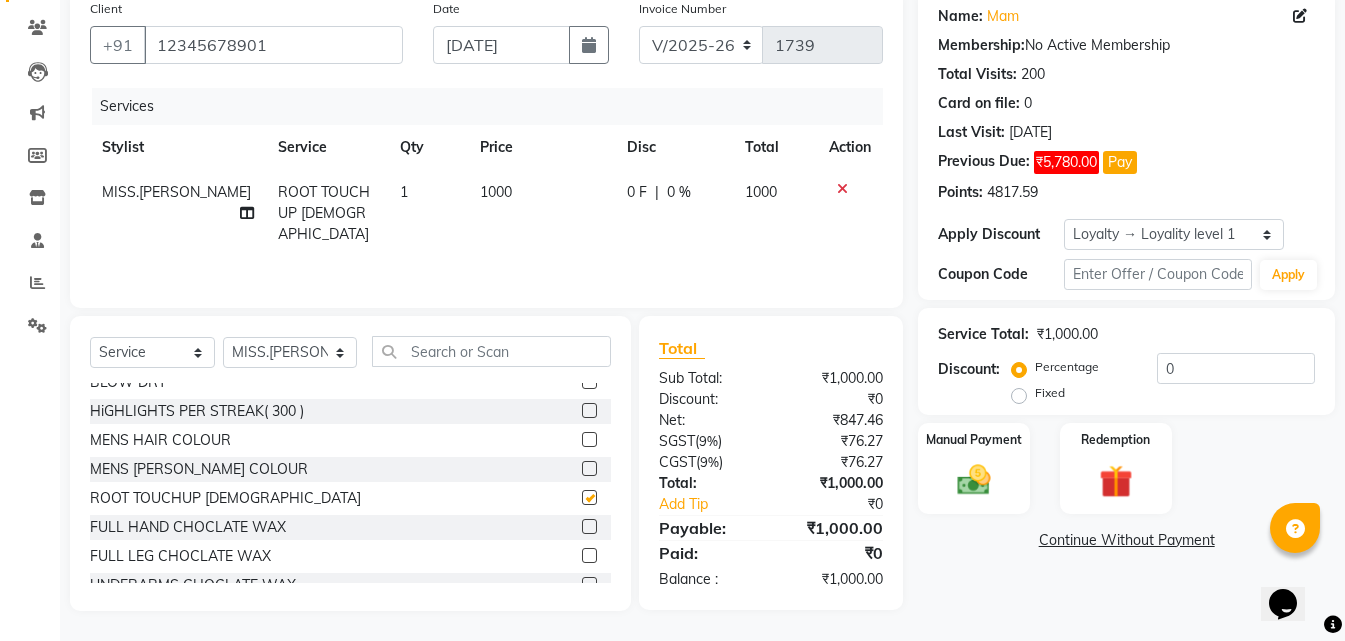 checkbox on "false" 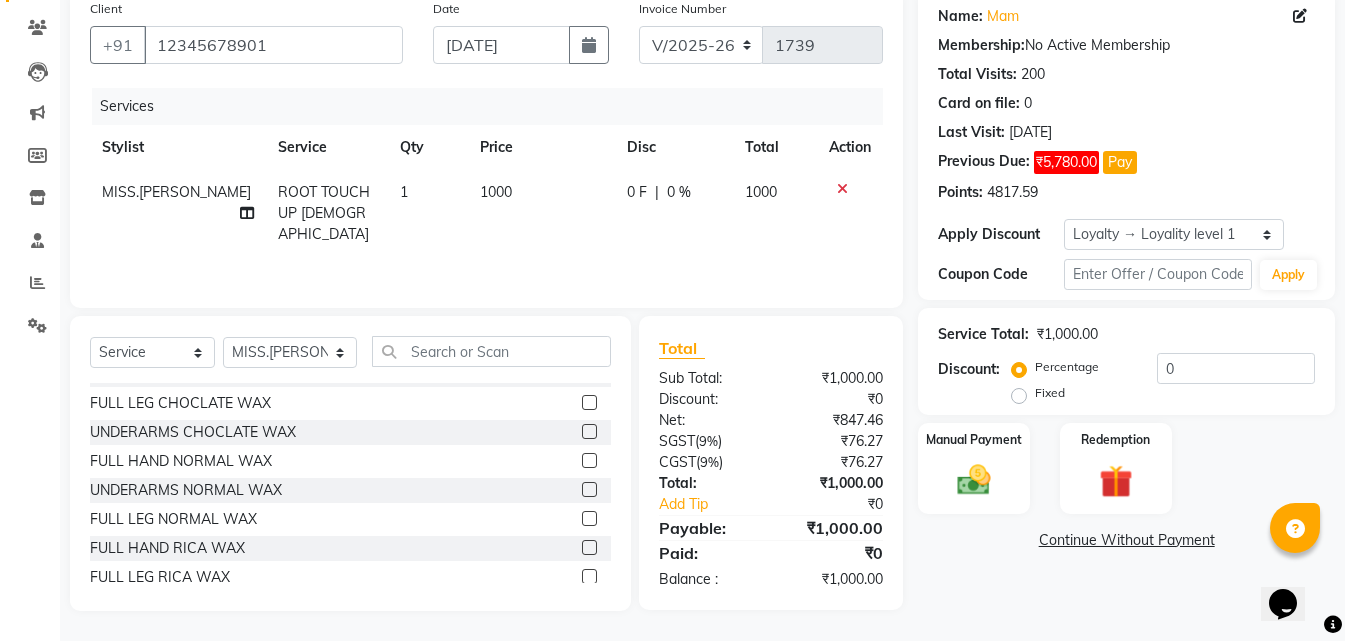 scroll, scrollTop: 300, scrollLeft: 0, axis: vertical 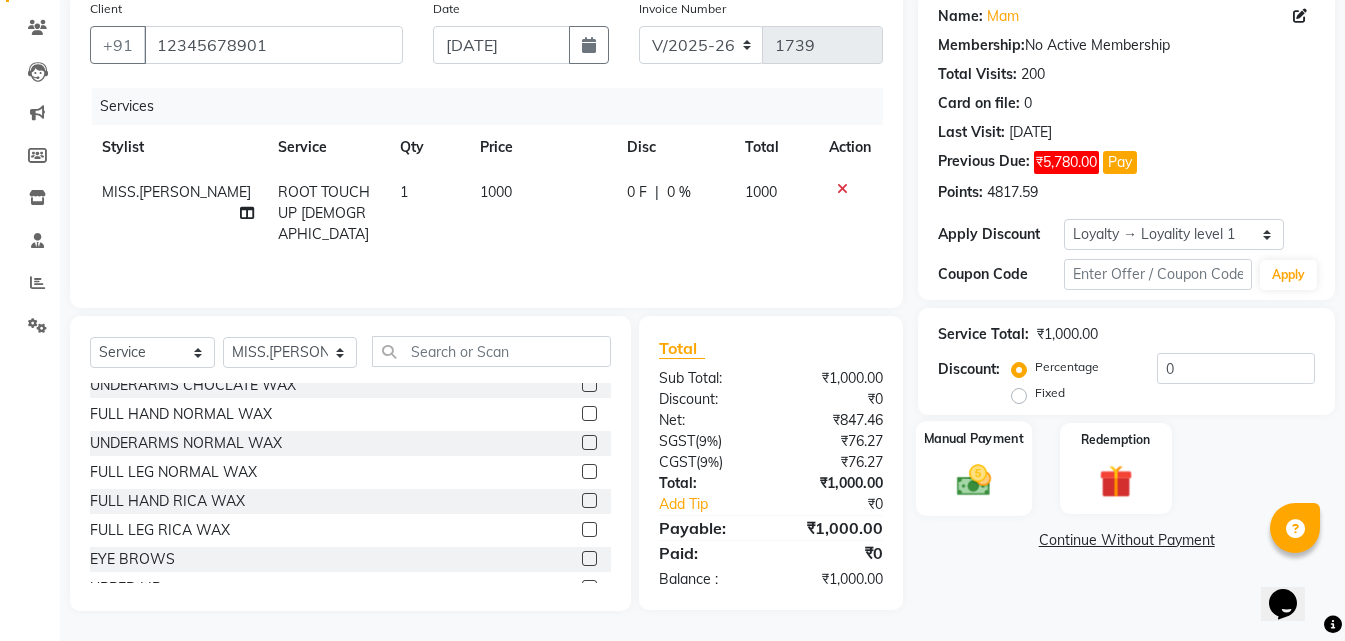 click 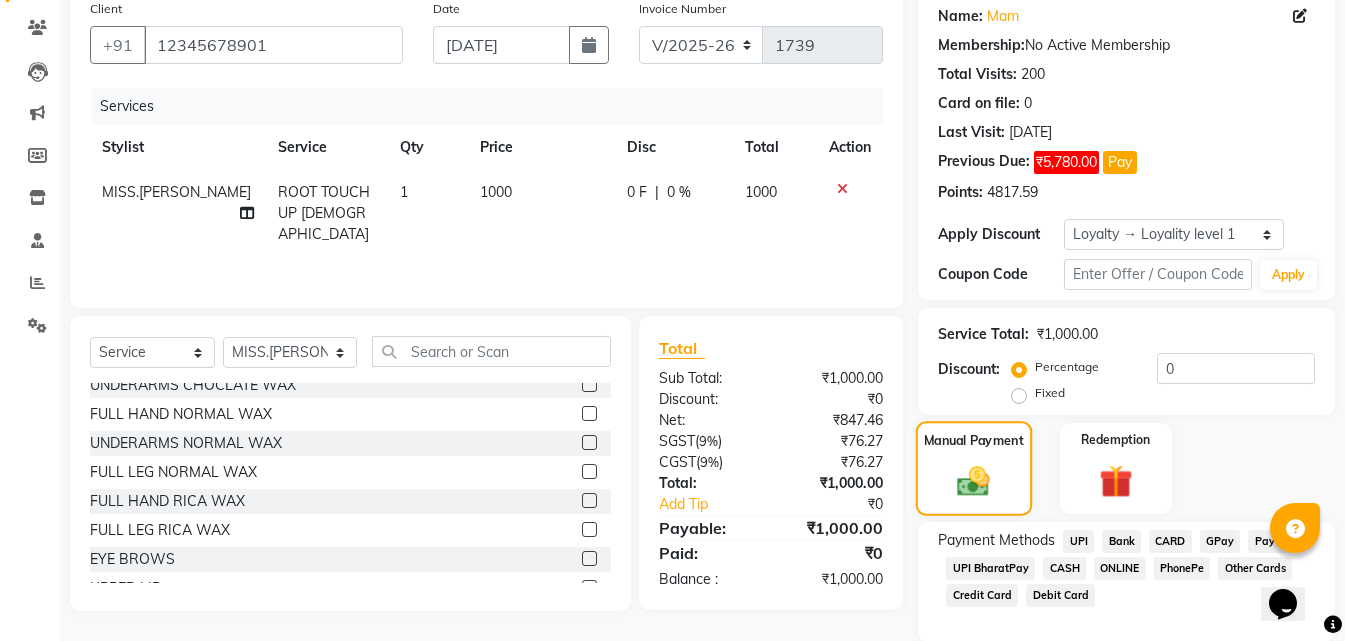 scroll, scrollTop: 232, scrollLeft: 0, axis: vertical 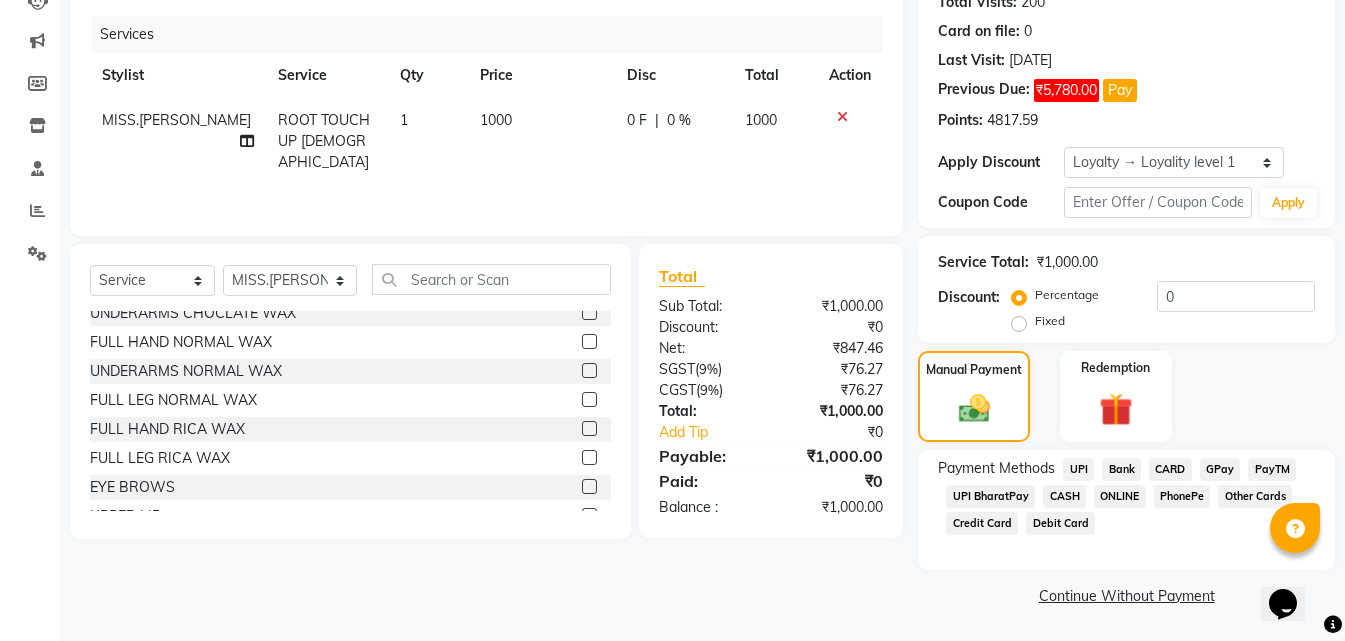 click on "ONLINE" 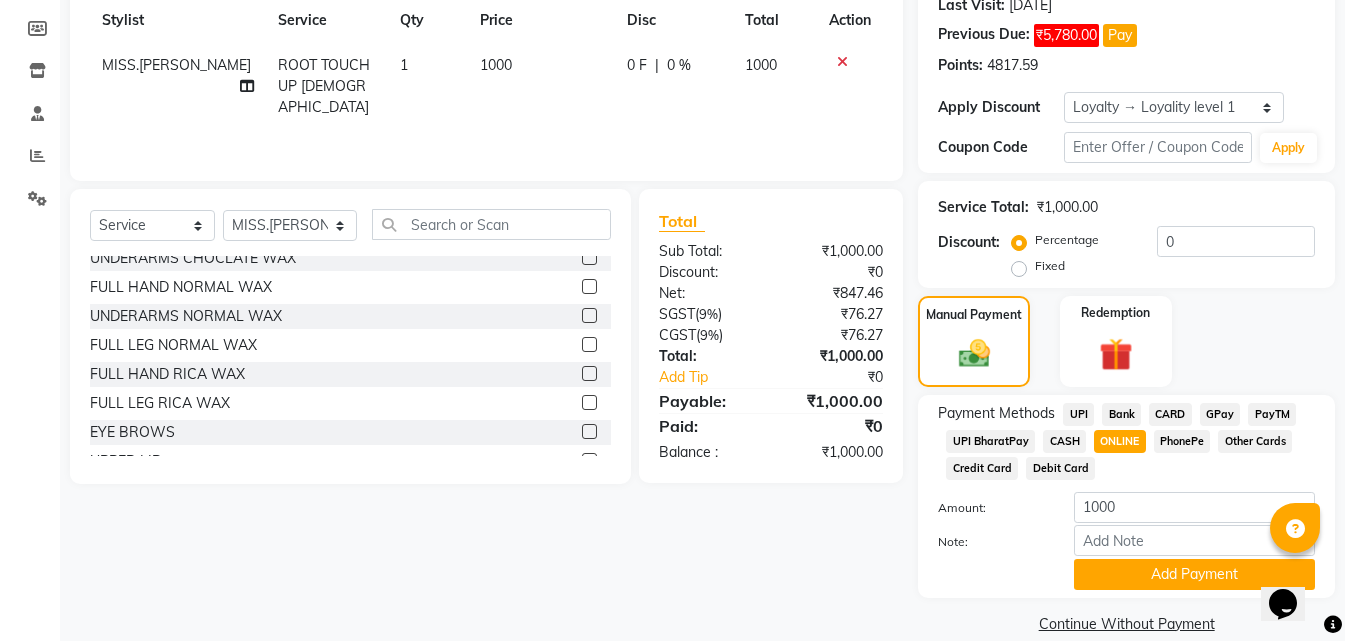 scroll, scrollTop: 315, scrollLeft: 0, axis: vertical 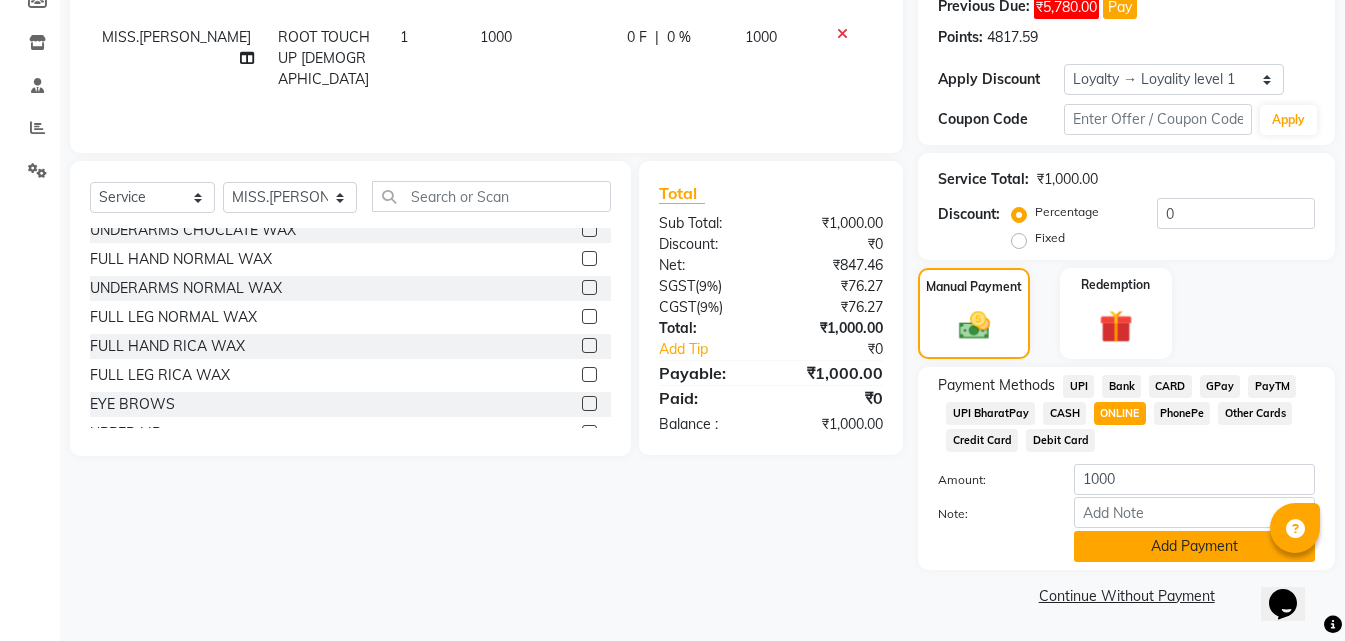 click on "Add Payment" 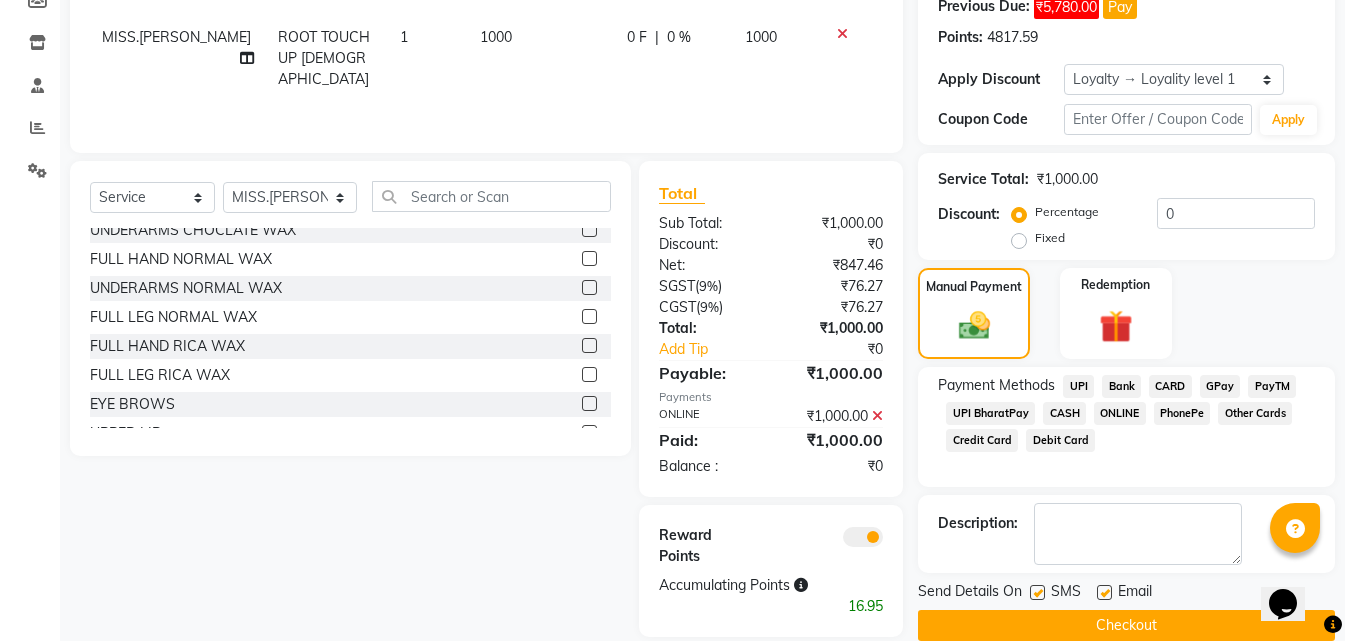 scroll, scrollTop: 345, scrollLeft: 0, axis: vertical 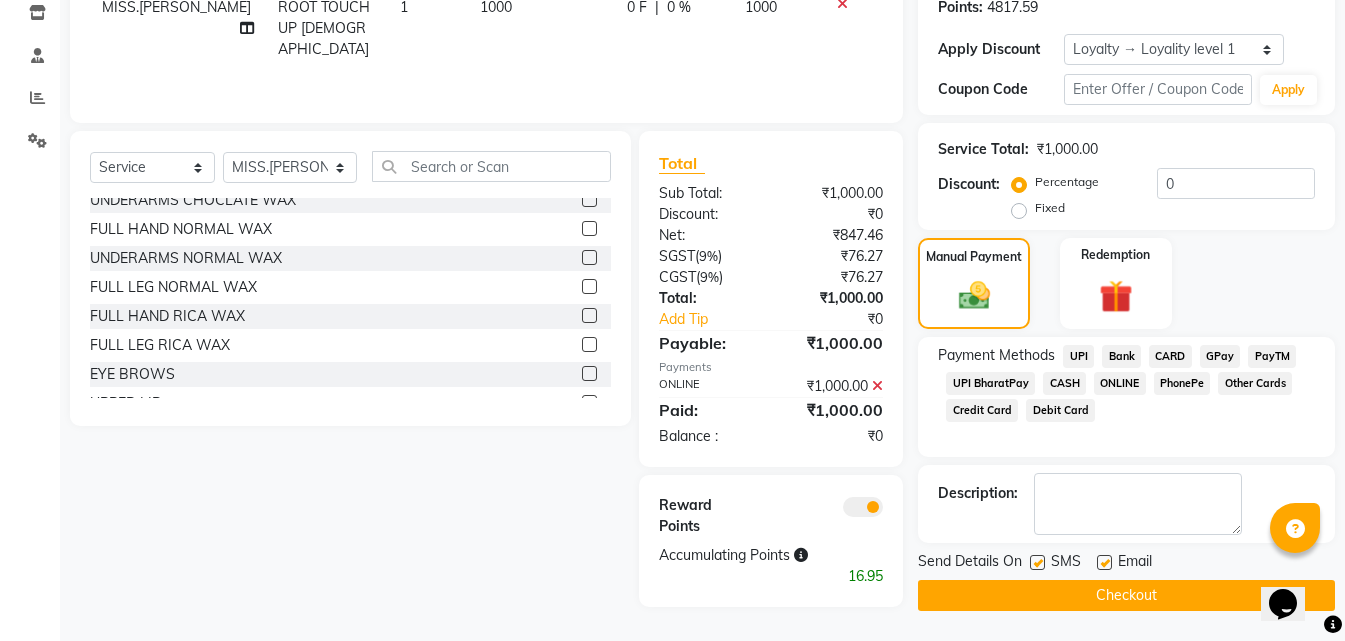 click on "Checkout" 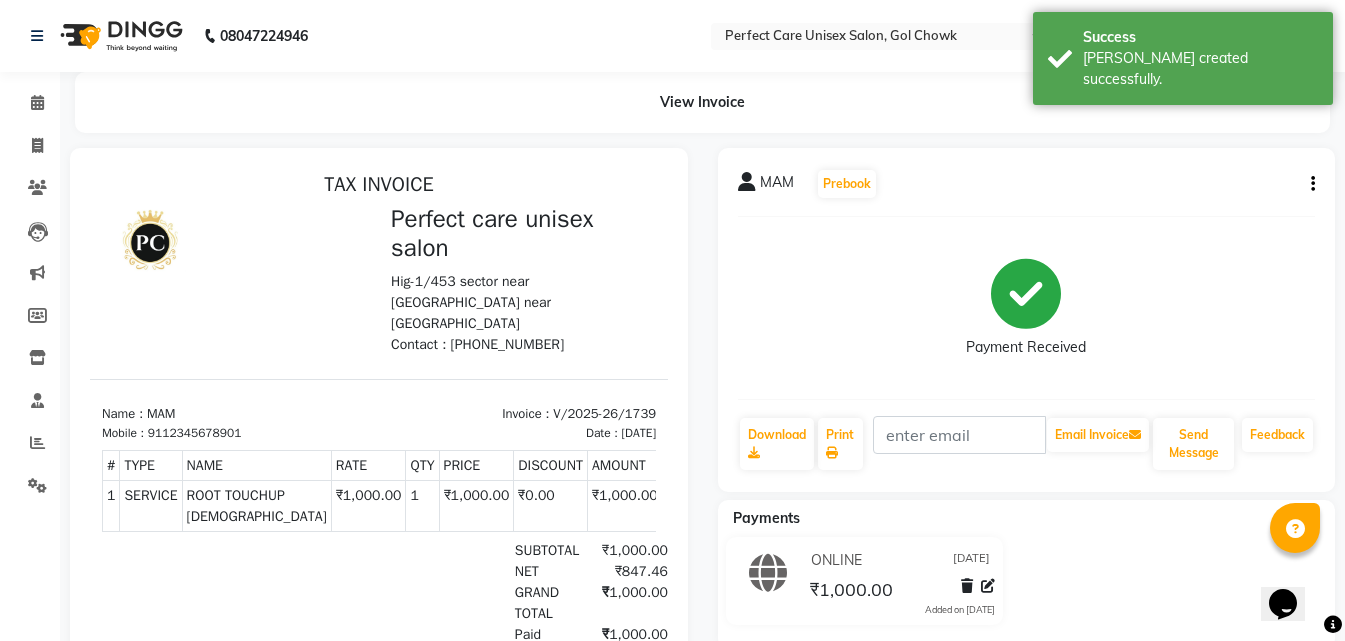 scroll, scrollTop: 0, scrollLeft: 0, axis: both 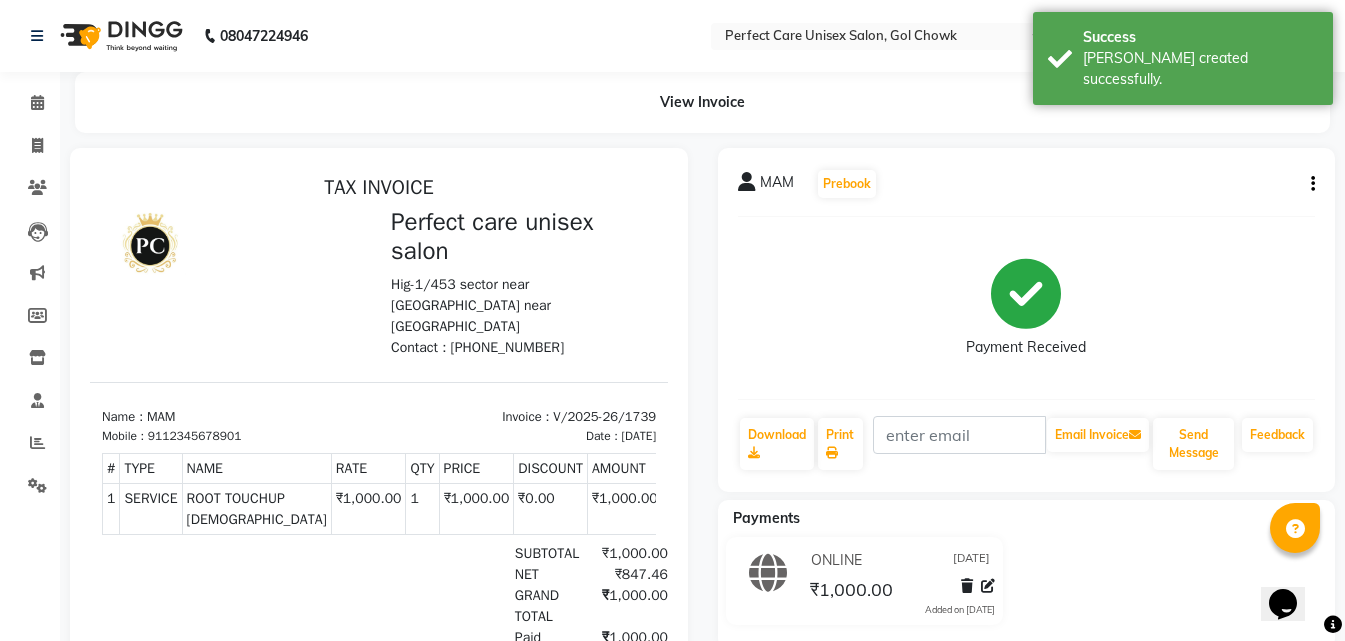select on "service" 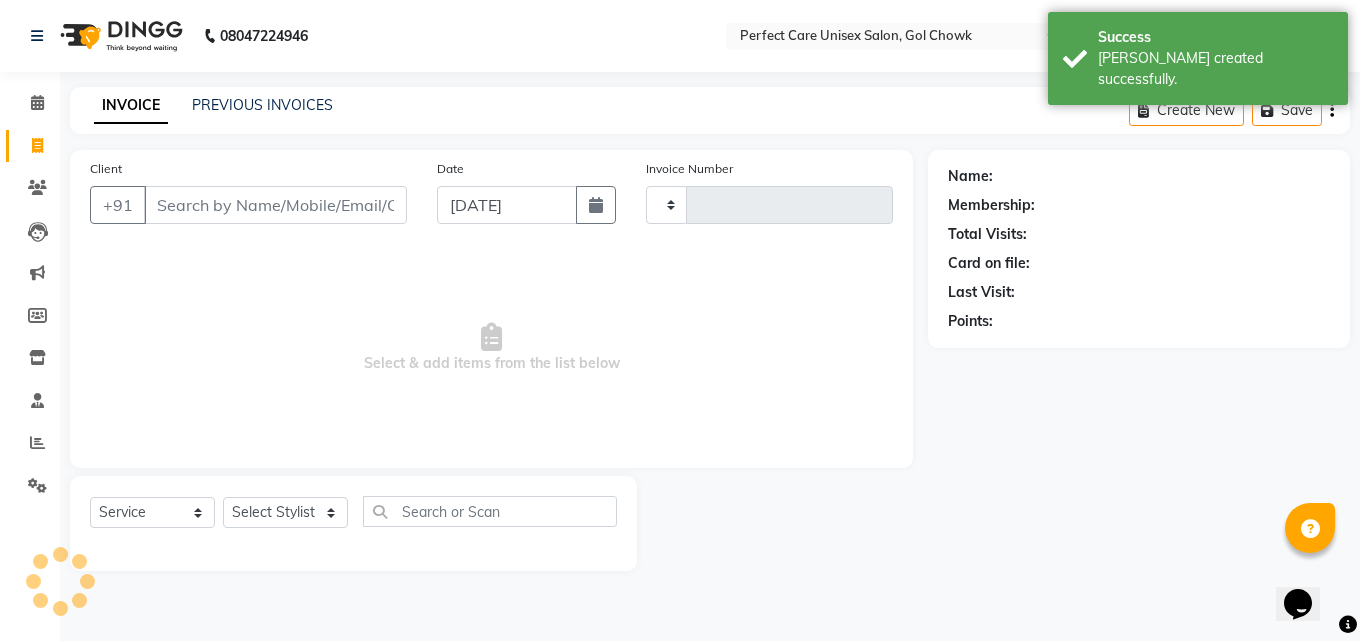 type on "1740" 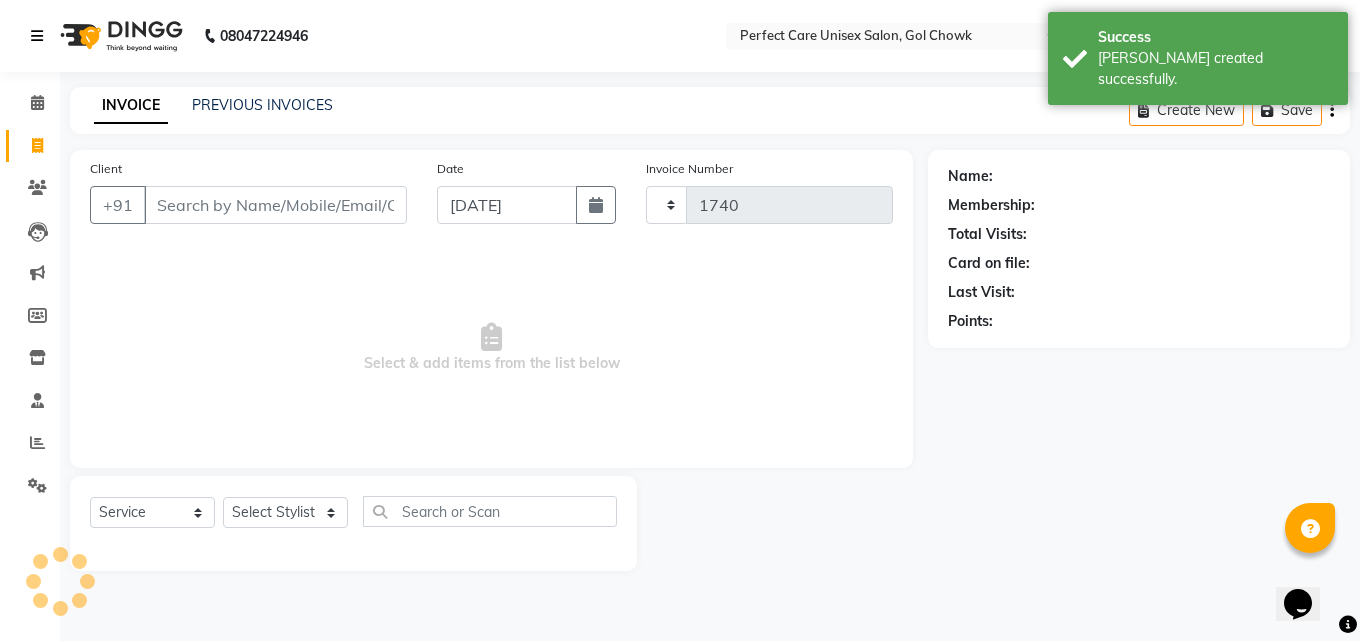select on "4751" 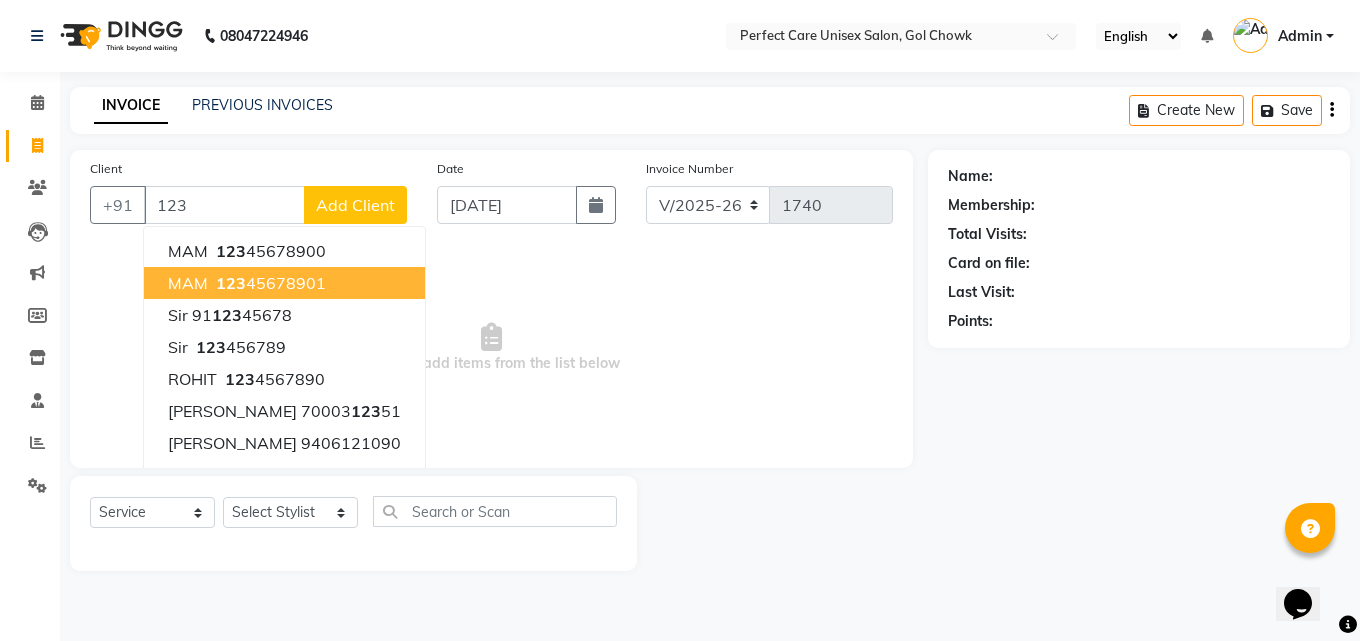 click on "MAM" at bounding box center [188, 283] 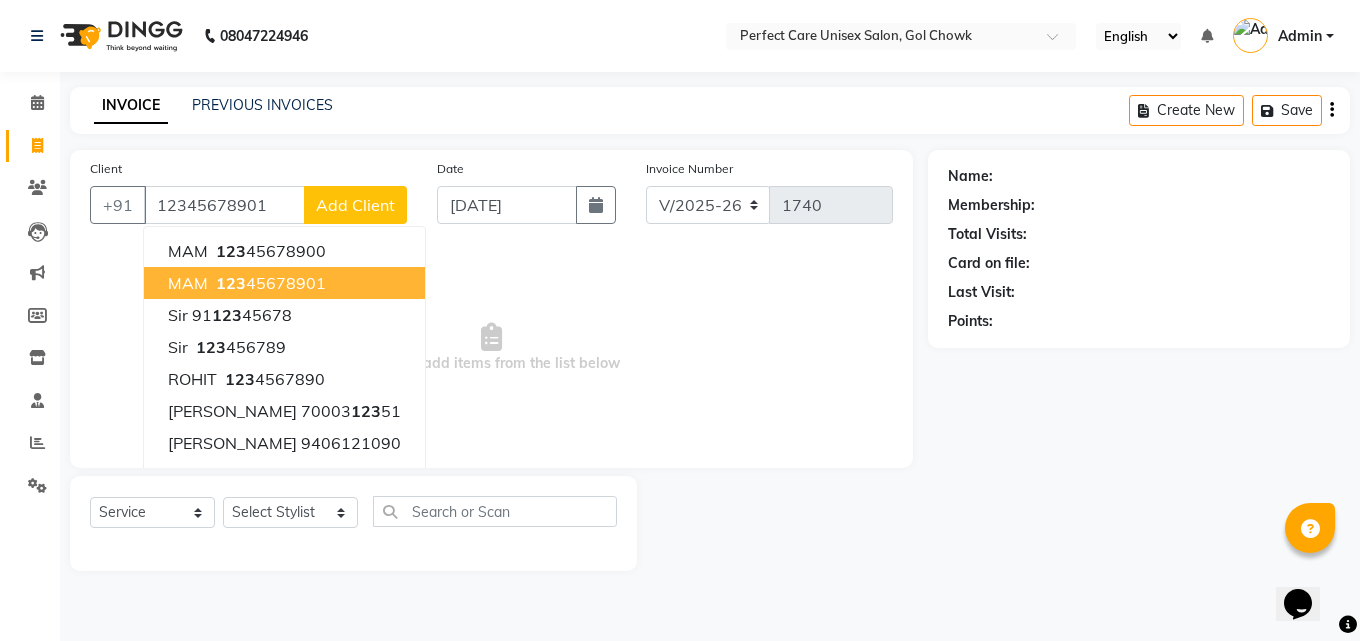 click on "Select & add items from the list below" at bounding box center (491, 348) 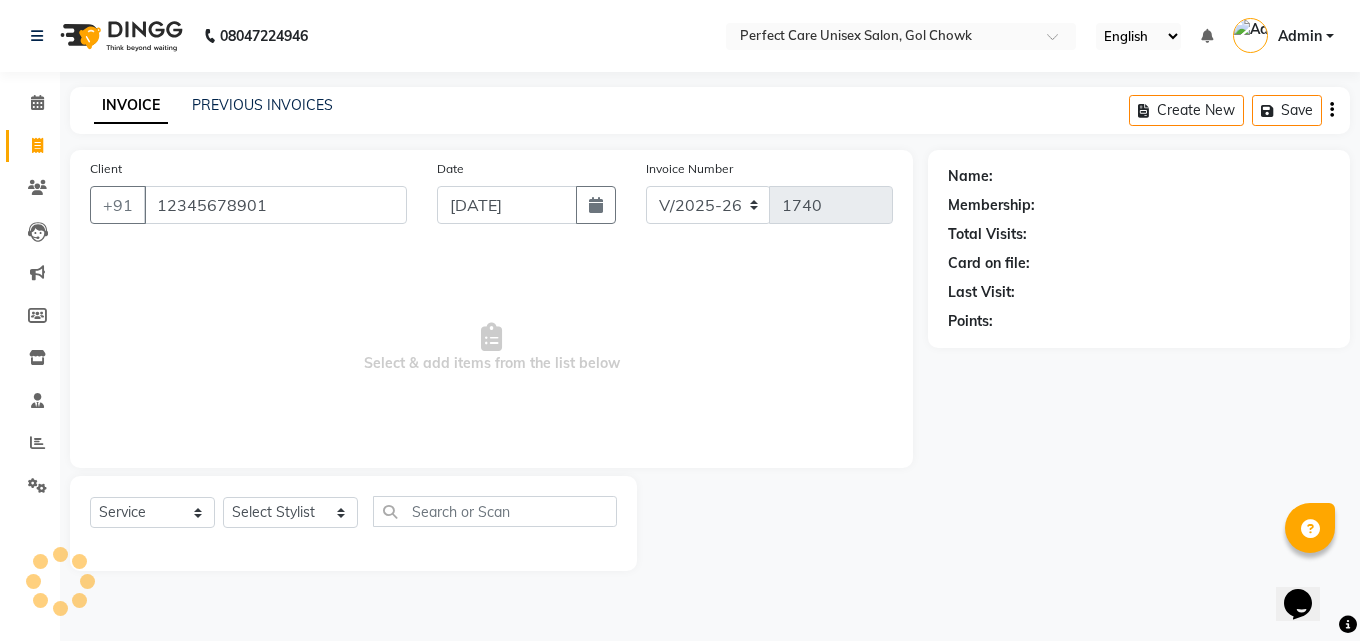 select on "1: Object" 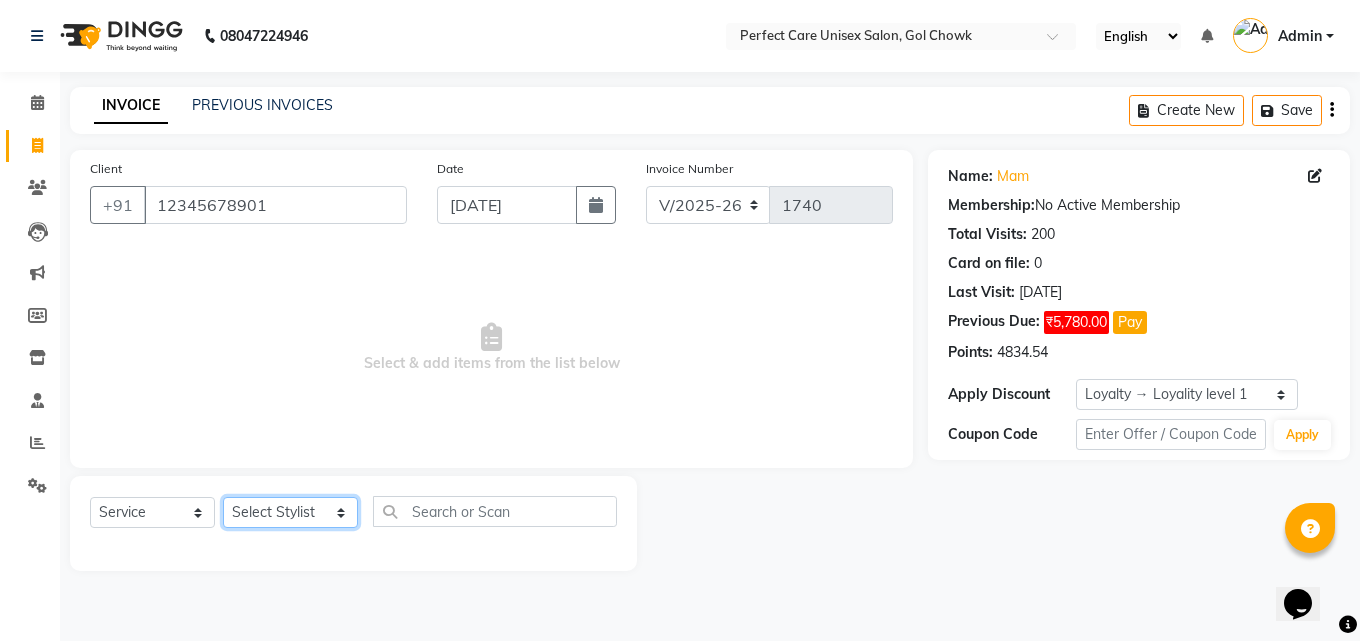 click on "Select Stylist MISS CHANDA MISS KAYNAT MISS KRITIKA  MISS PIHU MISS POOJA MISS.SHRADDHA MISS.SHREYA  MISS SUDHA  MISS. USHA MISS YAMINI mohbat MR. AARIF MR.ANGAD MR. ARUN  MR ARYAN MR. AVINASH MR. FARMAN MR.KARAN MR.KASIM MR. NAUSHAD MR.NAZIM MR.SAMEER MR.VIKASH MR.VISHAL MS RAMCHARAN NONE rashmi" 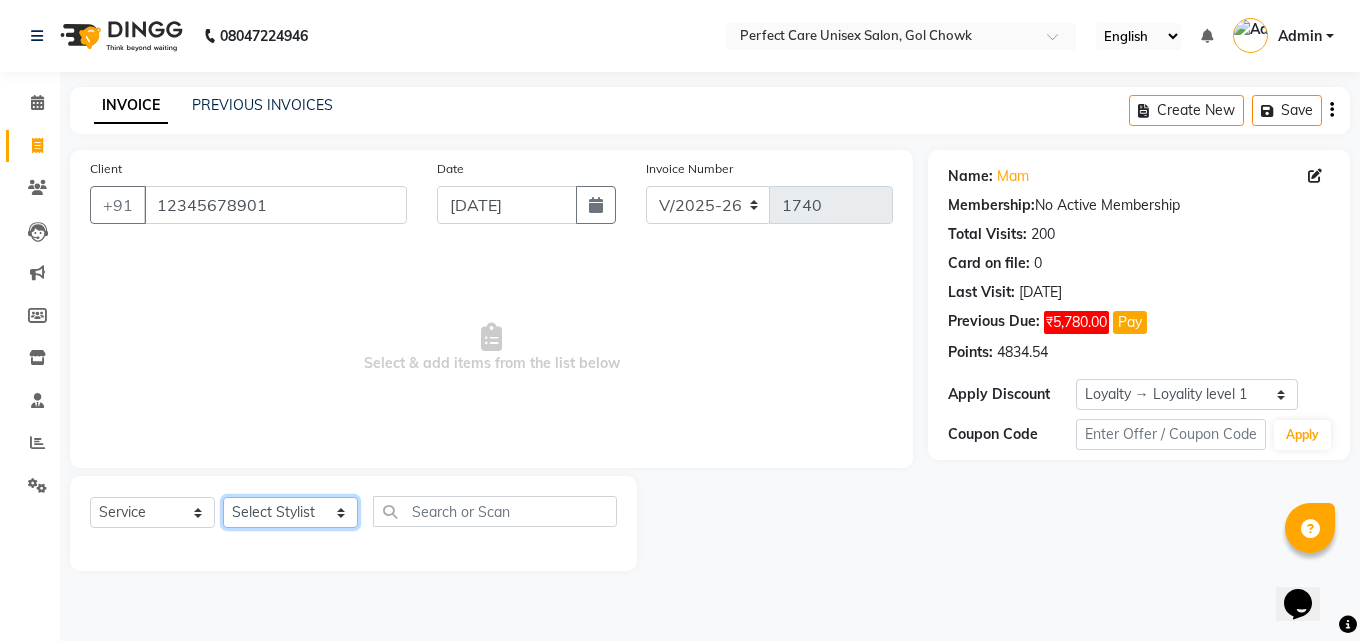 click on "Select Stylist MISS CHANDA MISS KAYNAT MISS KRITIKA  MISS PIHU MISS POOJA MISS.SHRADDHA MISS.SHREYA  MISS SUDHA  MISS. USHA MISS YAMINI mohbat MR. AARIF MR.ANGAD MR. ARUN  MR ARYAN MR. AVINASH MR. FARMAN MR.KARAN MR.KASIM MR. NAUSHAD MR.NAZIM MR.SAMEER MR.VIKASH MR.VISHAL MS RAMCHARAN NONE rashmi" 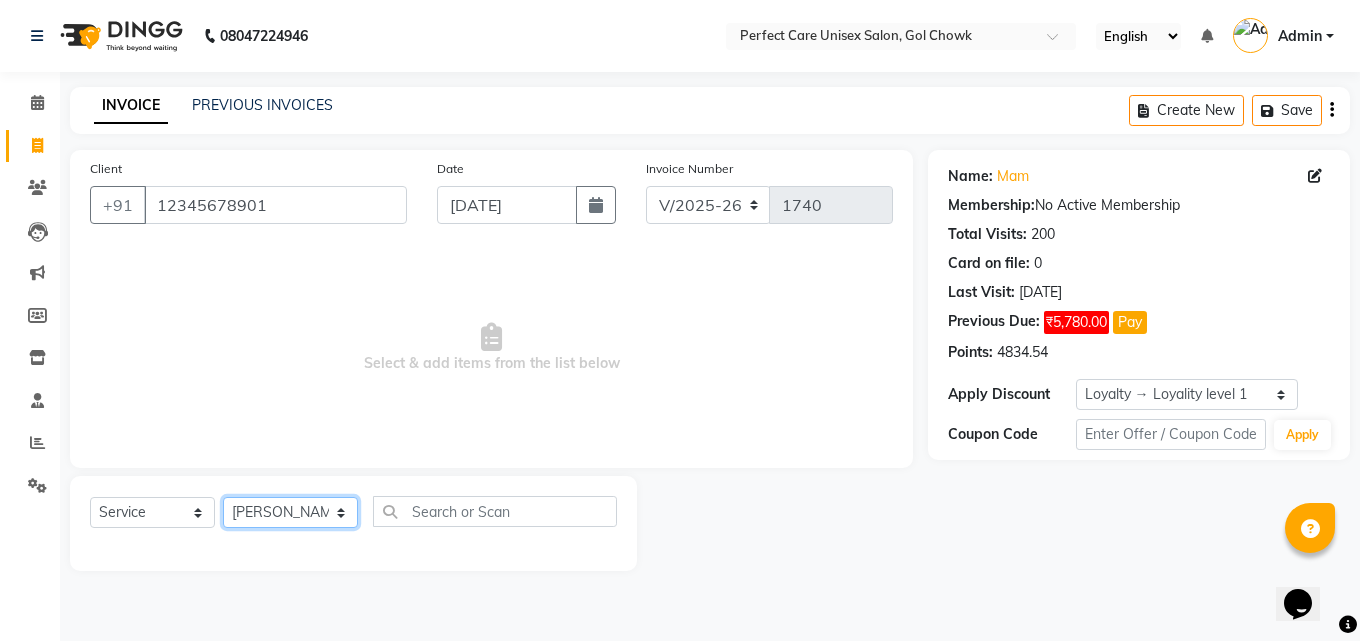 click on "Select Stylist MISS CHANDA MISS KAYNAT MISS KRITIKA  MISS PIHU MISS POOJA MISS.SHRADDHA MISS.SHREYA  MISS SUDHA  MISS. USHA MISS YAMINI mohbat MR. AARIF MR.ANGAD MR. ARUN  MR ARYAN MR. AVINASH MR. FARMAN MR.KARAN MR.KASIM MR. NAUSHAD MR.NAZIM MR.SAMEER MR.VIKASH MR.VISHAL MS RAMCHARAN NONE rashmi" 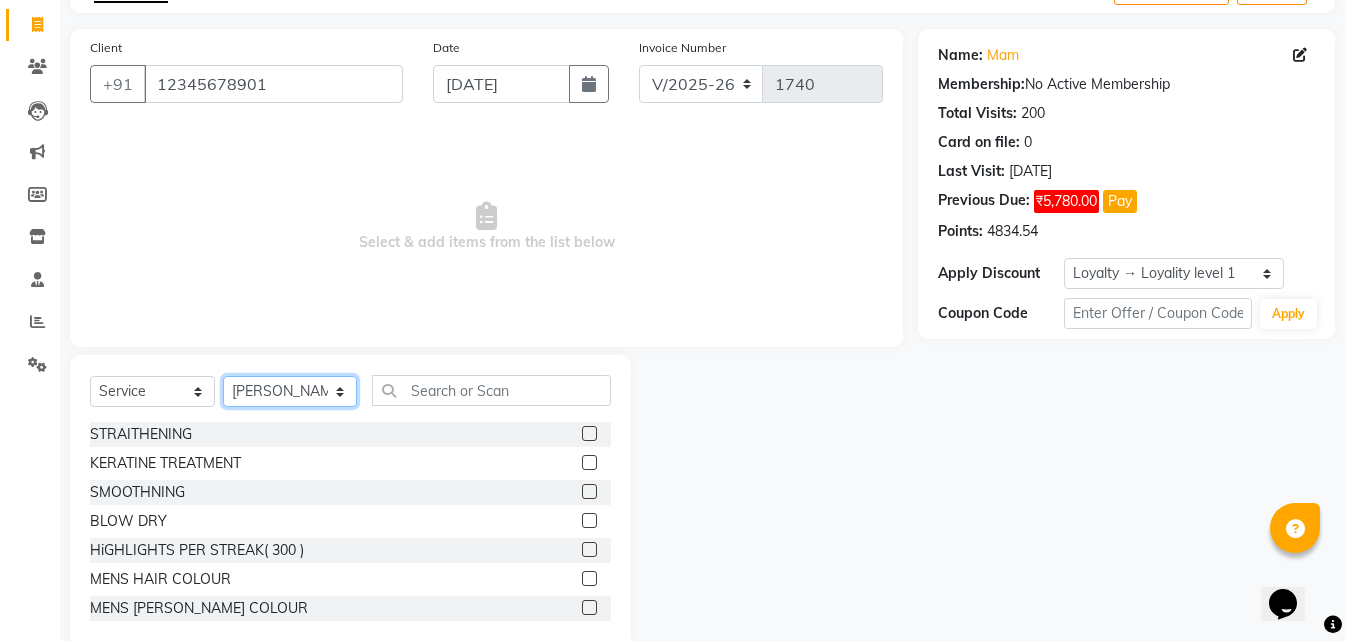 scroll, scrollTop: 160, scrollLeft: 0, axis: vertical 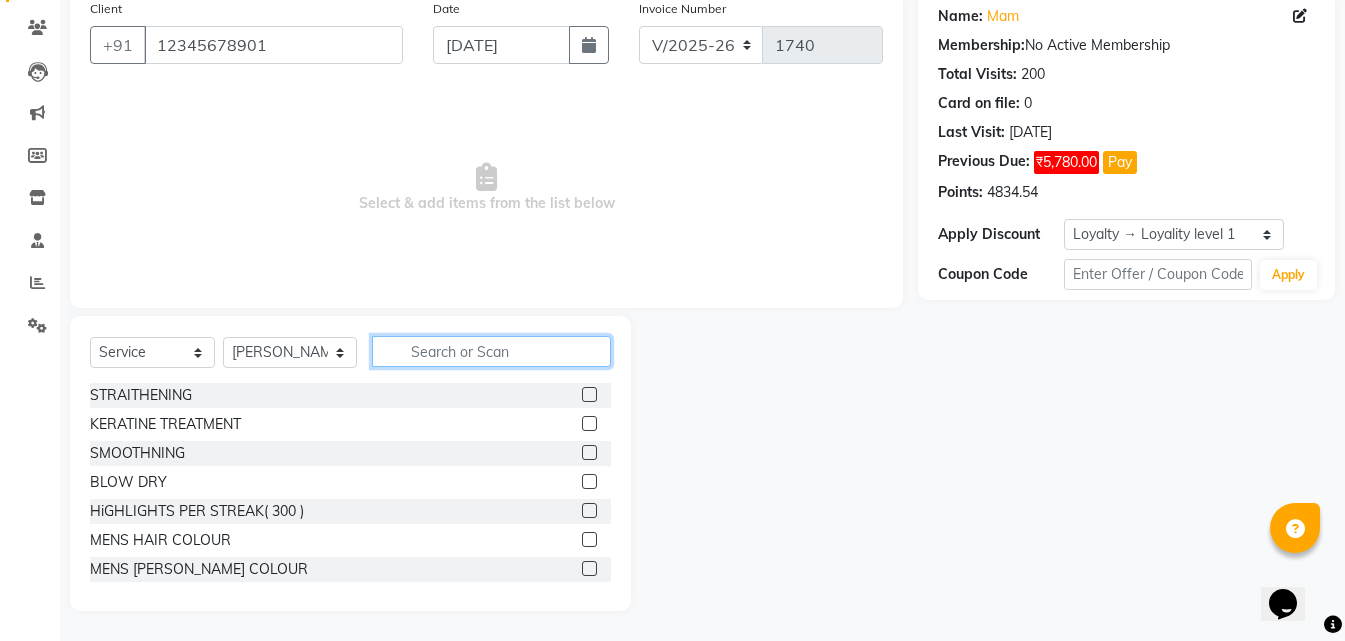 click 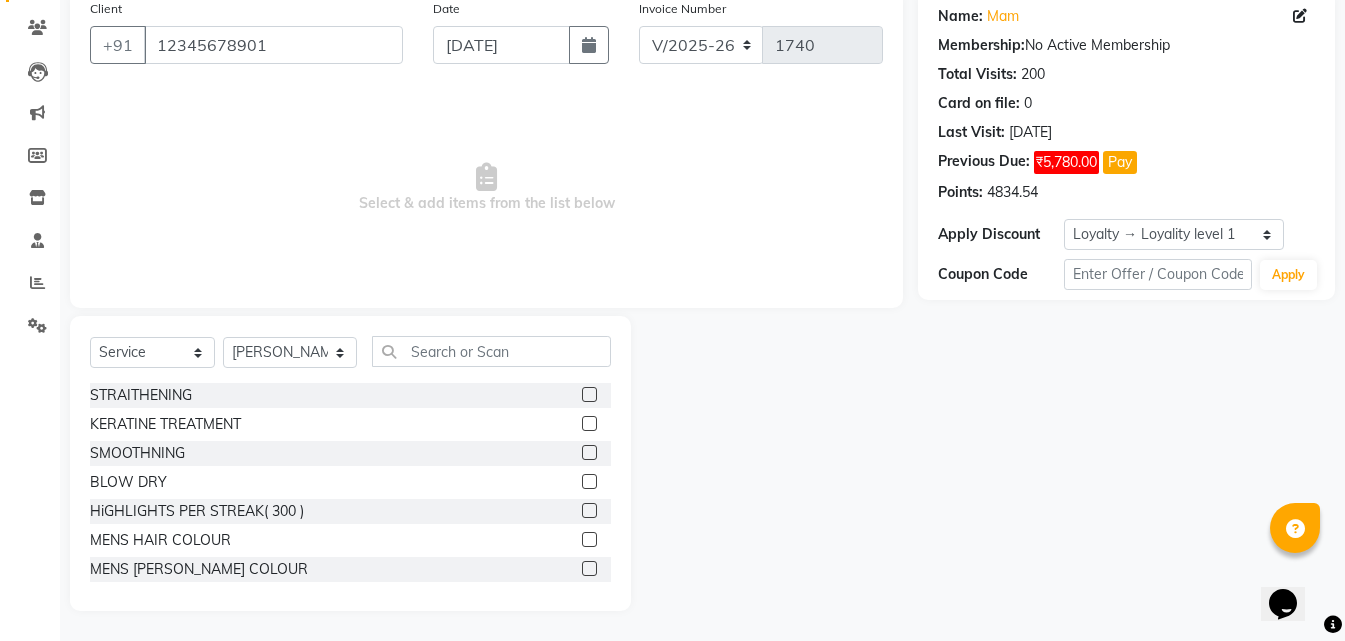 click 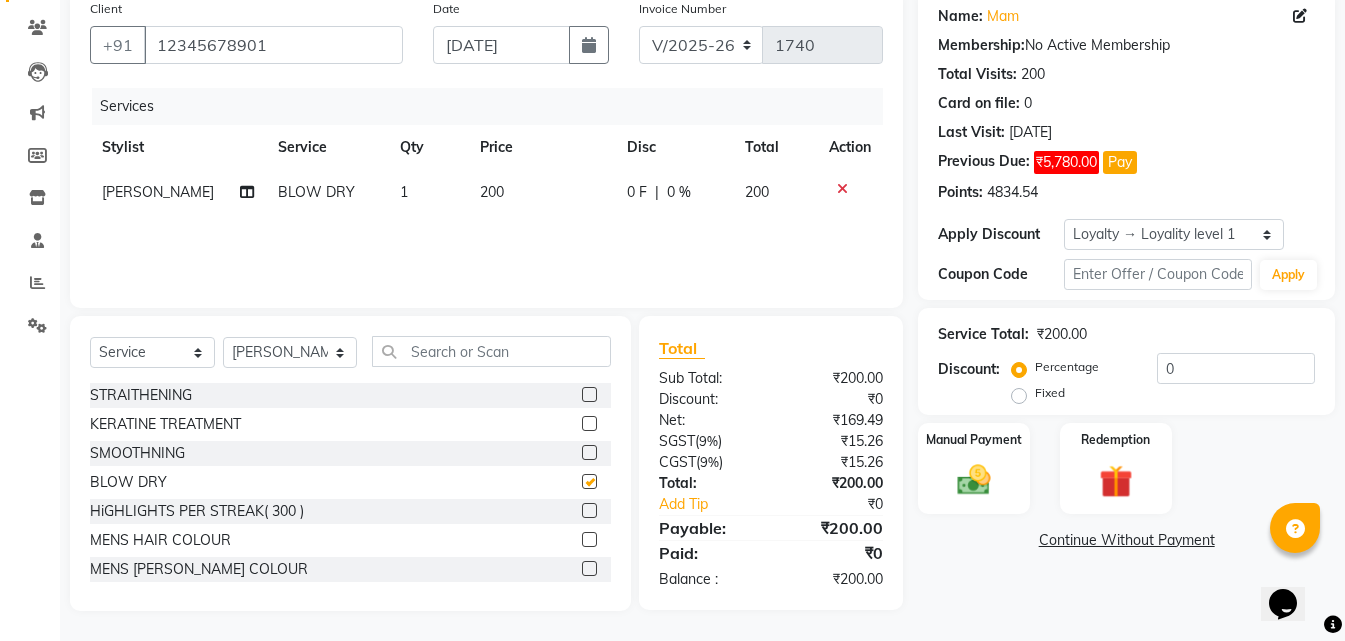 checkbox on "false" 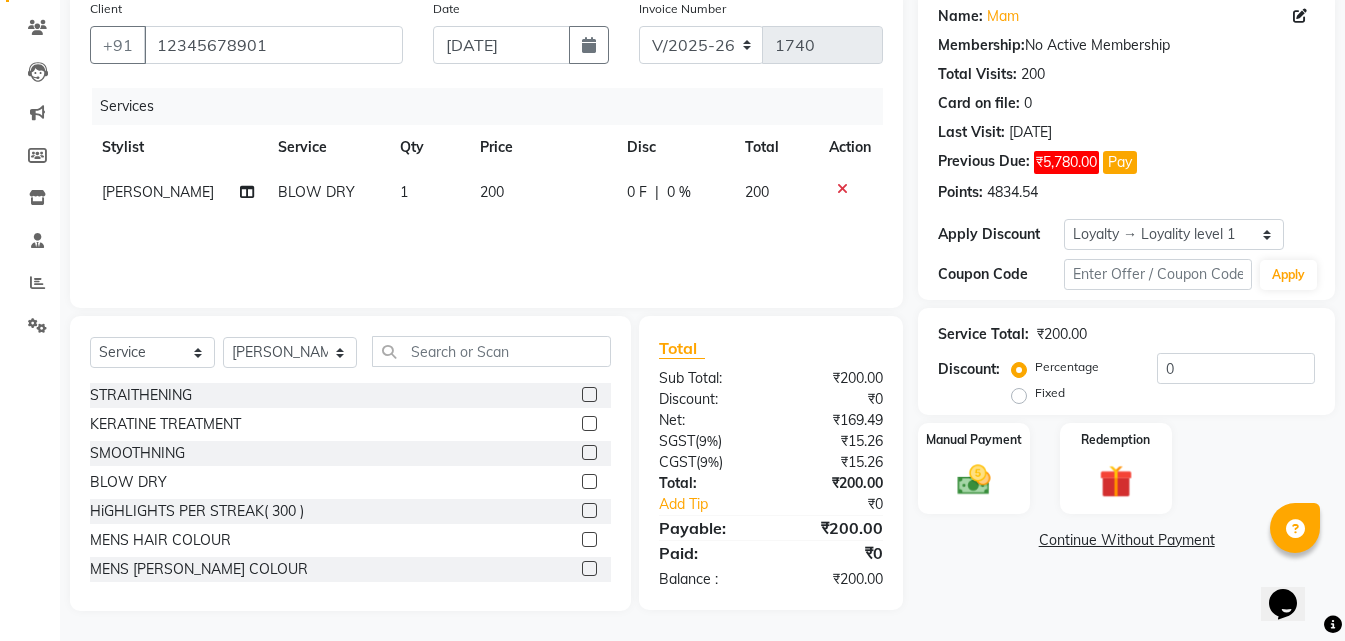 click 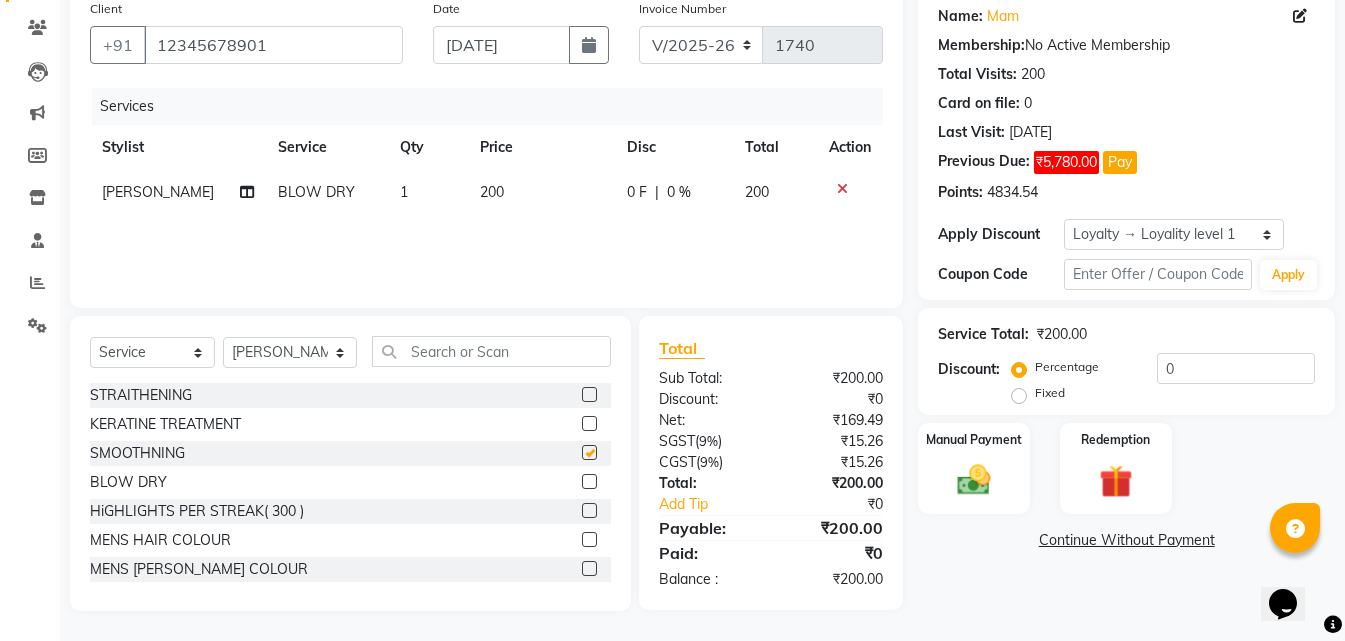 click 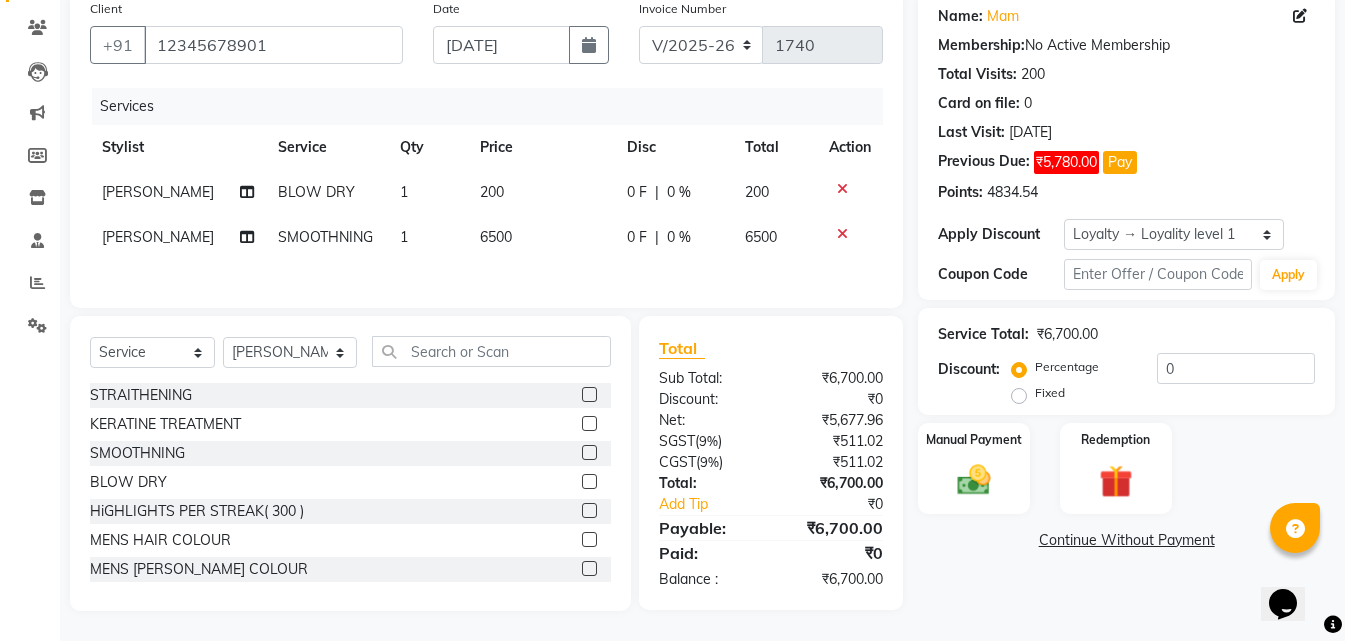 click 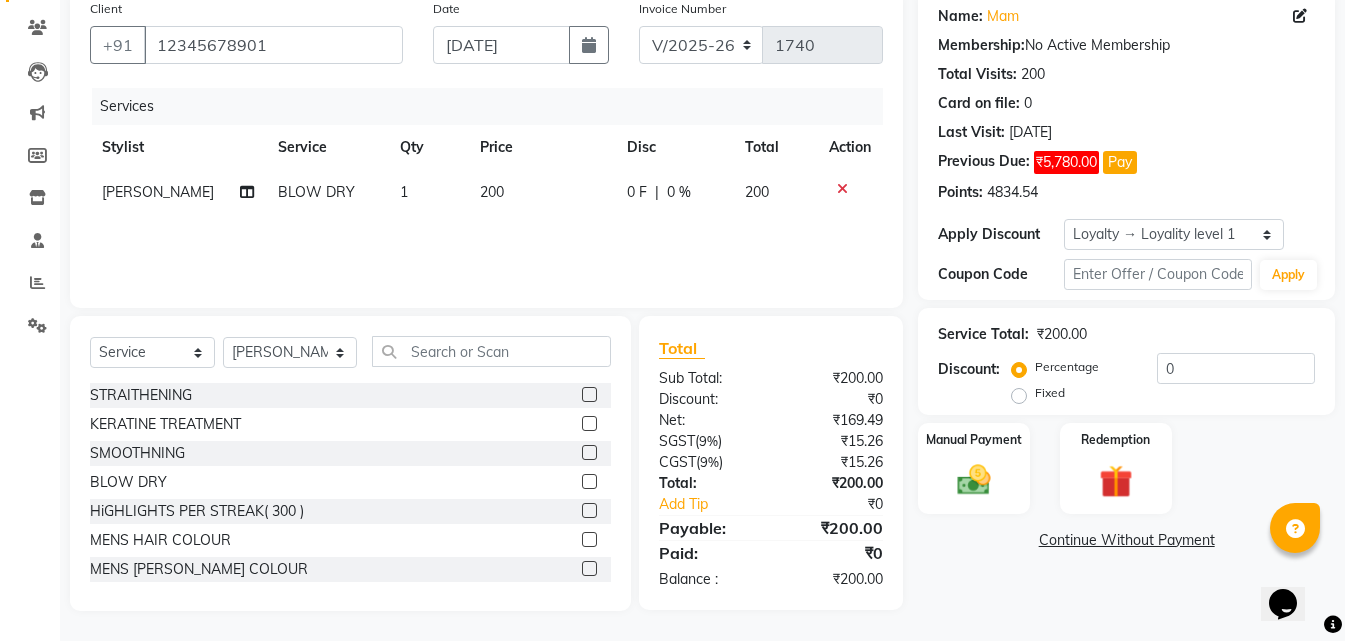 click 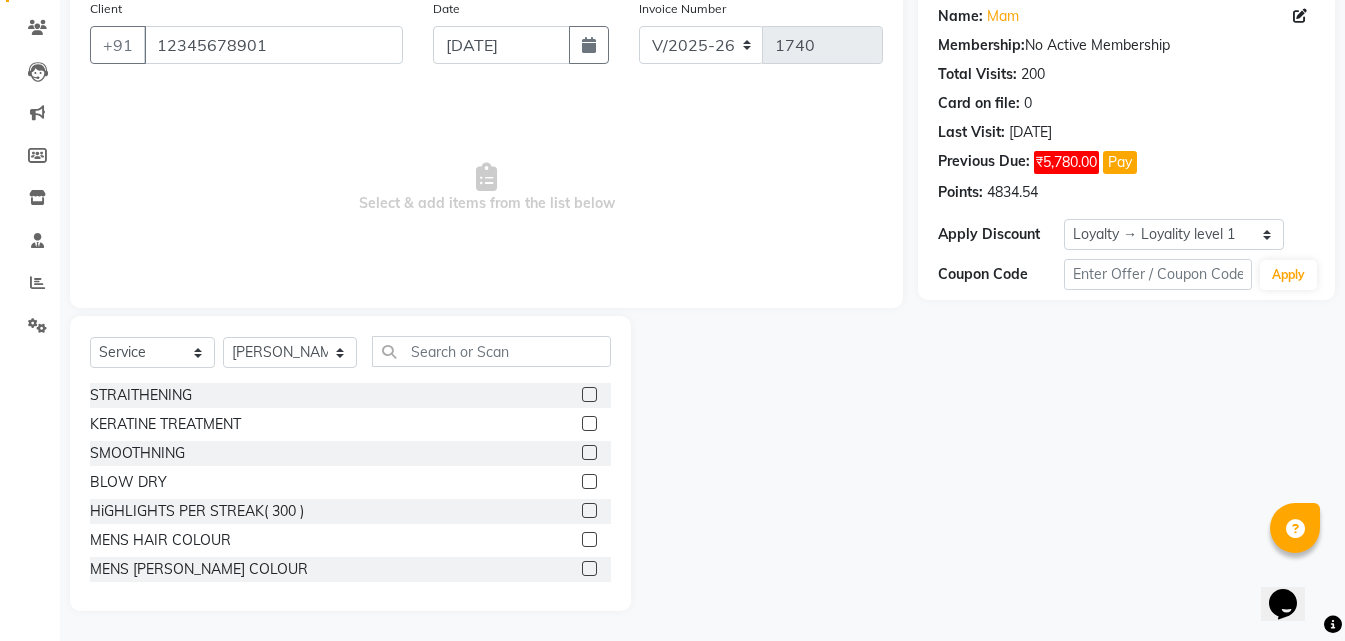 click on "Select & add items from the list below" at bounding box center [486, 188] 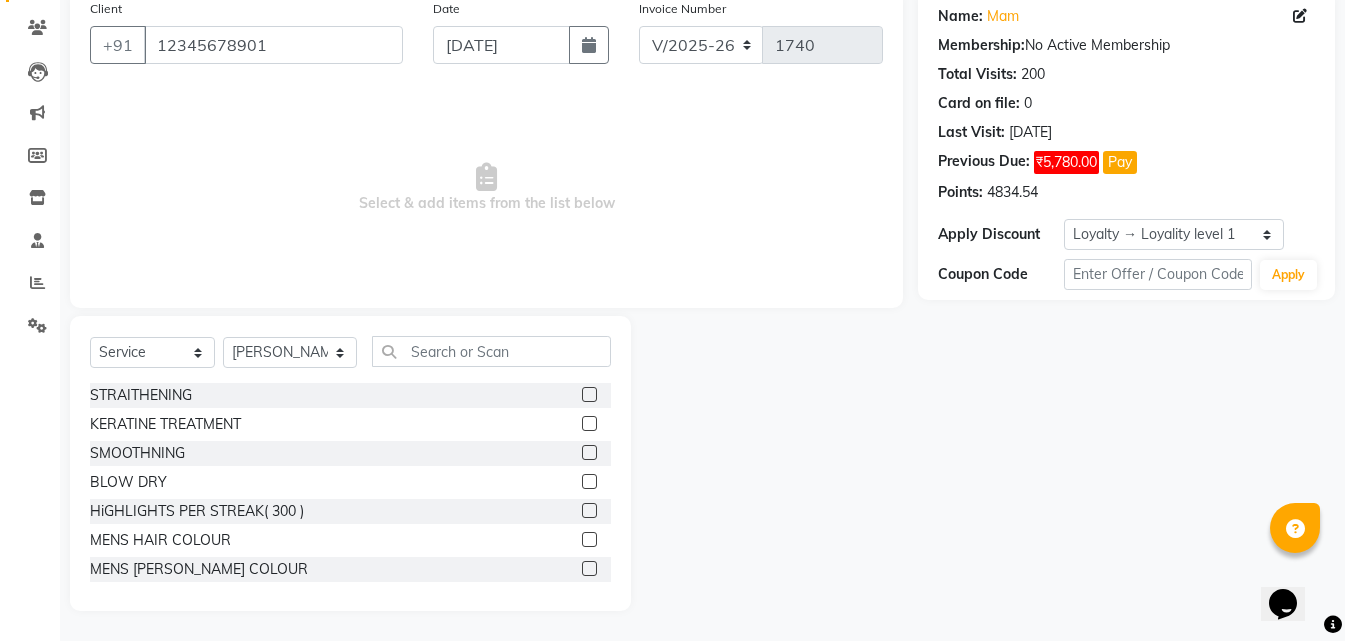 click 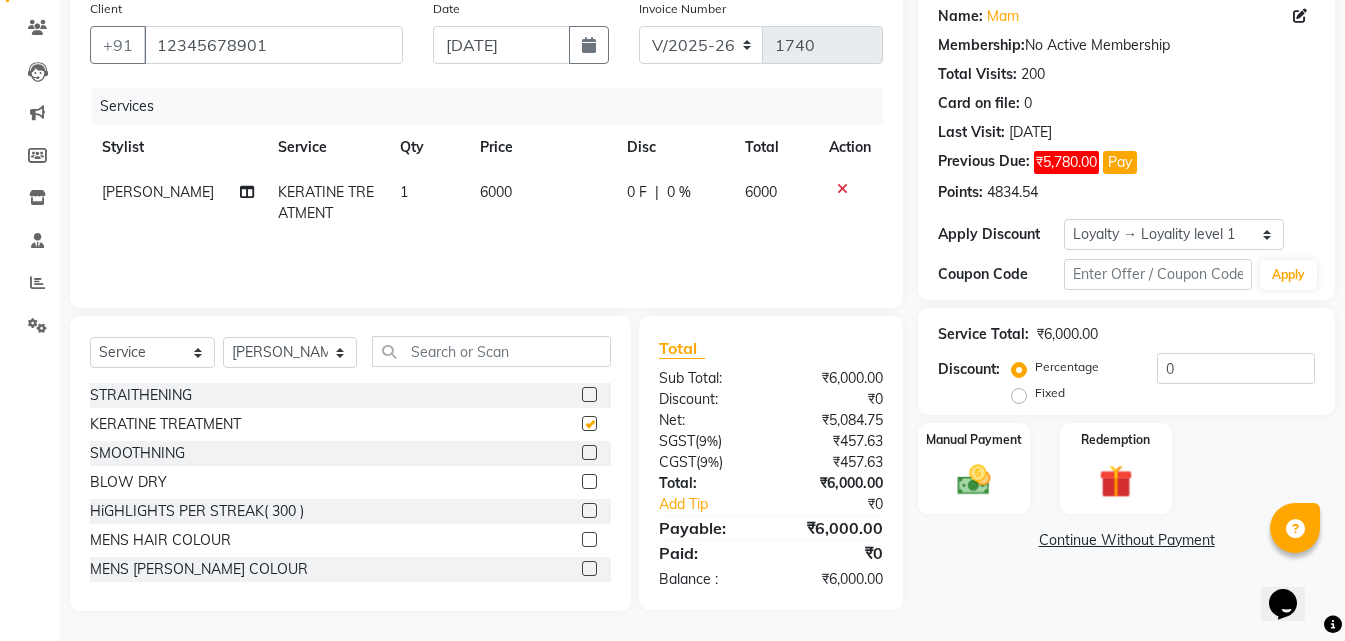 checkbox on "false" 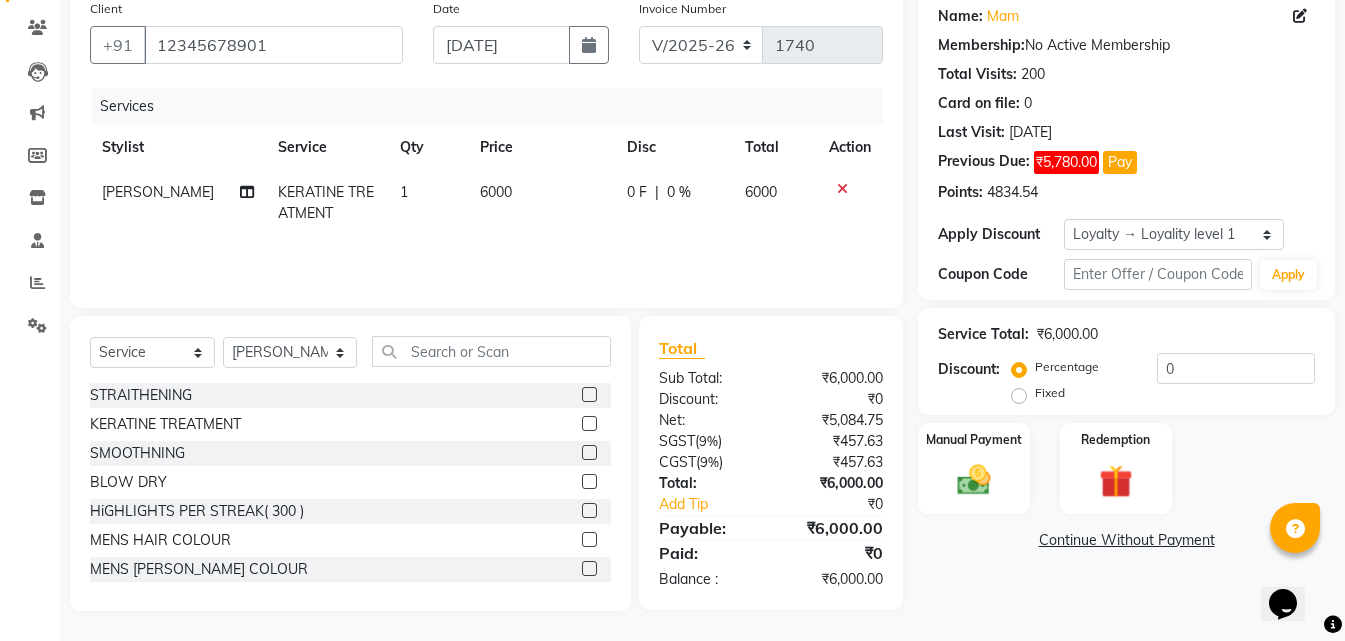 click 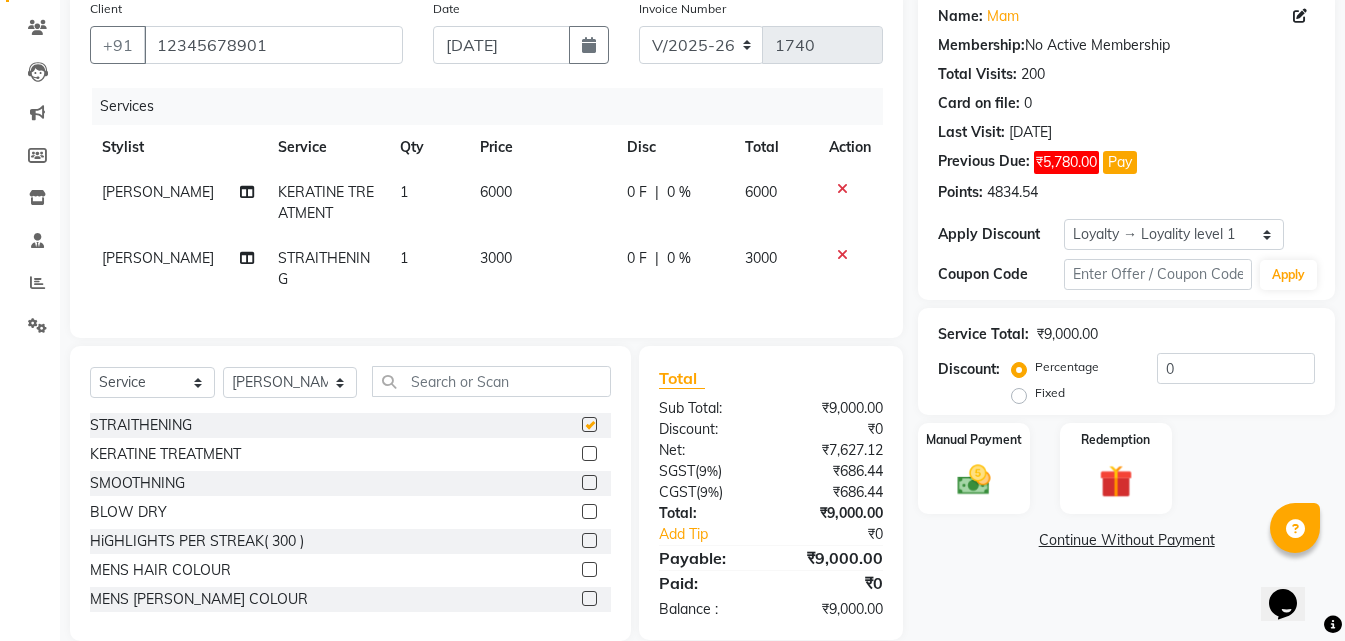 checkbox on "false" 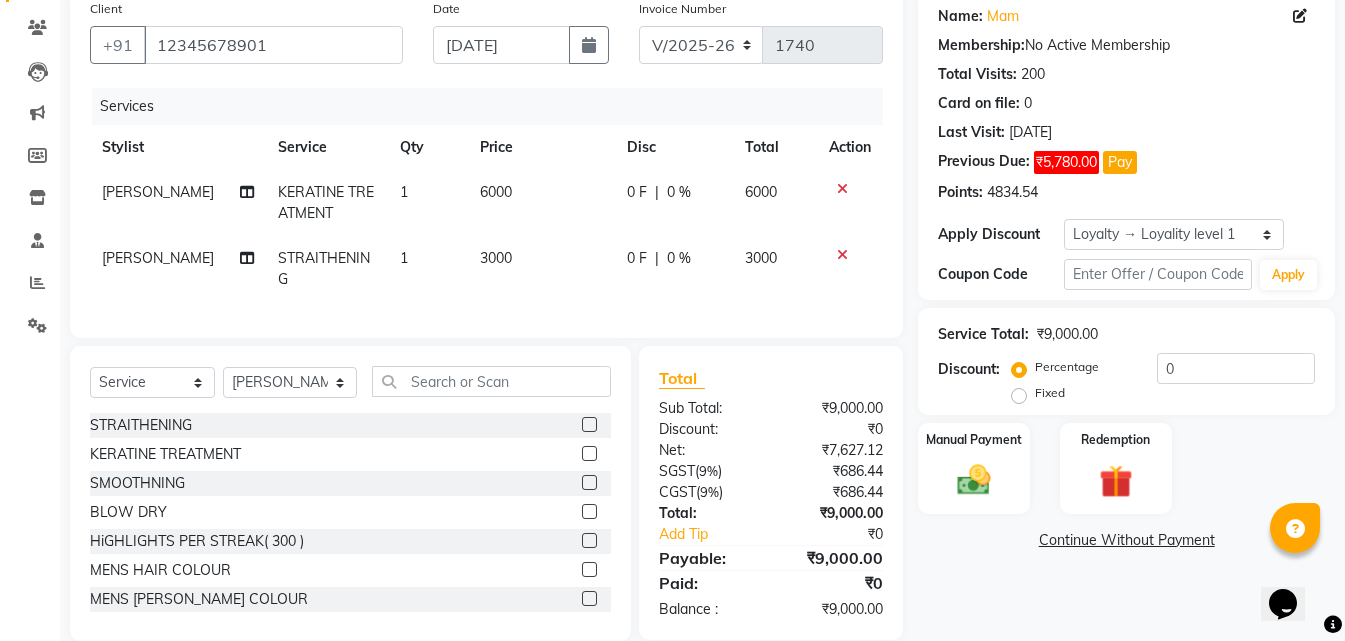 click 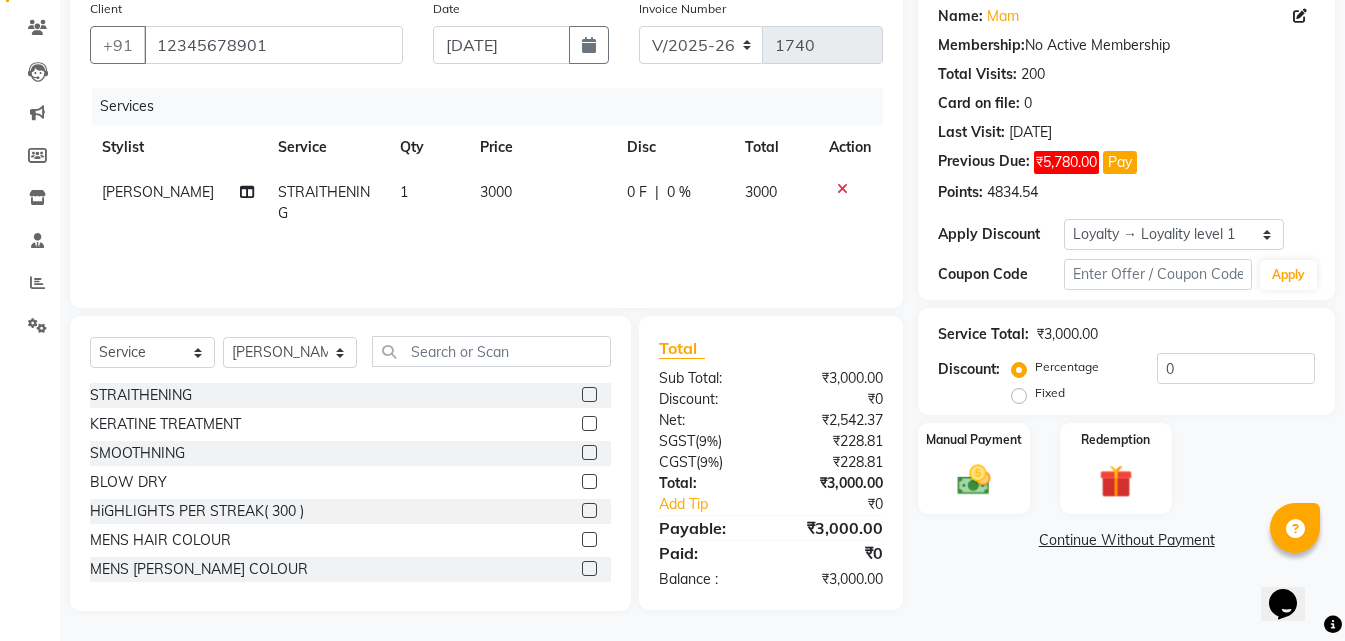 click on "3000" 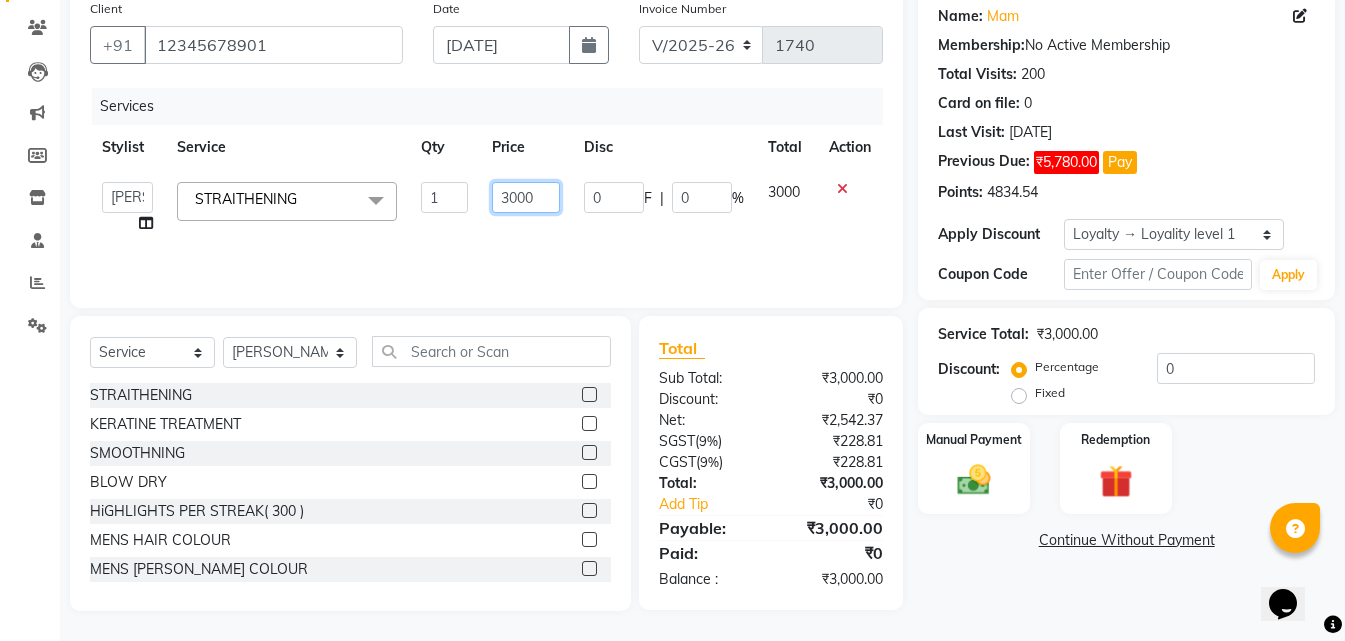 click on "3000" 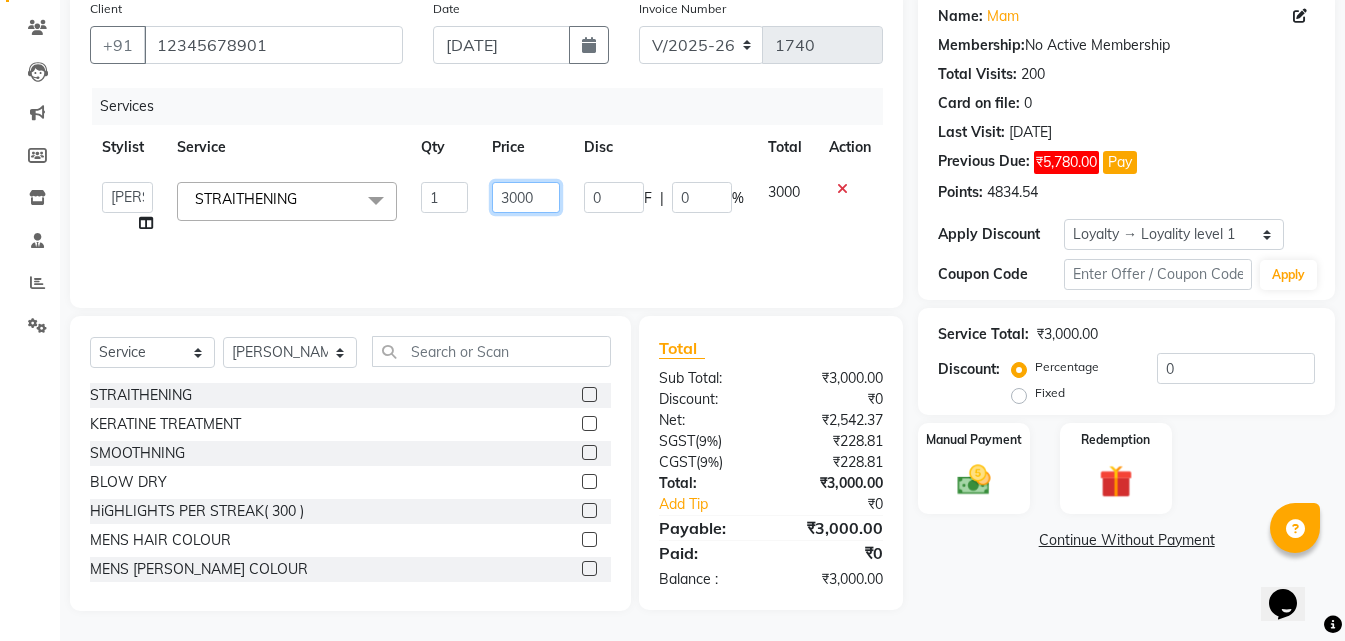 click on "3000" 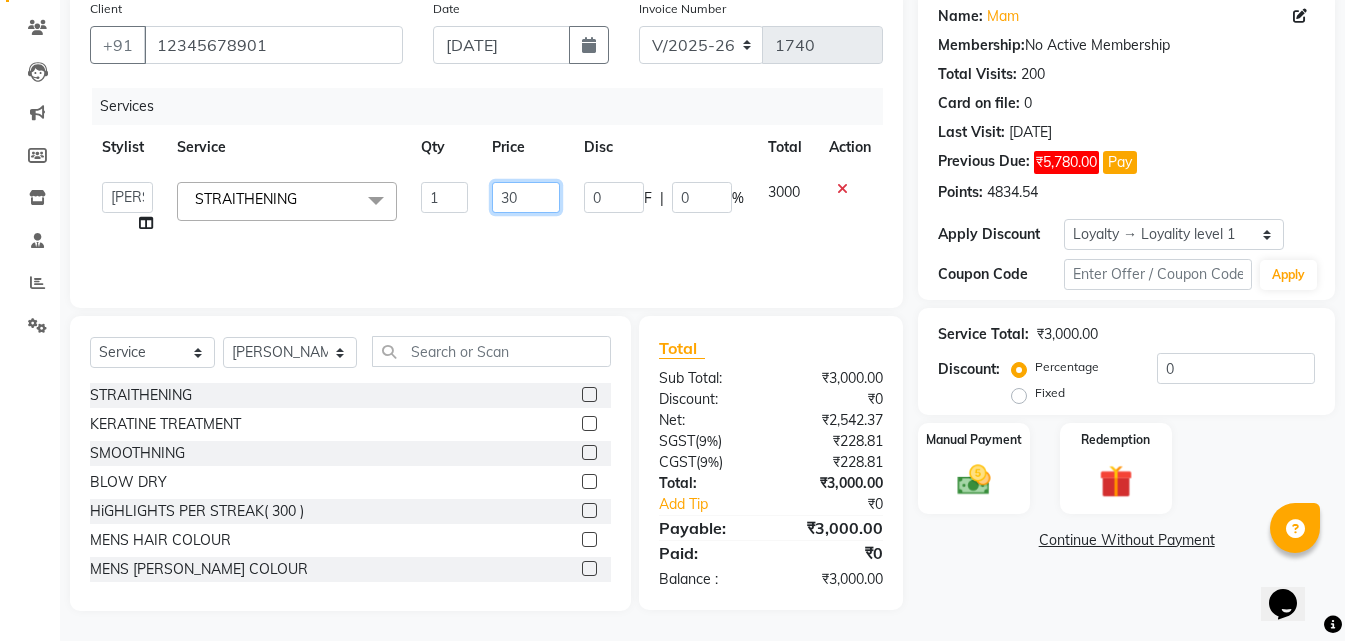type on "3" 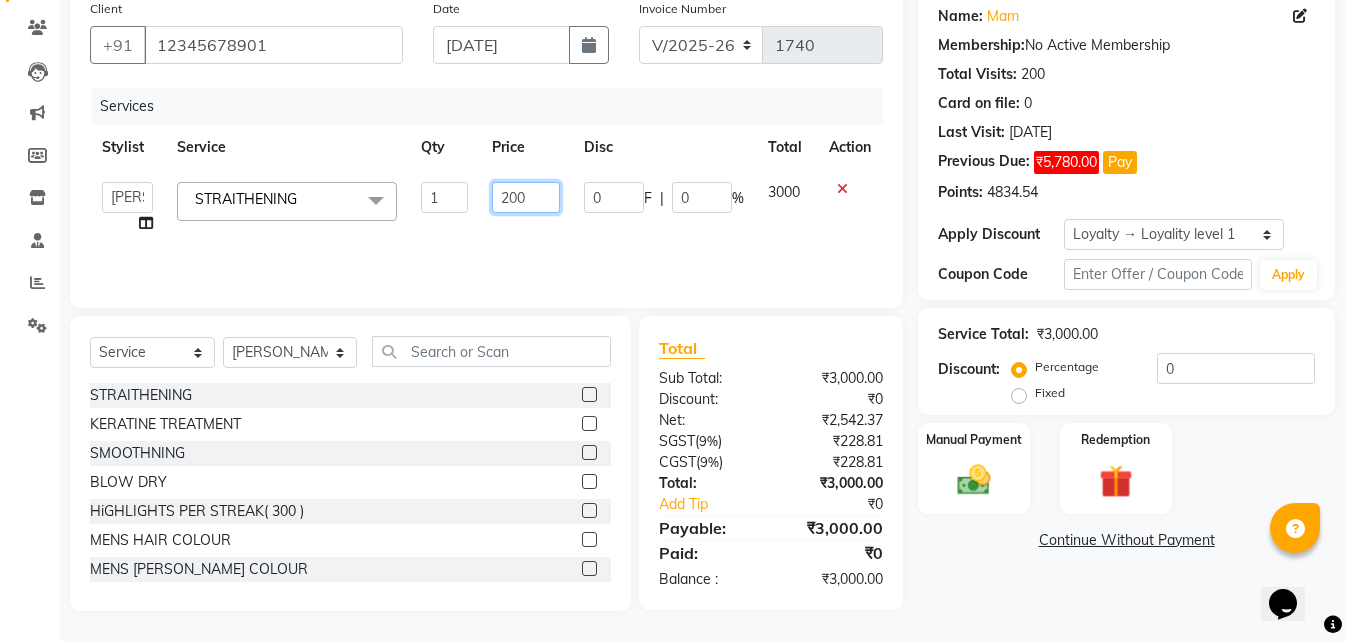 type on "2000" 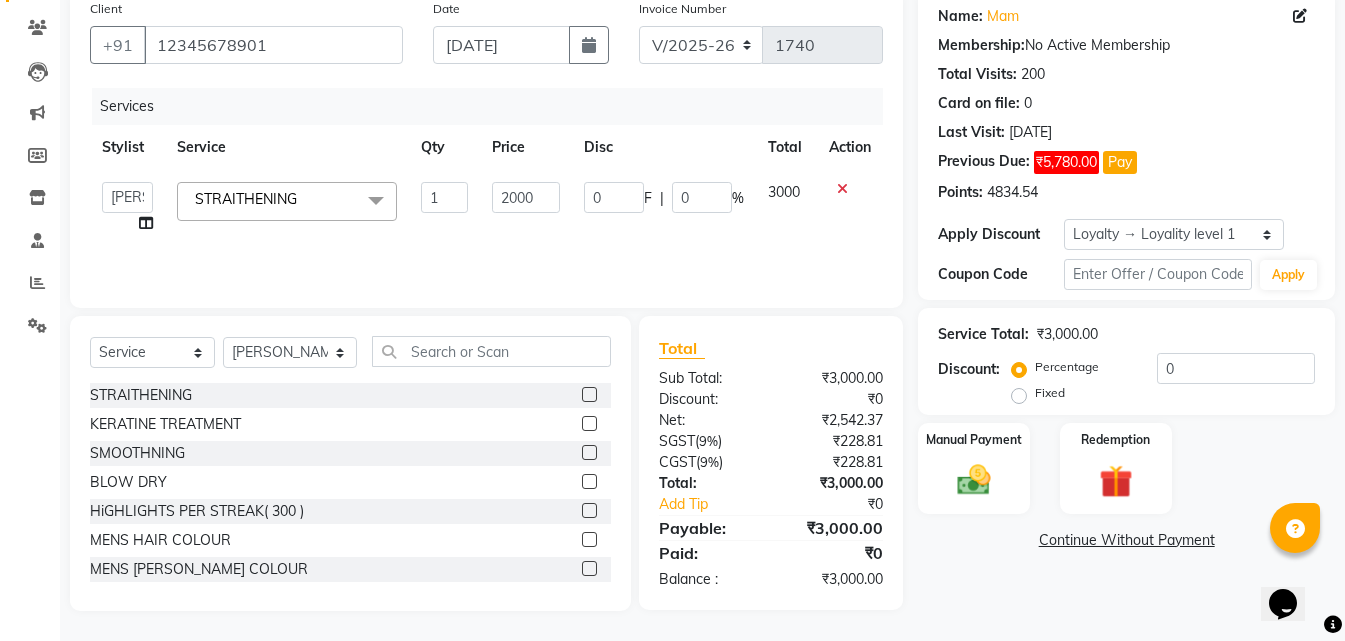 click on "2000" 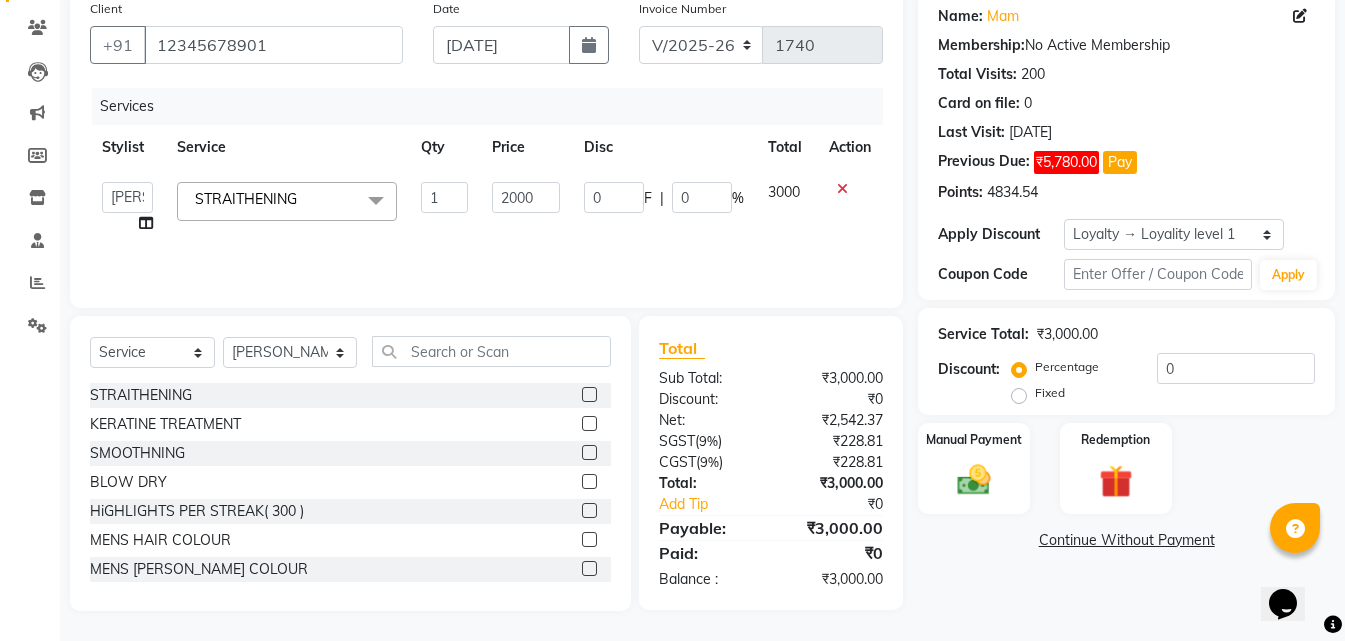 select on "32651" 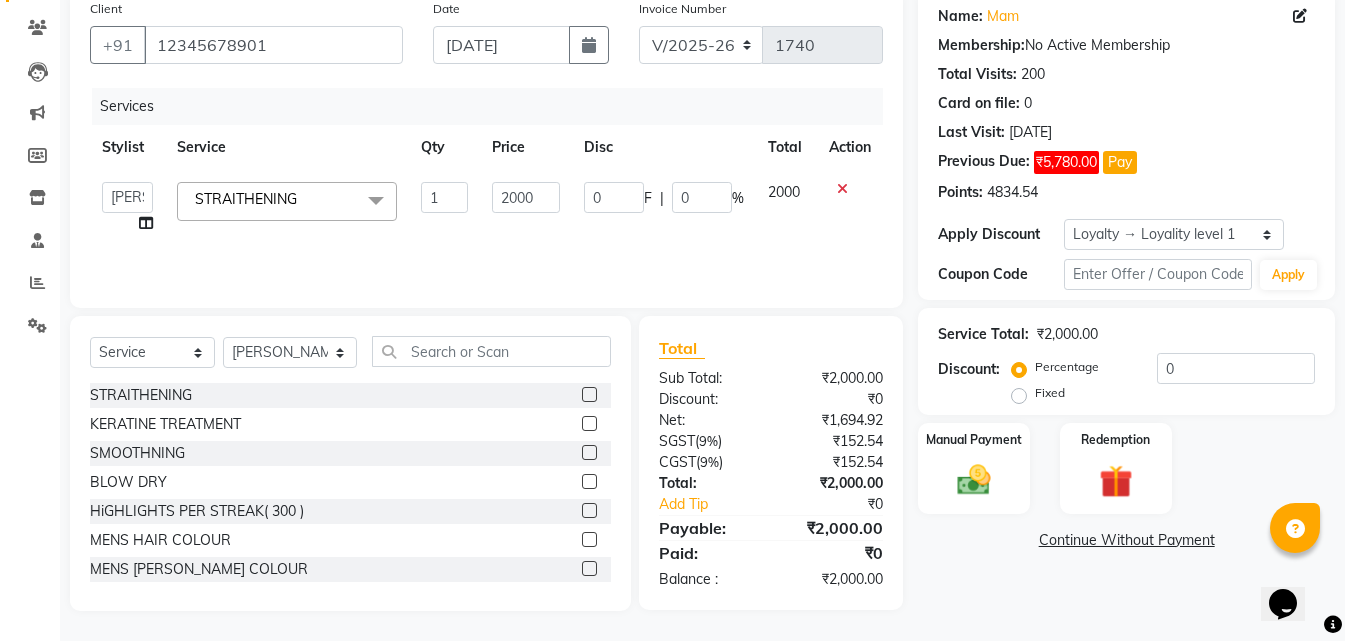 click on "2000" 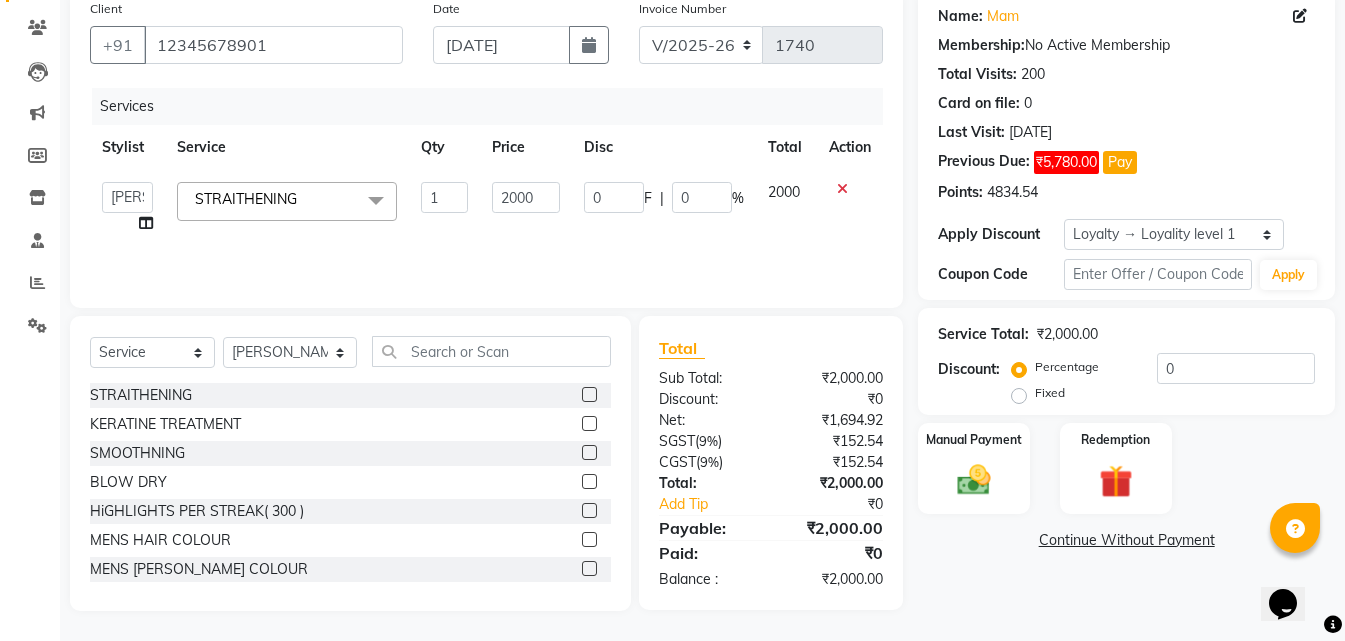 click on "2000" 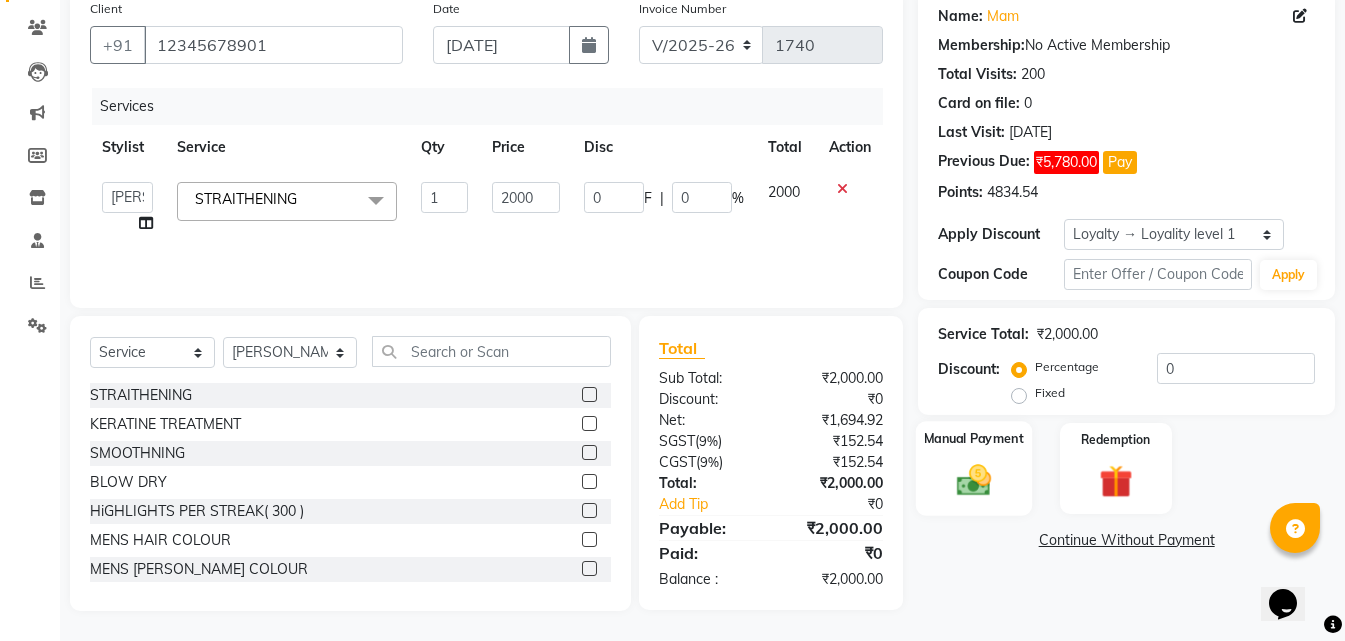 click on "Manual Payment" 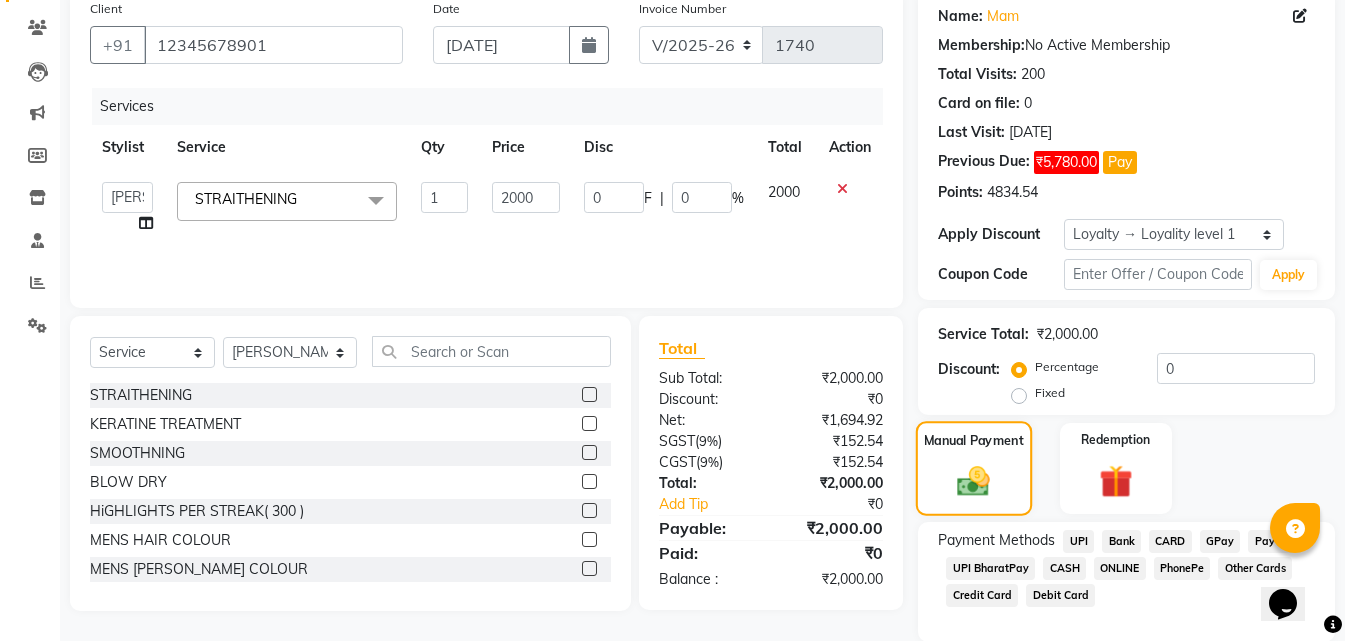 click on "Manual Payment" 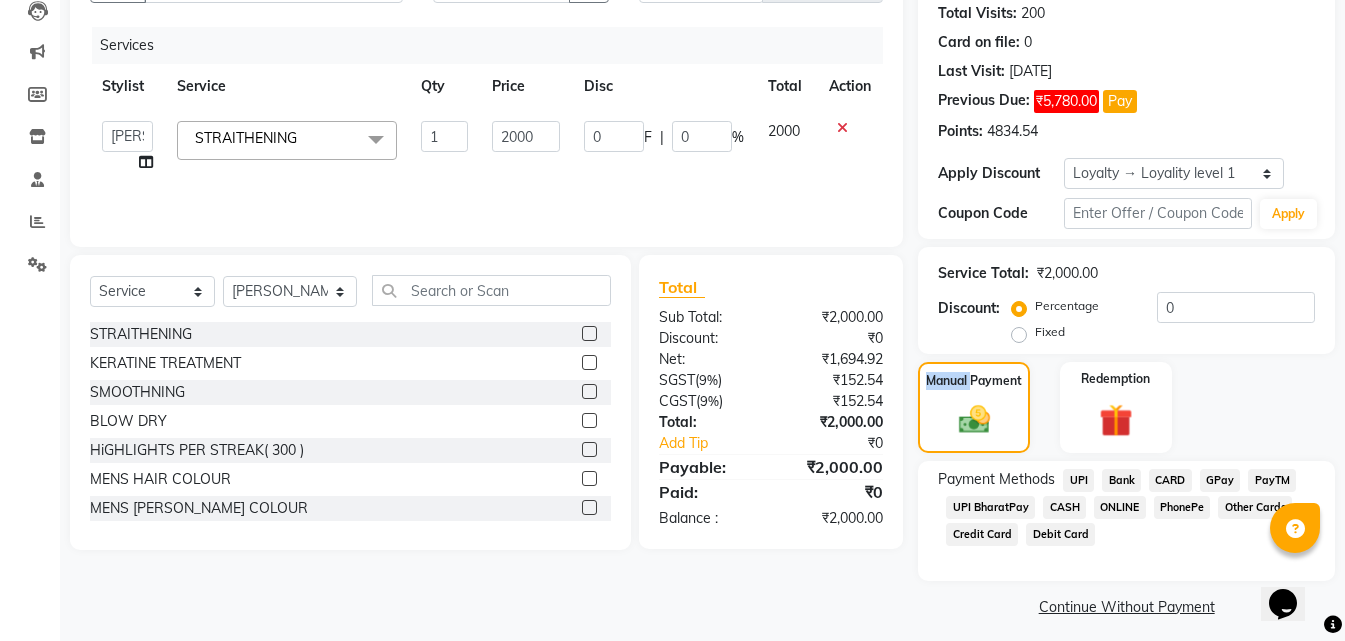 scroll, scrollTop: 232, scrollLeft: 0, axis: vertical 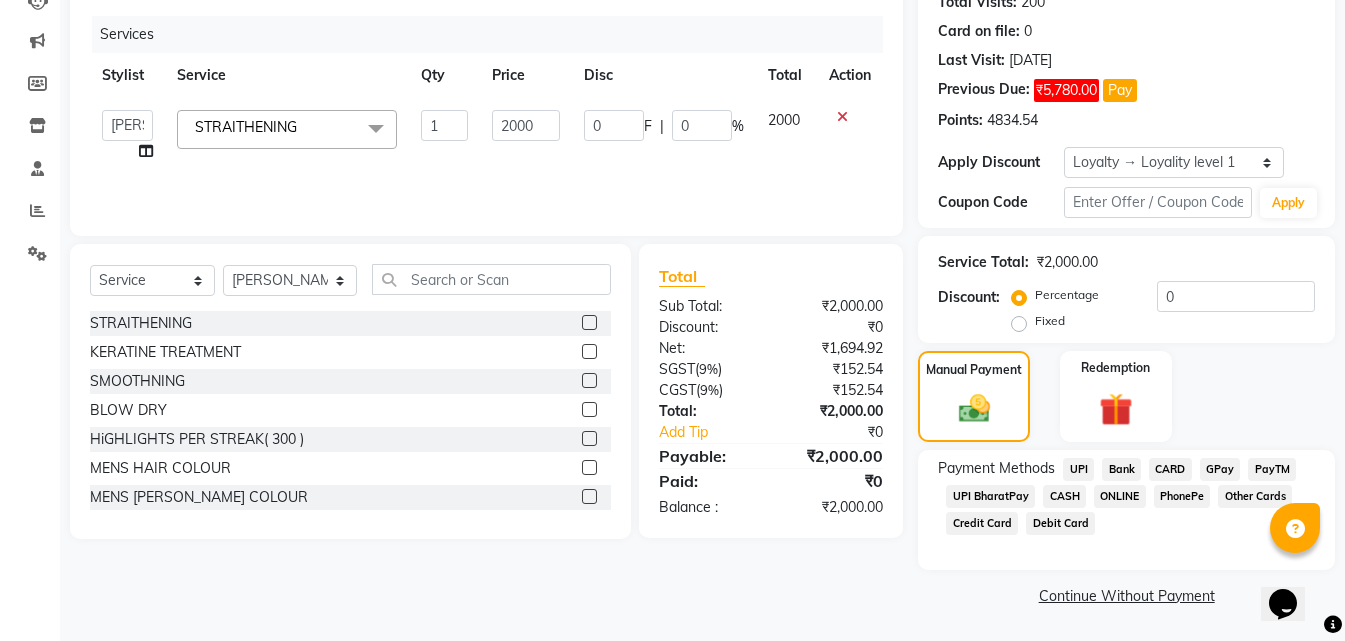 click on "ONLINE" 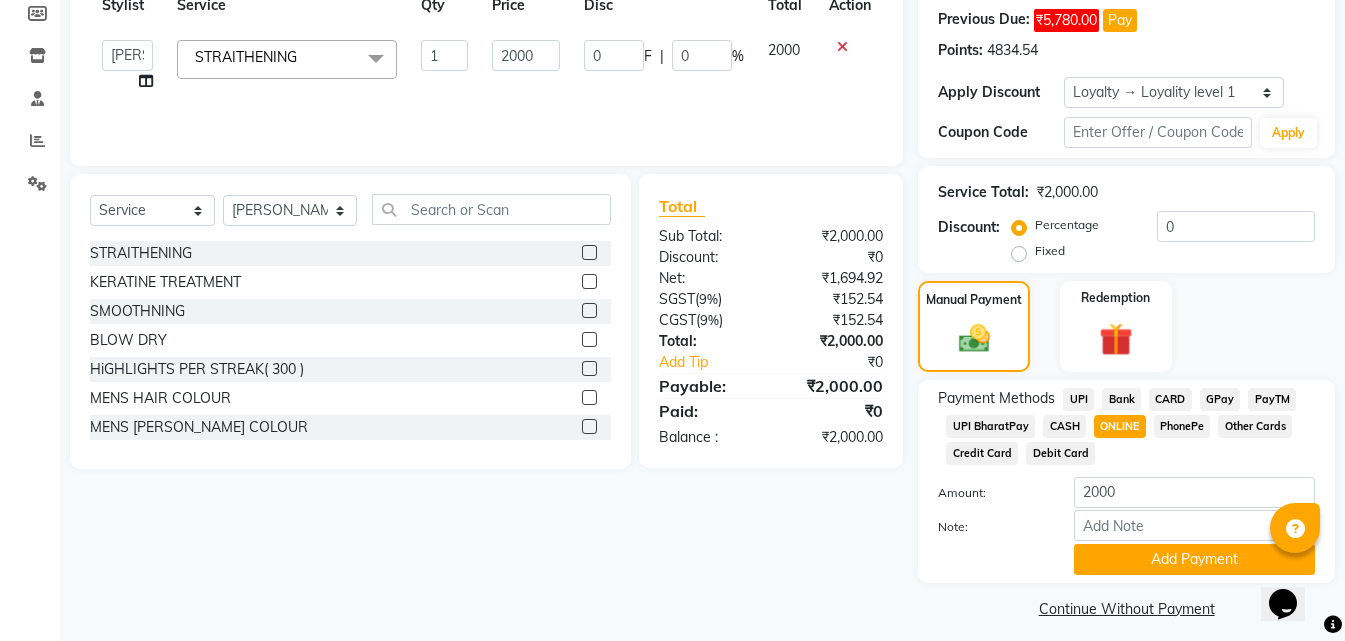 scroll, scrollTop: 315, scrollLeft: 0, axis: vertical 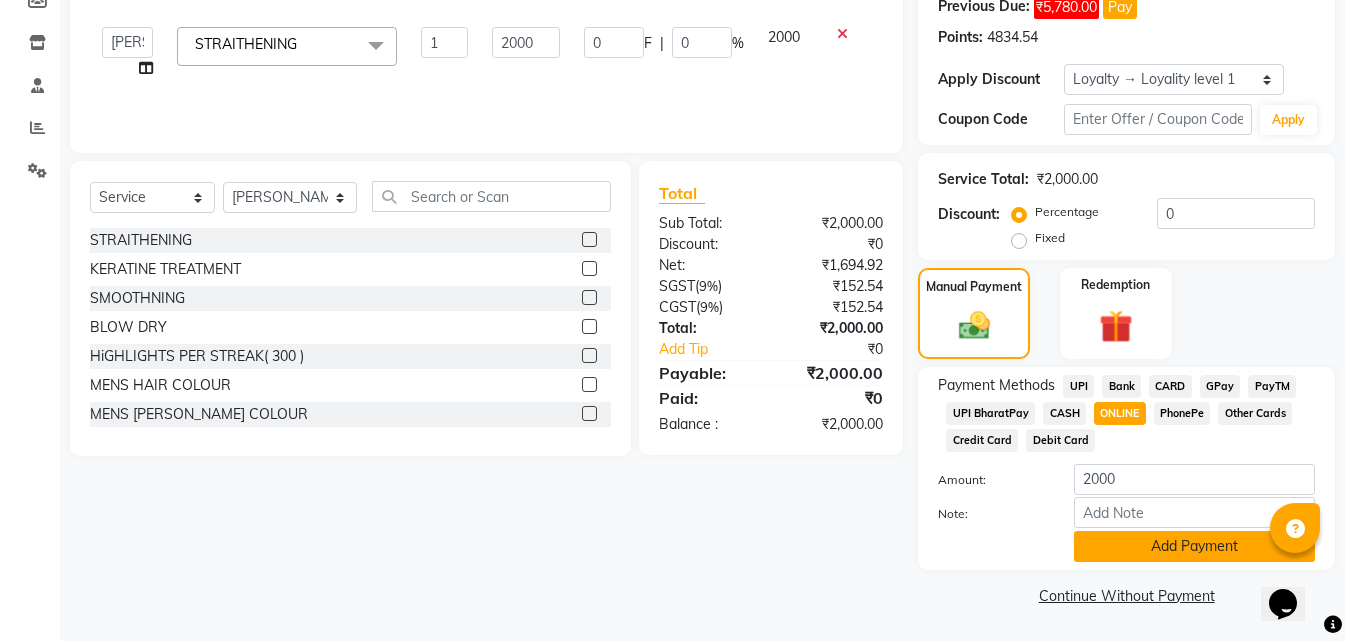 click on "Add Payment" 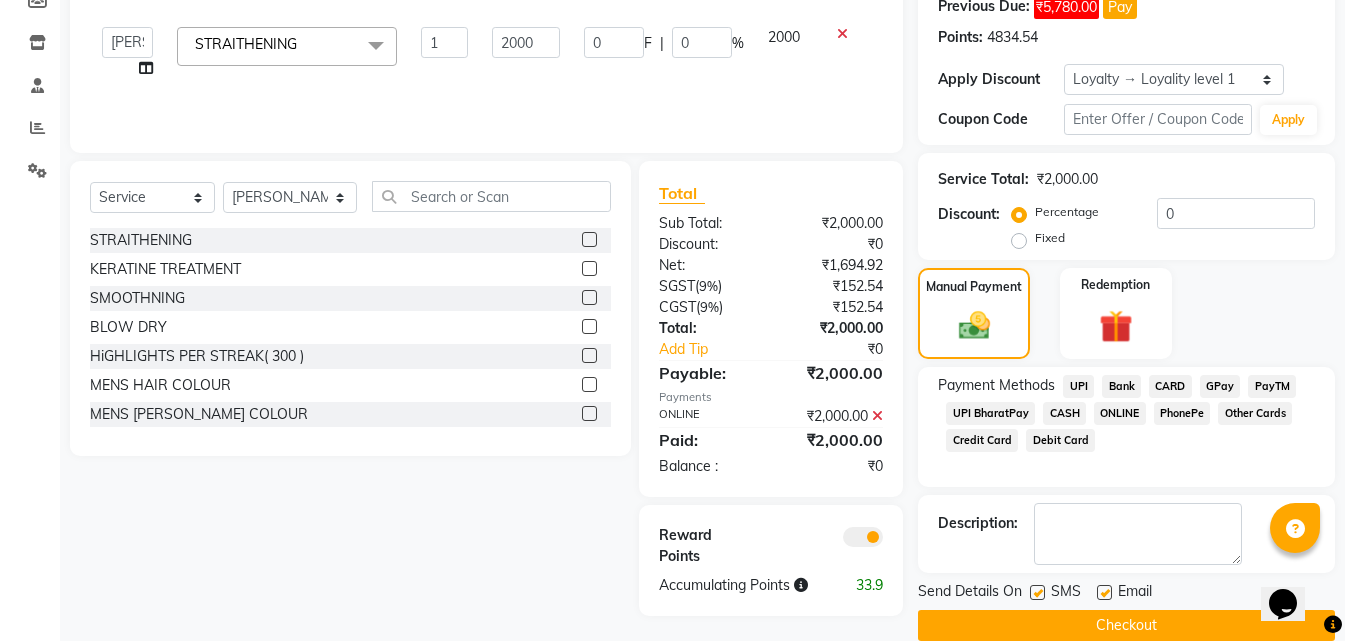 scroll, scrollTop: 345, scrollLeft: 0, axis: vertical 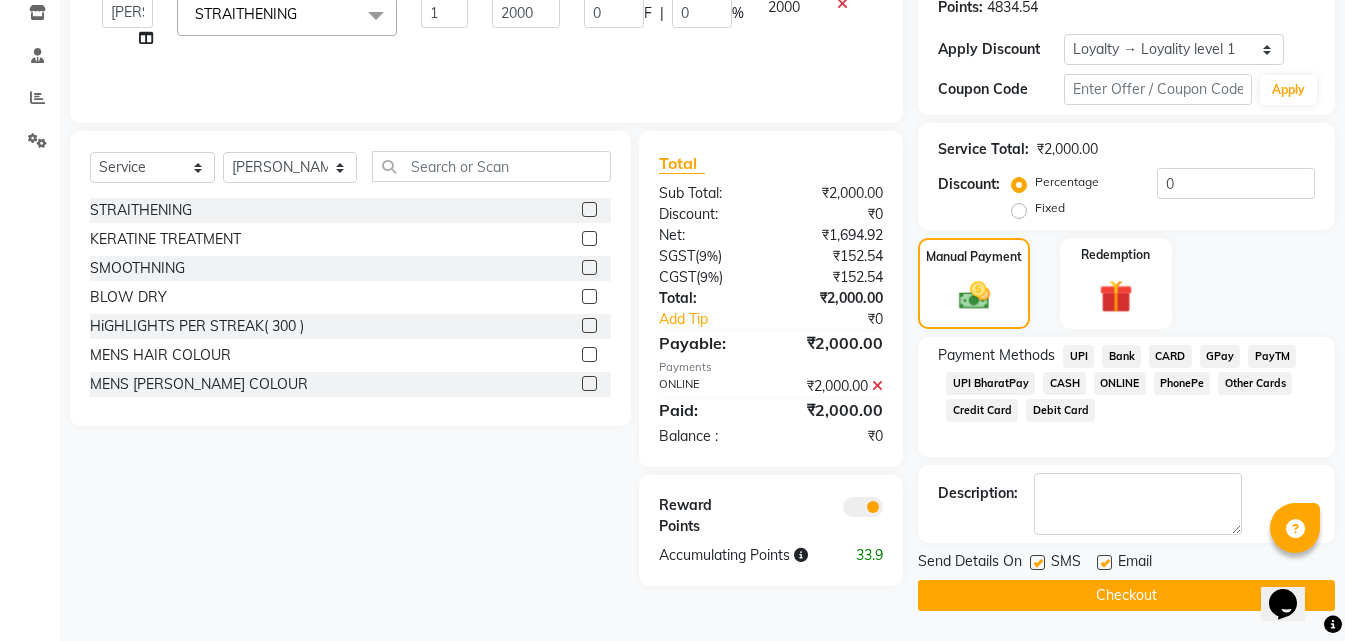 click on "Checkout" 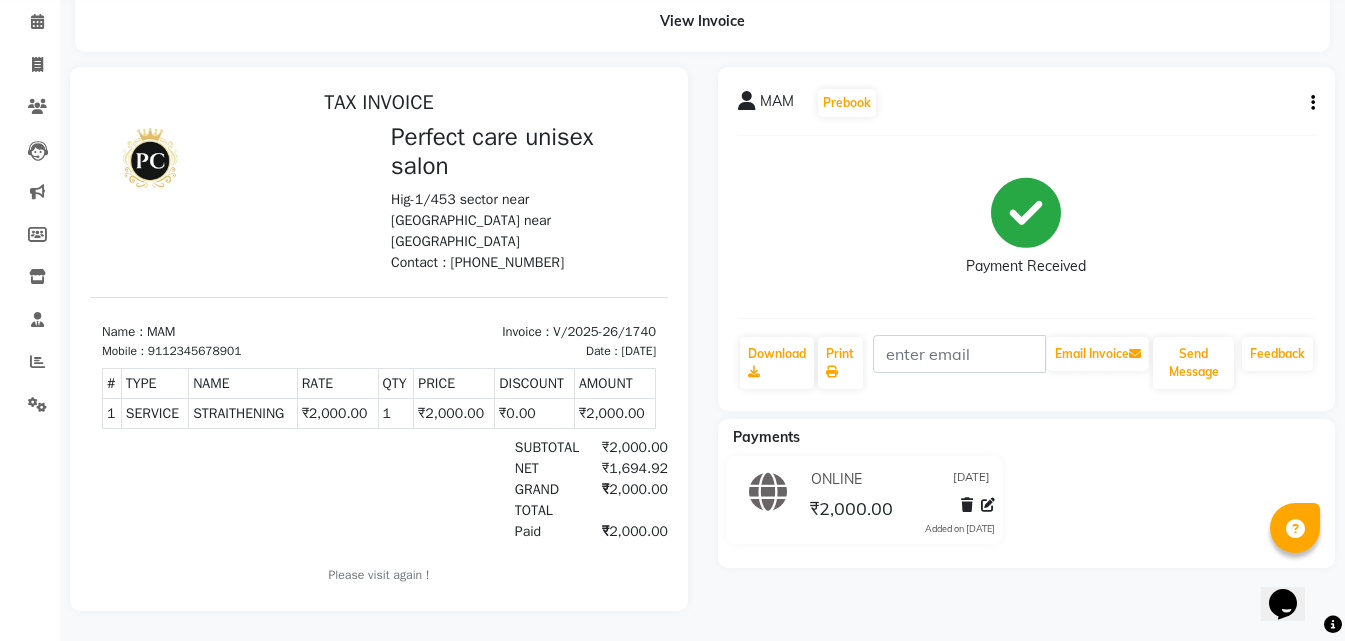scroll, scrollTop: 16, scrollLeft: 0, axis: vertical 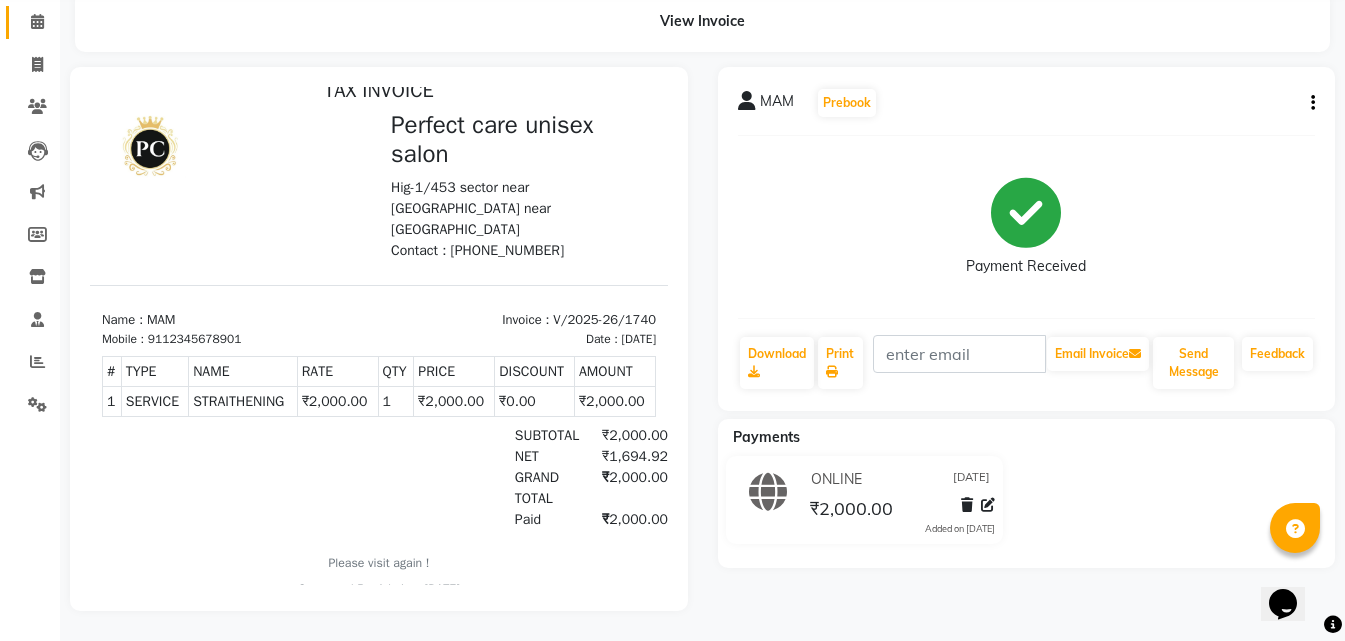select on "service" 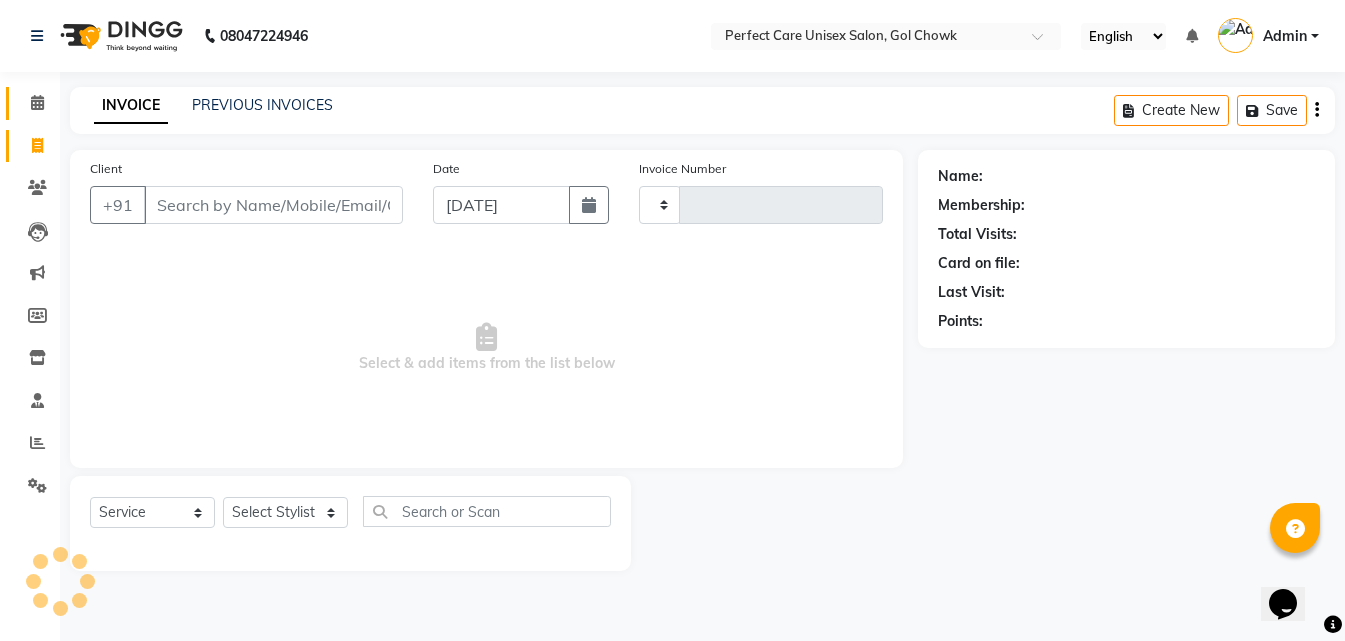 scroll, scrollTop: 0, scrollLeft: 0, axis: both 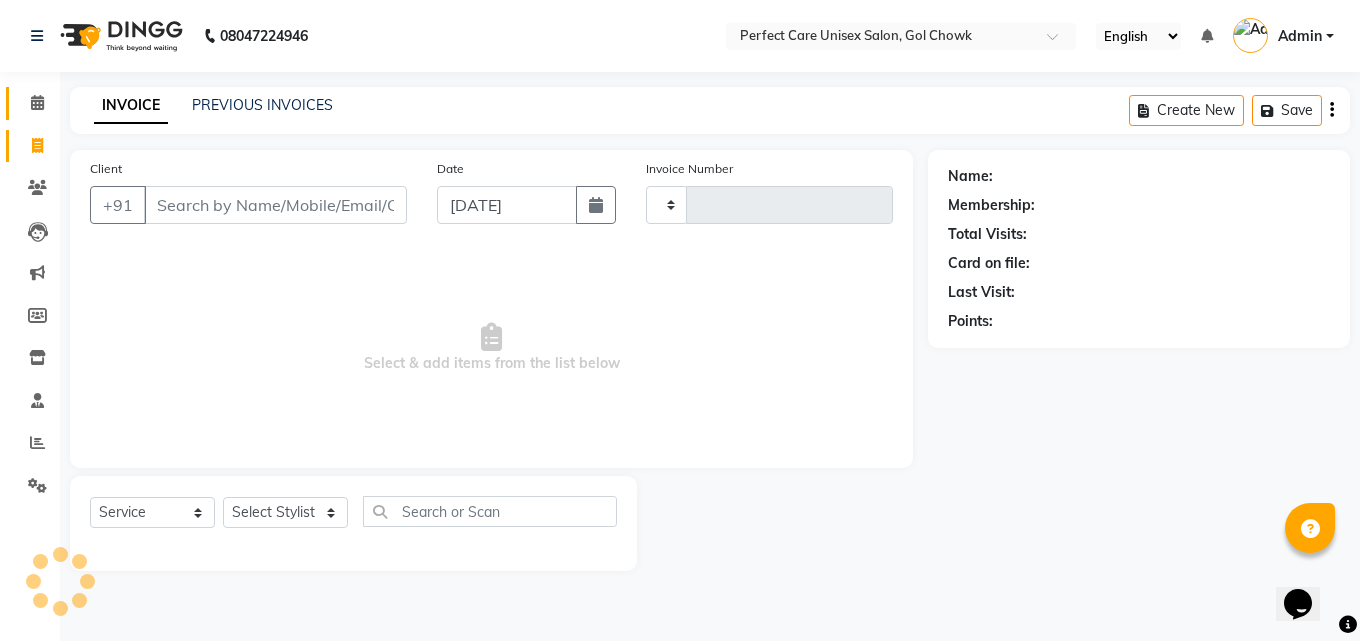 type on "1741" 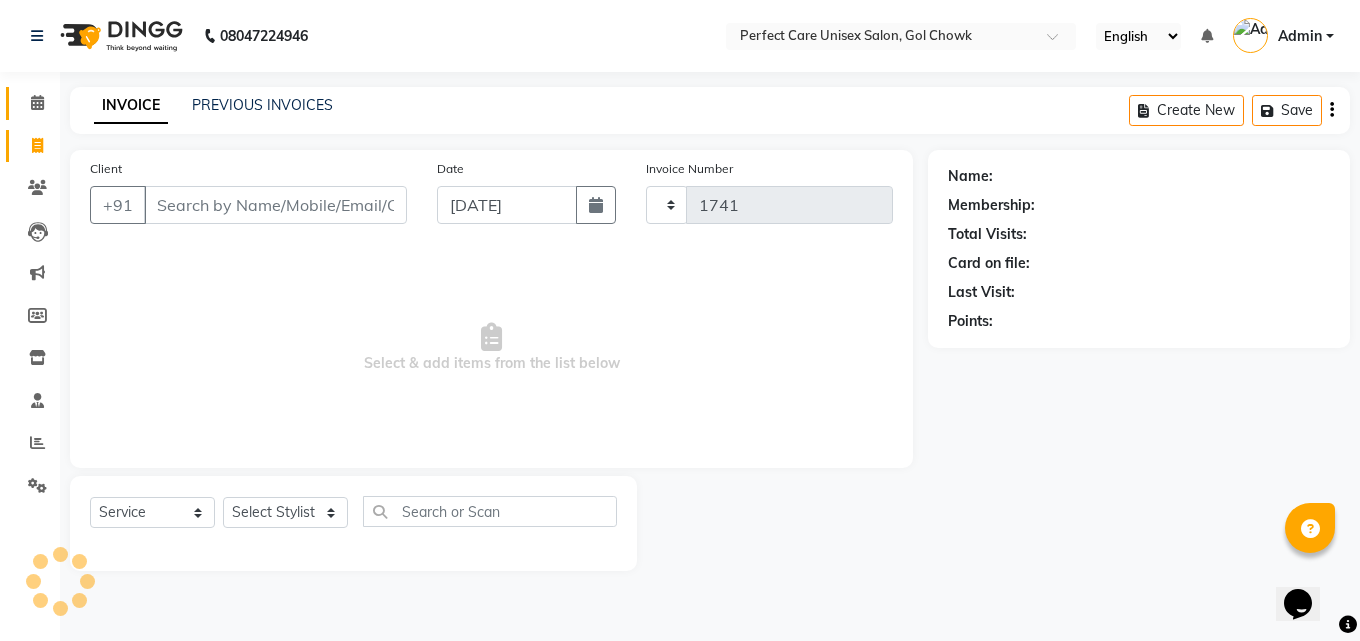 select on "4751" 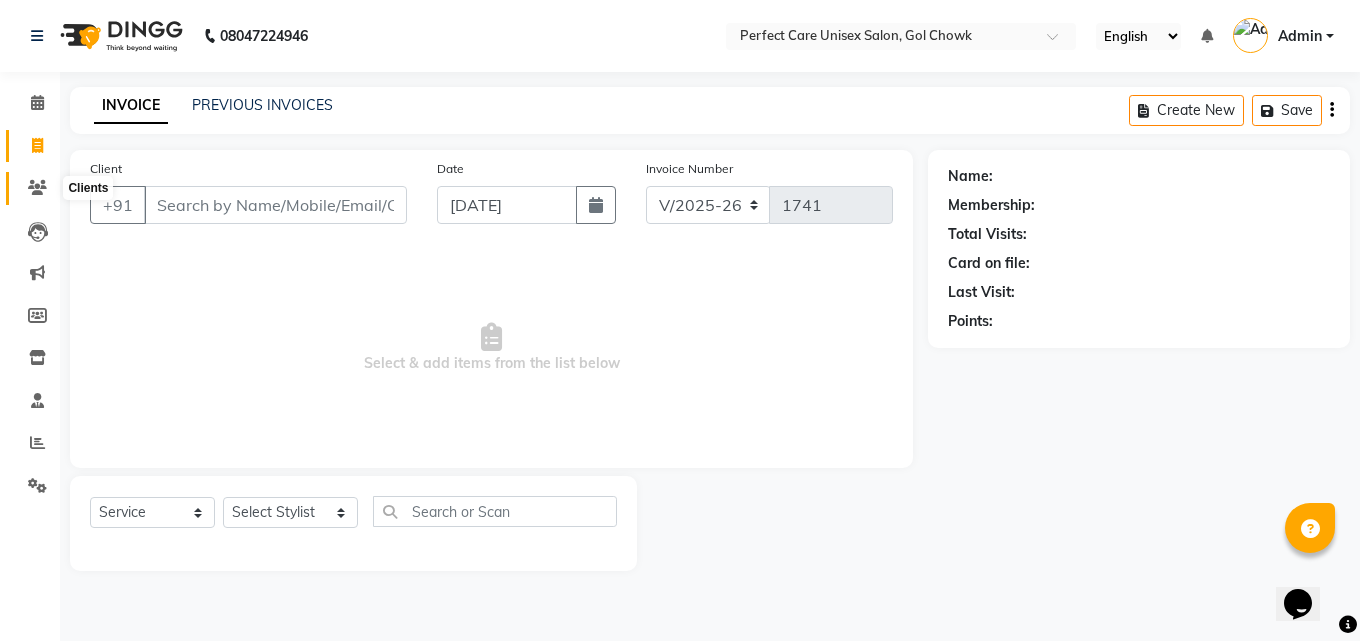click 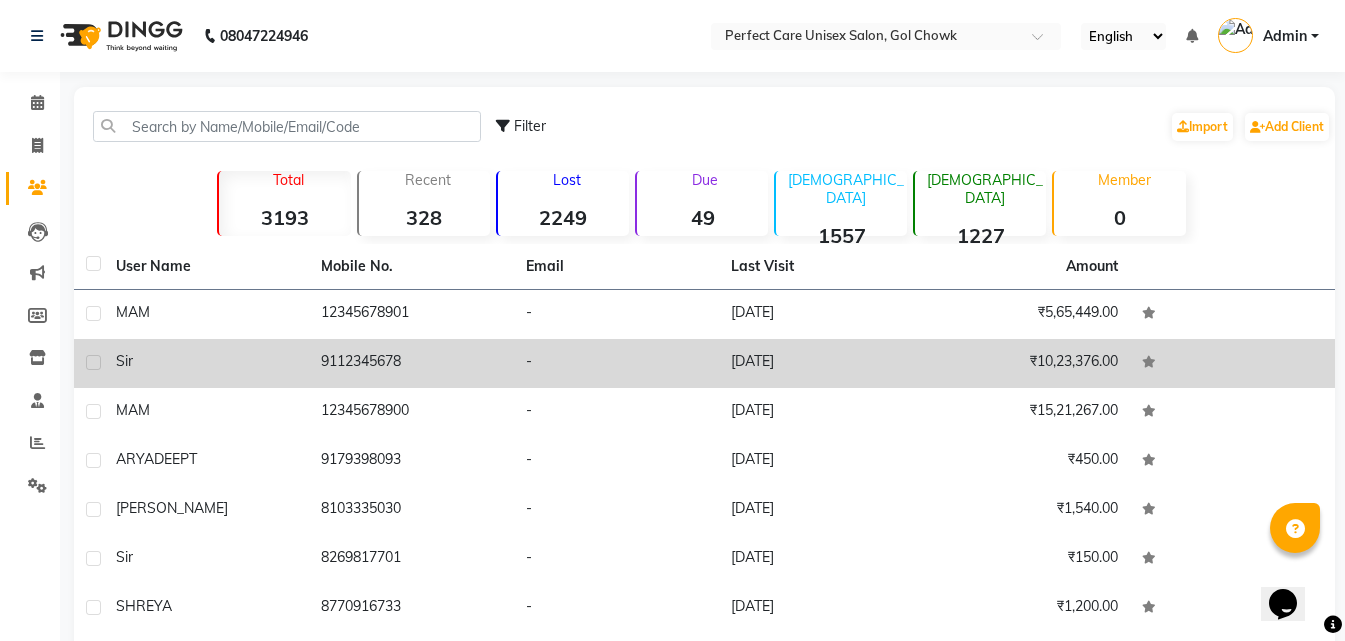 drag, startPoint x: 29, startPoint y: 193, endPoint x: 595, endPoint y: 385, distance: 597.67883 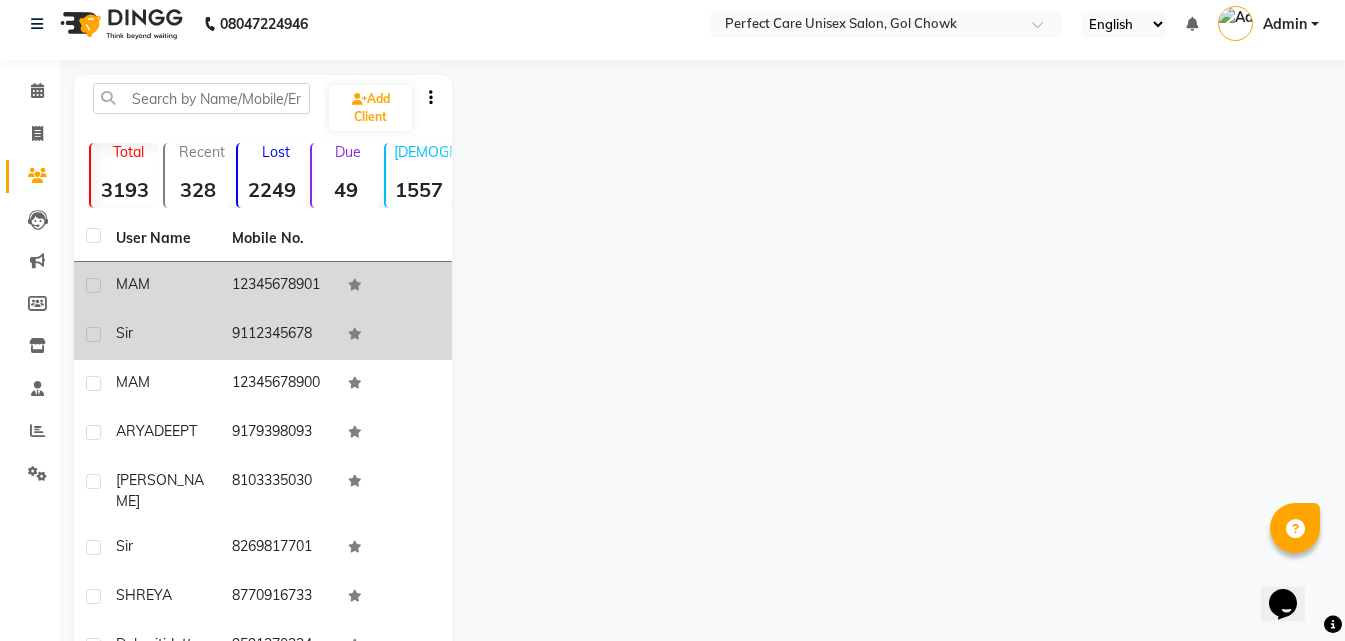 scroll, scrollTop: 0, scrollLeft: 0, axis: both 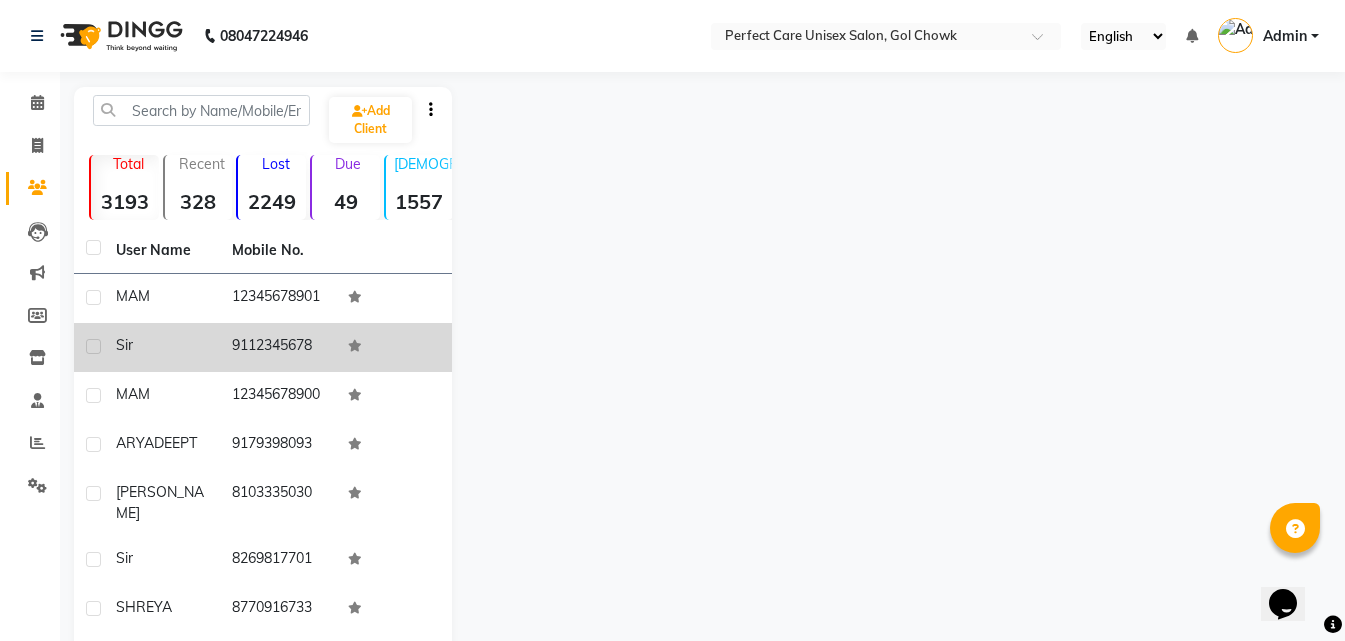 select on "4751" 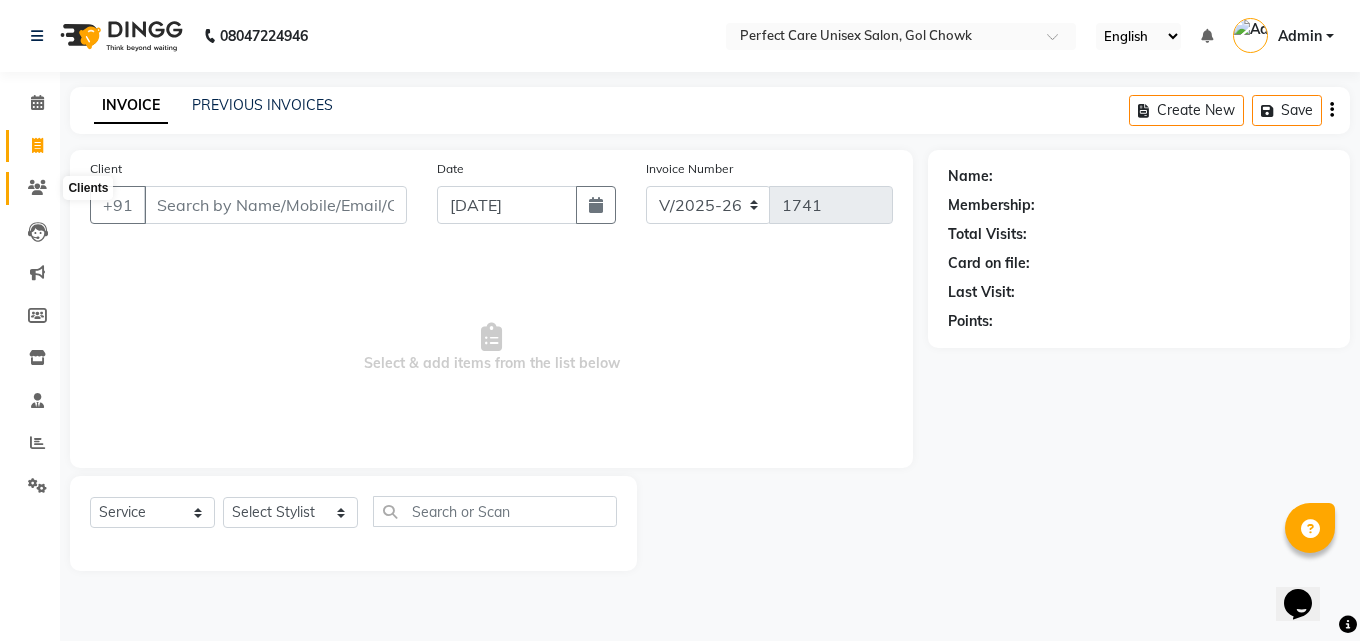 click 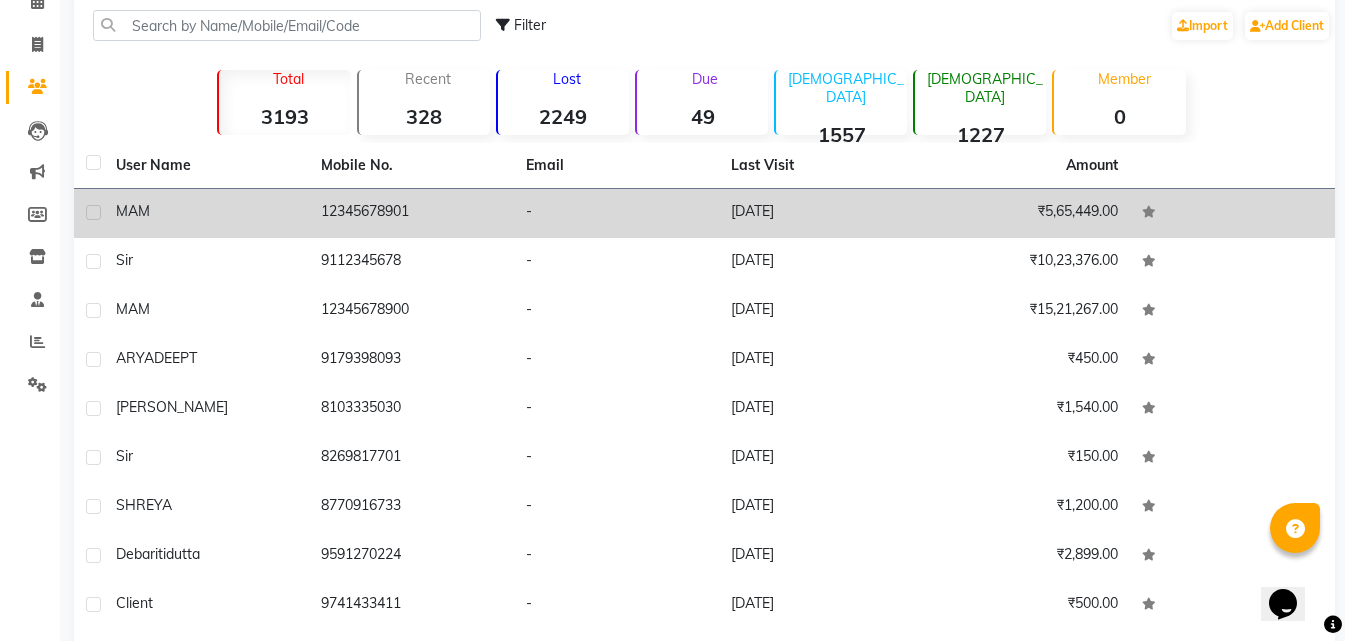 scroll, scrollTop: 0, scrollLeft: 0, axis: both 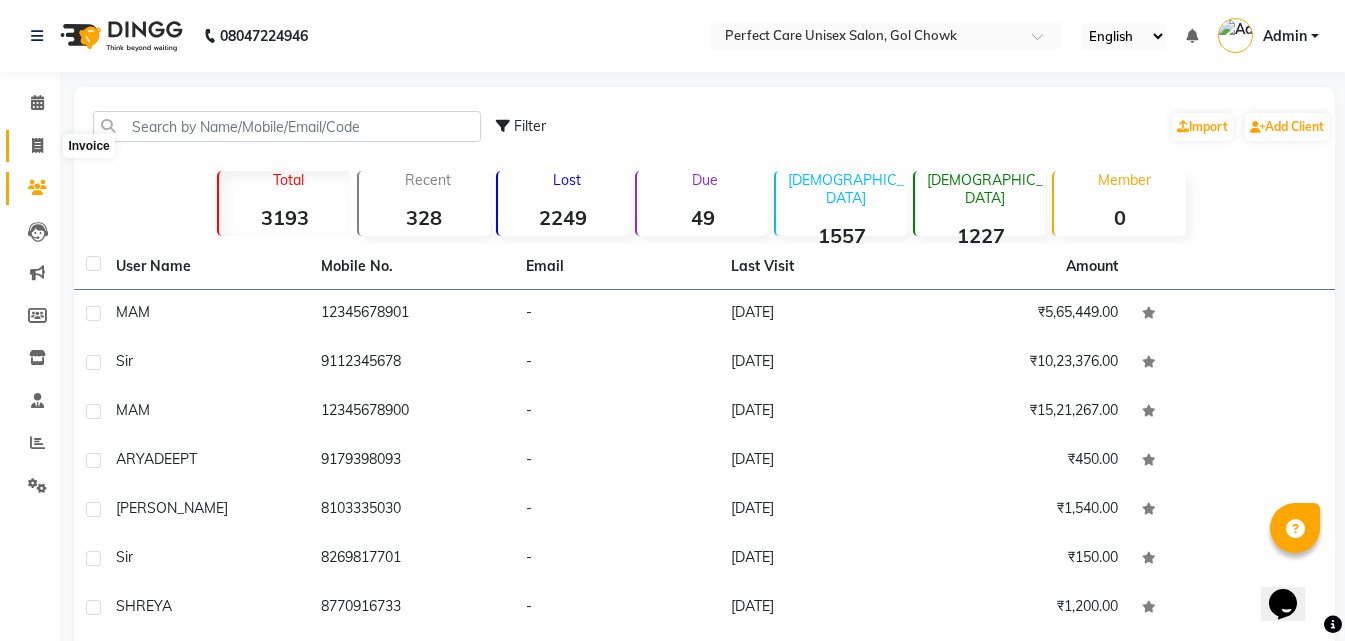 click 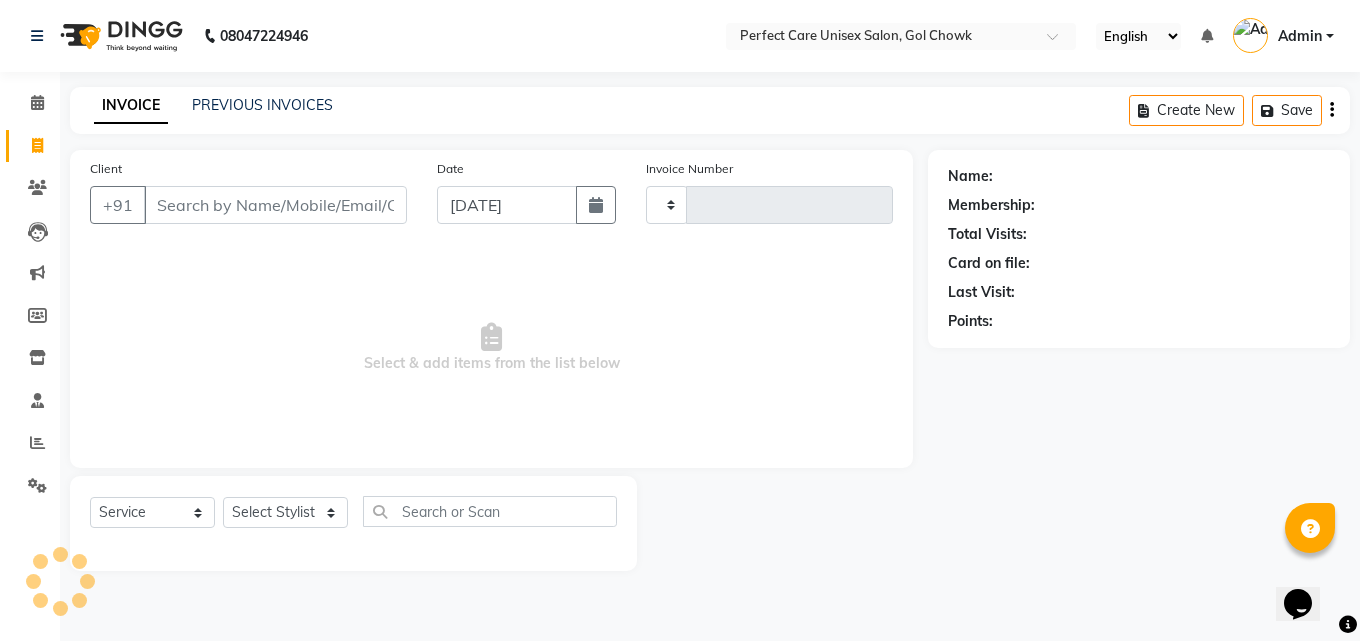 type on "1741" 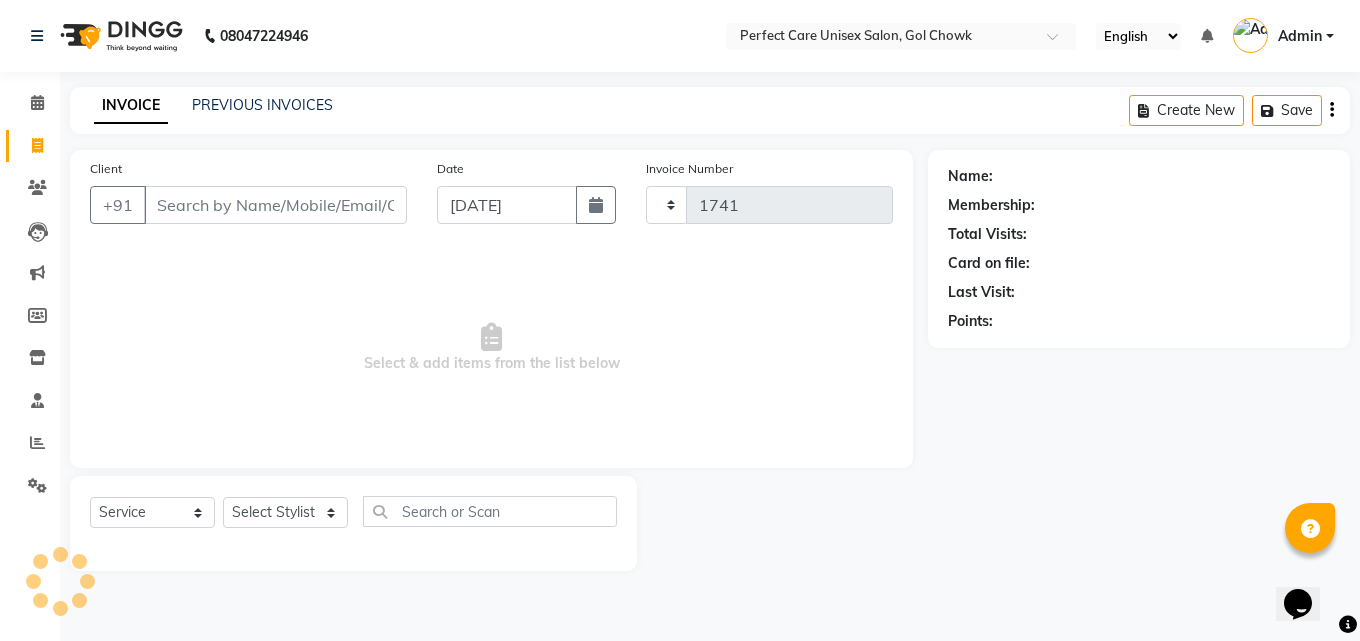 select on "4751" 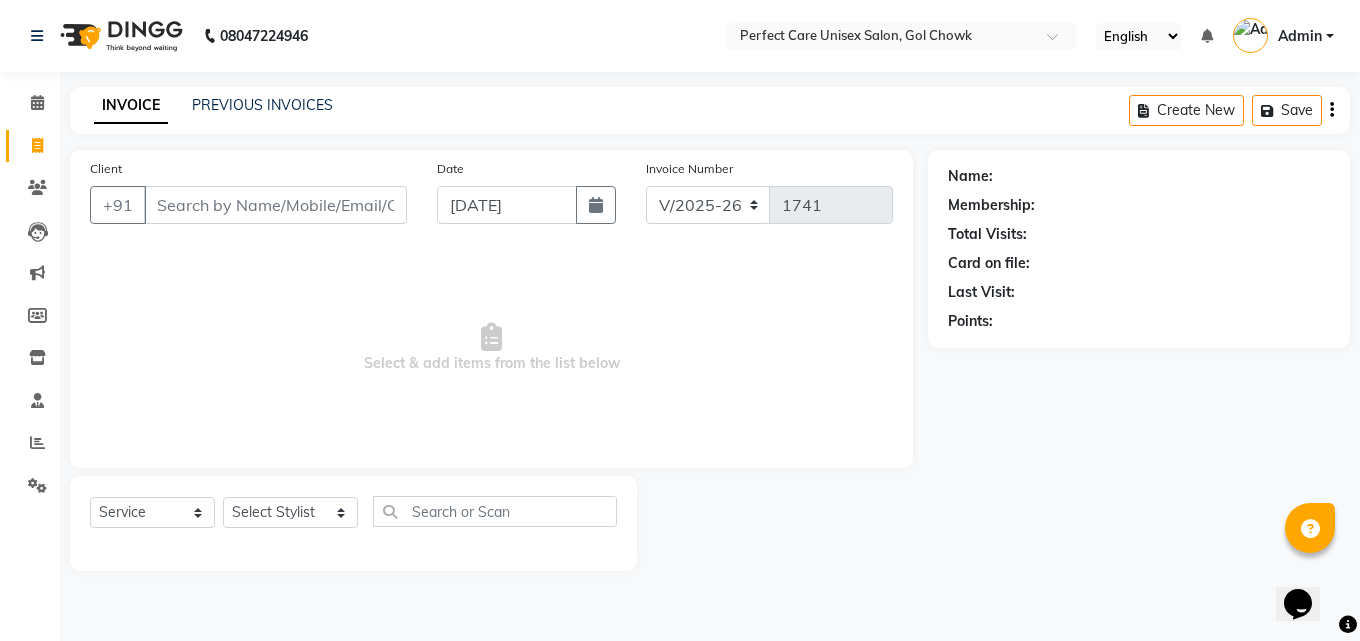 click on "INVOICE PREVIOUS INVOICES Create New   Save" 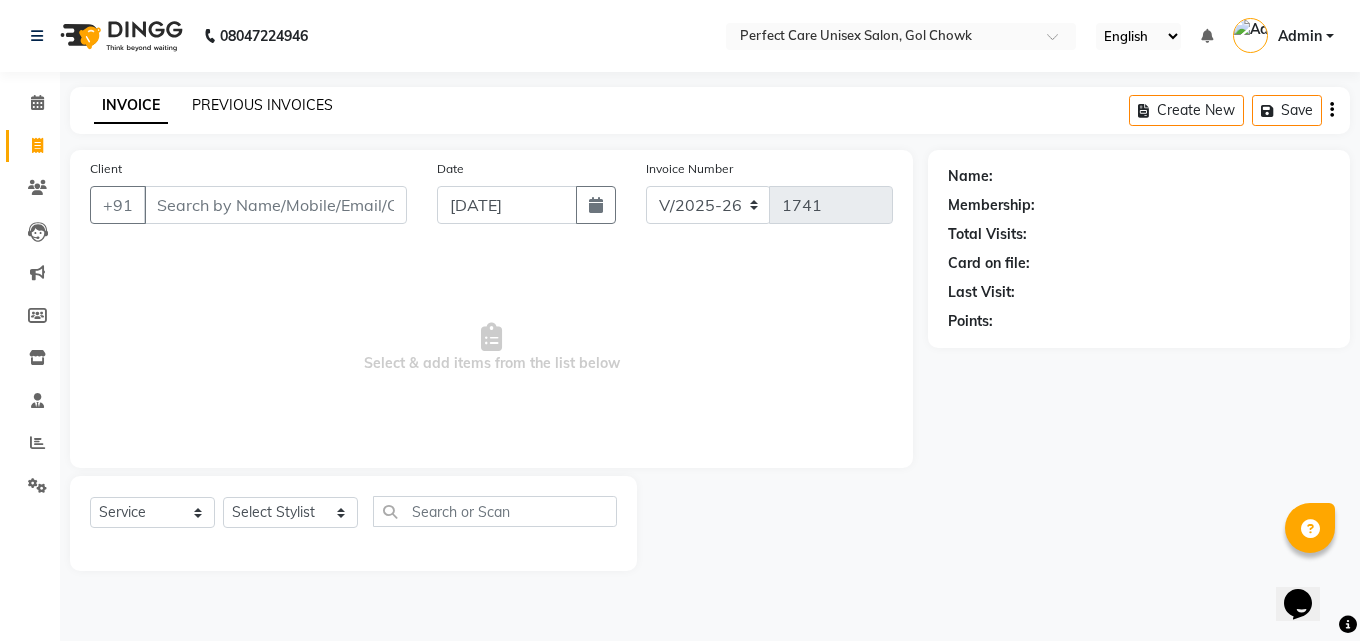 click on "PREVIOUS INVOICES" 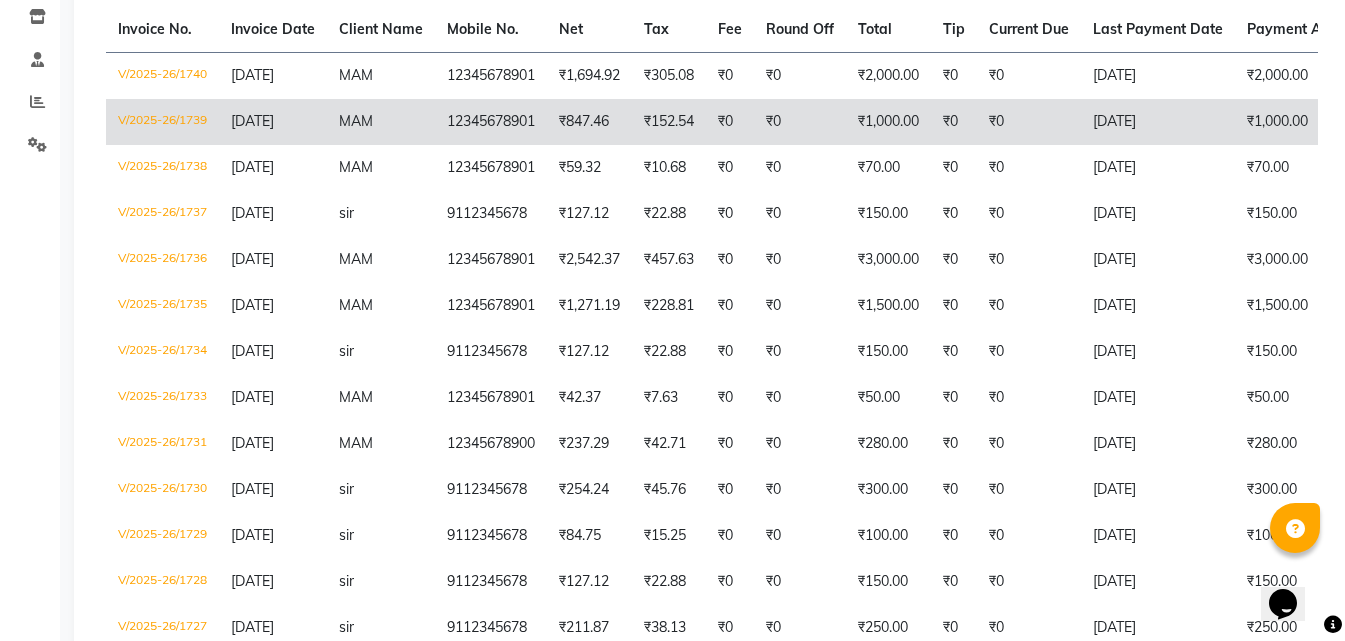 scroll, scrollTop: 475, scrollLeft: 0, axis: vertical 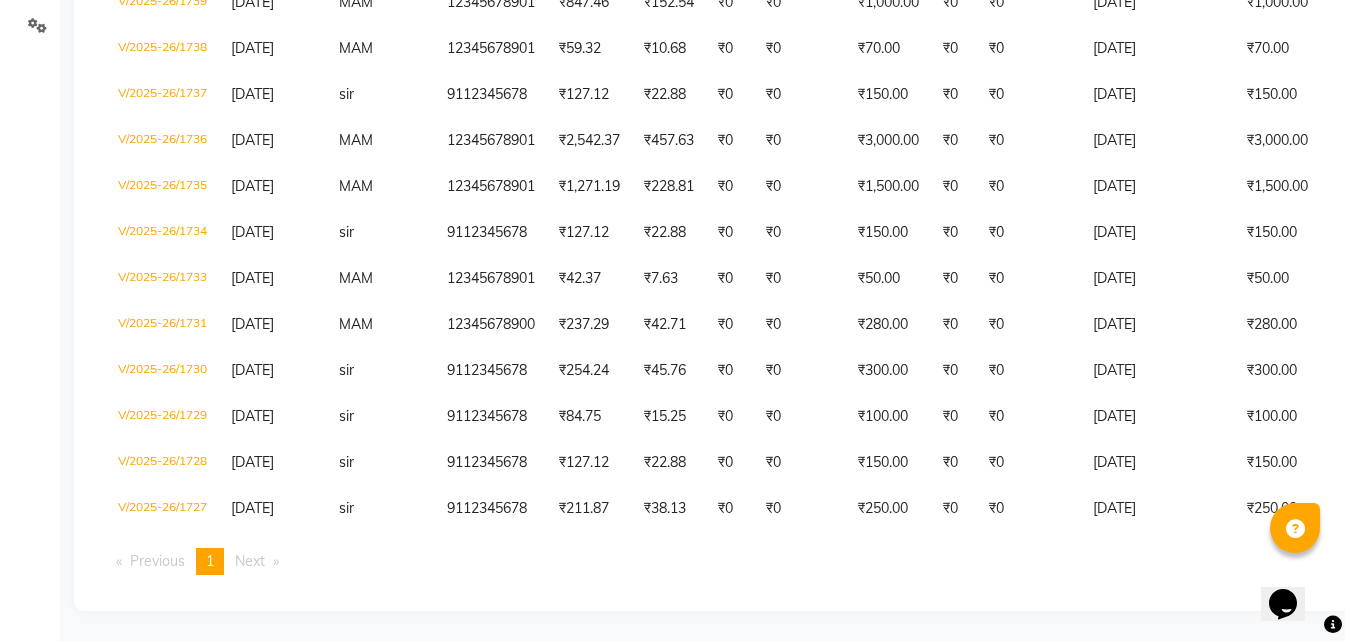 click on "Next  page" at bounding box center (250, 561) 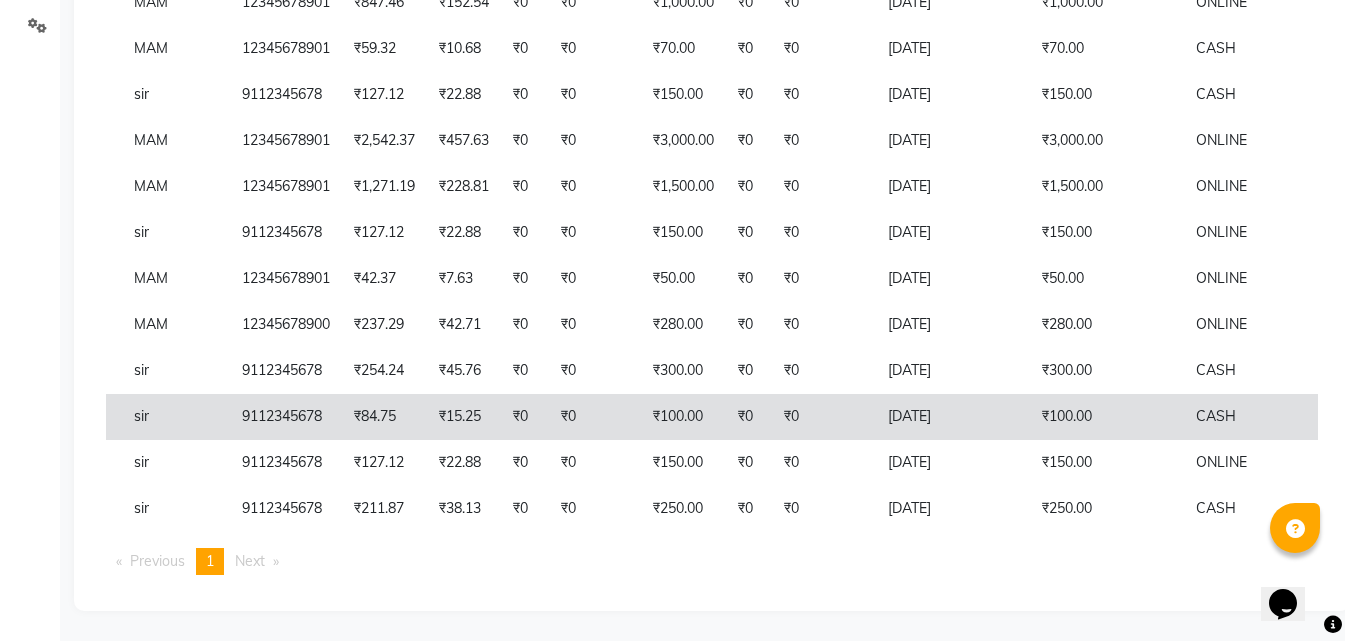scroll, scrollTop: 0, scrollLeft: 441, axis: horizontal 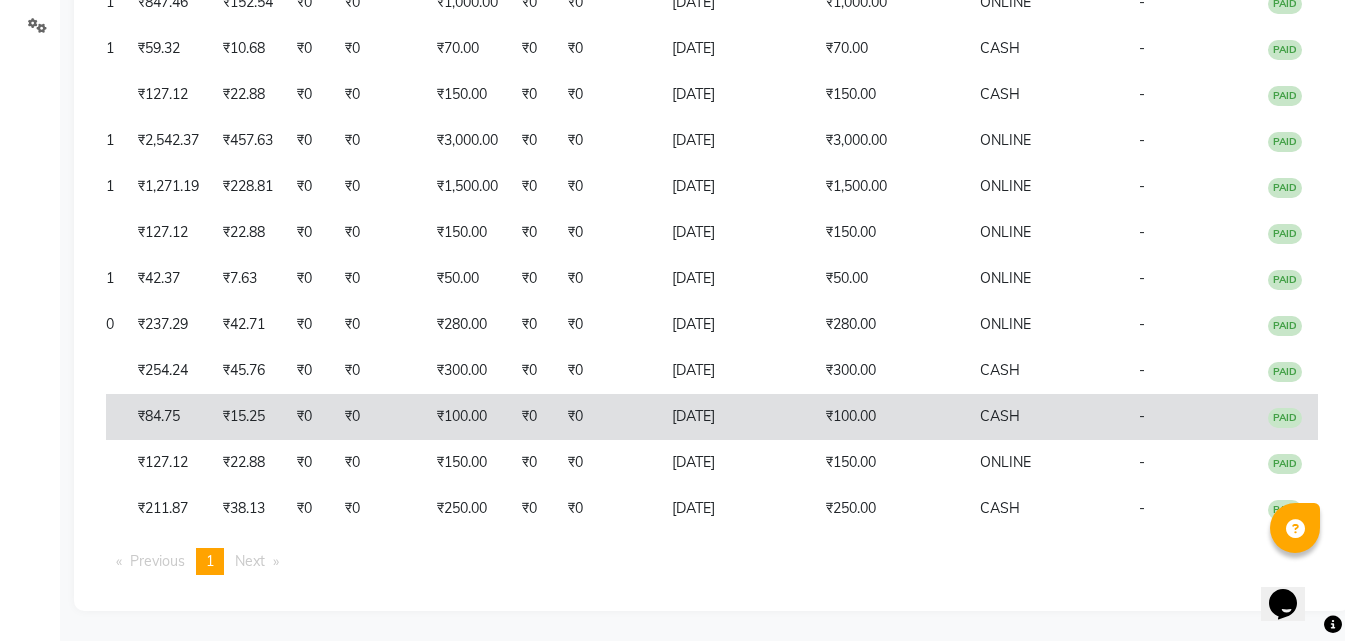 drag, startPoint x: 624, startPoint y: 401, endPoint x: 804, endPoint y: 414, distance: 180.46883 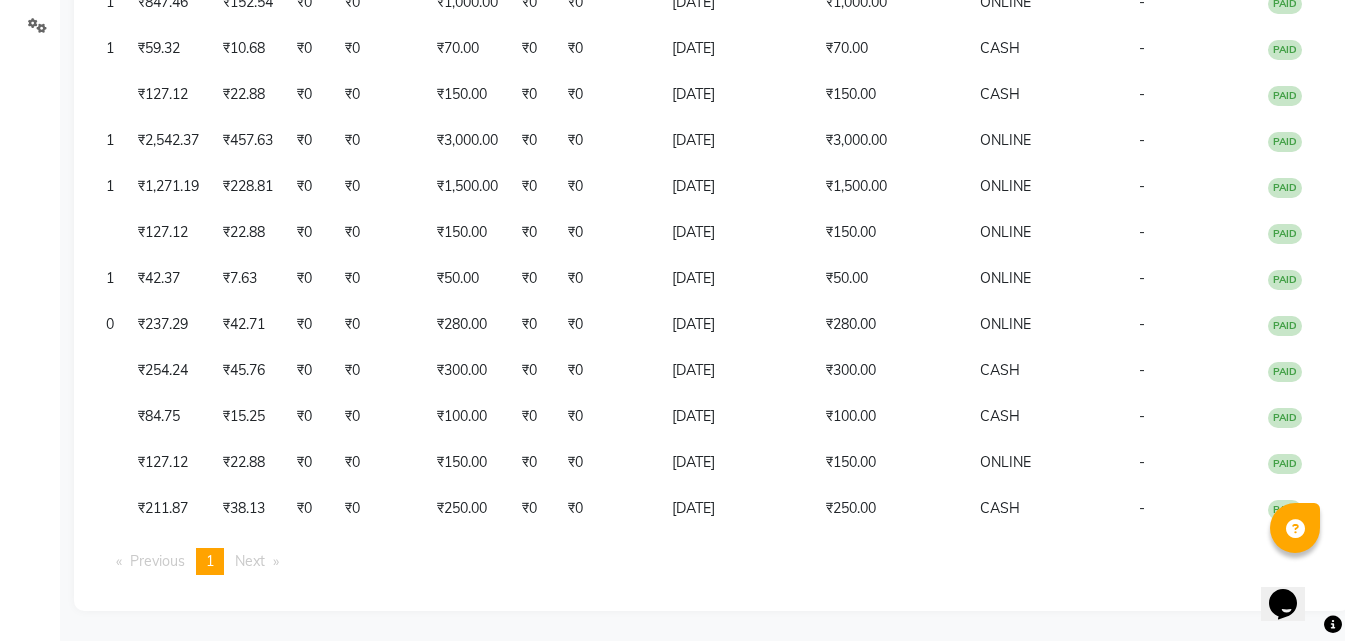 click on "Next  page" at bounding box center (250, 561) 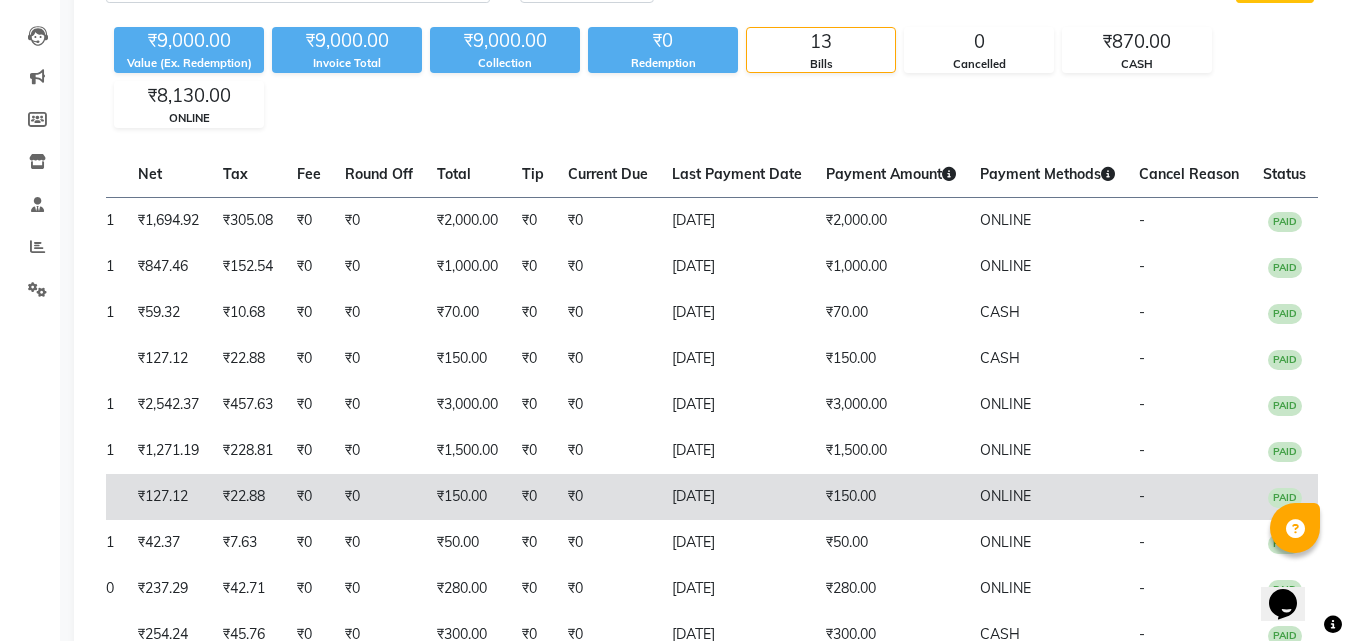scroll, scrollTop: 200, scrollLeft: 0, axis: vertical 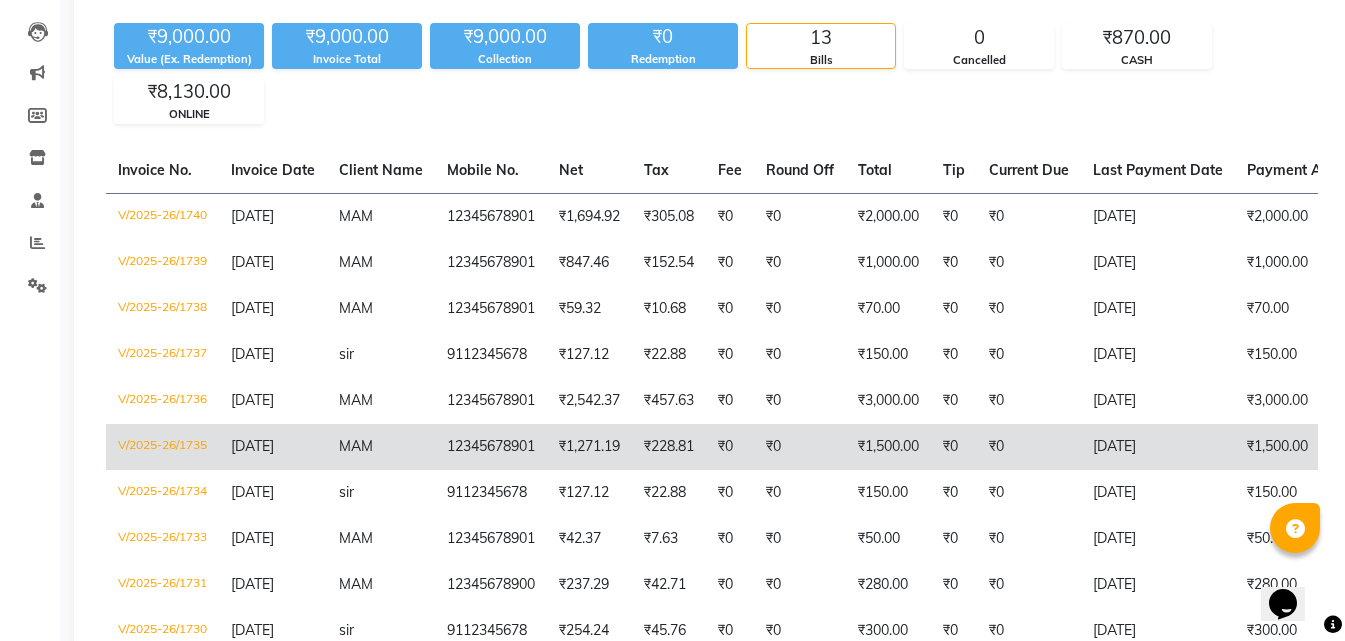 drag, startPoint x: 671, startPoint y: 493, endPoint x: 426, endPoint y: 466, distance: 246.48326 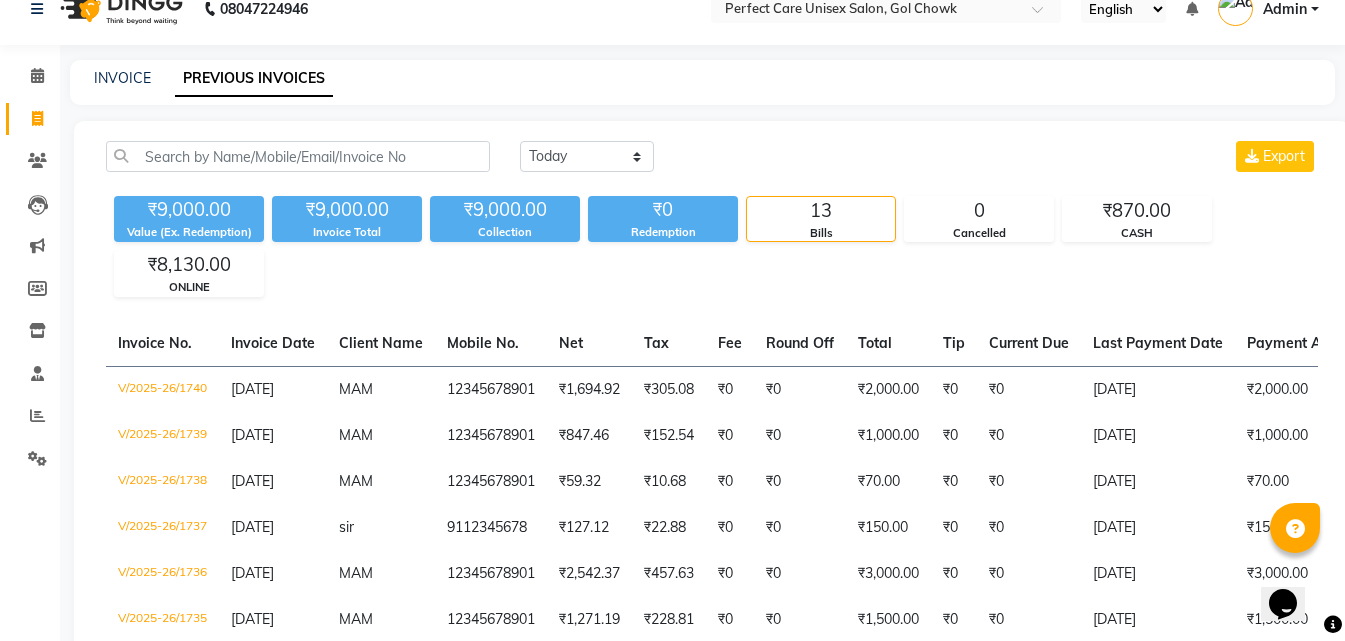 scroll, scrollTop: 0, scrollLeft: 0, axis: both 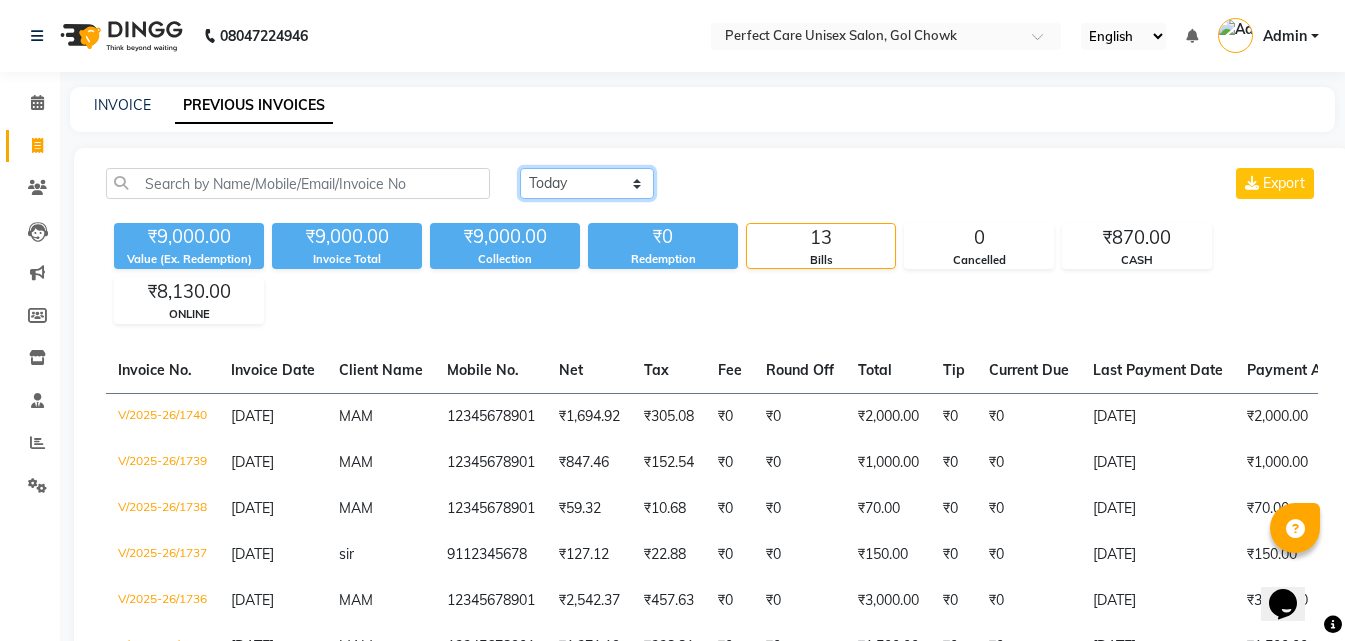 click on "Today Yesterday Custom Range" 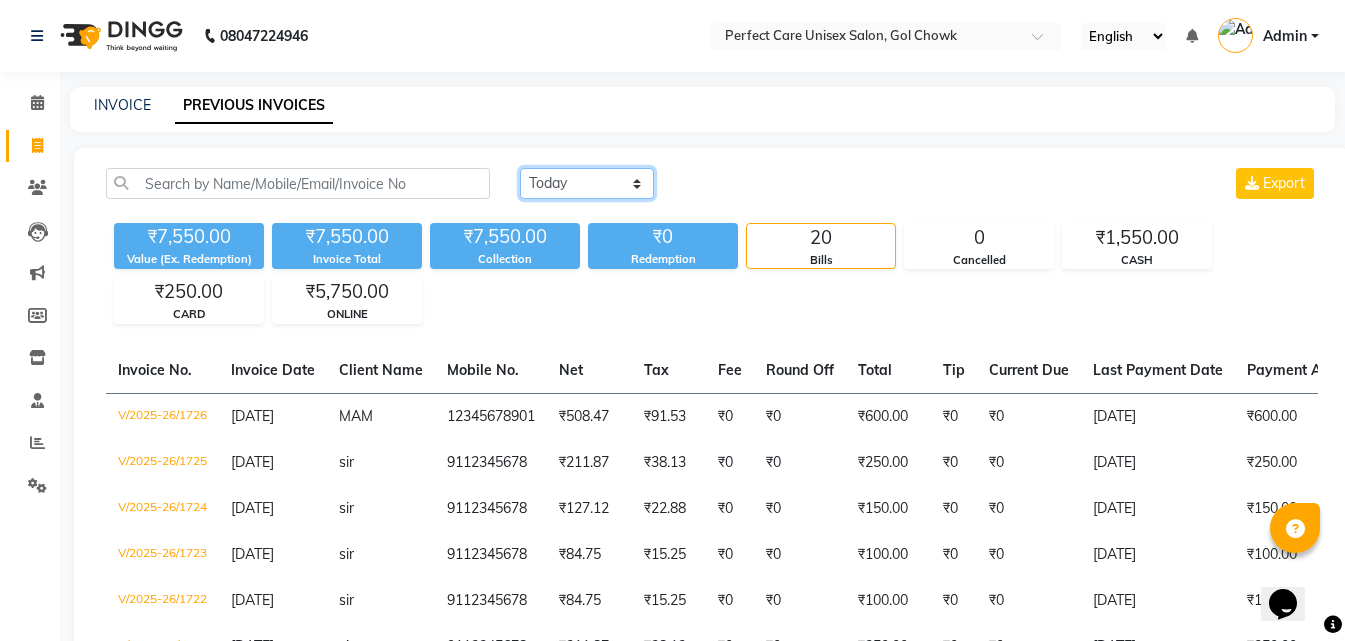 click on "Today Yesterday Custom Range" 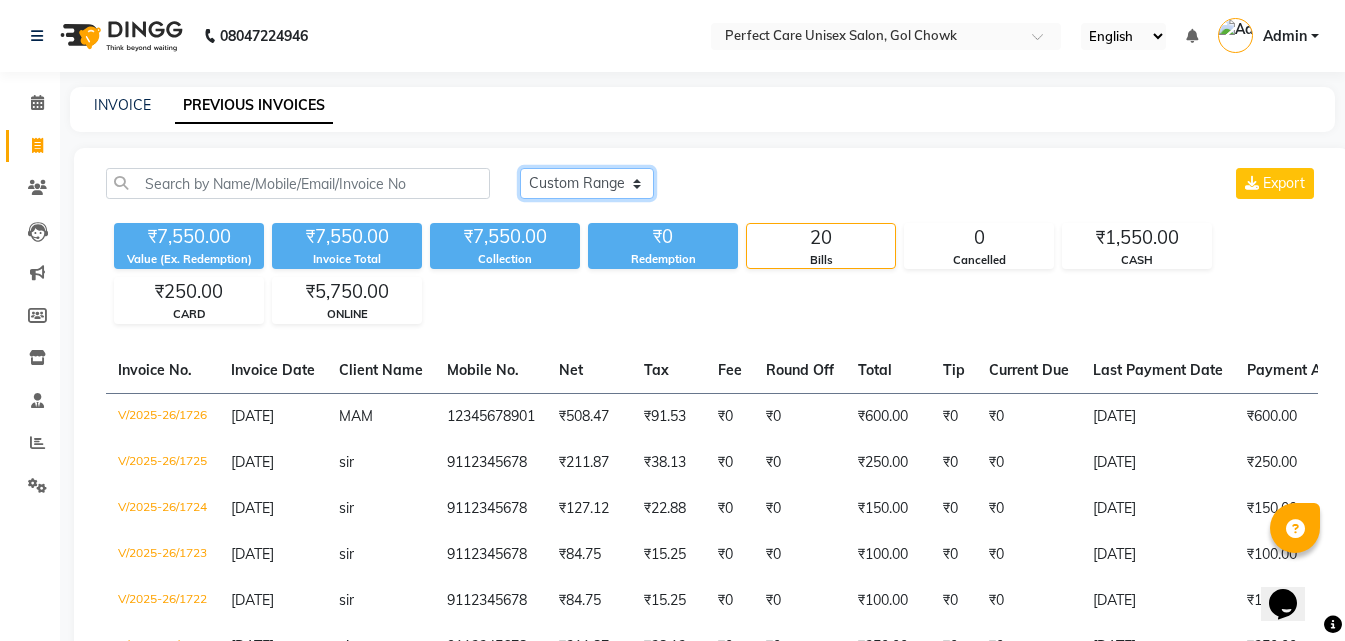 click on "Today Yesterday Custom Range" 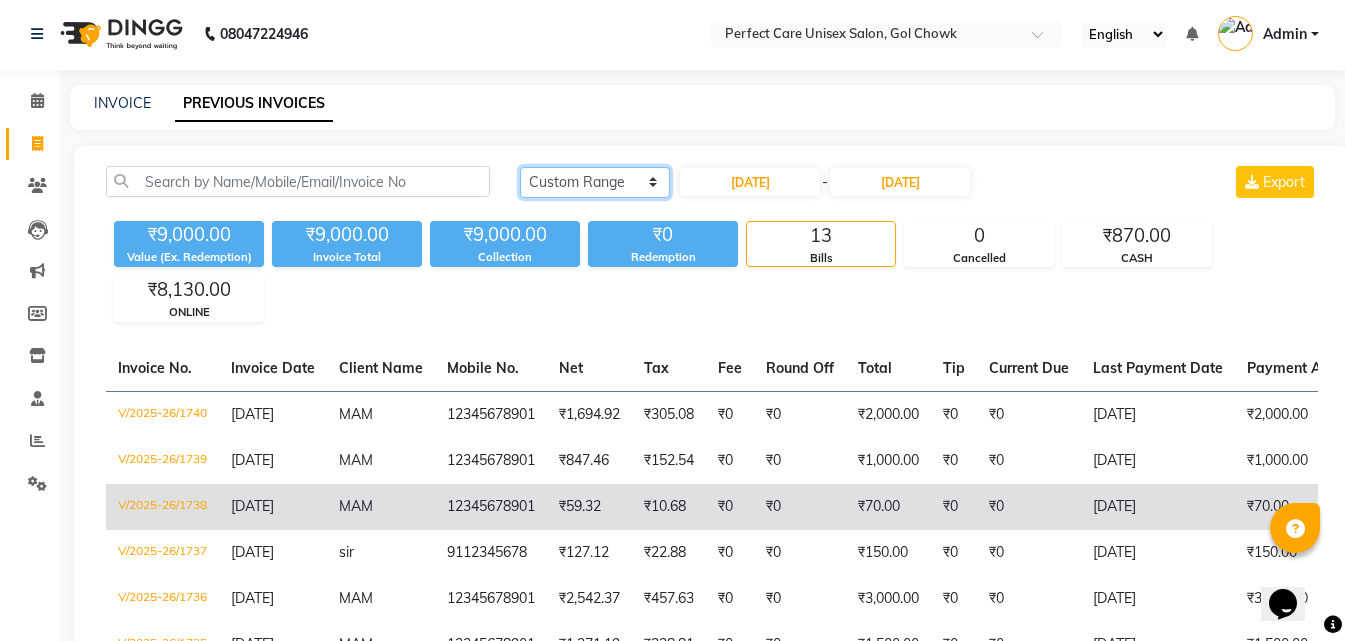 scroll, scrollTop: 0, scrollLeft: 0, axis: both 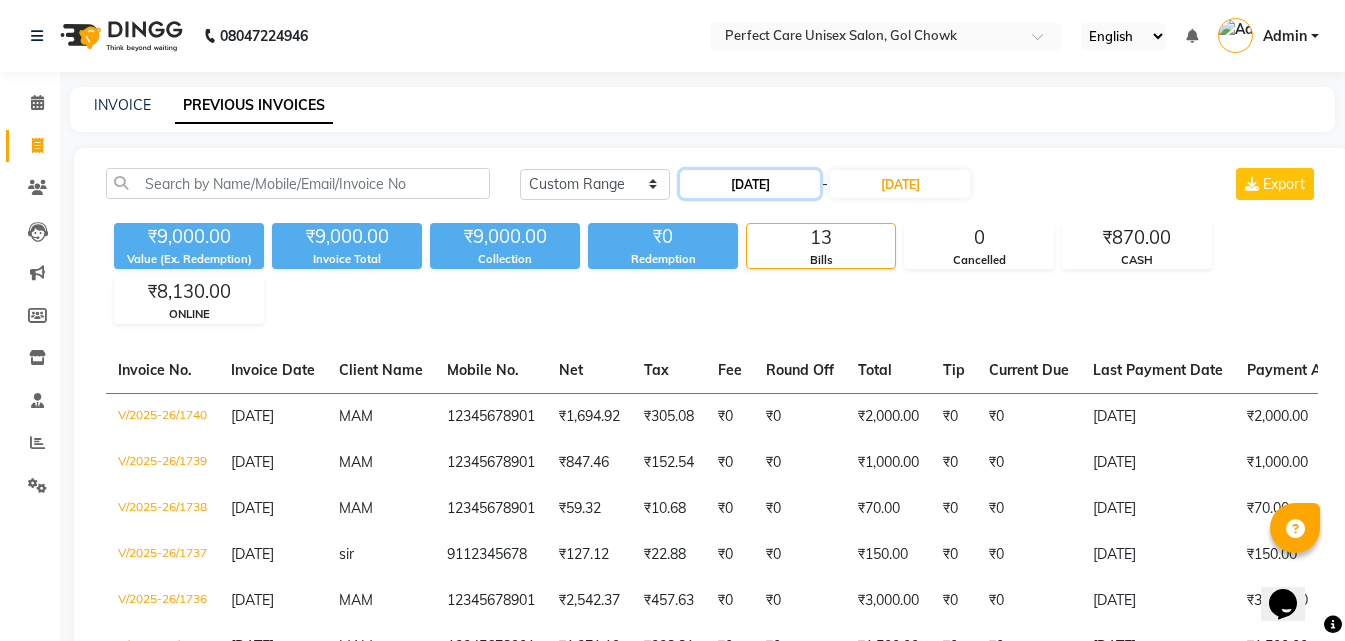 click on "10-07-2025" 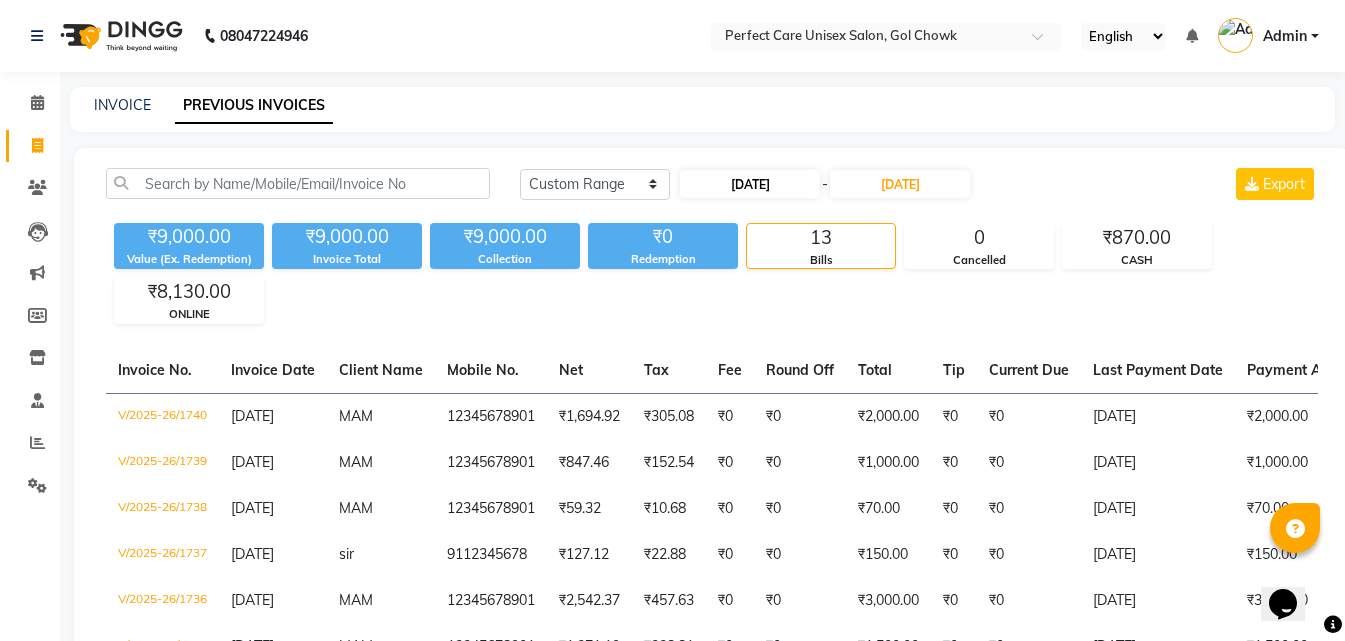 select on "7" 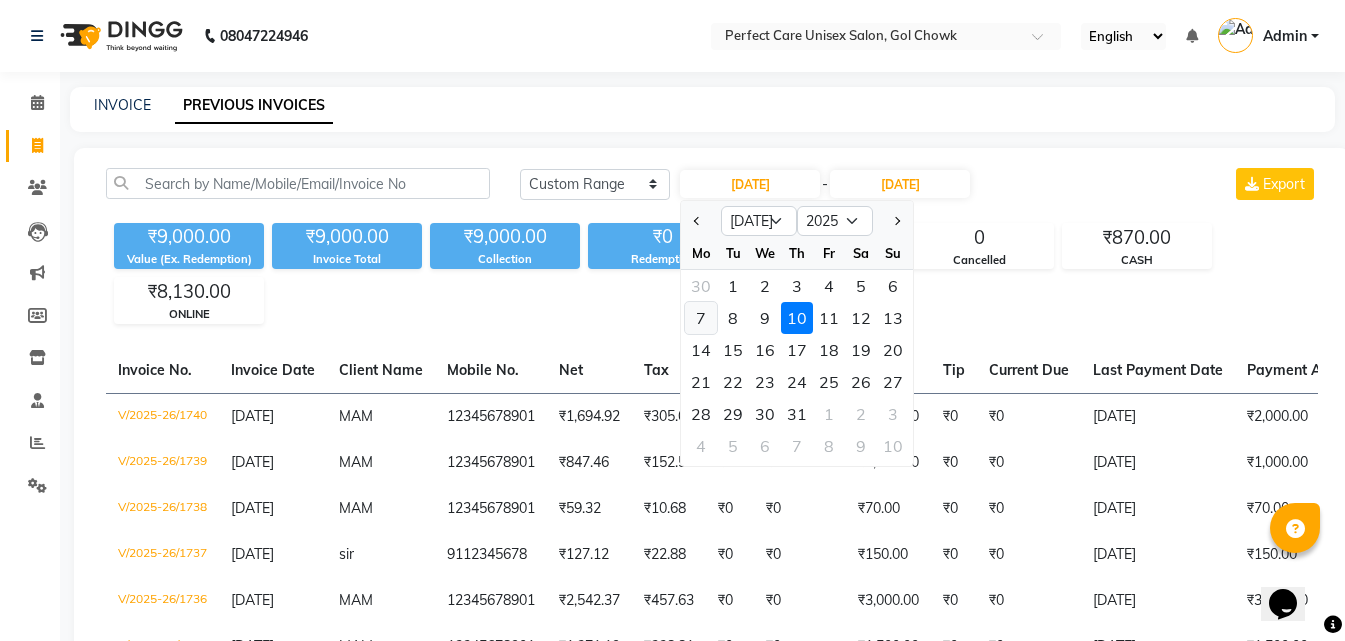 click on "7" 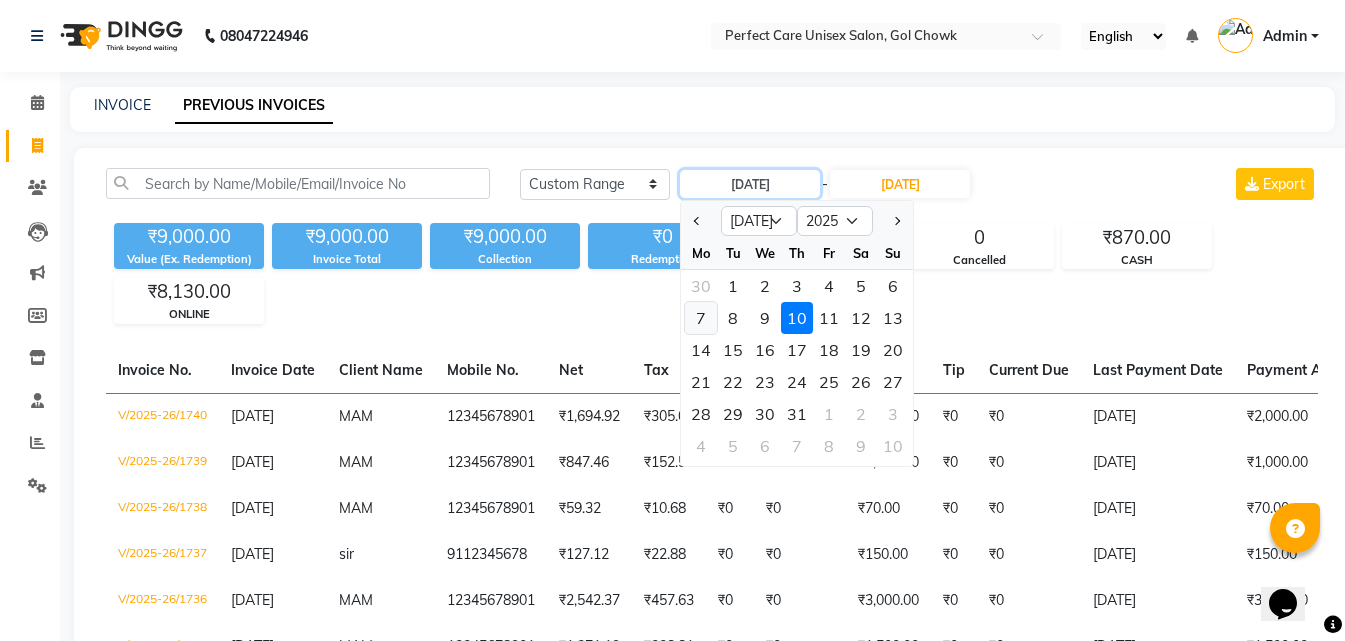 type on "07-07-2025" 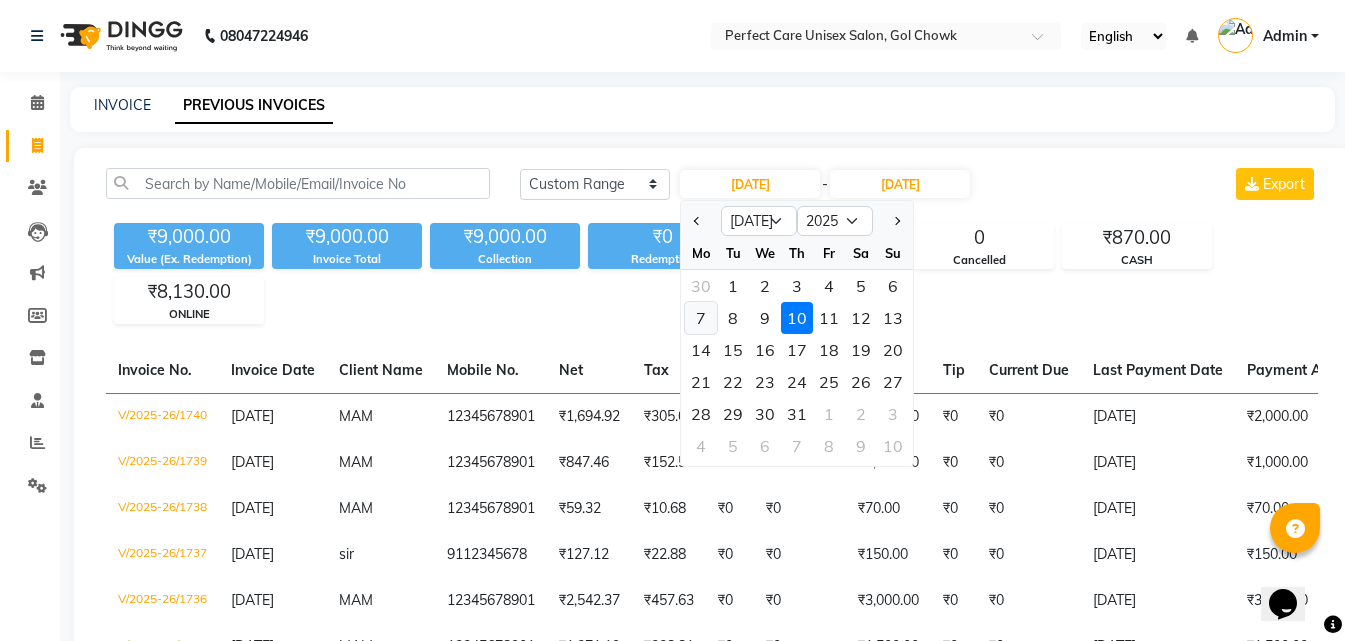 click on "₹9,000.00 Value (Ex. Redemption) ₹9,000.00 Invoice Total  ₹9,000.00 Collection ₹0 Redemption 13 Bills 0 Cancelled ₹870.00 CASH ₹8,130.00 ONLINE" 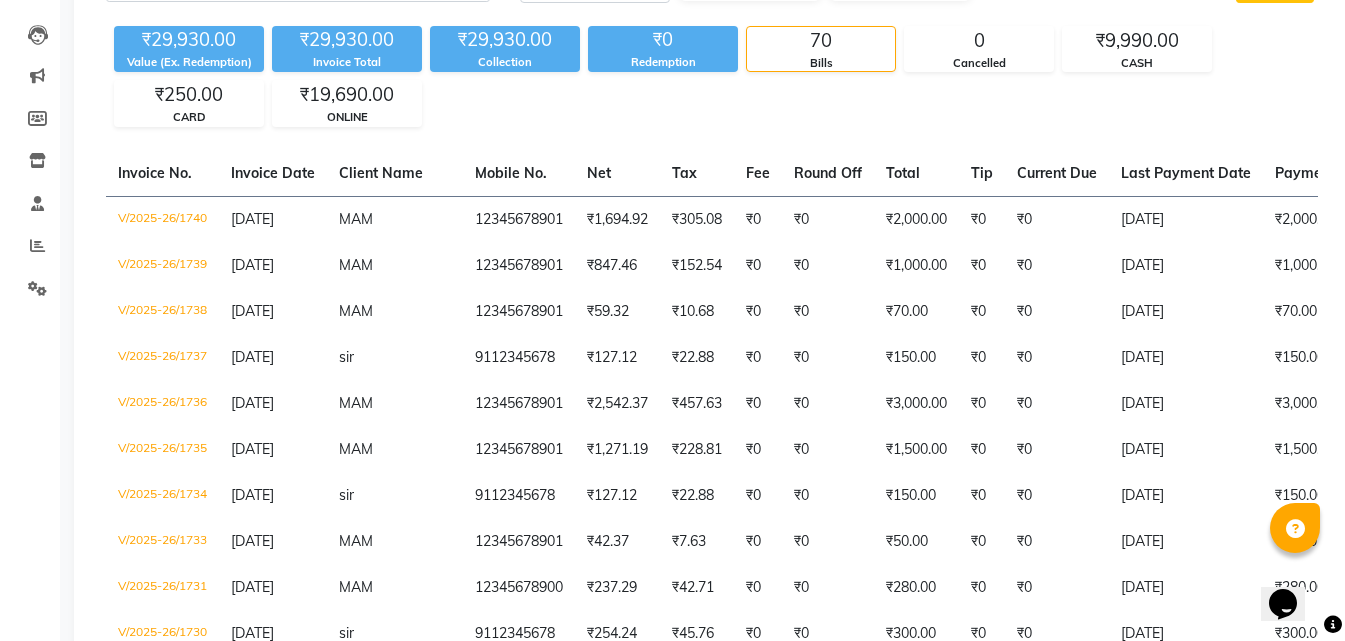 scroll, scrollTop: 0, scrollLeft: 0, axis: both 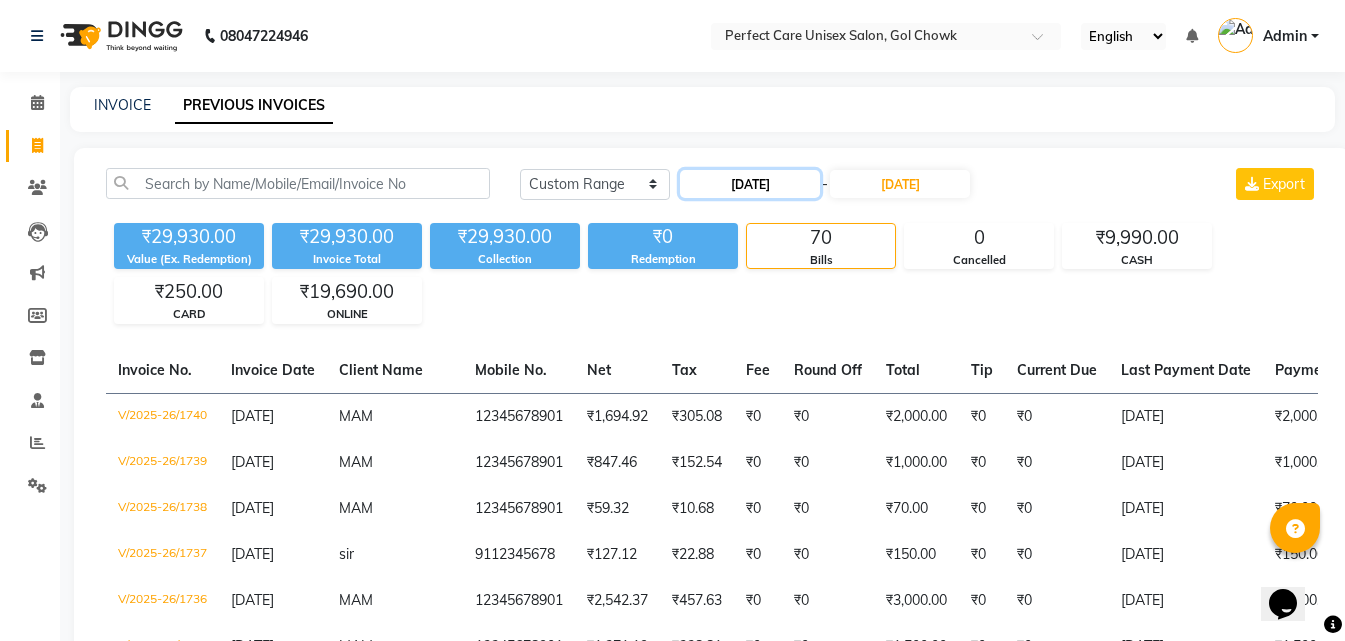 click on "07-07-2025" 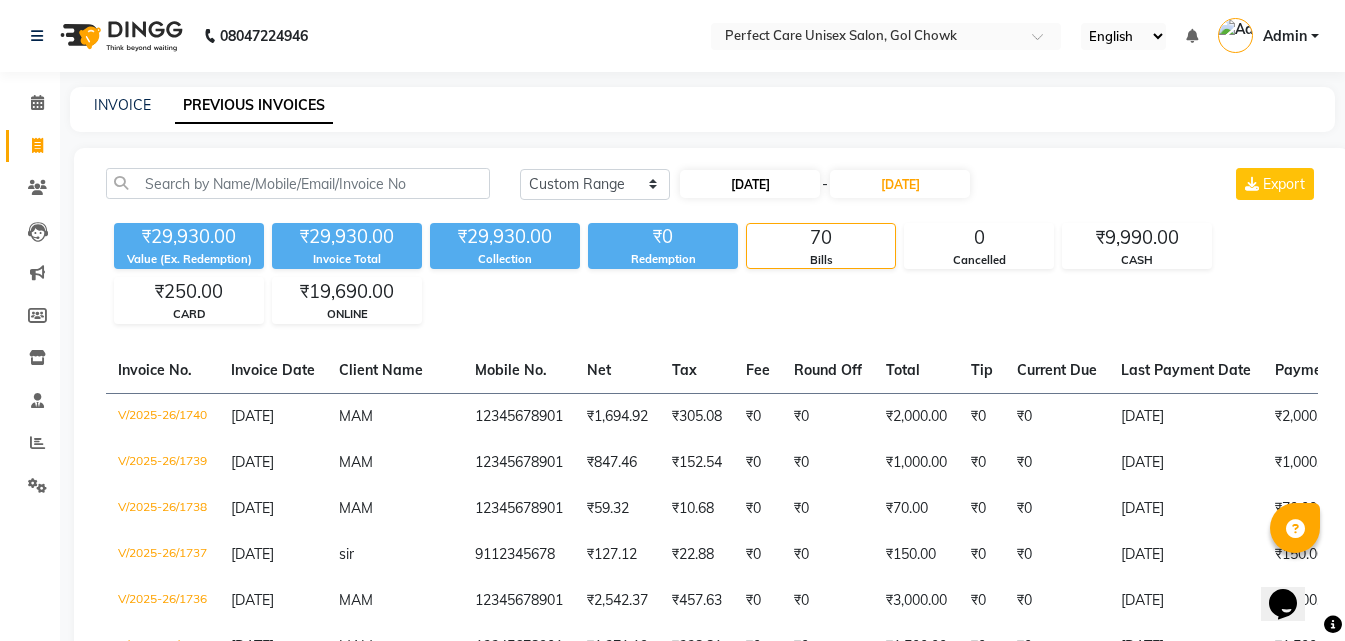 select on "7" 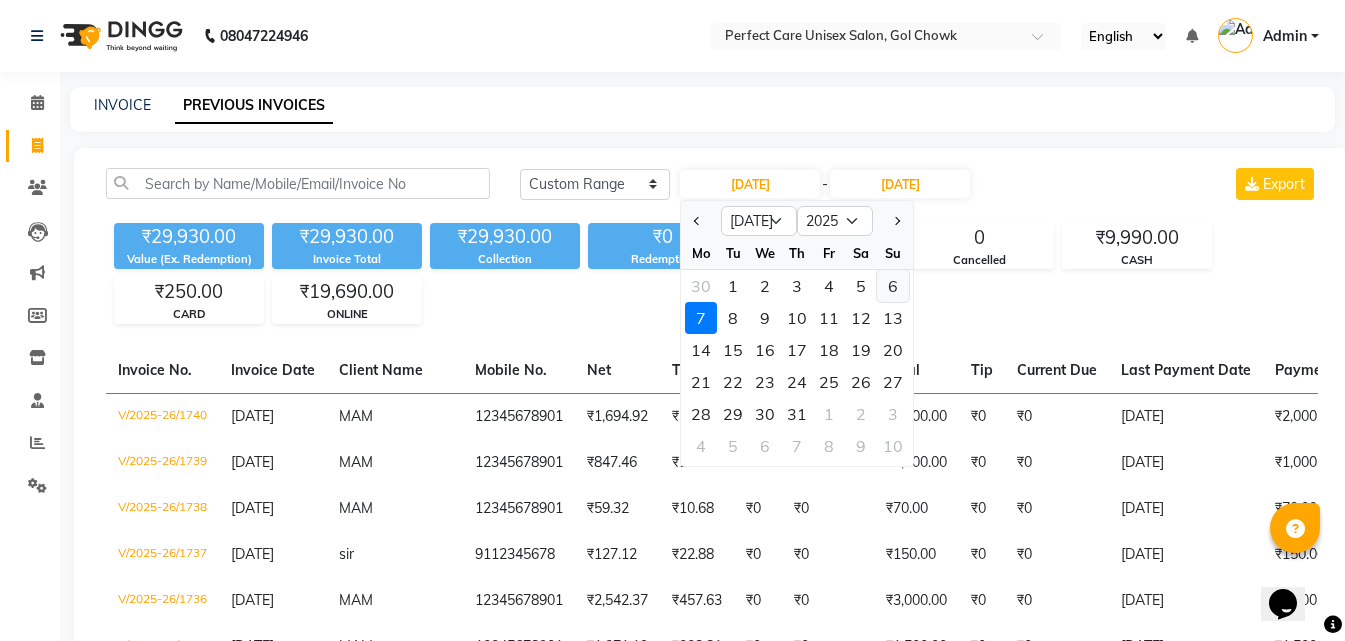 click on "6" 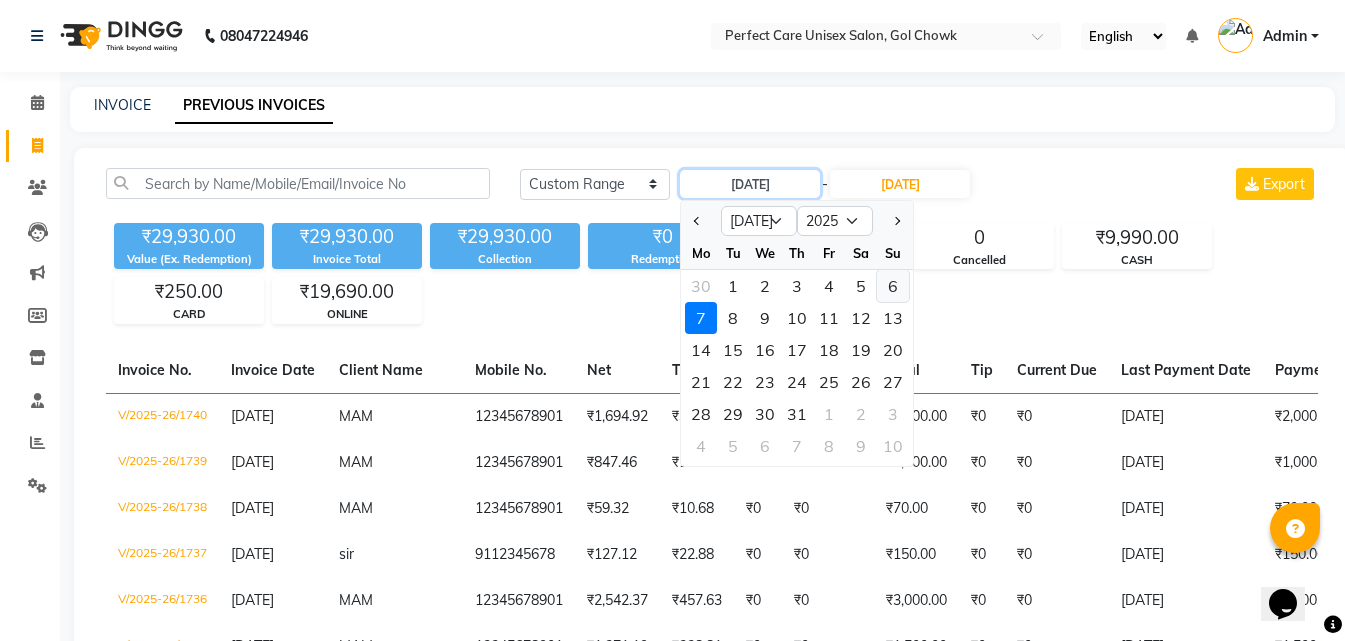 type on "06-07-2025" 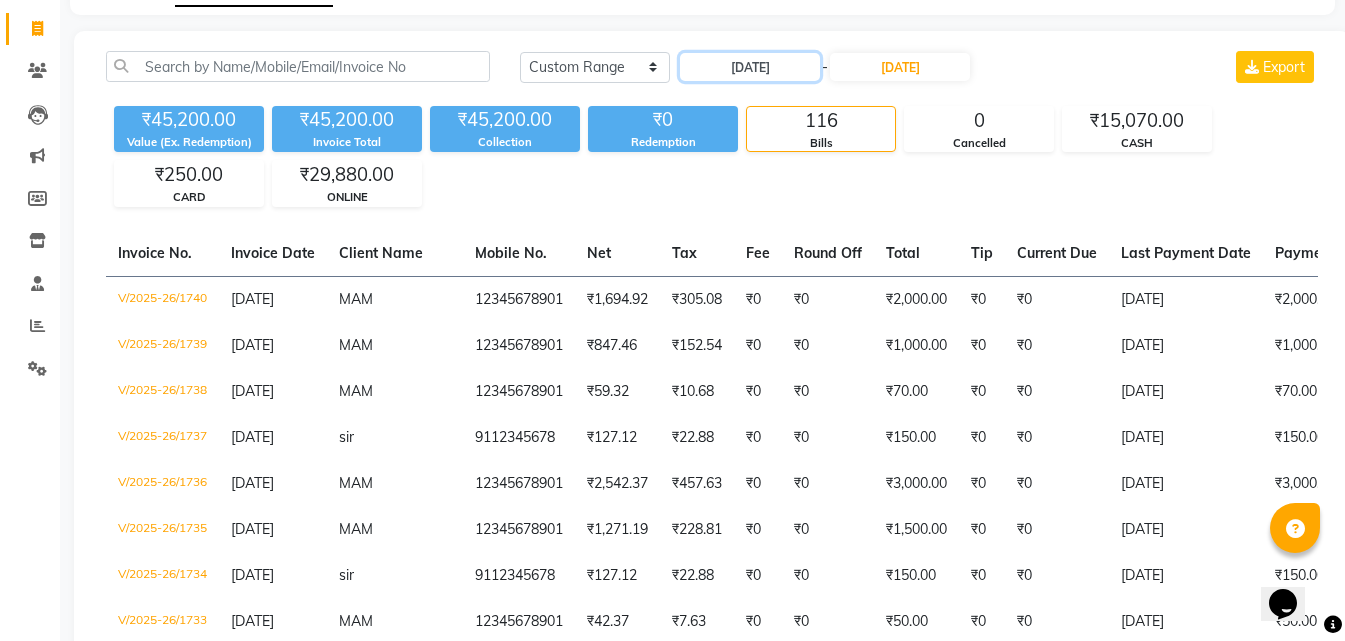 scroll, scrollTop: 0, scrollLeft: 0, axis: both 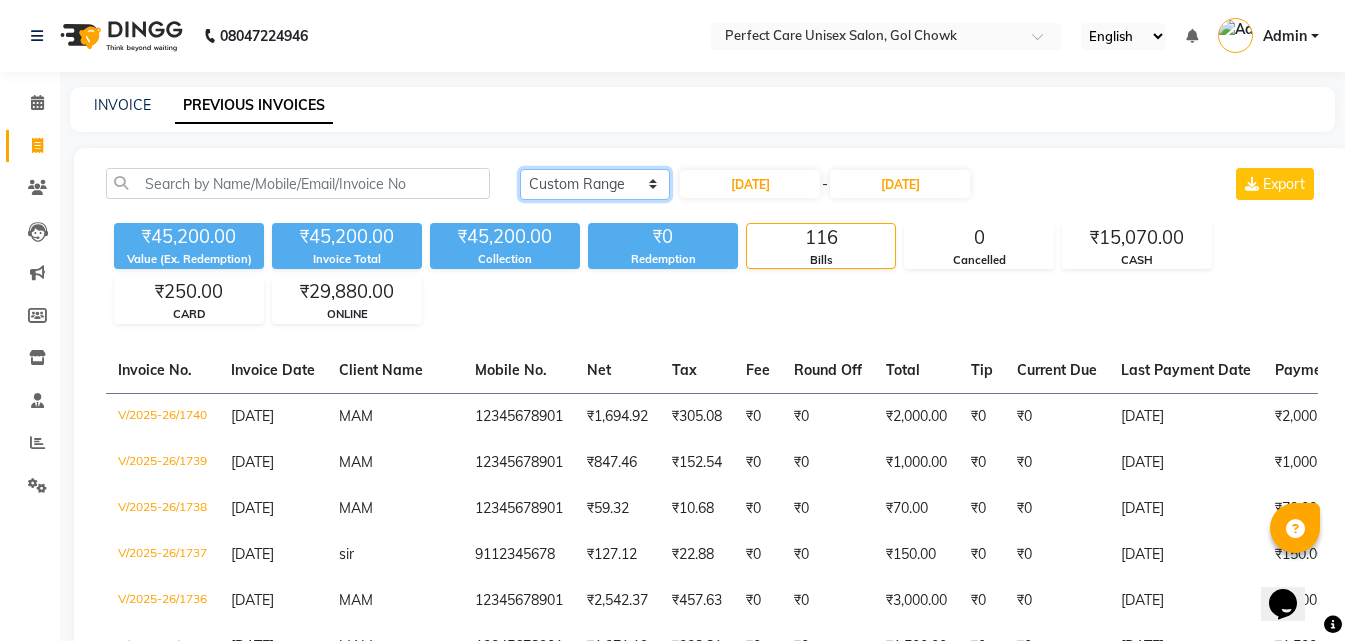 click on "Today Yesterday Custom Range" 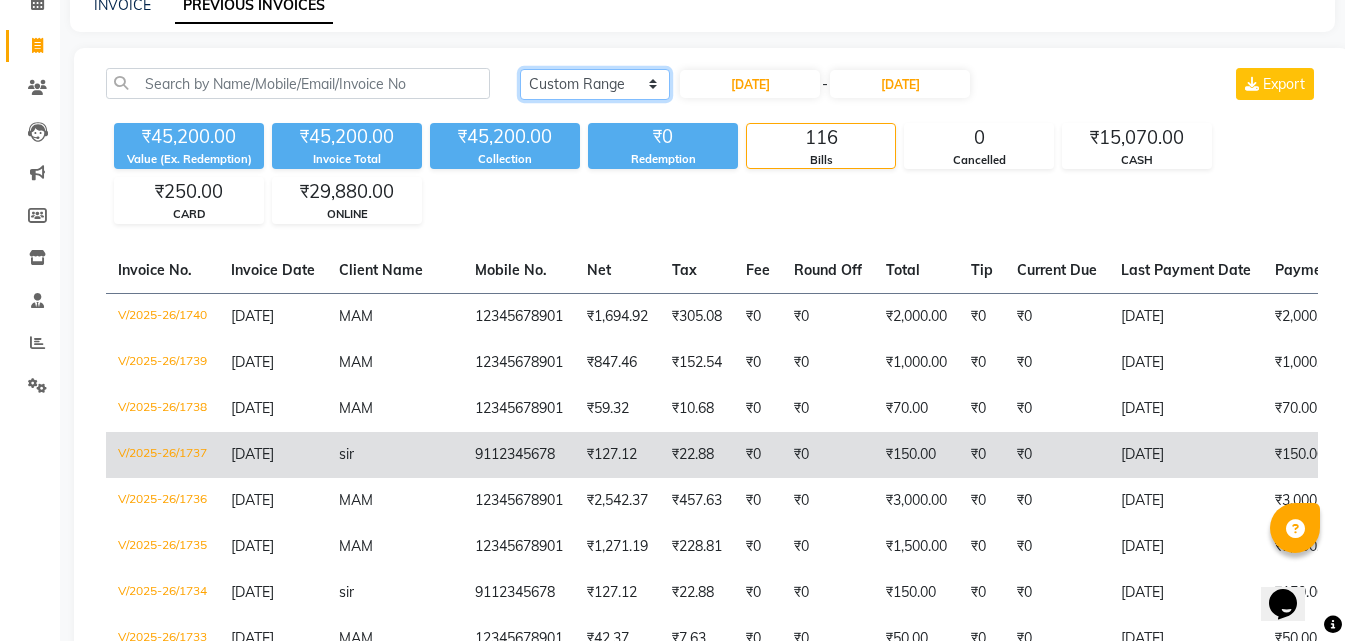 scroll, scrollTop: 0, scrollLeft: 0, axis: both 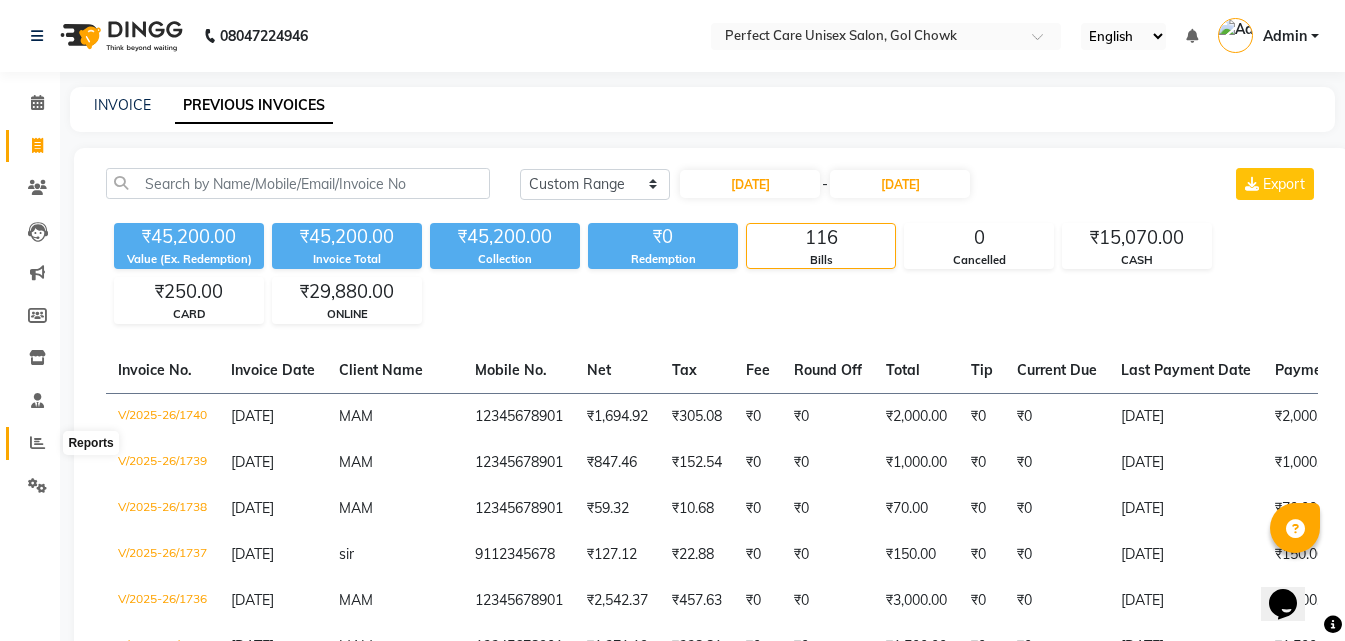 click 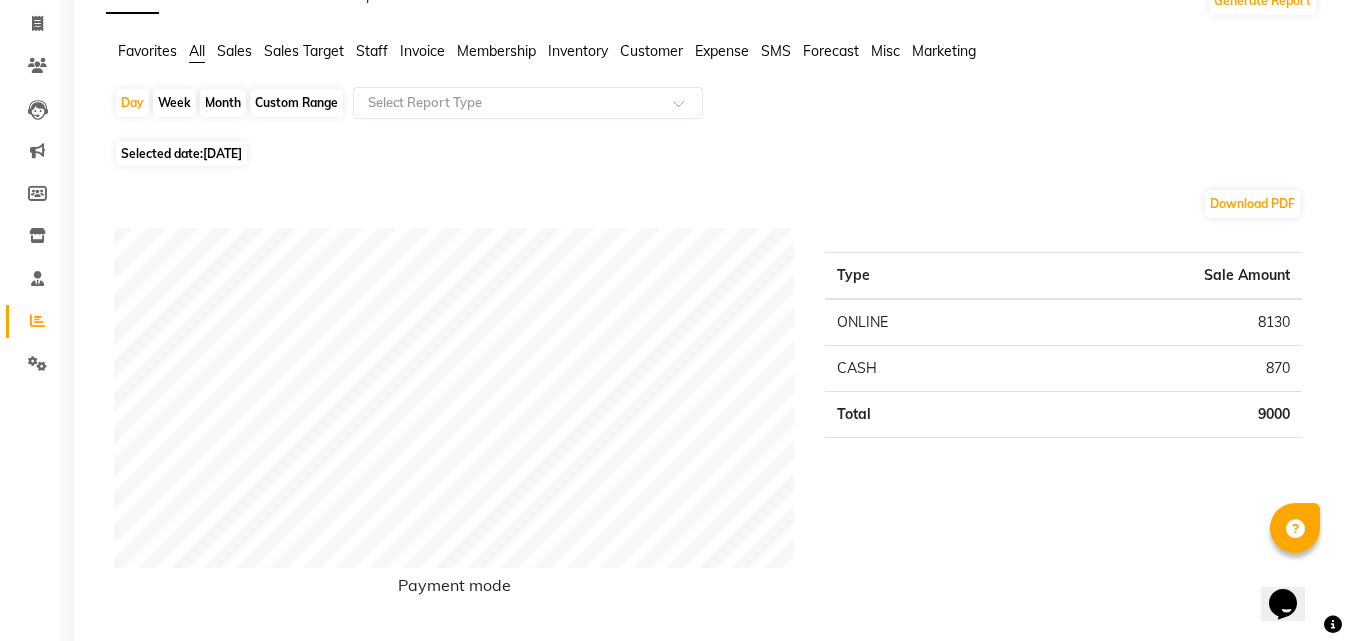 scroll, scrollTop: 0, scrollLeft: 0, axis: both 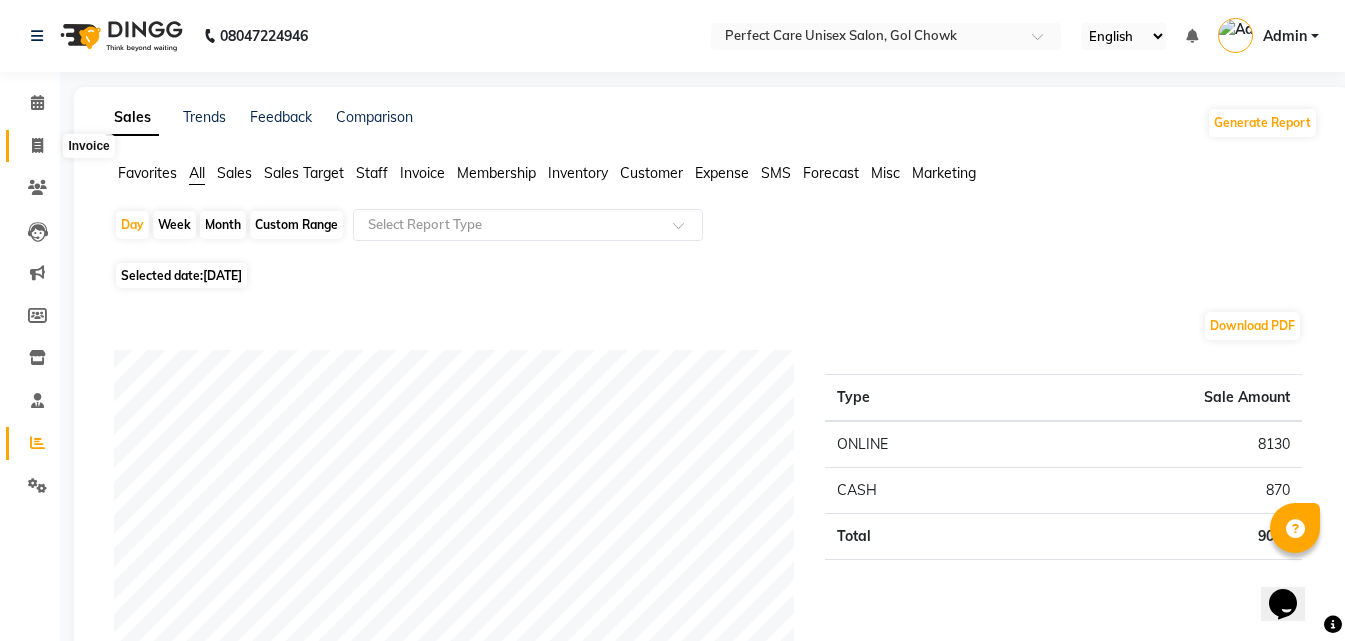 click 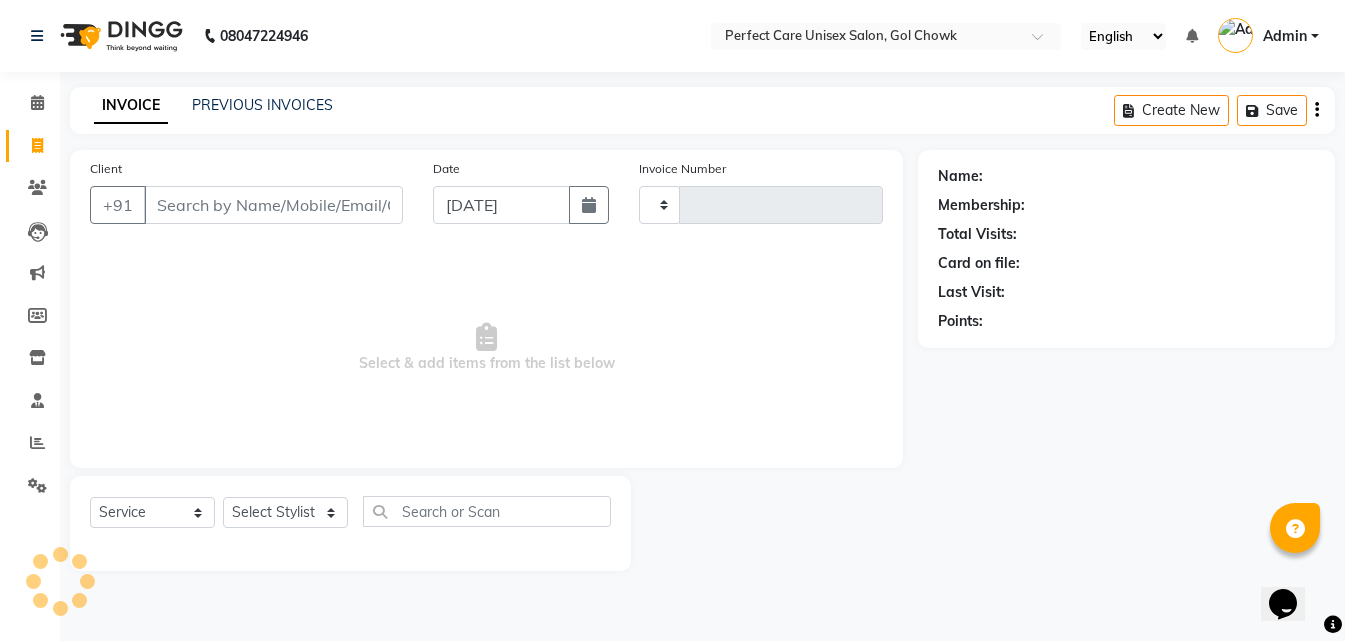 type on "1741" 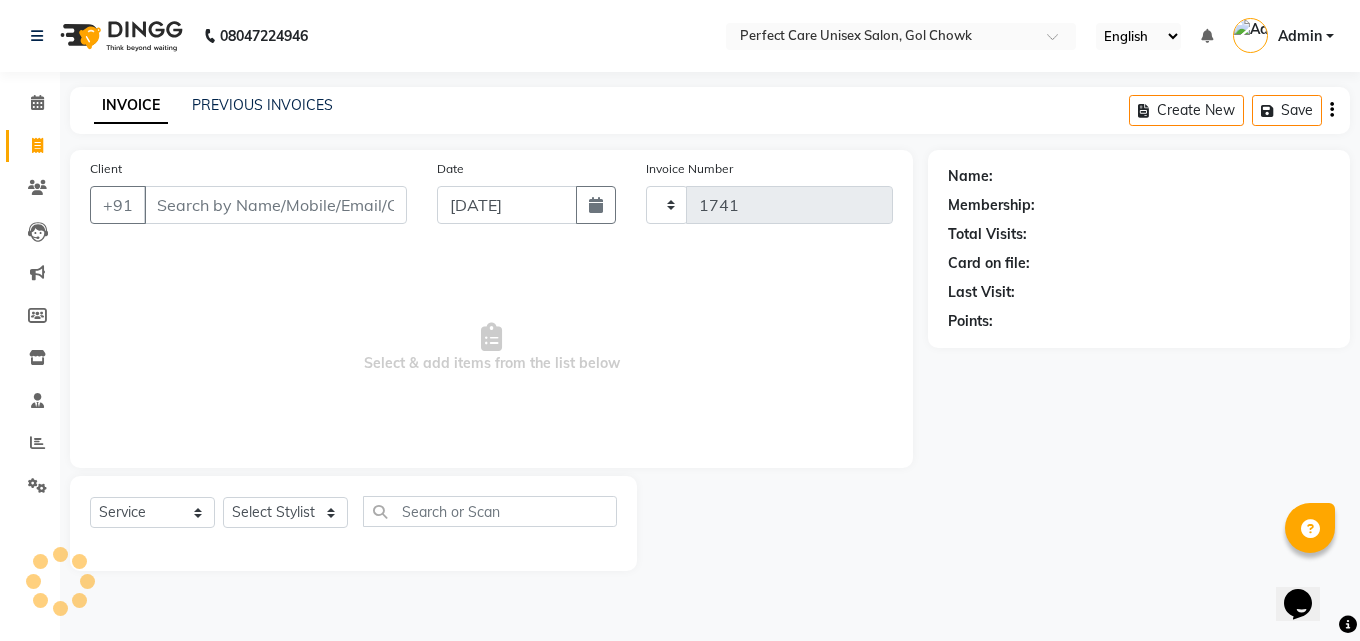 select on "4751" 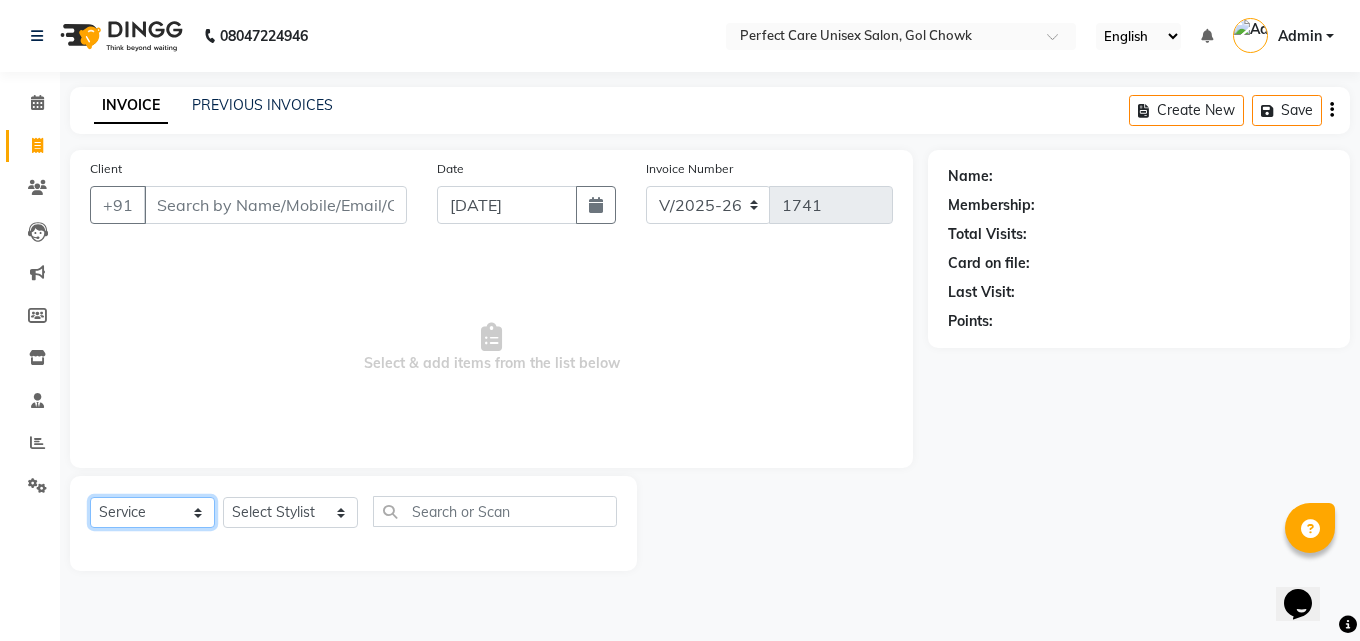 click on "Select  Service  Product  Membership  Package Voucher Prepaid Gift Card" 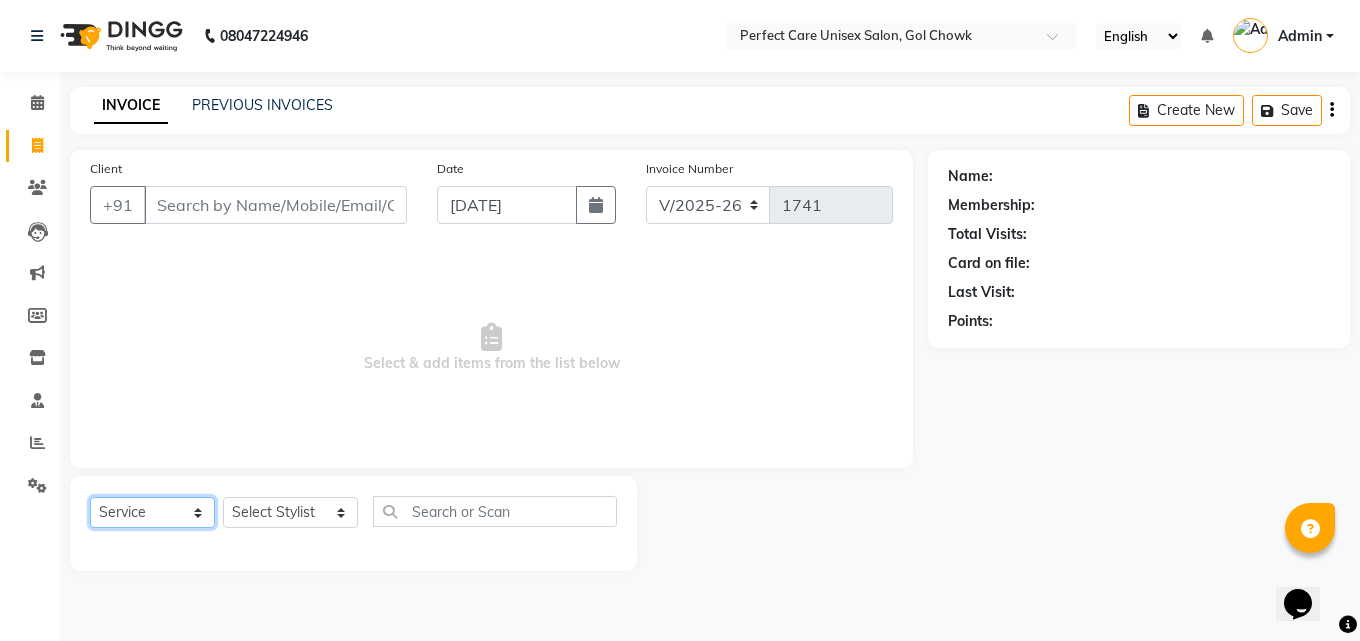 click on "Select  Service  Product  Membership  Package Voucher Prepaid Gift Card" 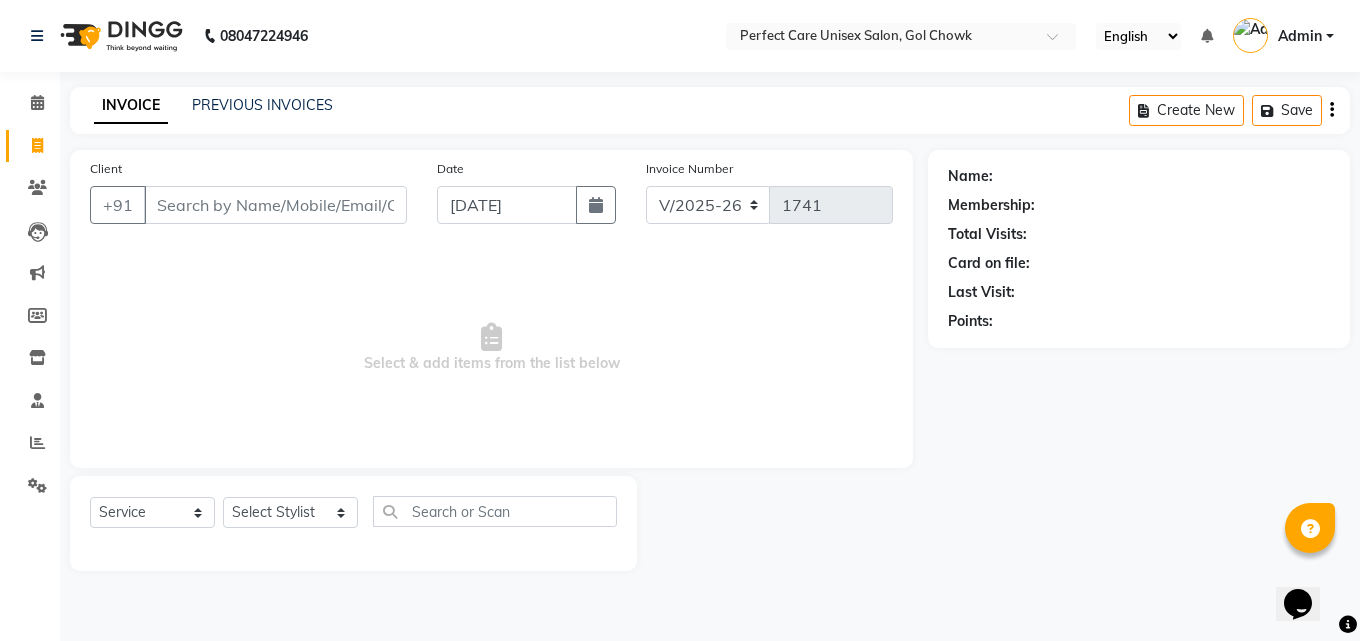 click on "Select & add items from the list below" at bounding box center [491, 348] 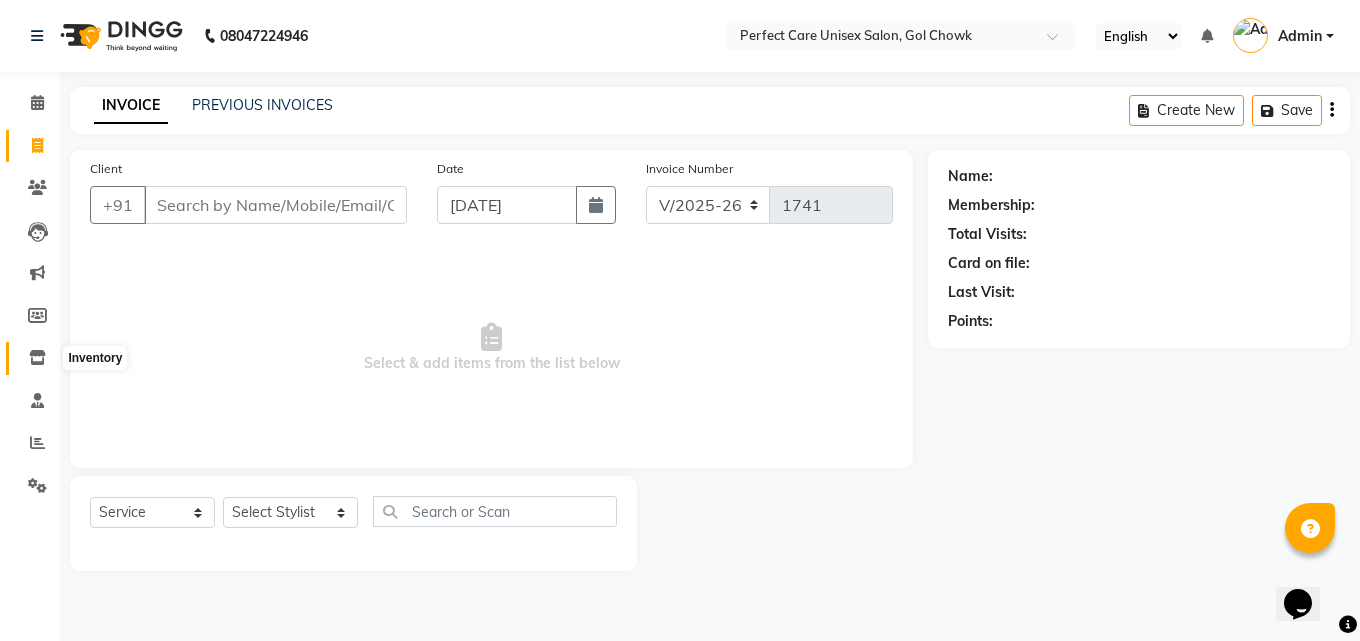 click 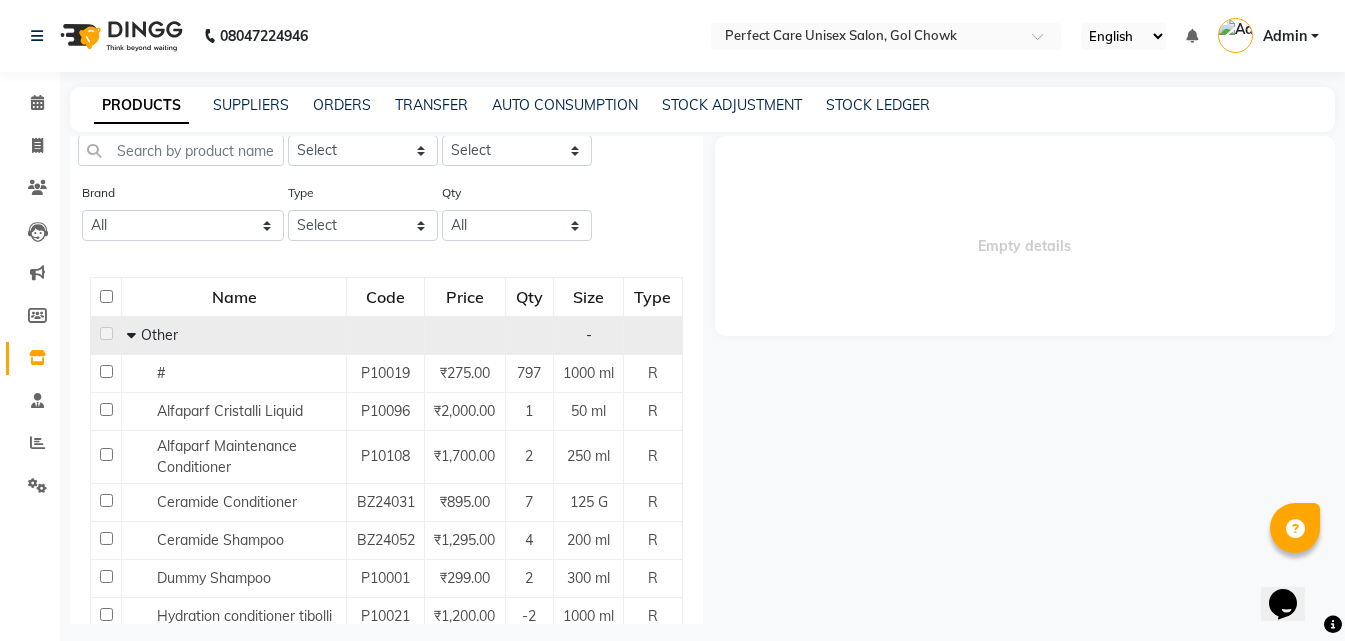 scroll, scrollTop: 0, scrollLeft: 0, axis: both 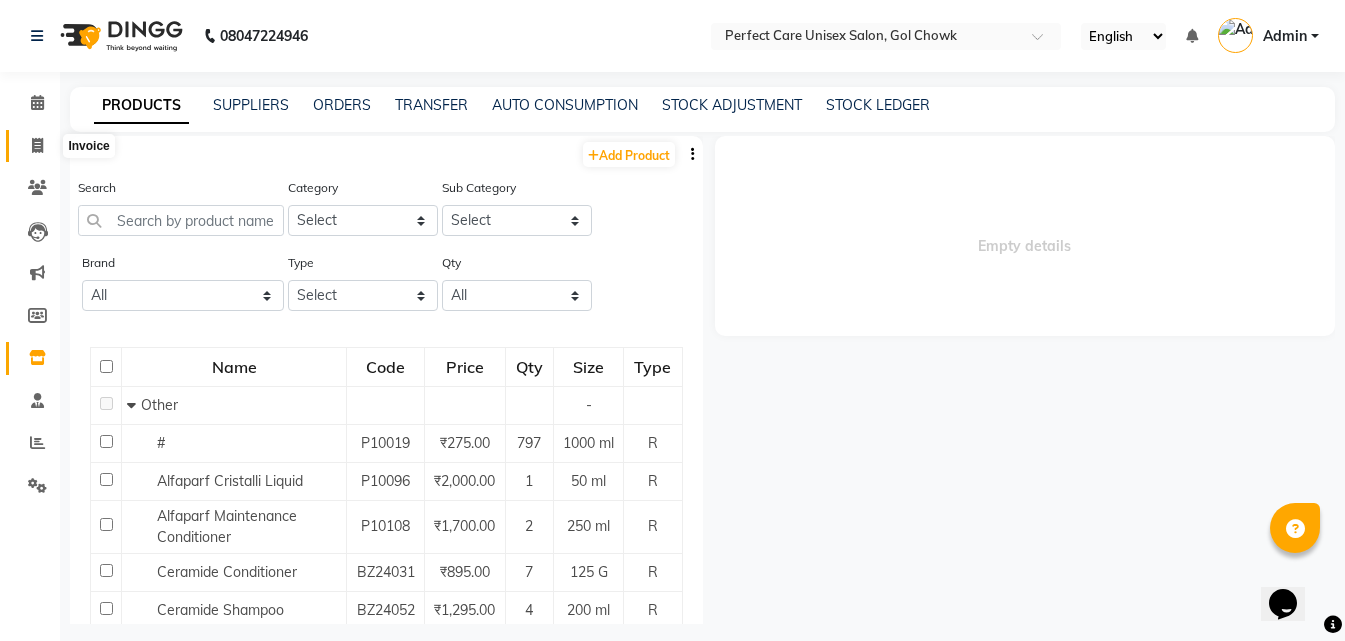 click 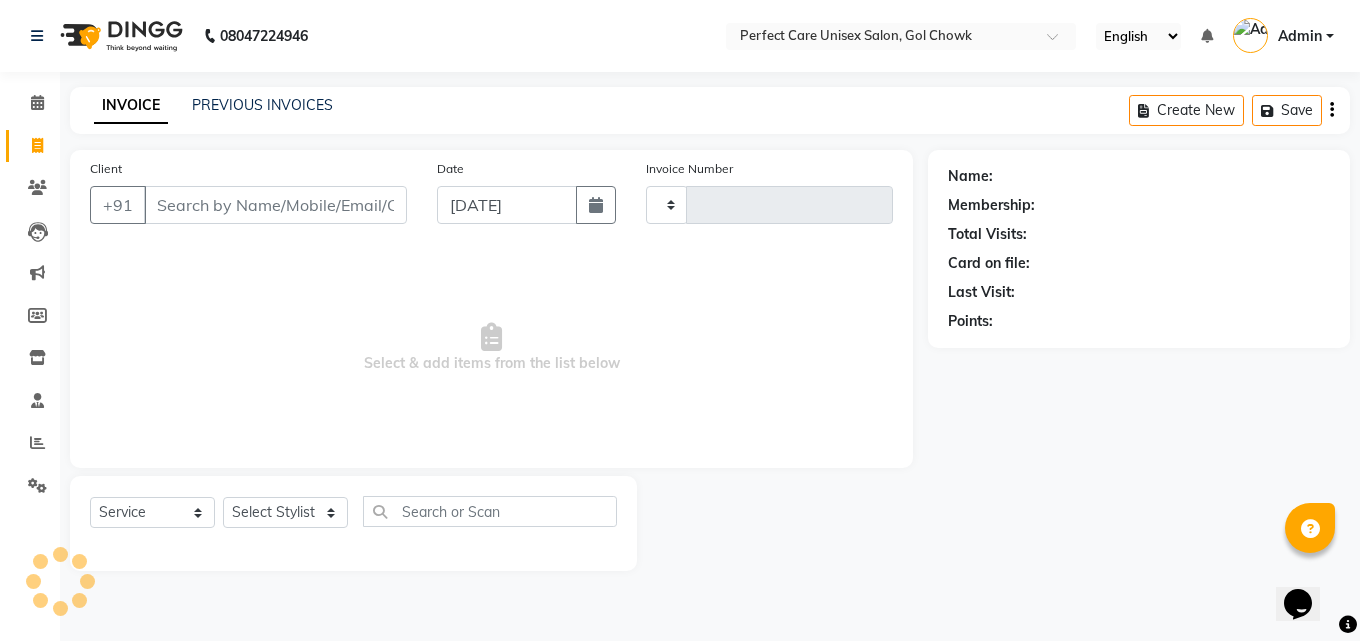 type on "1741" 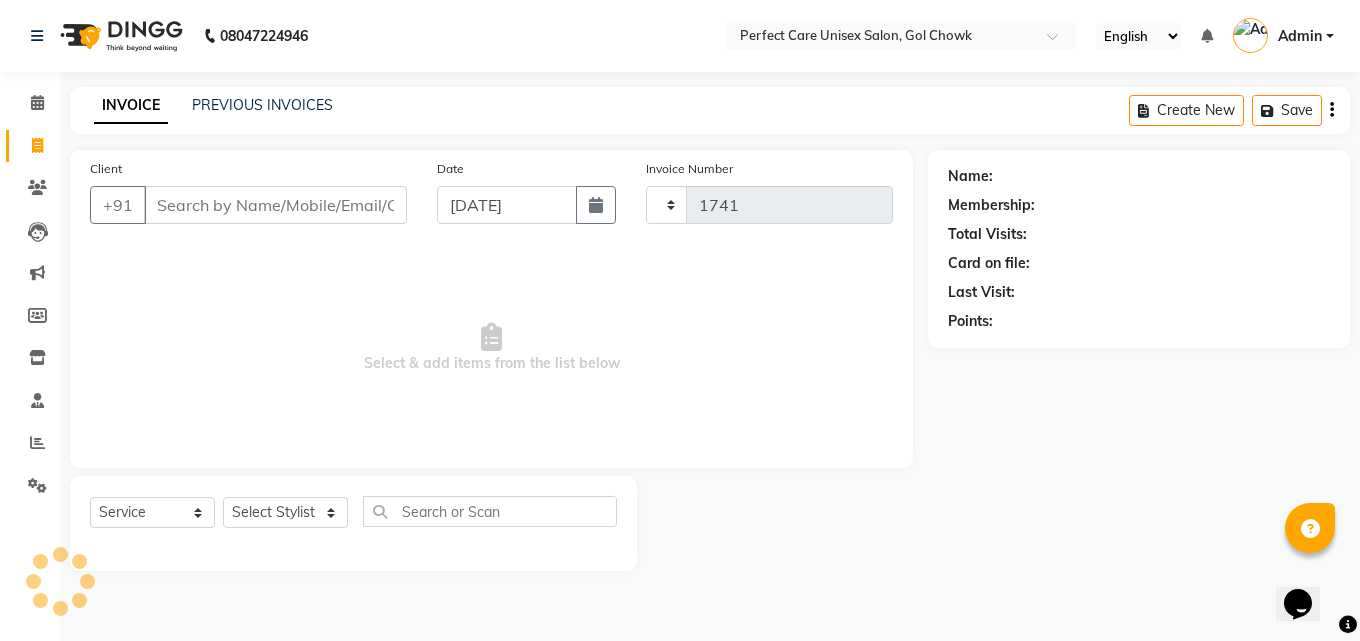 select on "4751" 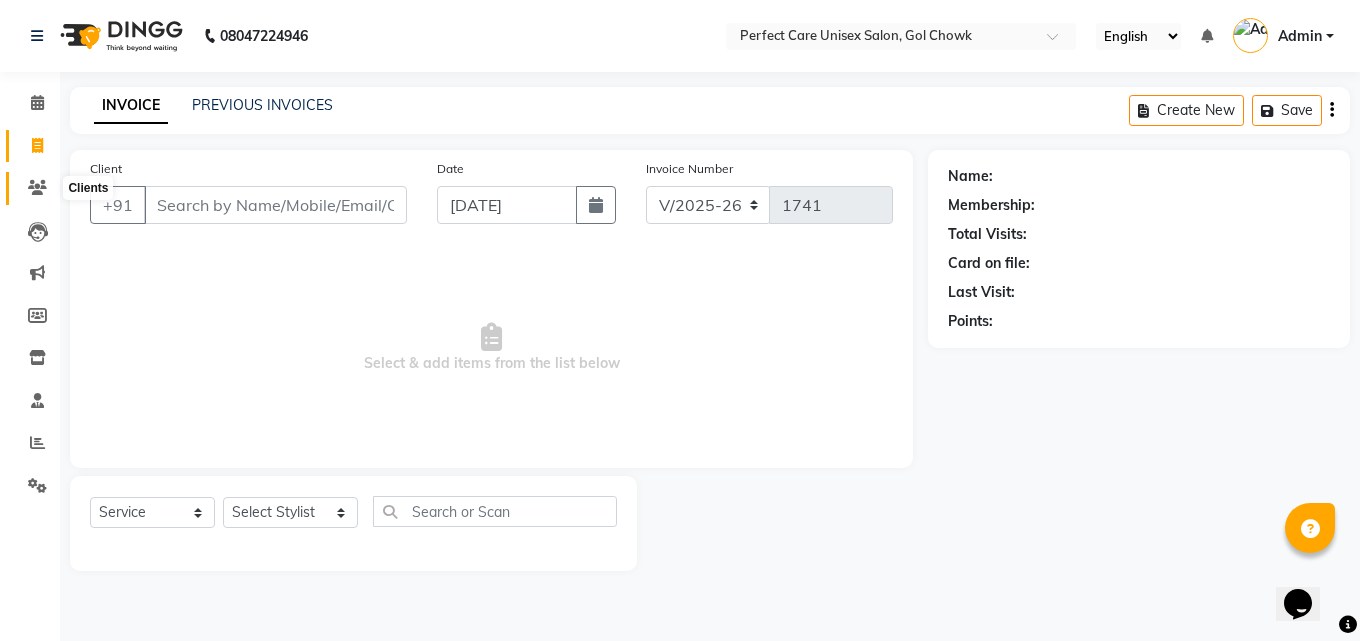 click 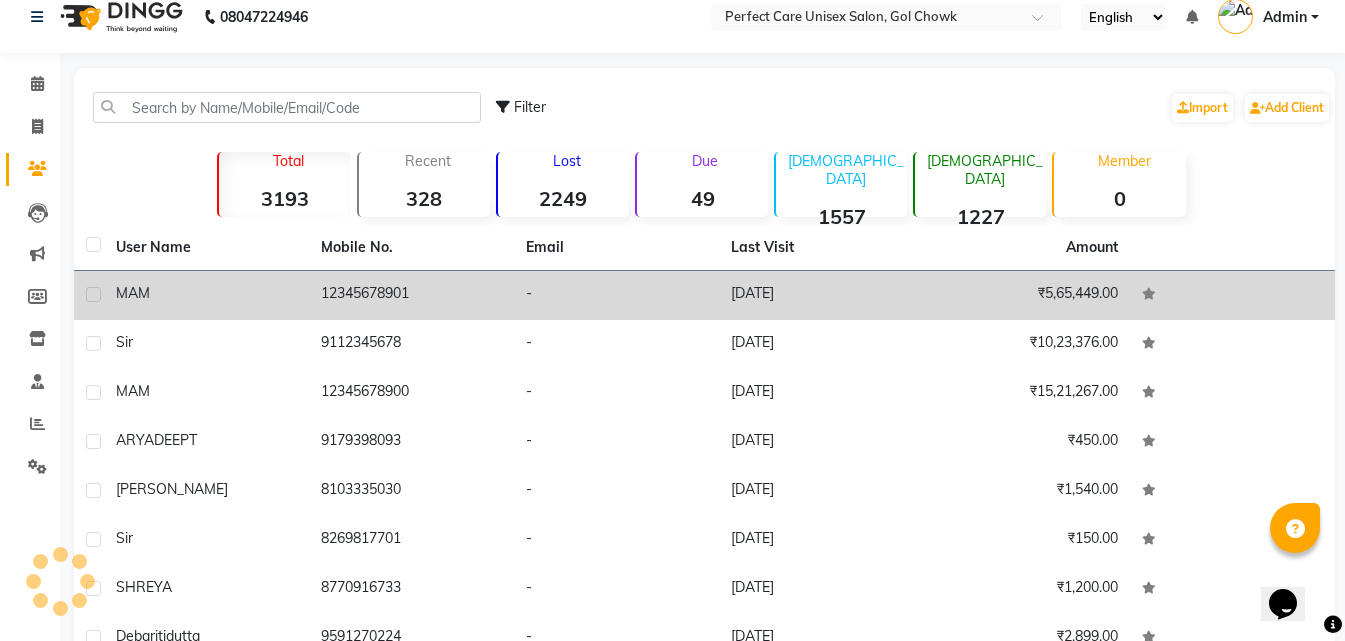 scroll, scrollTop: 0, scrollLeft: 0, axis: both 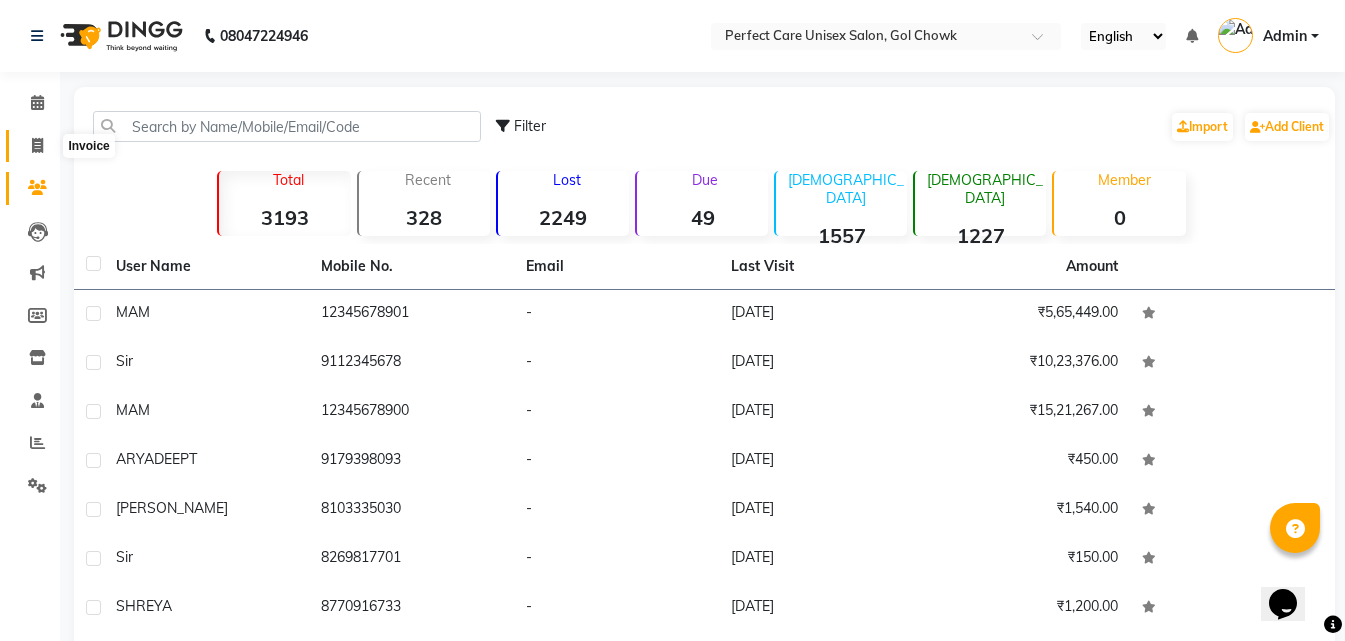 click 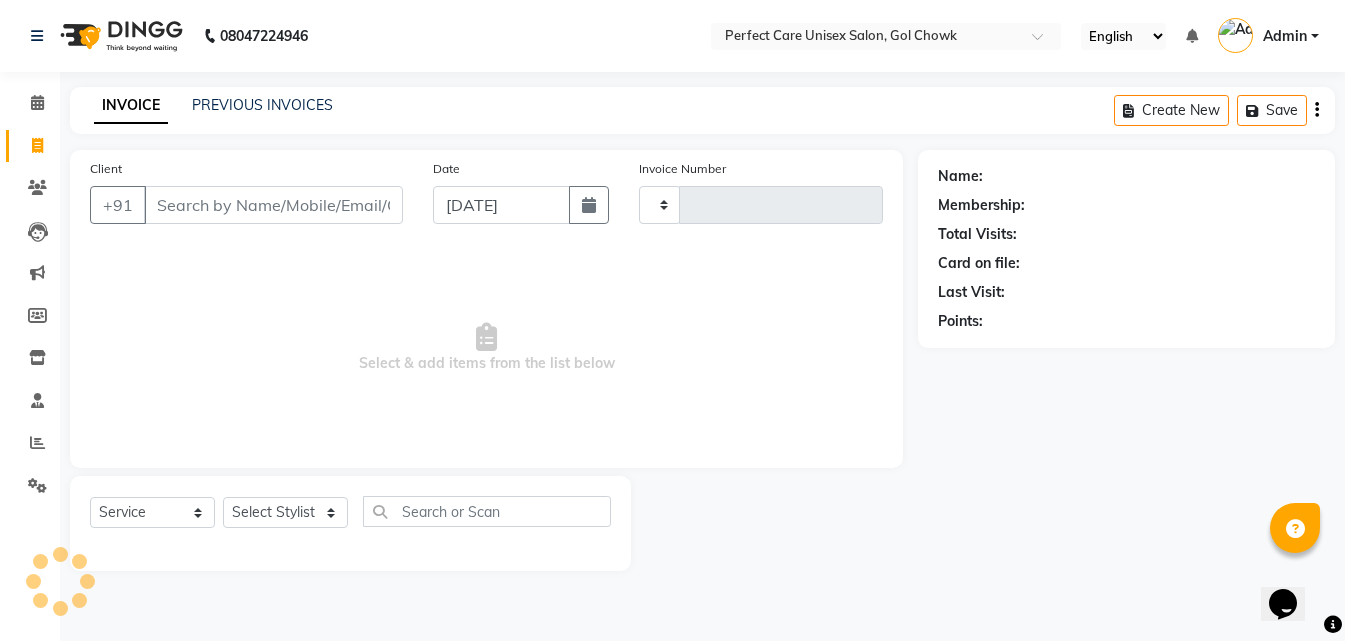type on "1741" 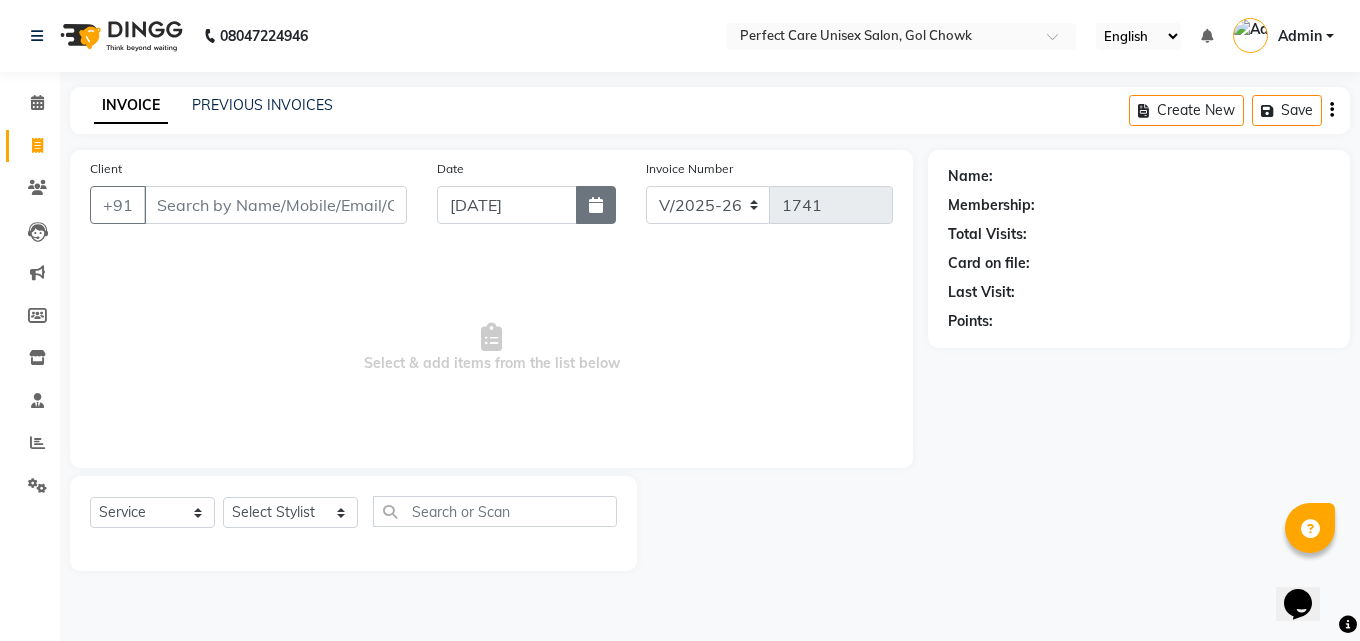 click 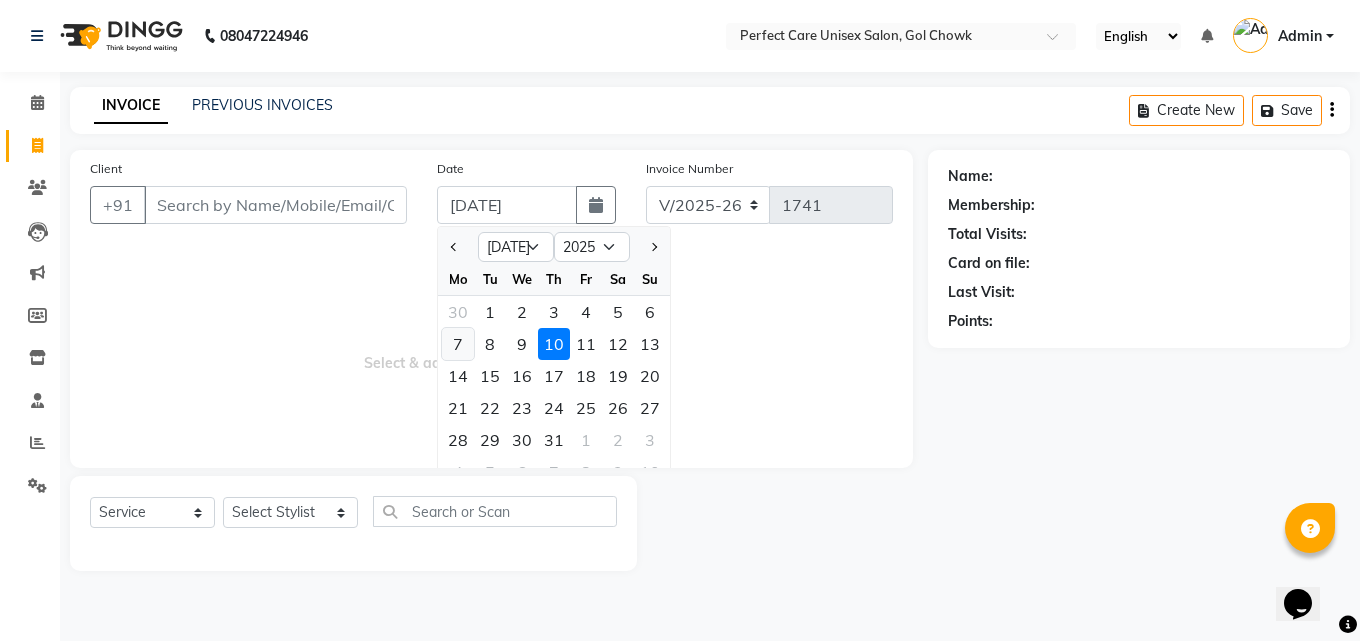 click on "7" 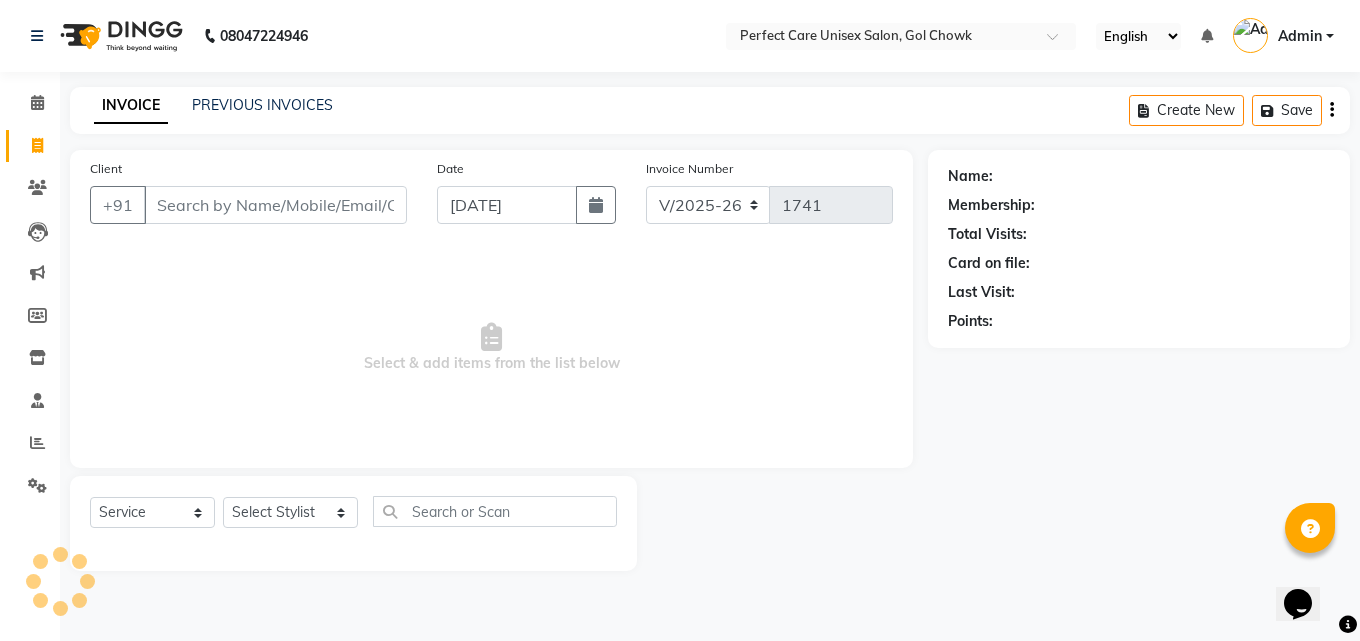 click on "Select & add items from the list below" at bounding box center [491, 348] 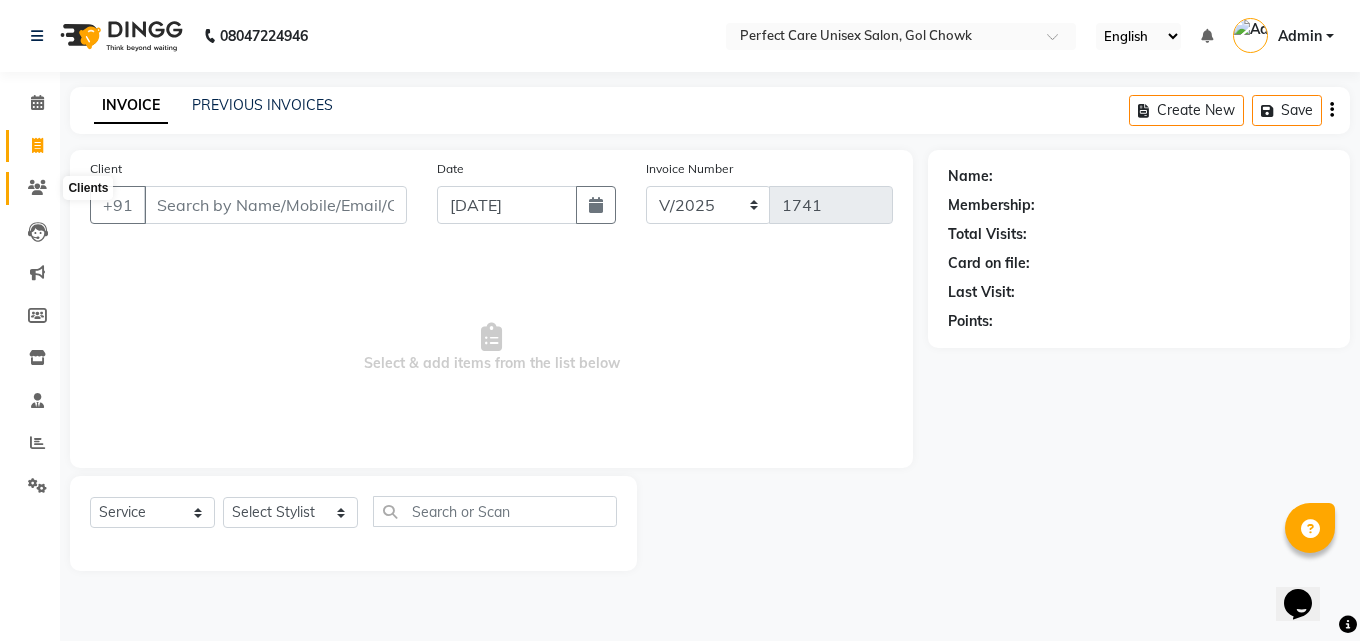 click 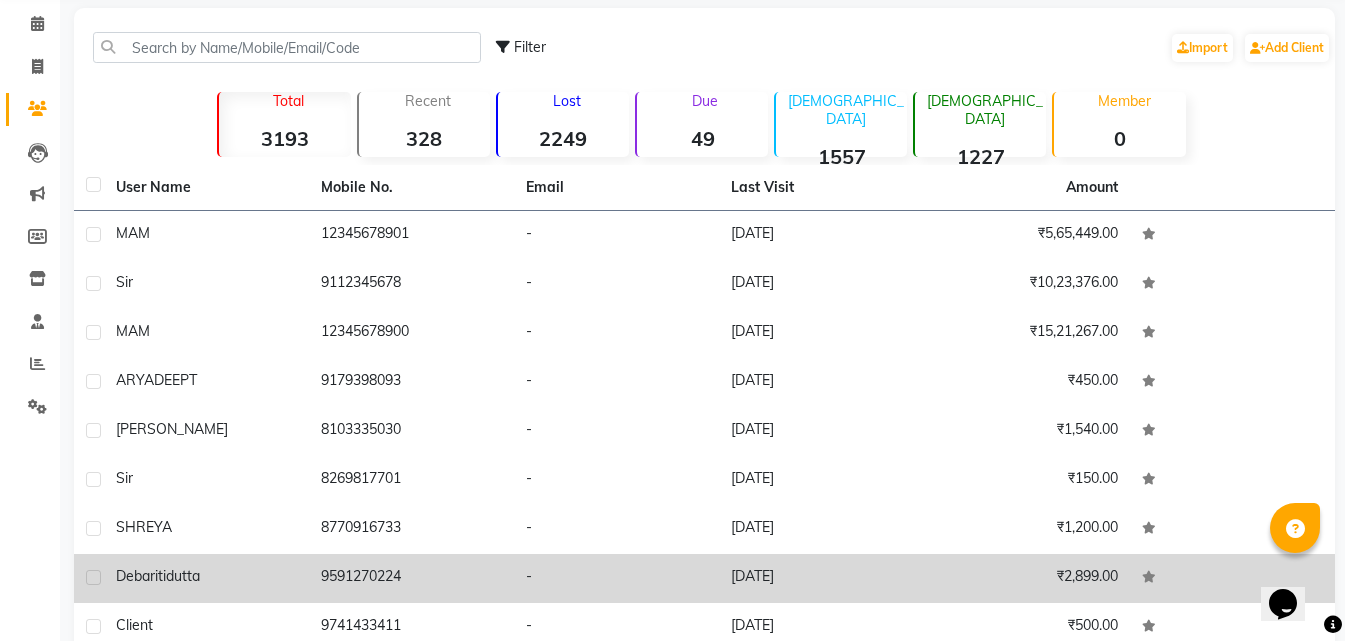scroll, scrollTop: 0, scrollLeft: 0, axis: both 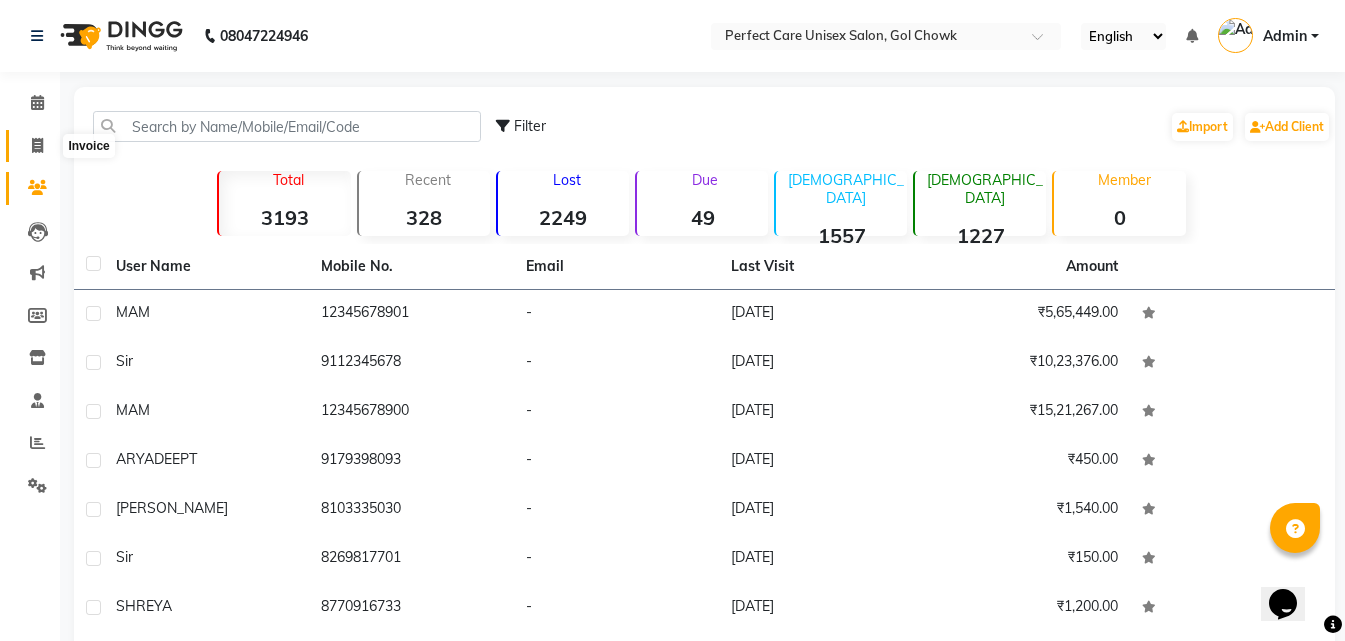click 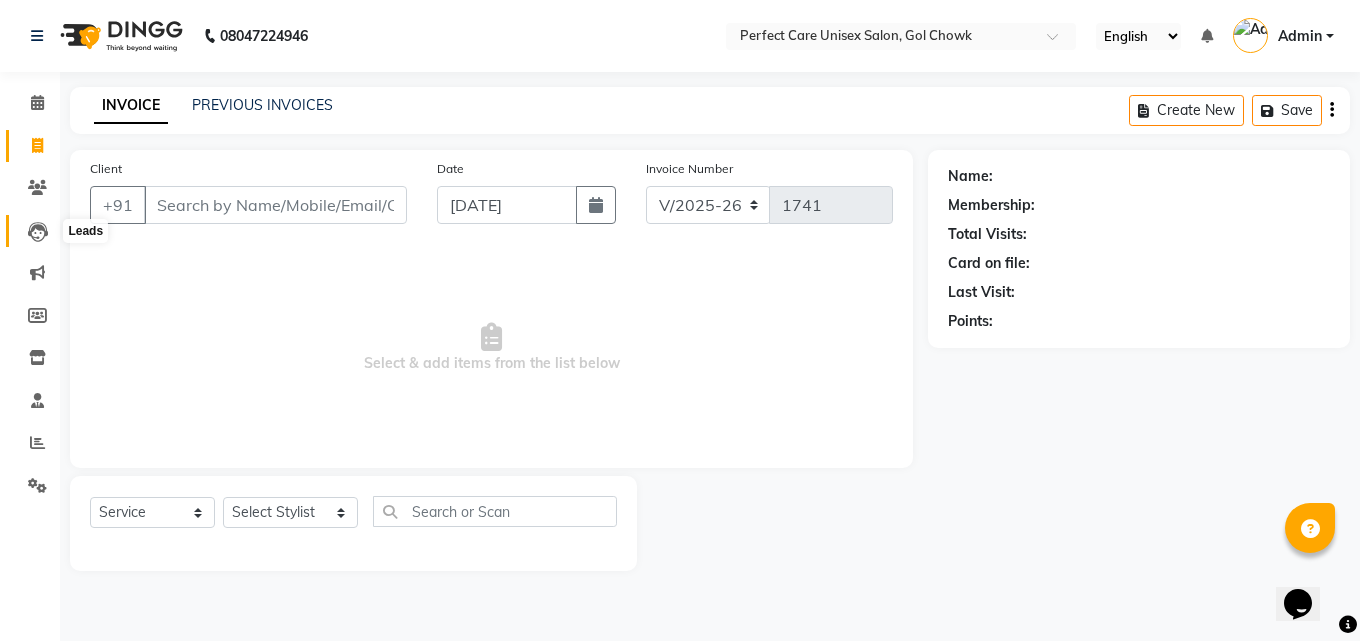 click 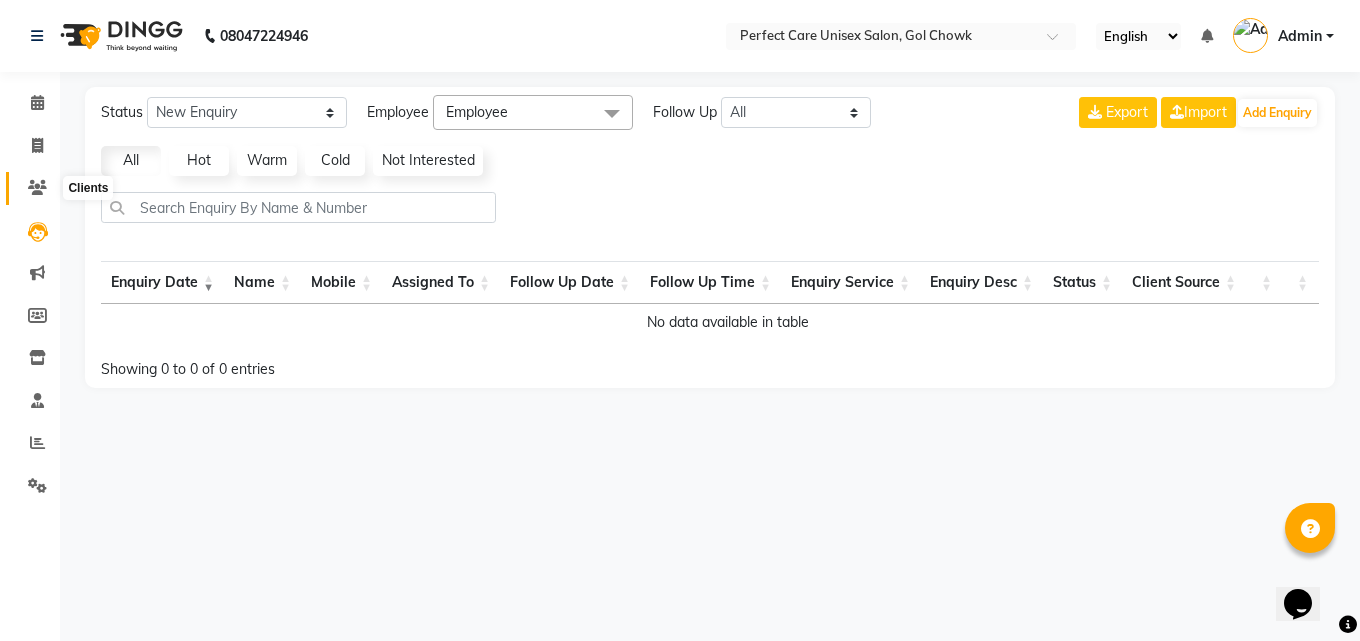 click 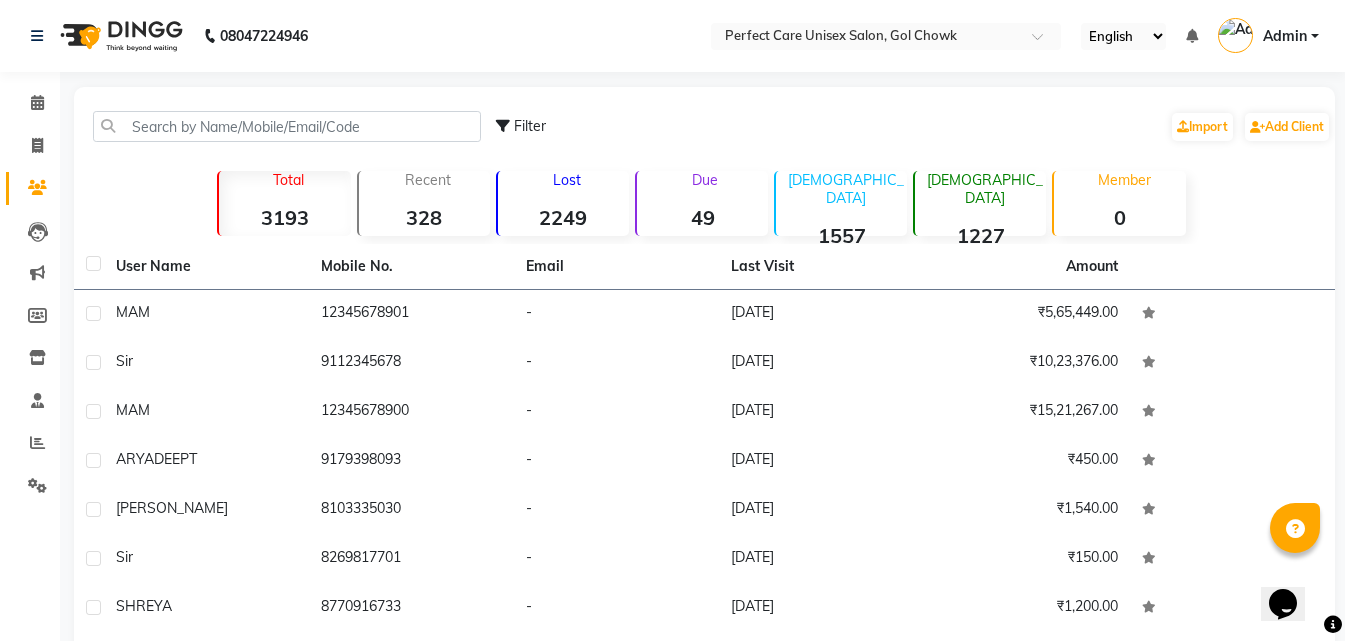 click on "Filter" 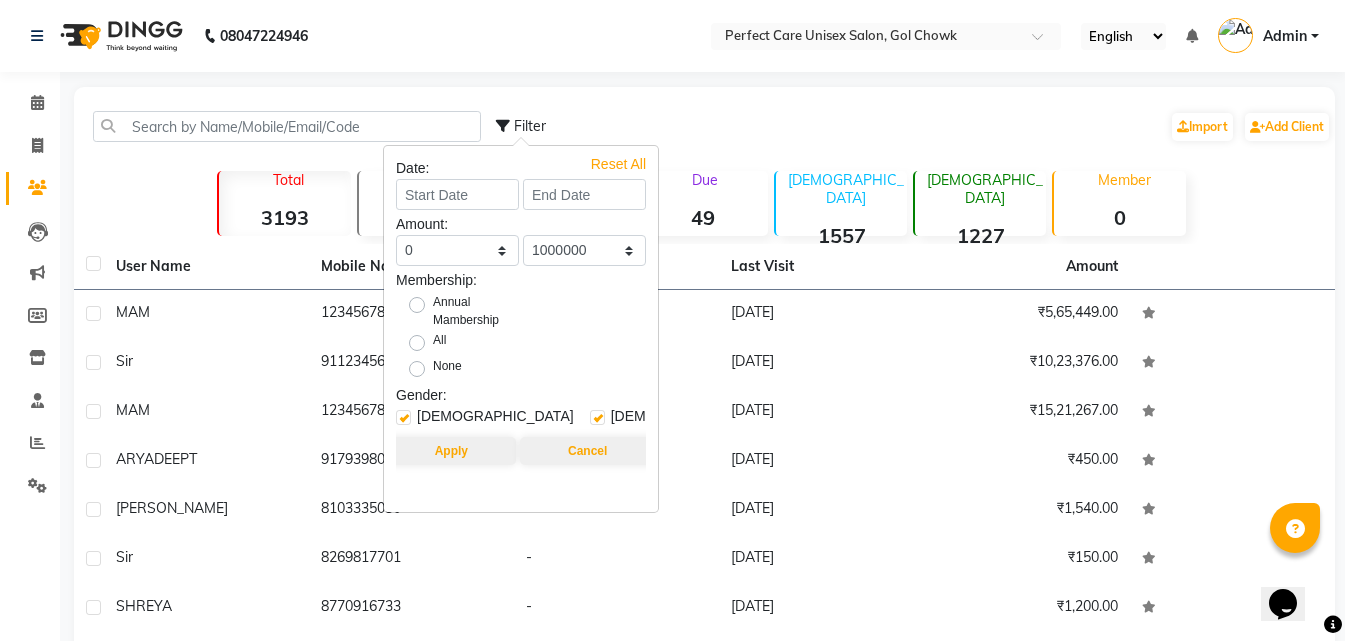 click on "Filter  Import   Add Client" 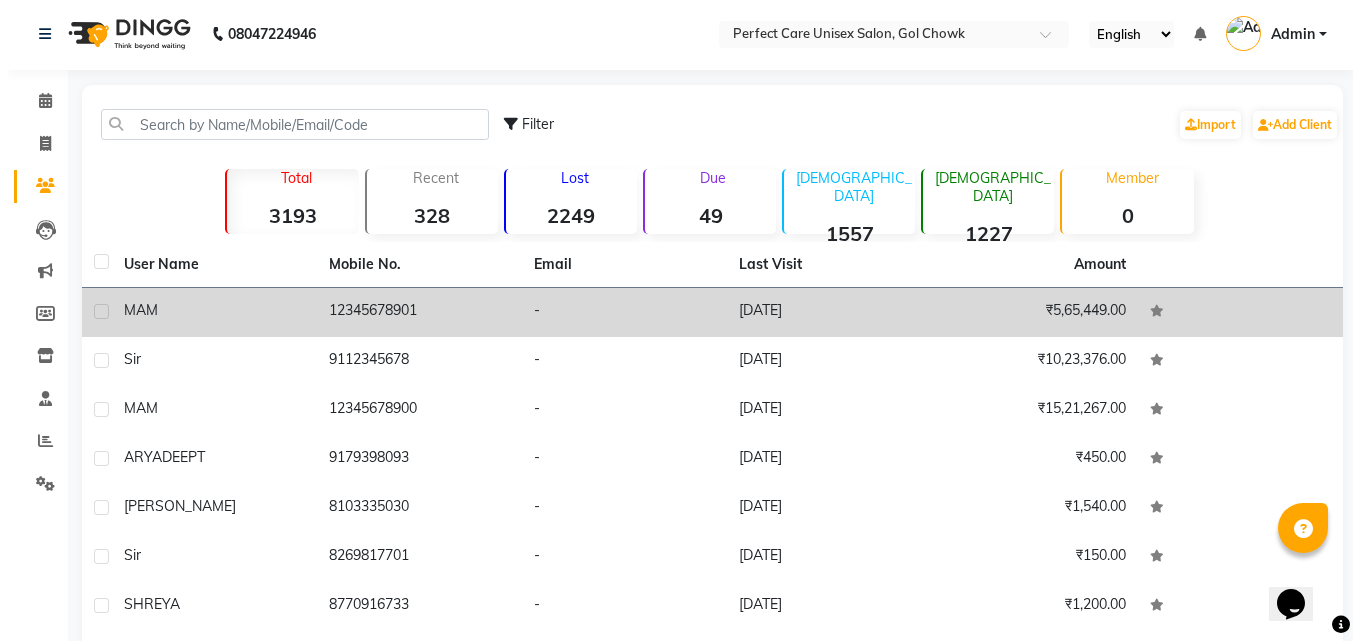 scroll, scrollTop: 0, scrollLeft: 0, axis: both 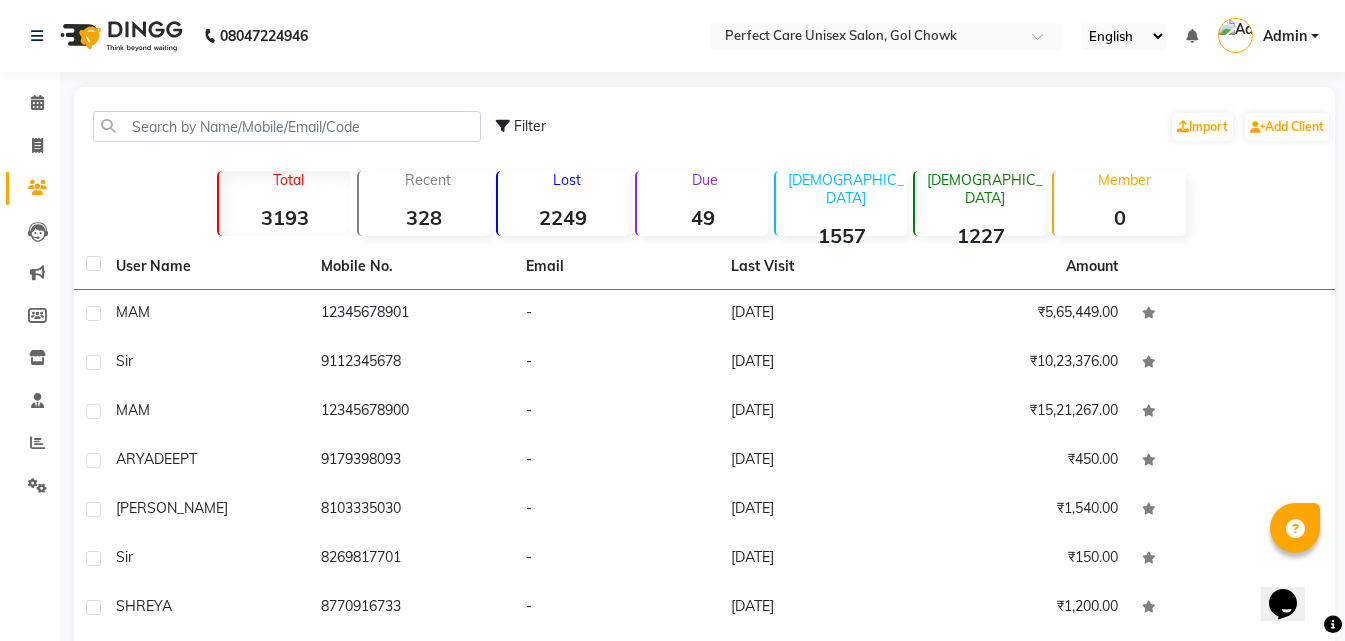 click on "Filter" 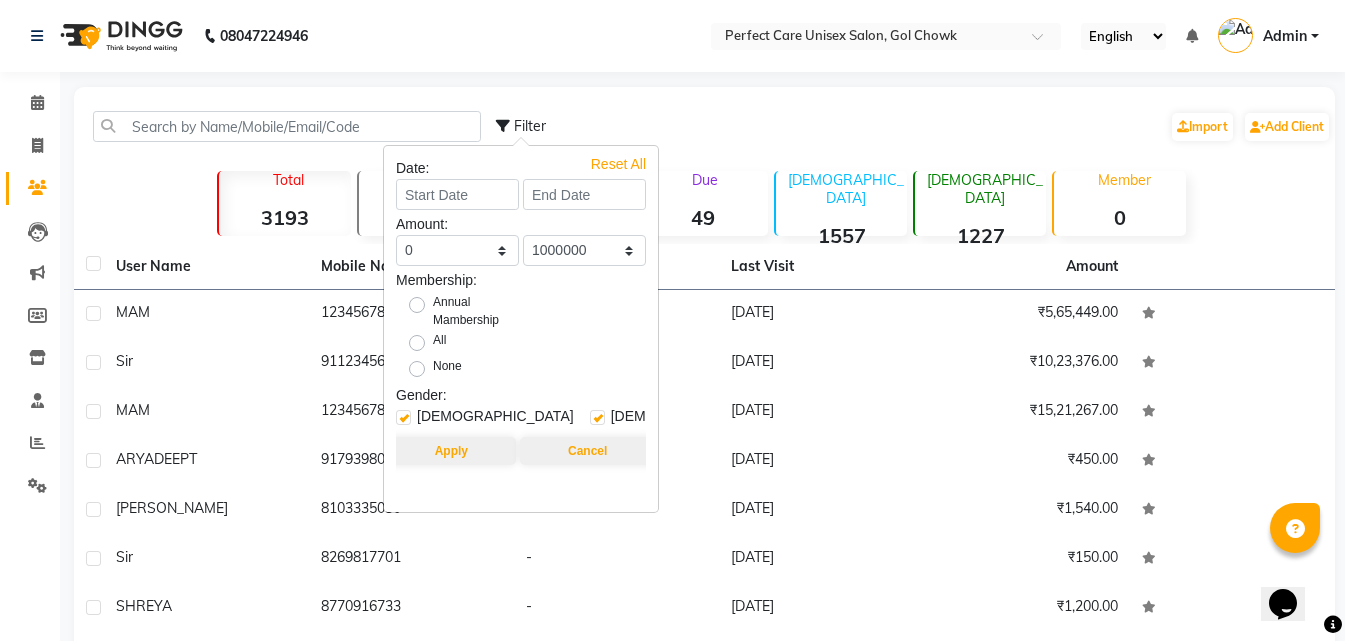click on "Filter  Import   Add Client" 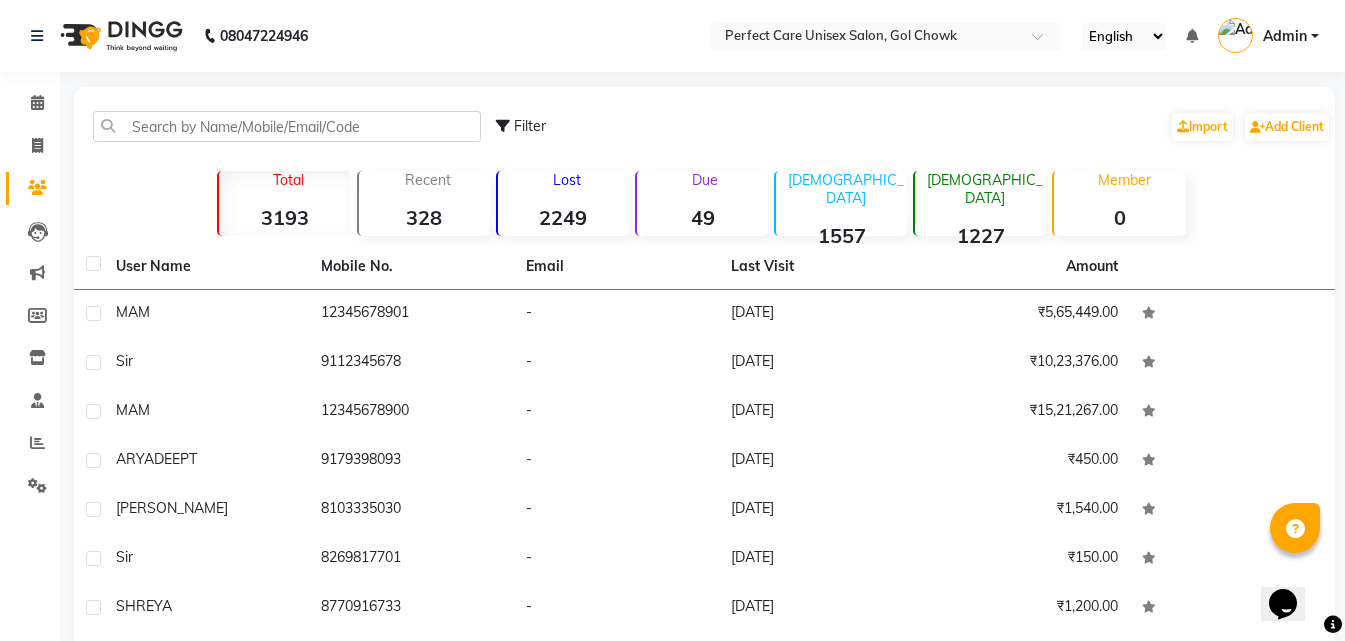 click on "Filter  Import   Add Client" 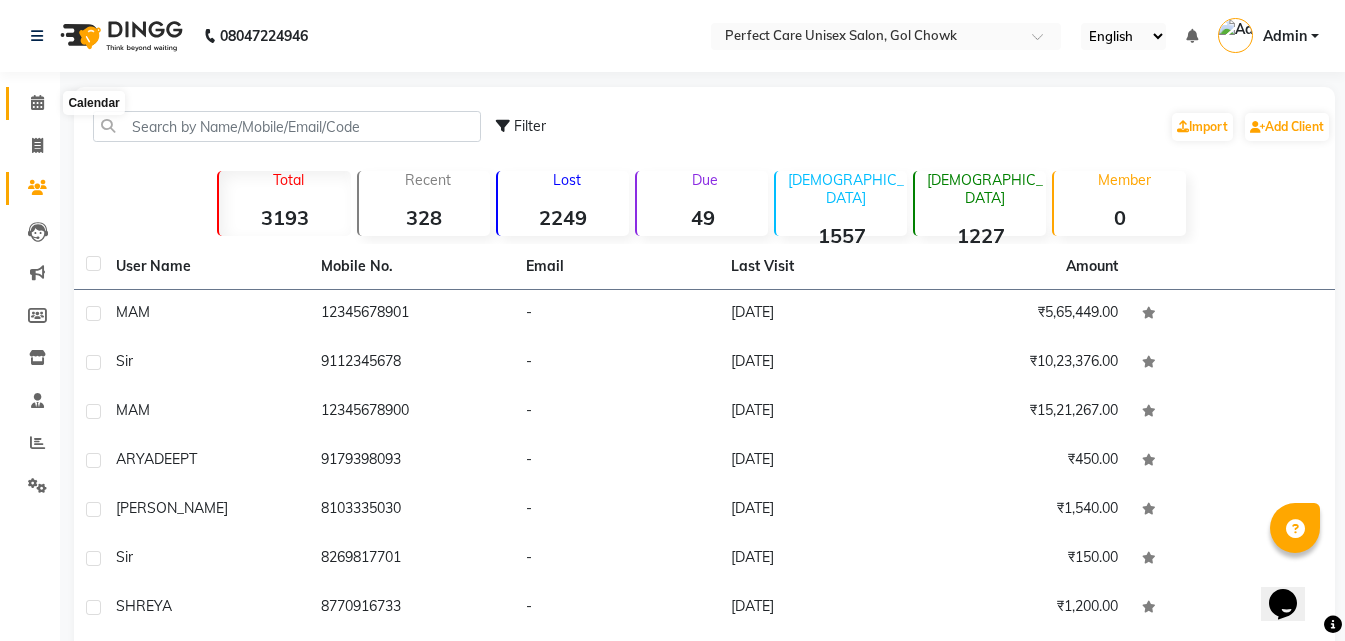 click 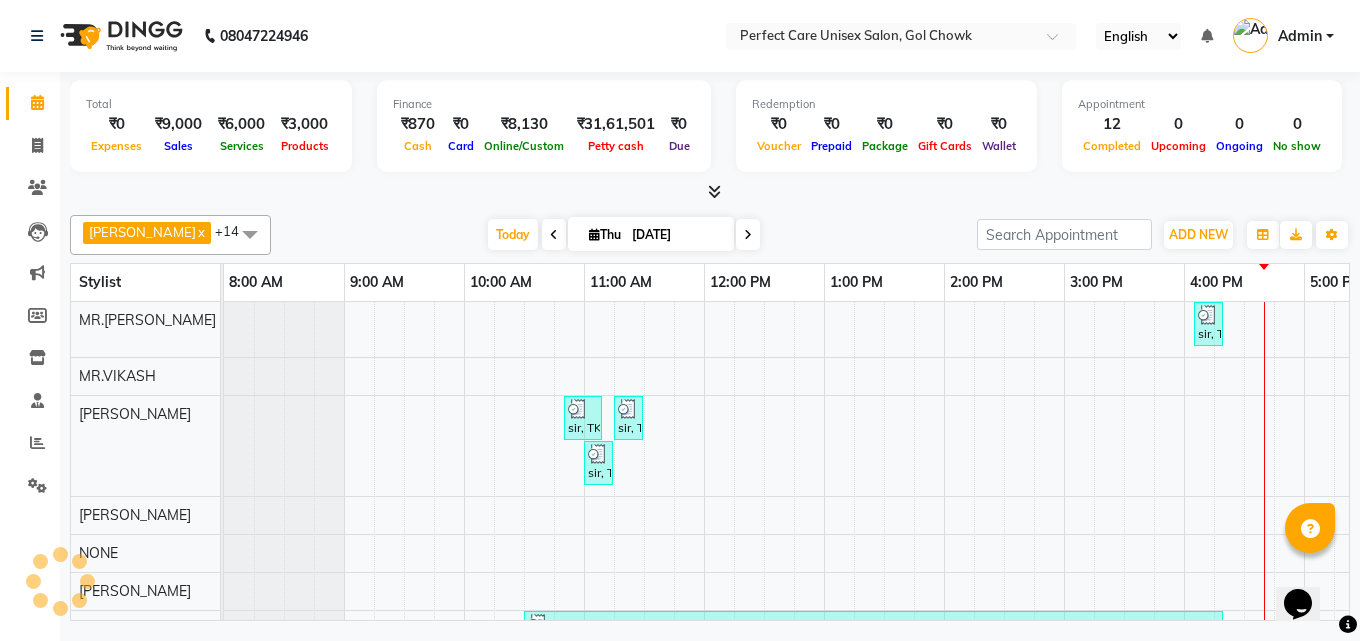 scroll, scrollTop: 0, scrollLeft: 435, axis: horizontal 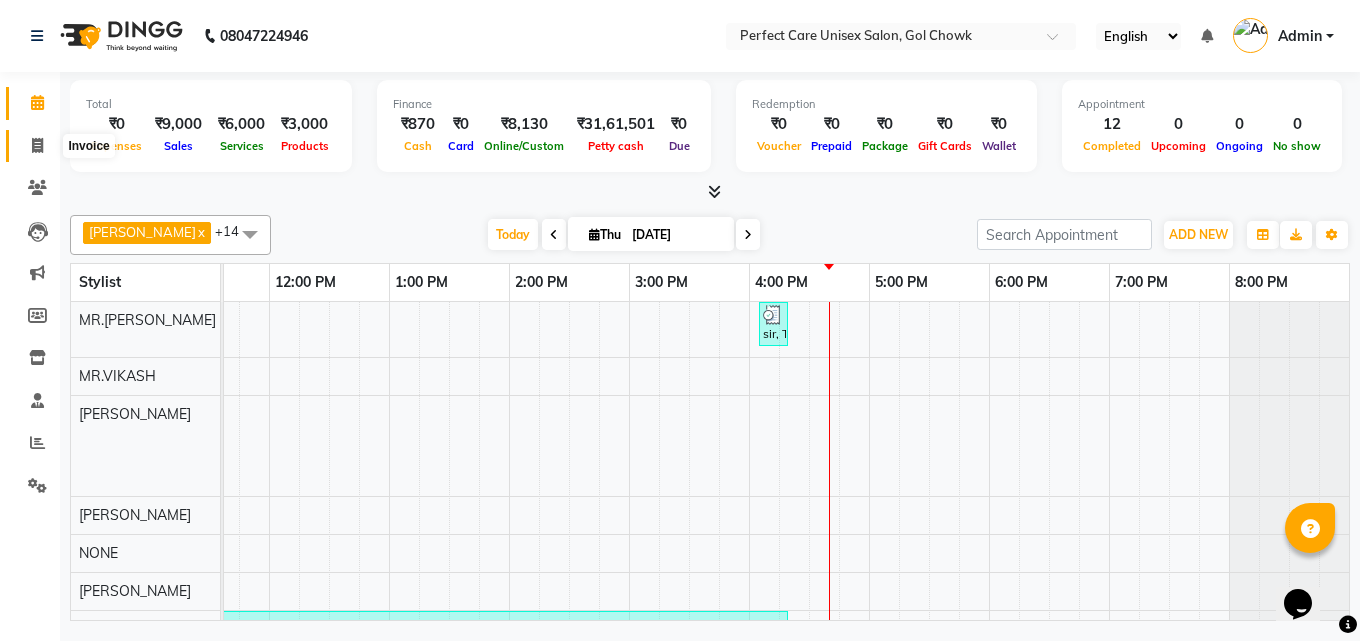 click 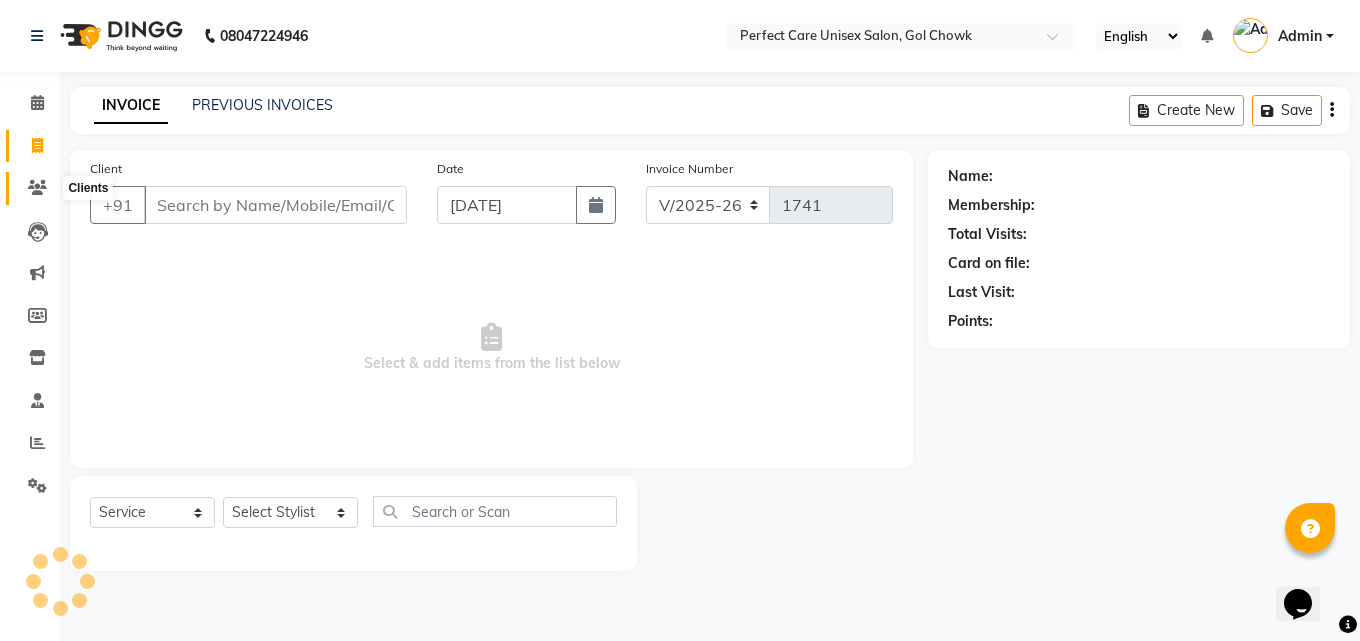 click 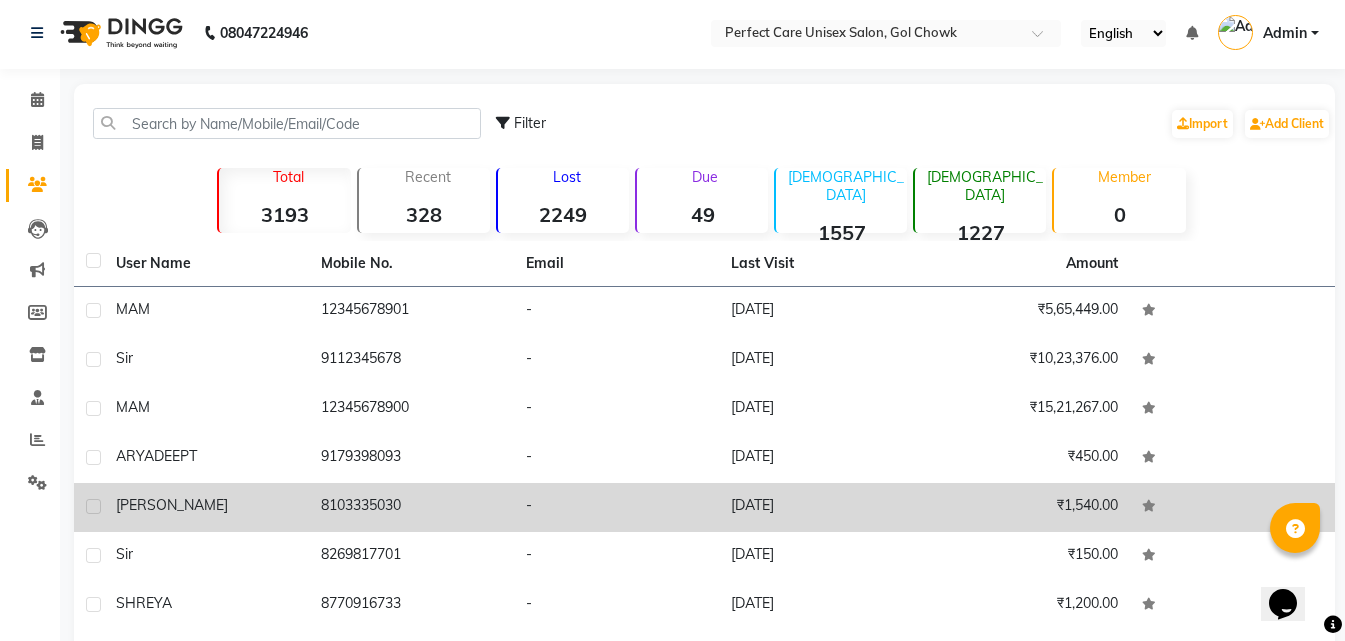 scroll, scrollTop: 0, scrollLeft: 0, axis: both 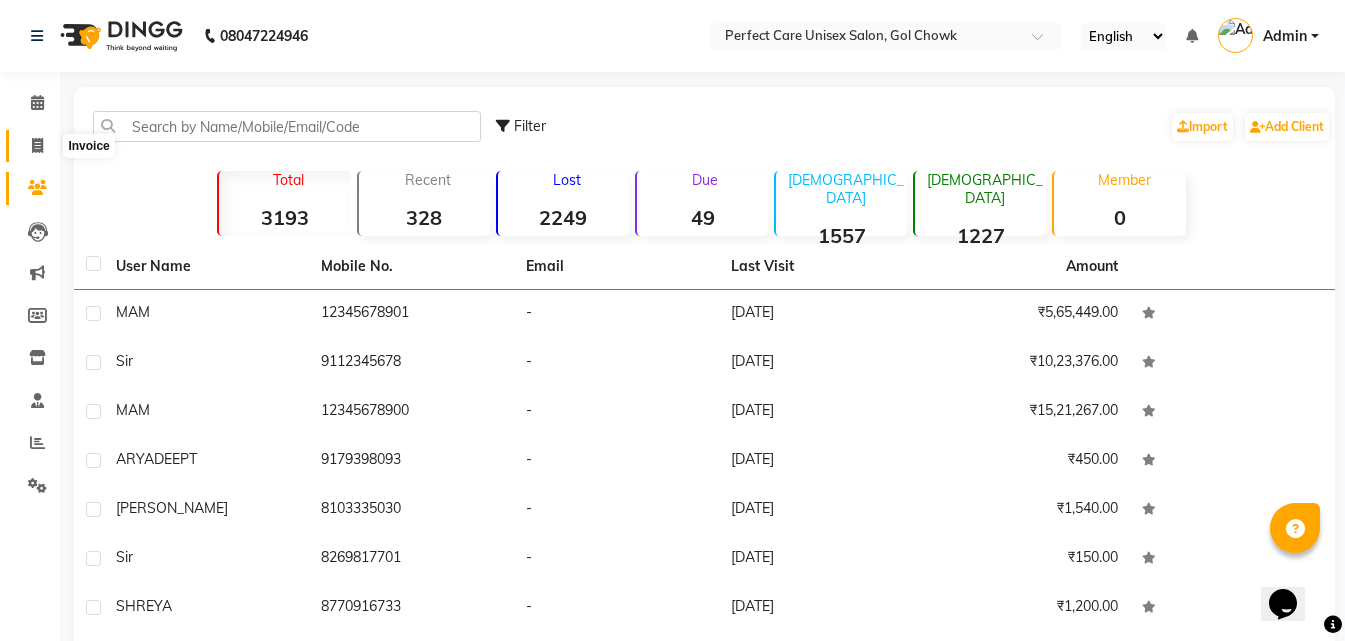 click 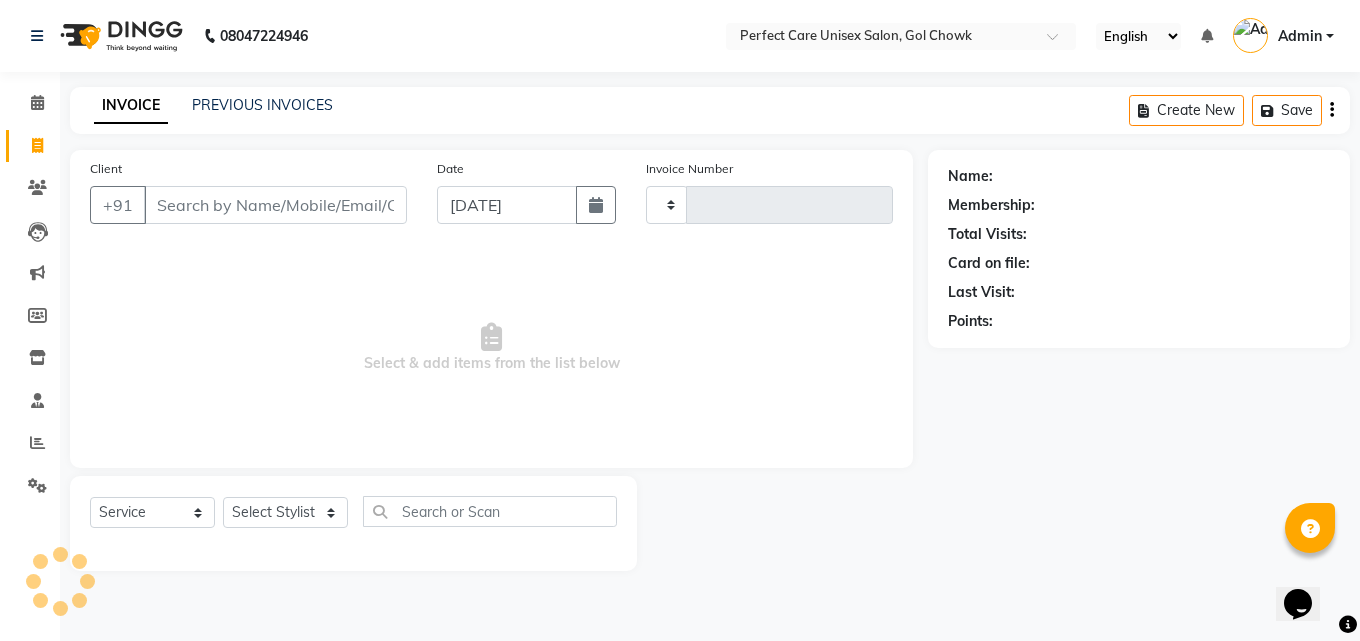 type on "1741" 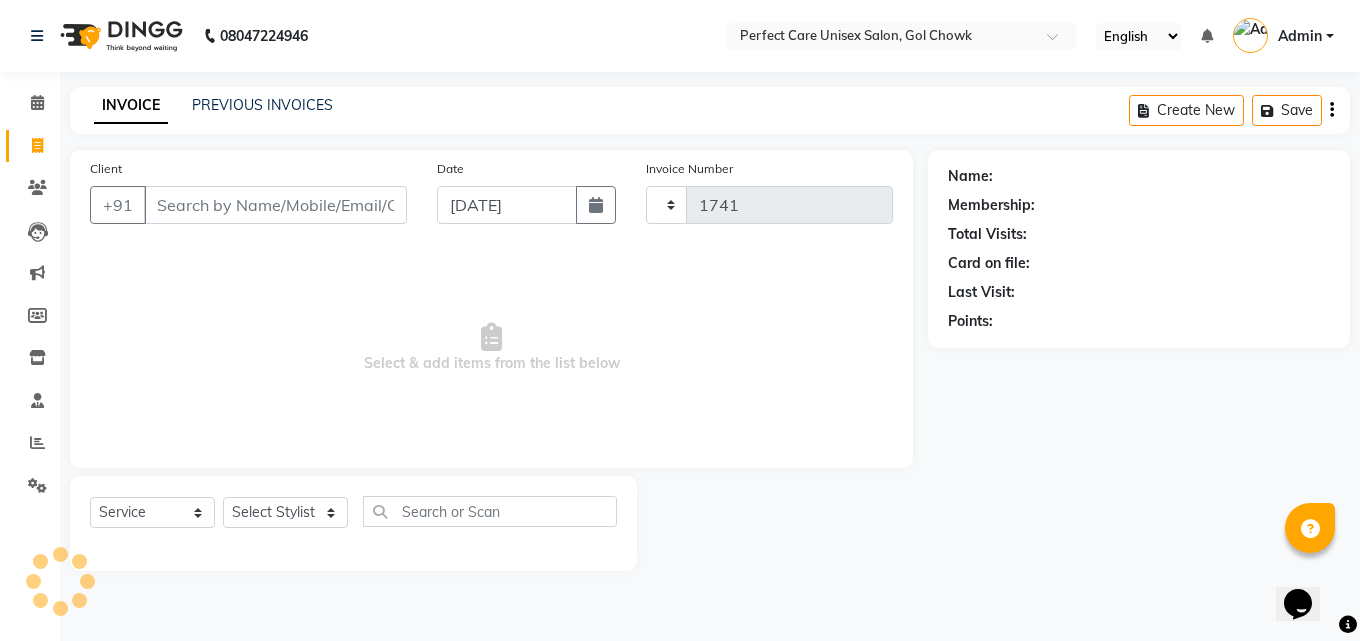 select on "4751" 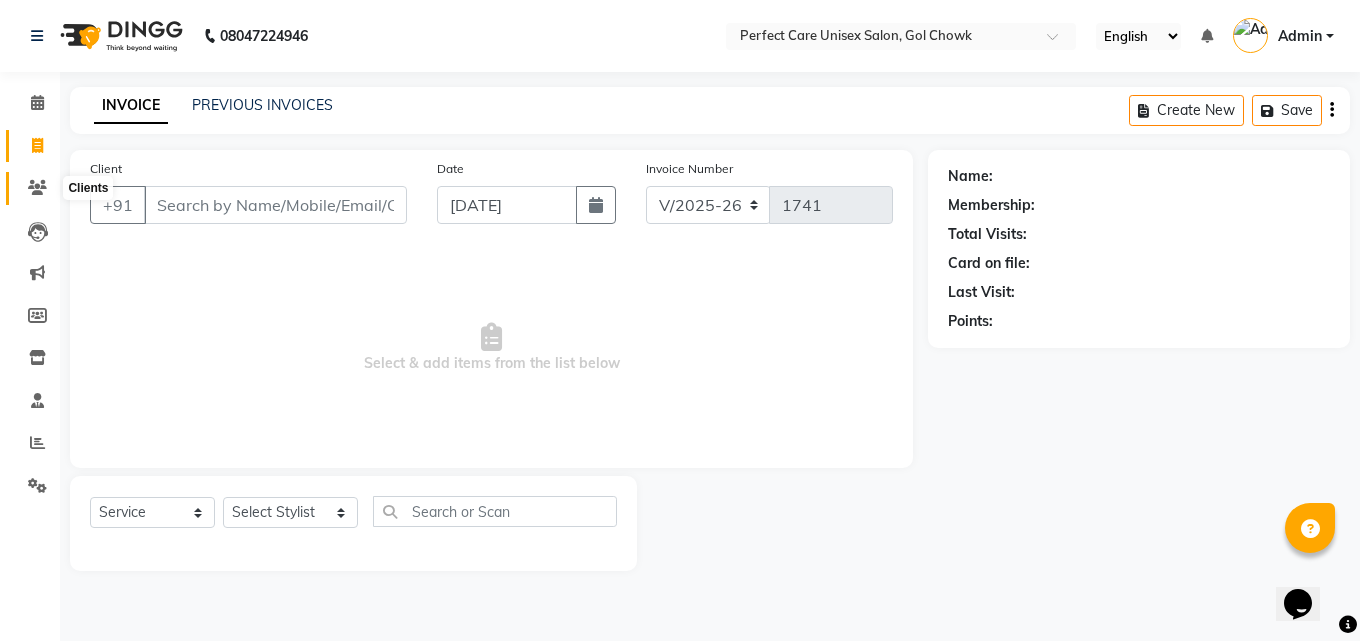 click 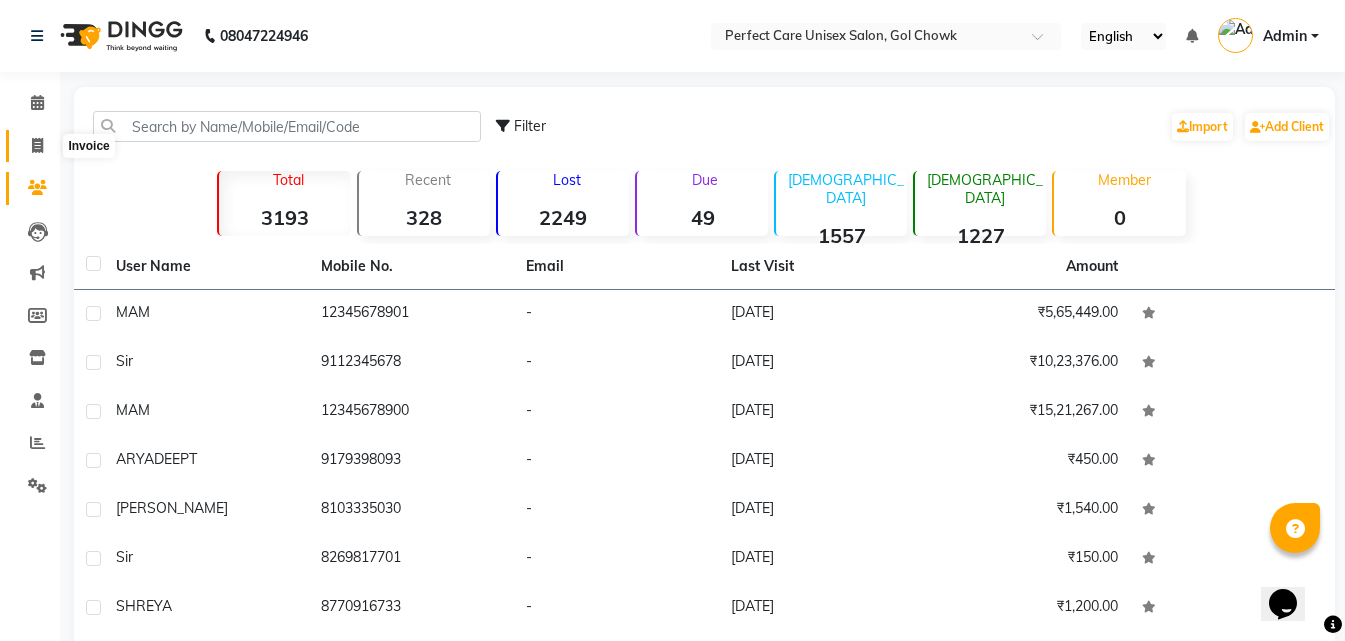 click 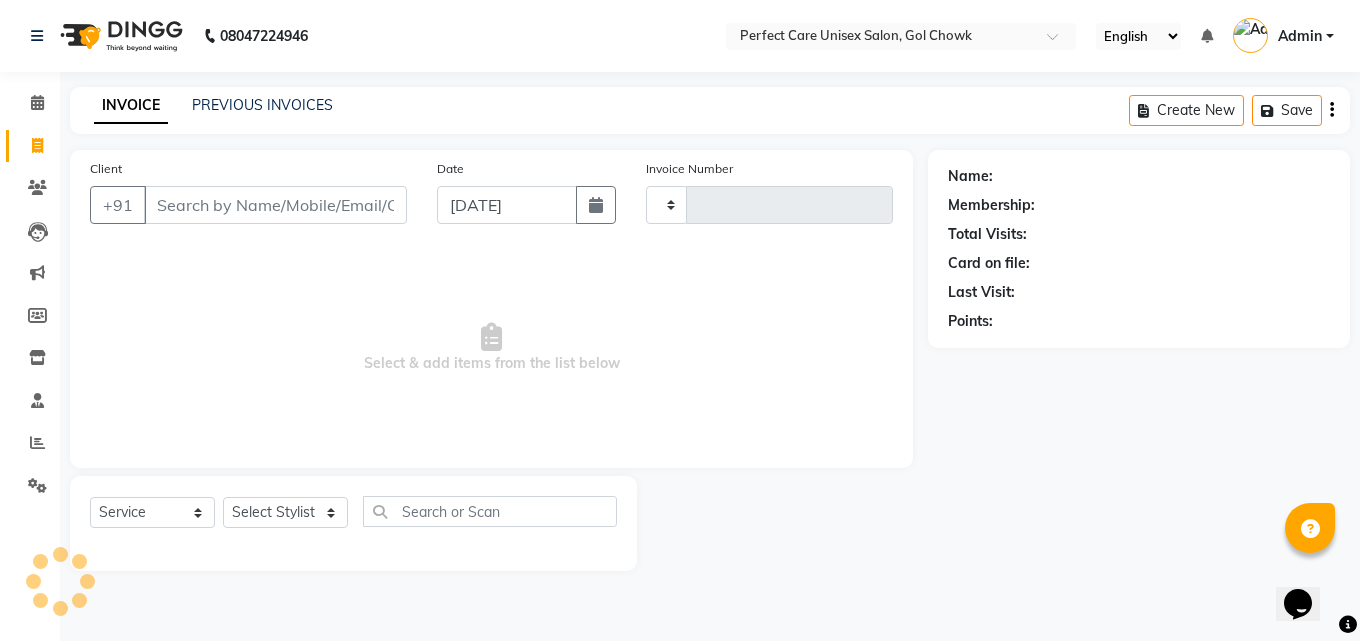 type on "1741" 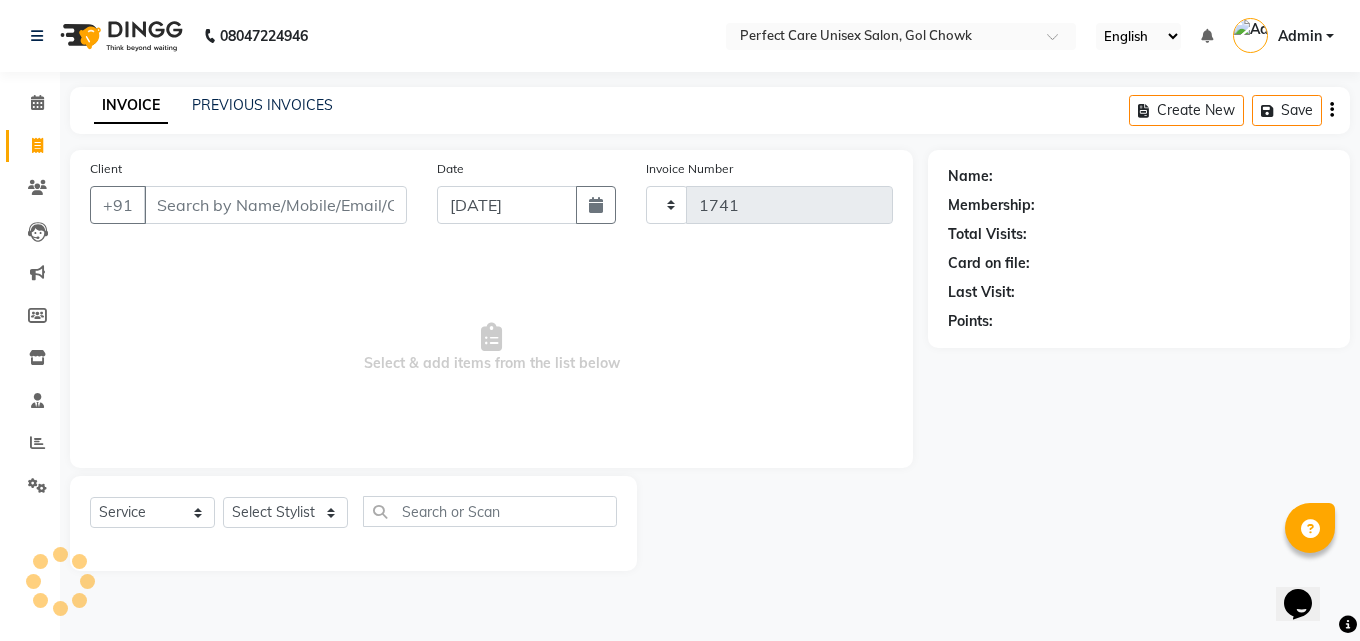 select on "4751" 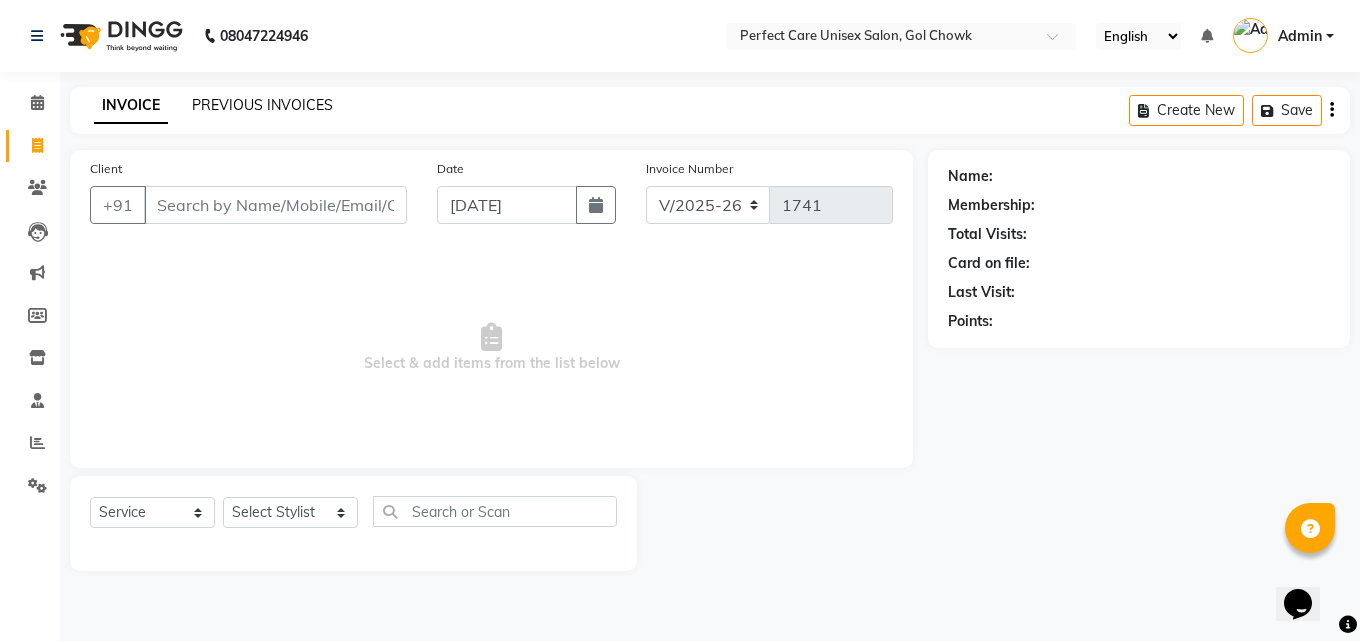 click on "PREVIOUS INVOICES" 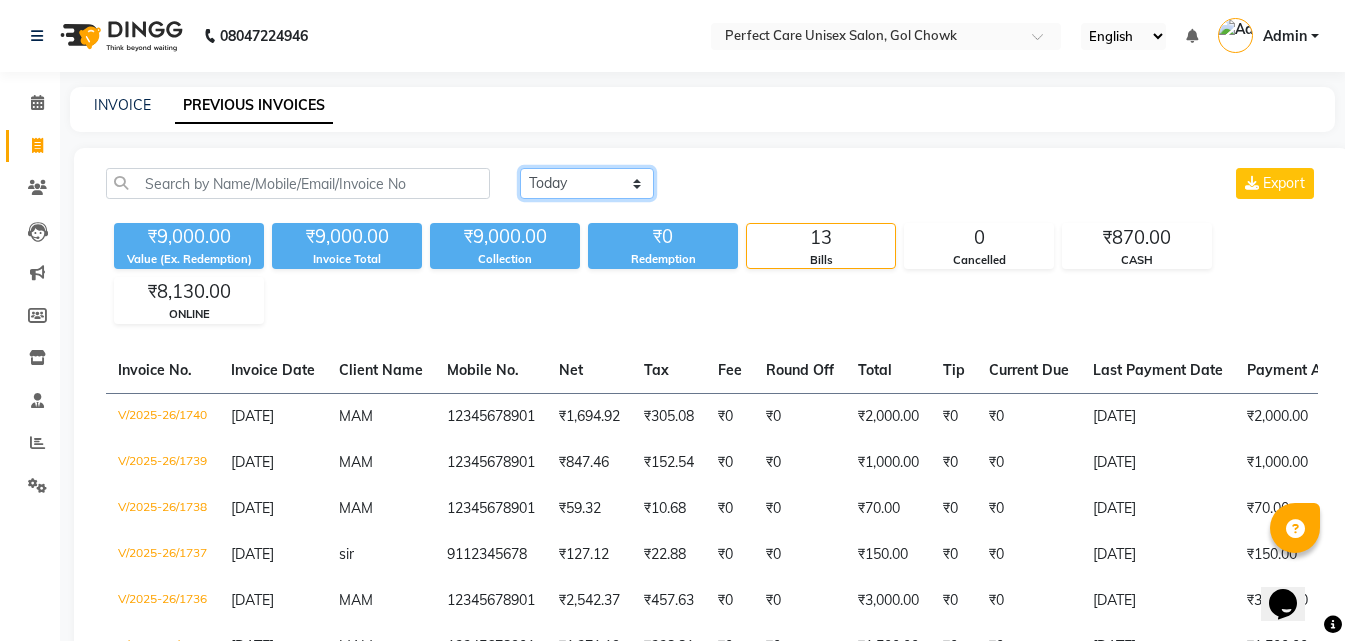 click on "Today Yesterday Custom Range" 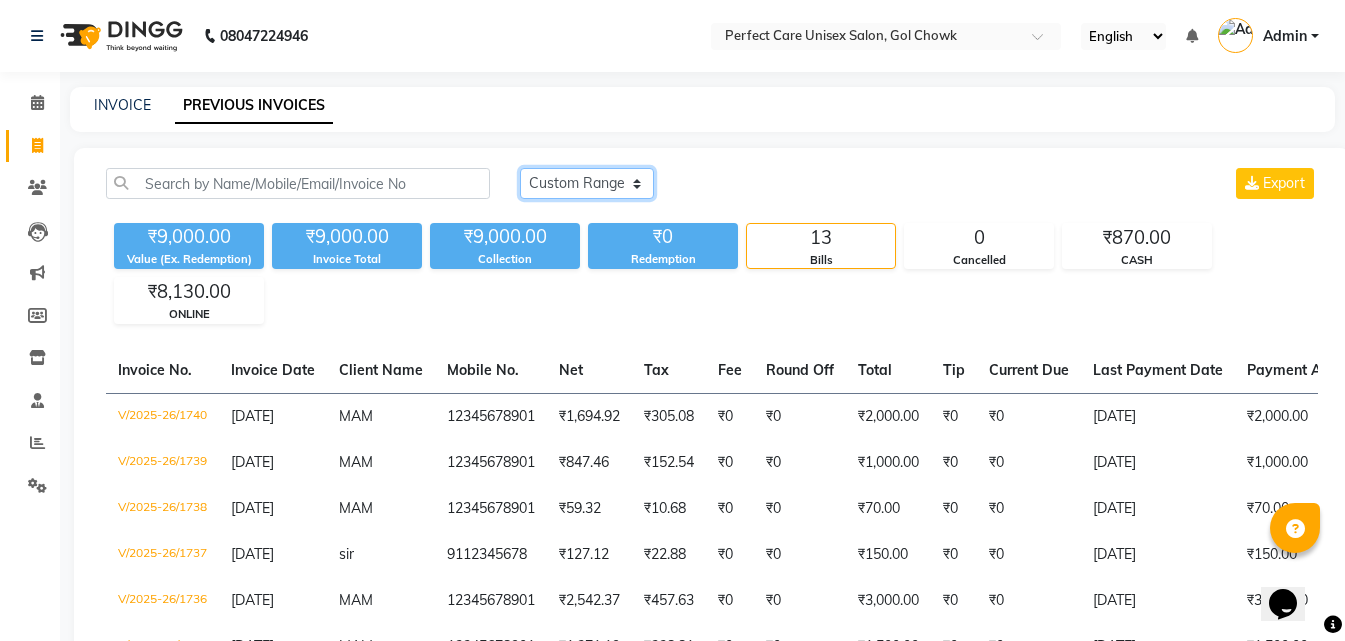 click on "Today Yesterday Custom Range" 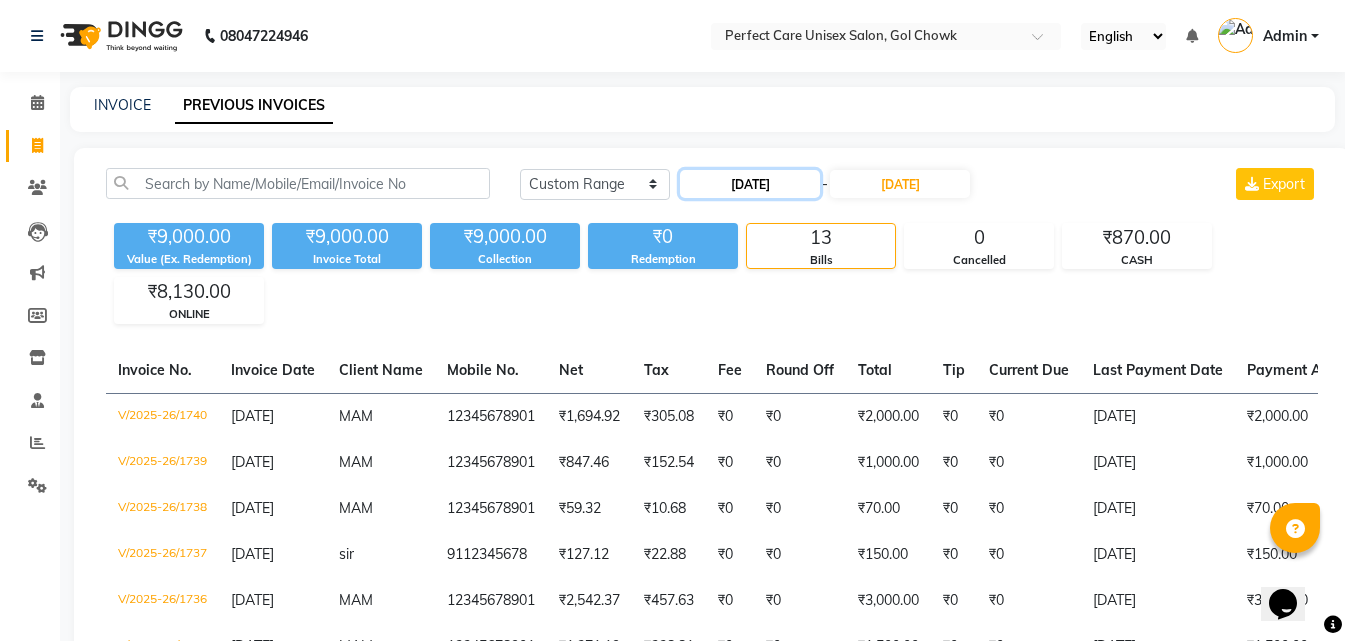 click on "10-07-2025" 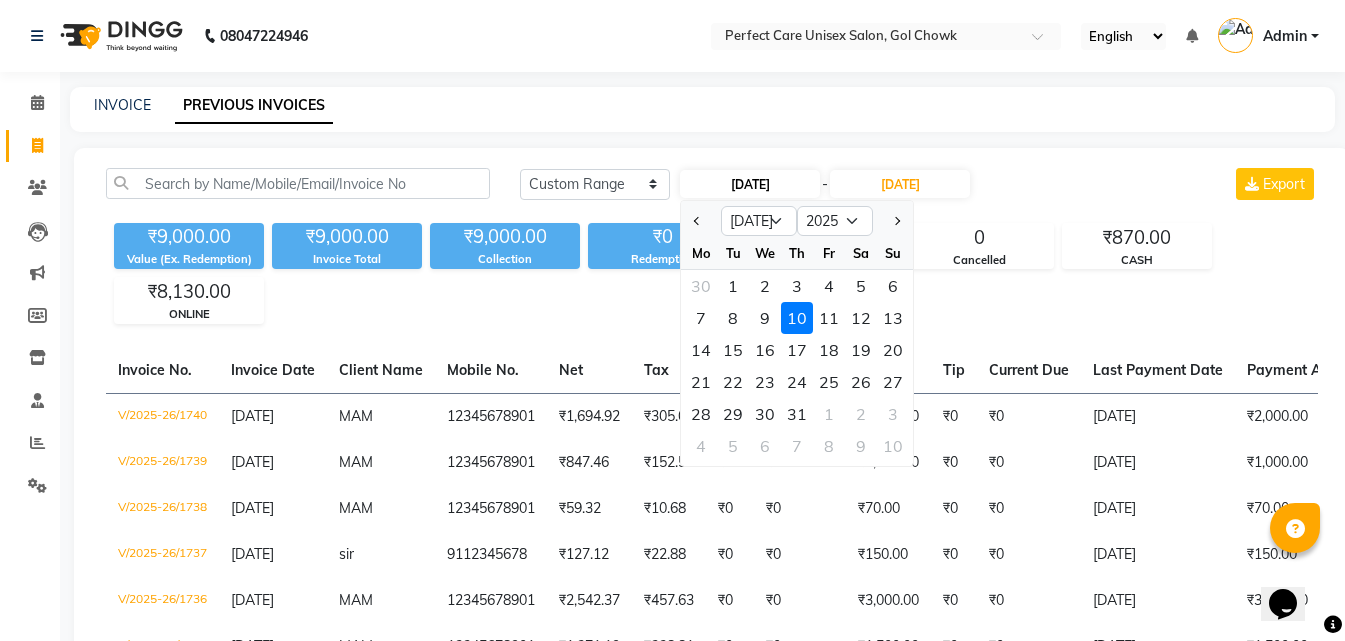 click on "10-07-2025" 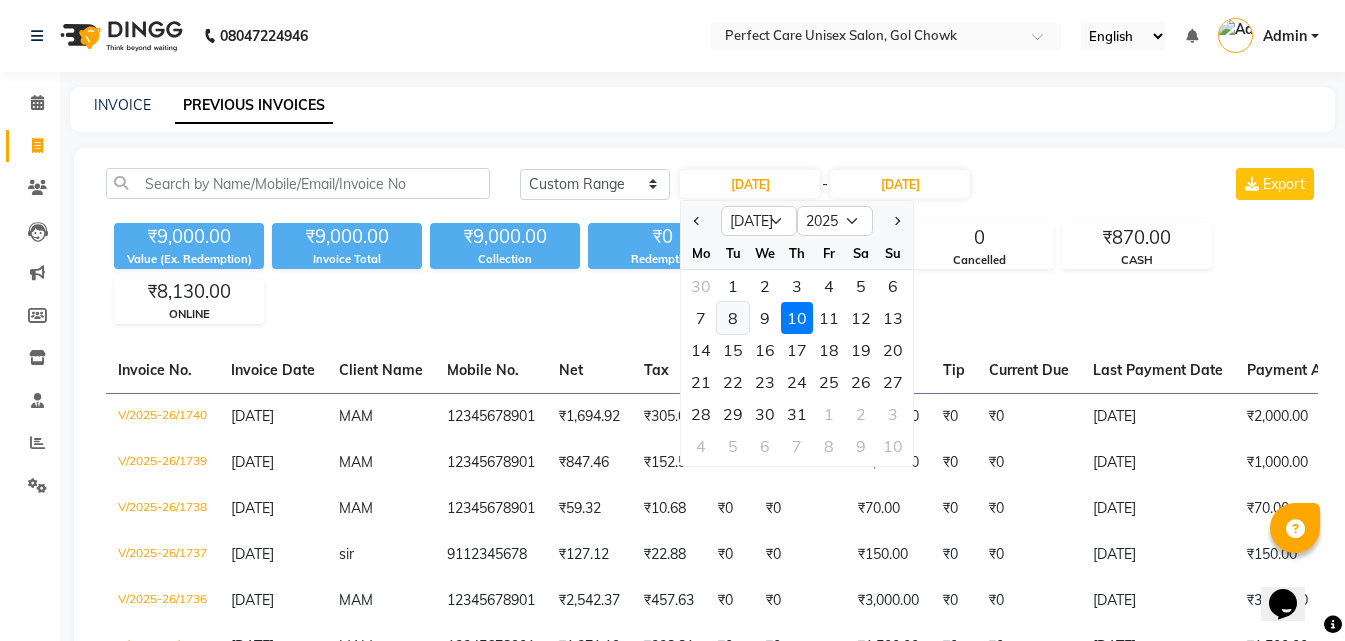 click on "8" 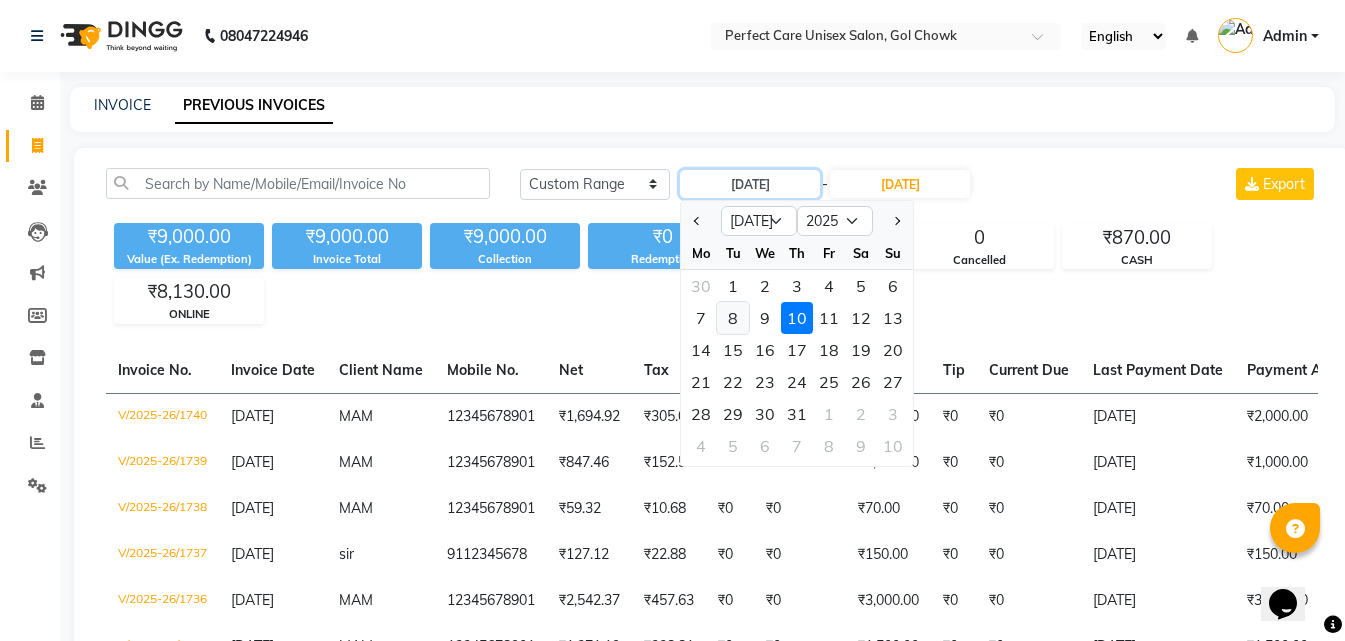type on "08-07-2025" 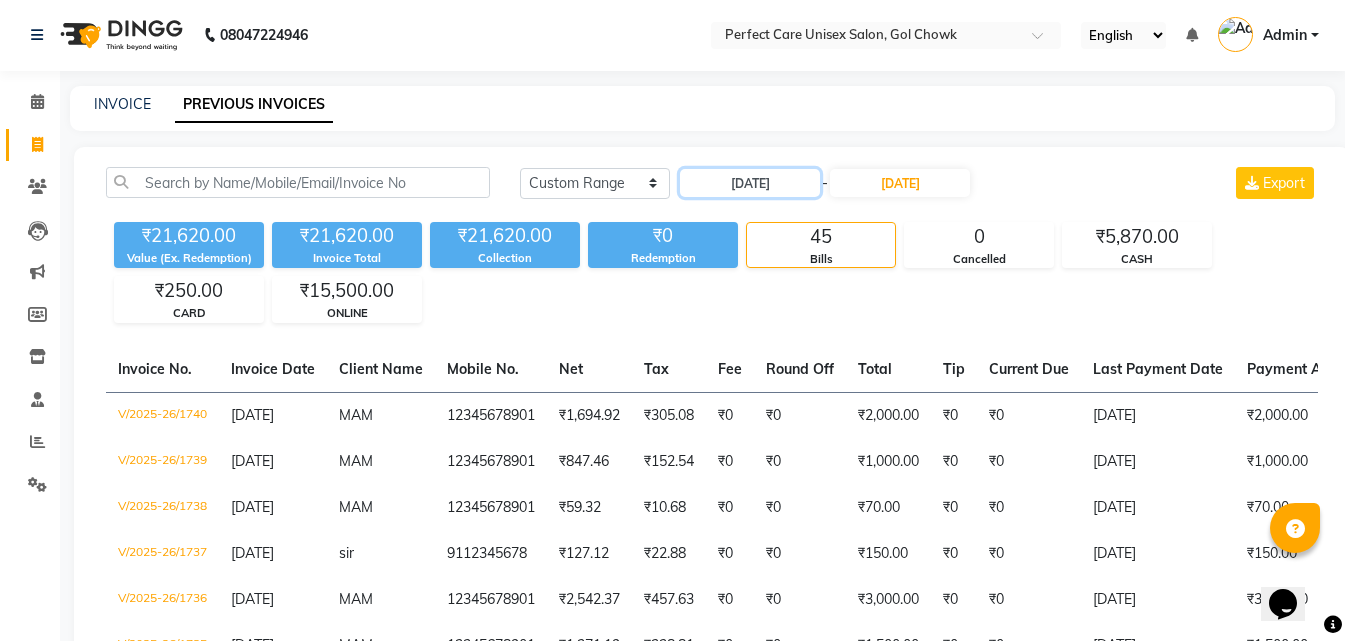 scroll, scrollTop: 0, scrollLeft: 0, axis: both 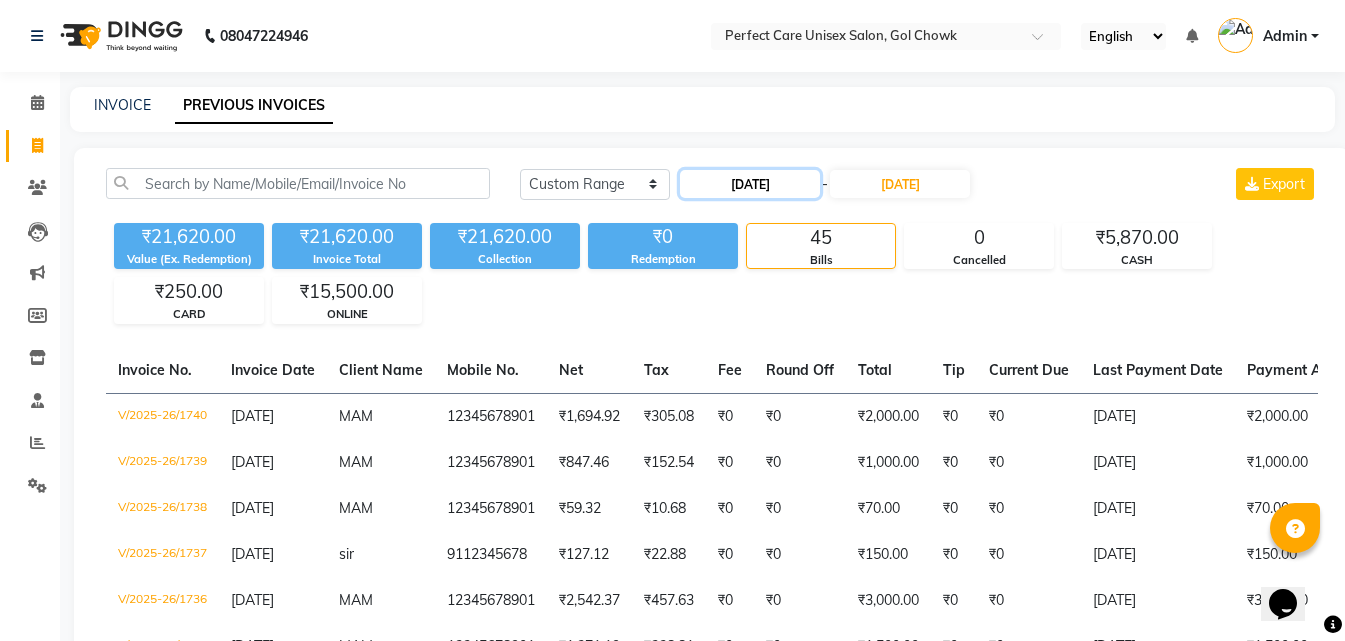 click on "08-07-2025" 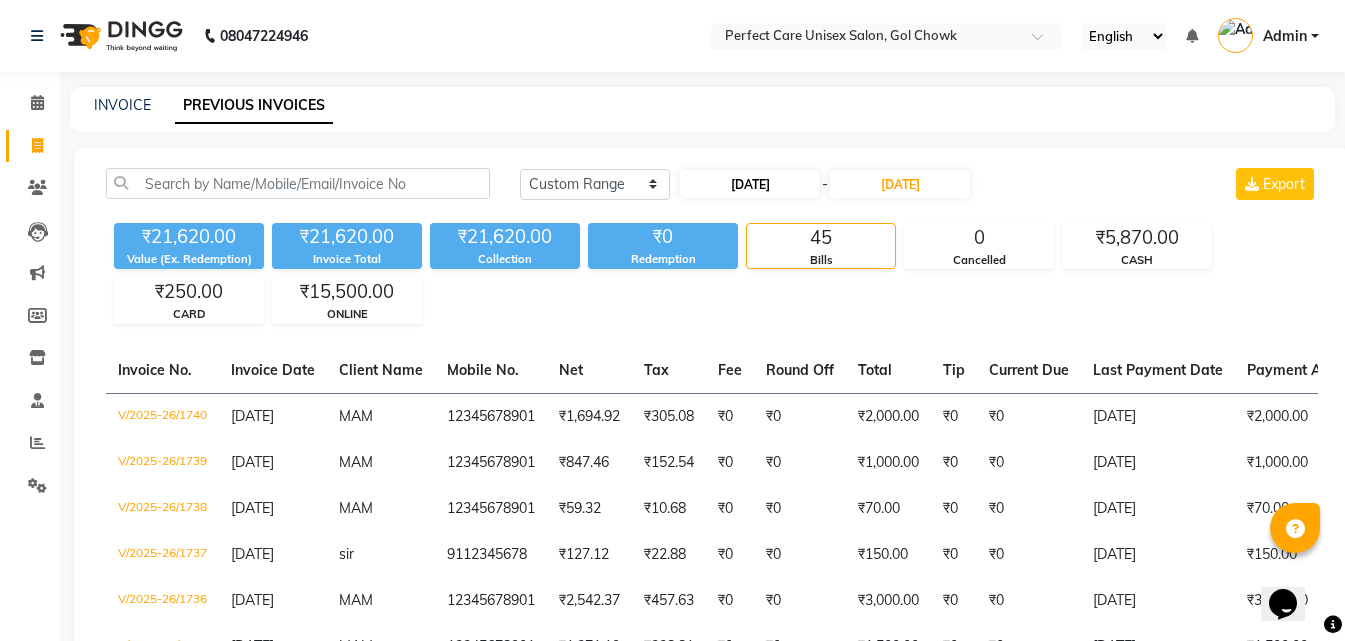 click on "08-07-2025" 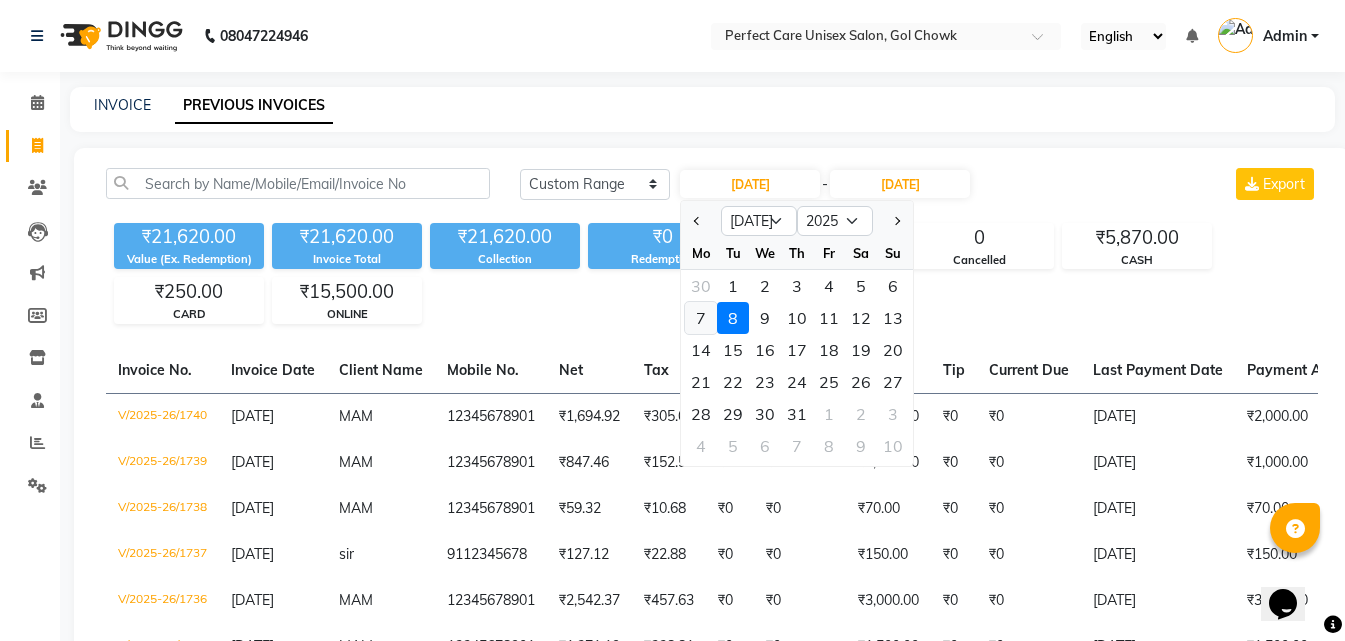 click on "7" 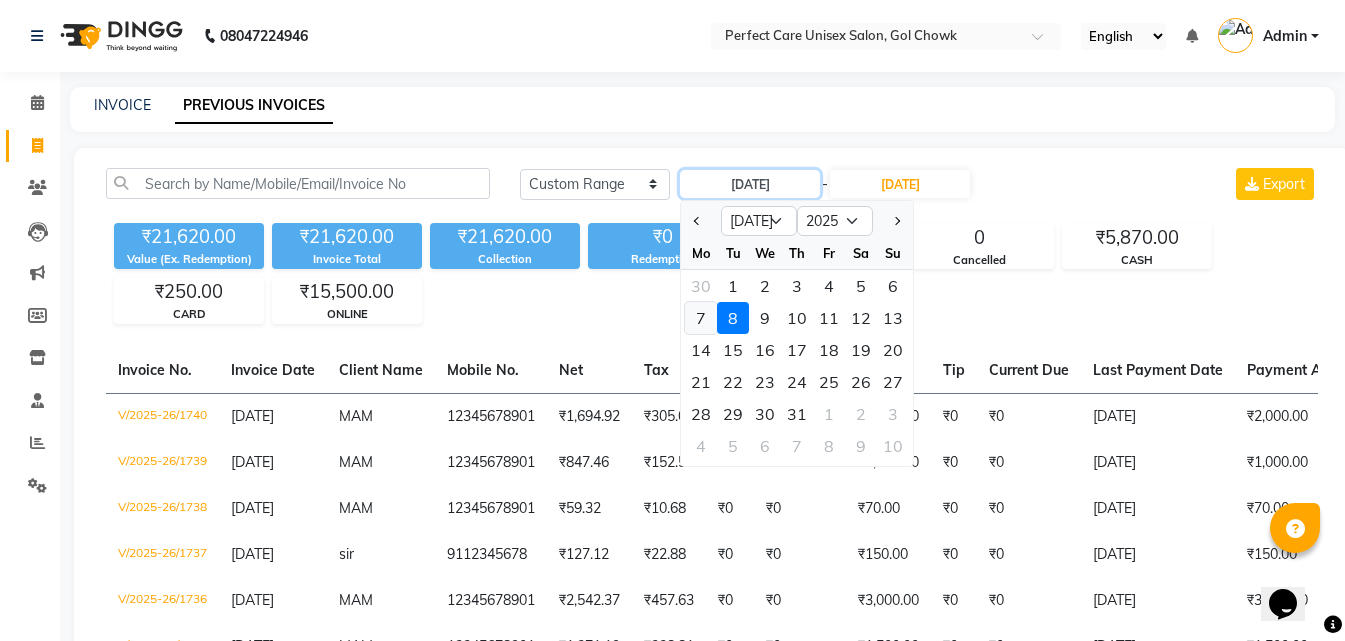 type on "07-07-2025" 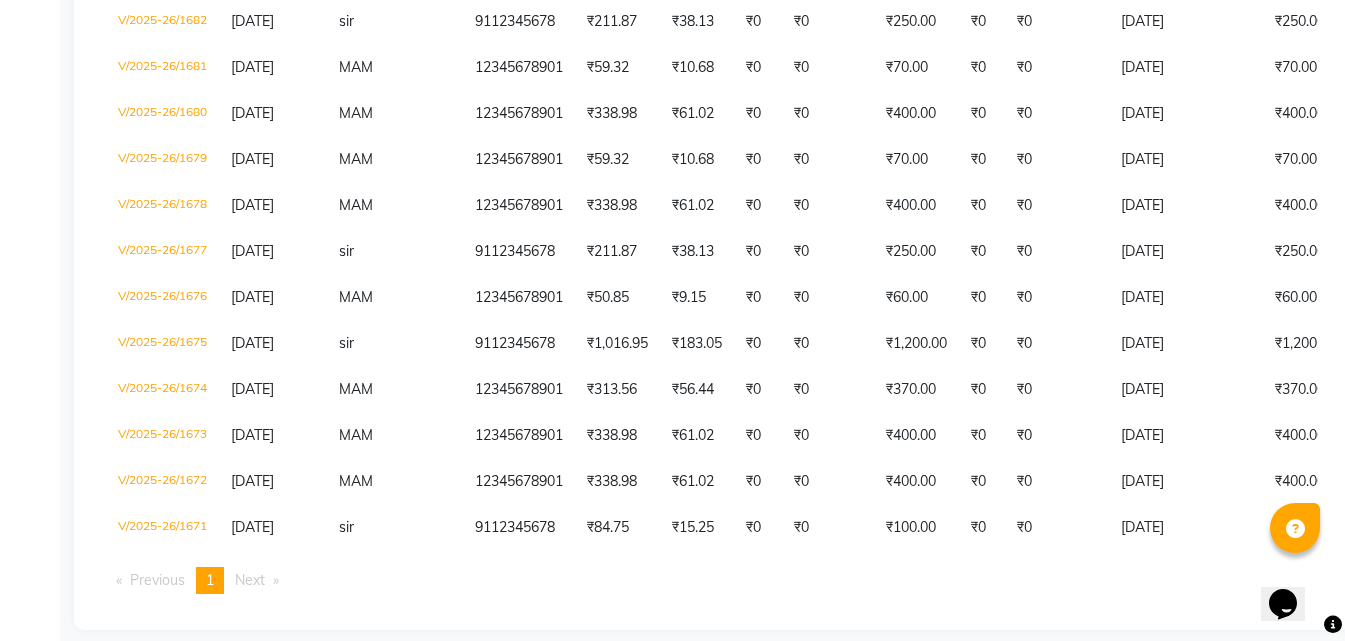 scroll, scrollTop: 3097, scrollLeft: 0, axis: vertical 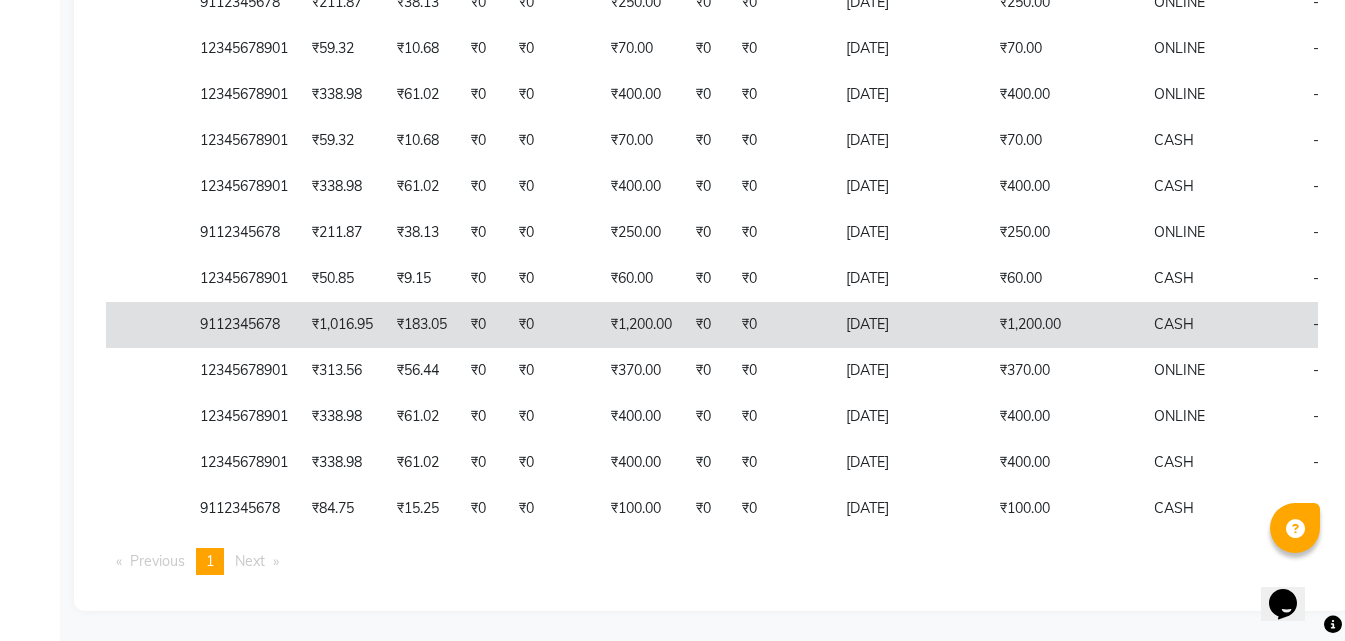 drag, startPoint x: 828, startPoint y: 306, endPoint x: 893, endPoint y: 303, distance: 65.06919 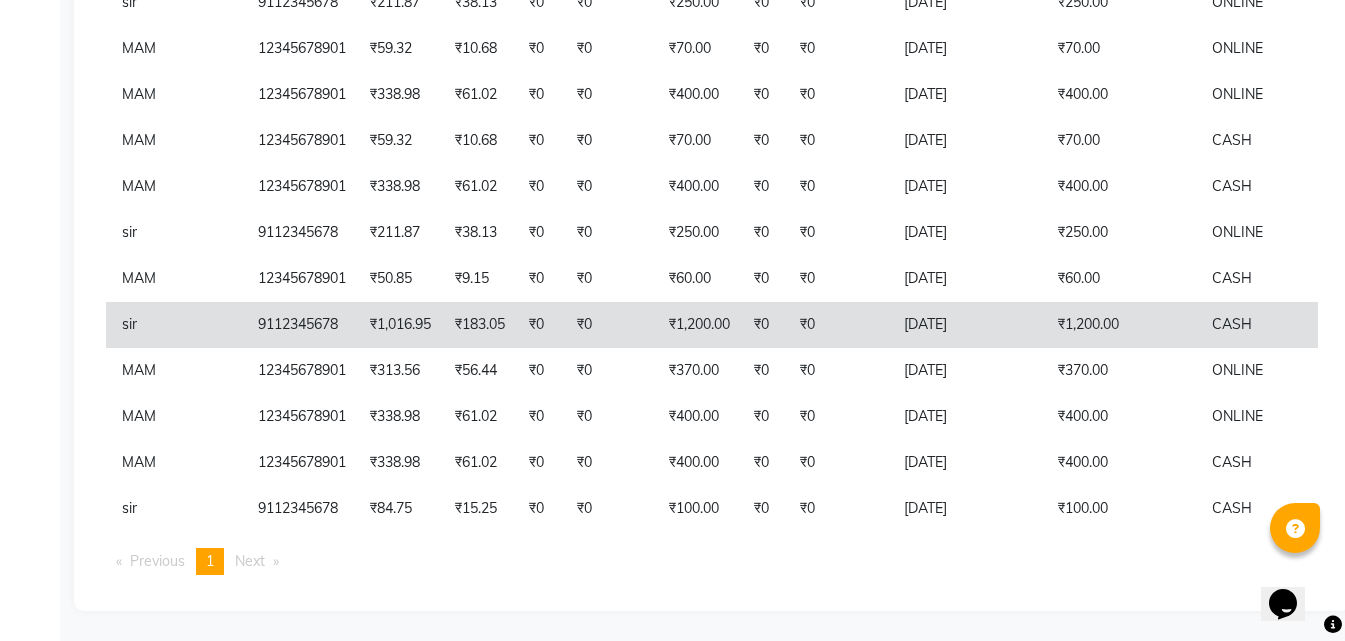 scroll, scrollTop: 0, scrollLeft: 32, axis: horizontal 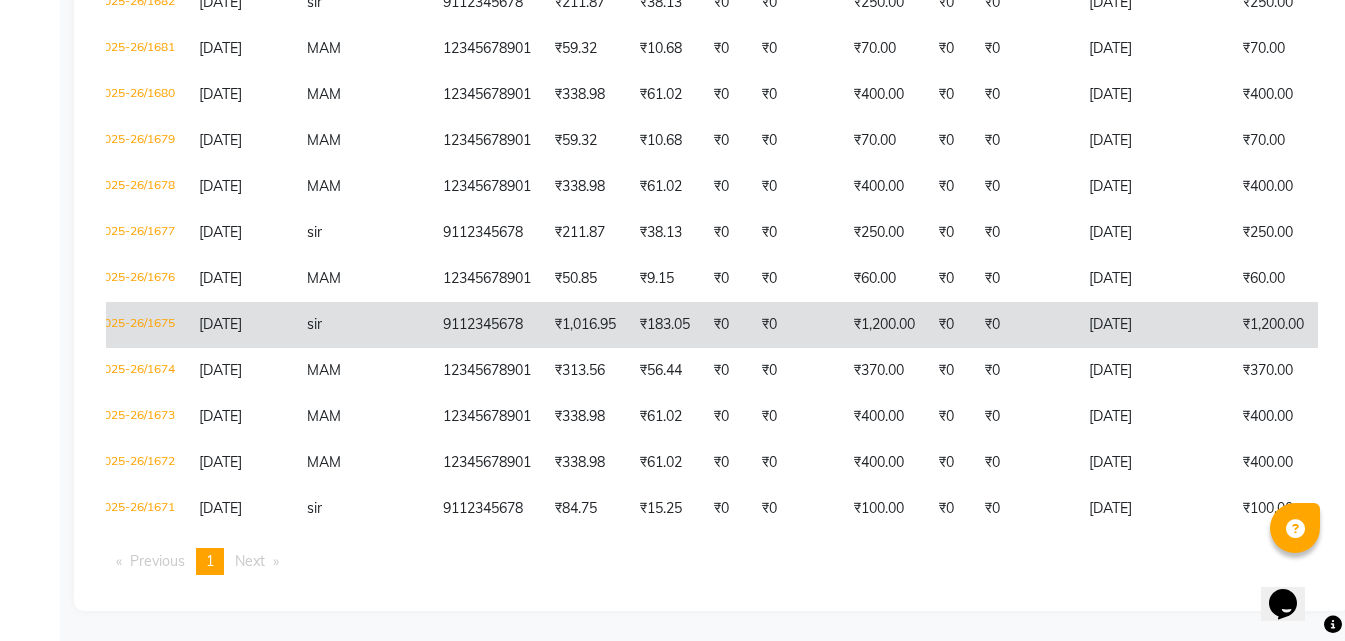drag, startPoint x: 893, startPoint y: 303, endPoint x: 768, endPoint y: 300, distance: 125.035995 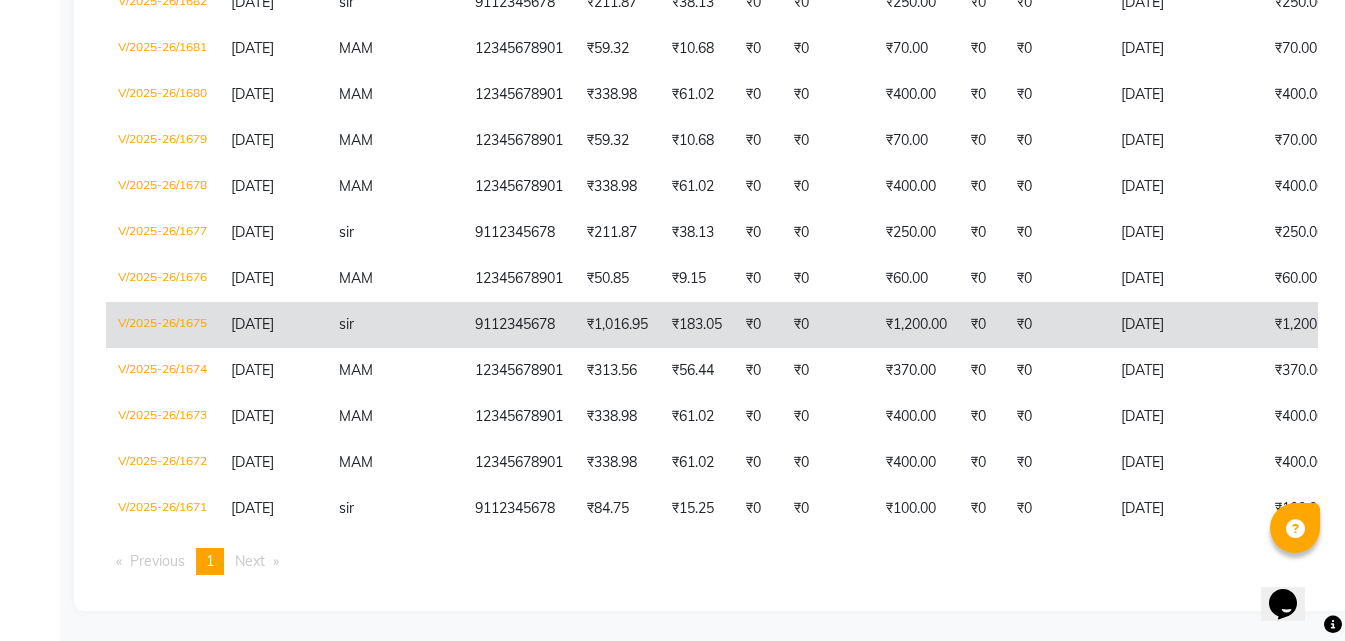 click on "V/2025-26/1675" 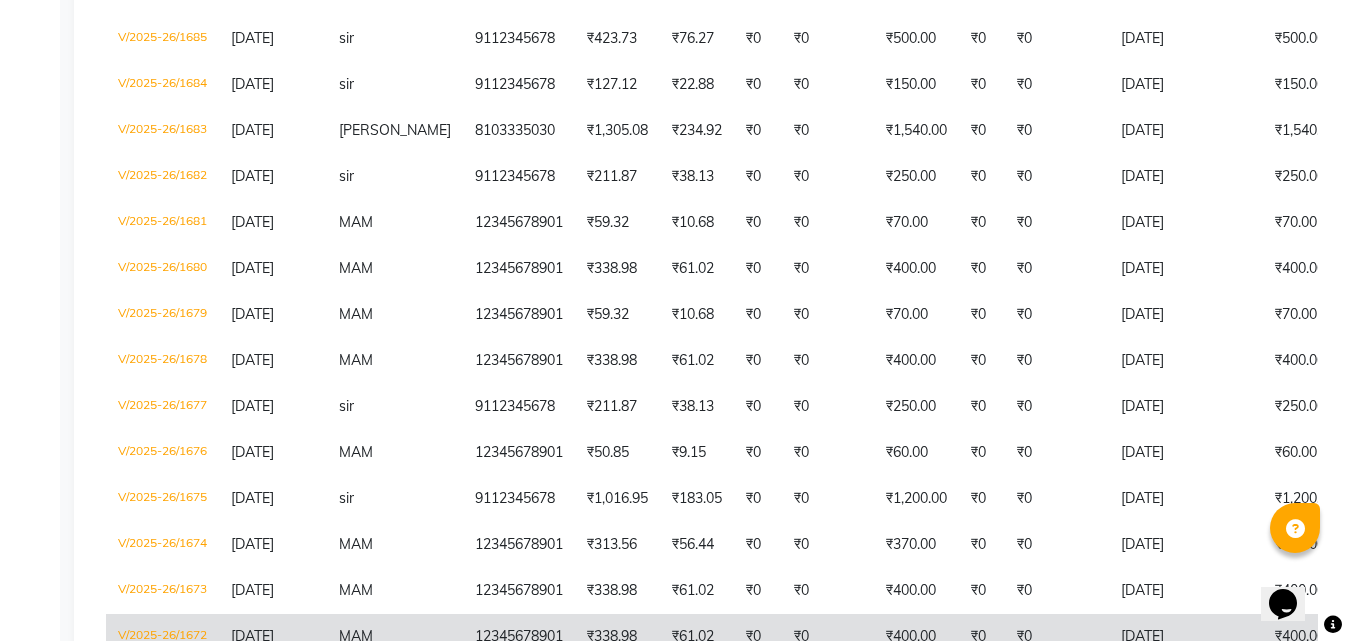 scroll, scrollTop: 2697, scrollLeft: 0, axis: vertical 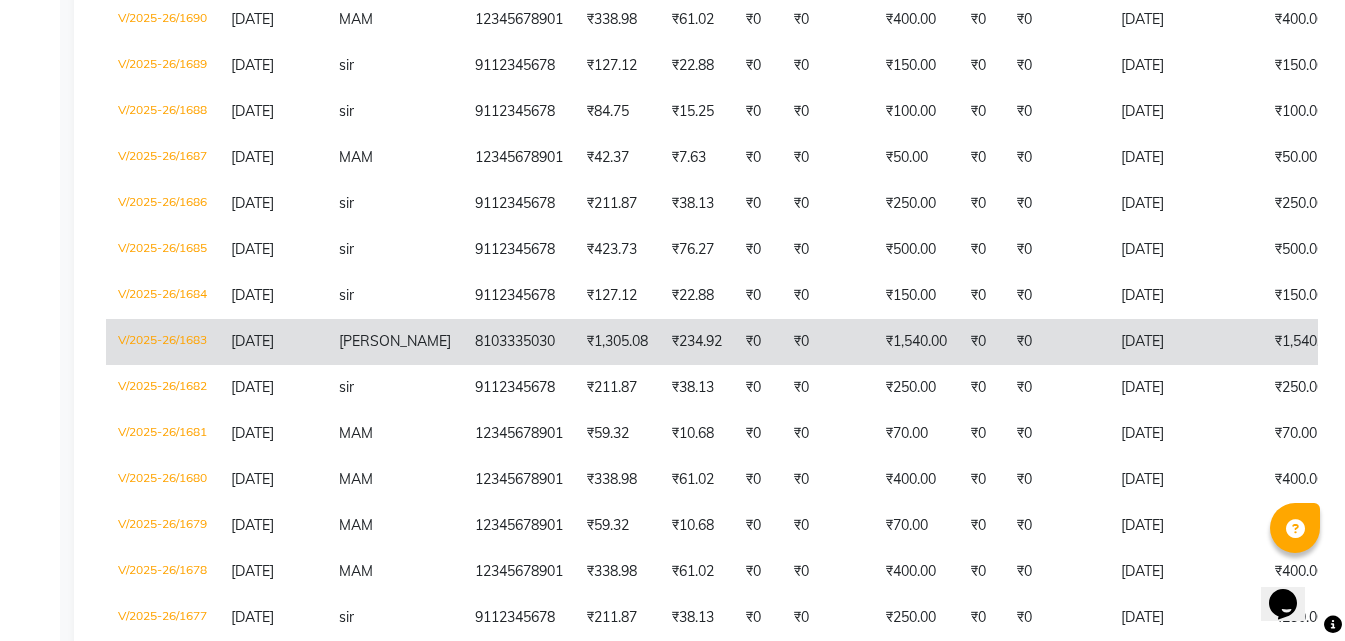 click on "₹1,540.00" 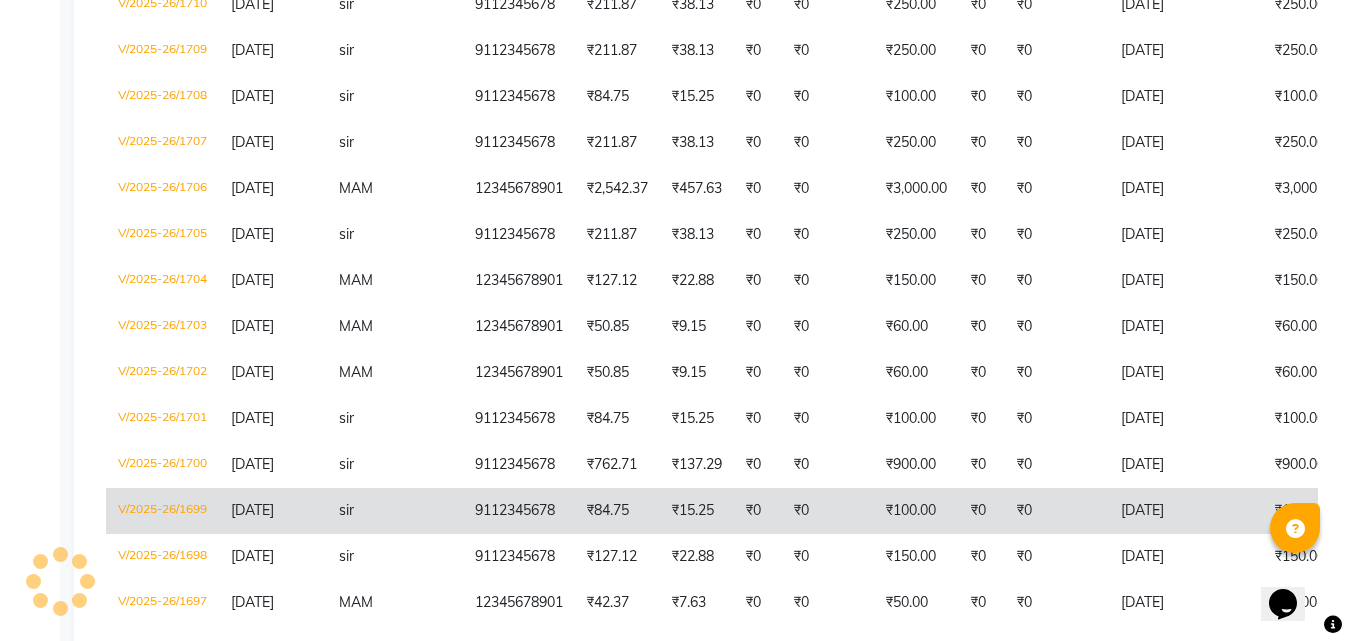 scroll, scrollTop: 1697, scrollLeft: 0, axis: vertical 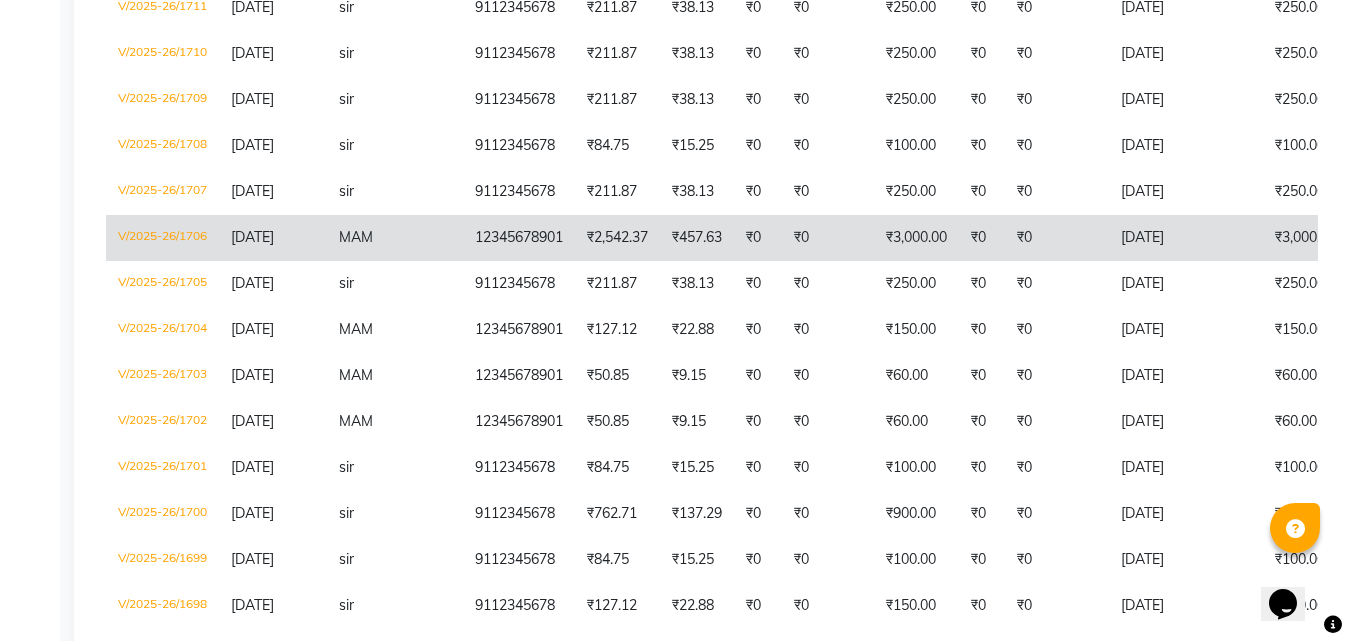 click on "V/2025-26/1706" 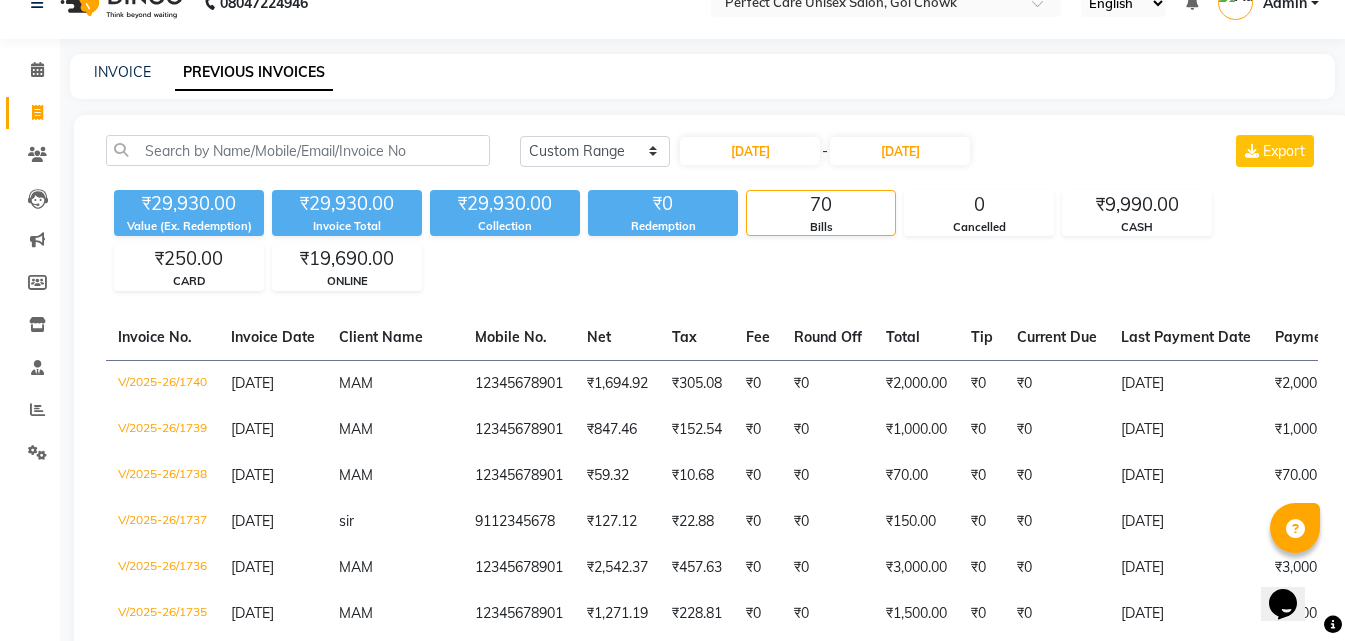 scroll, scrollTop: 0, scrollLeft: 0, axis: both 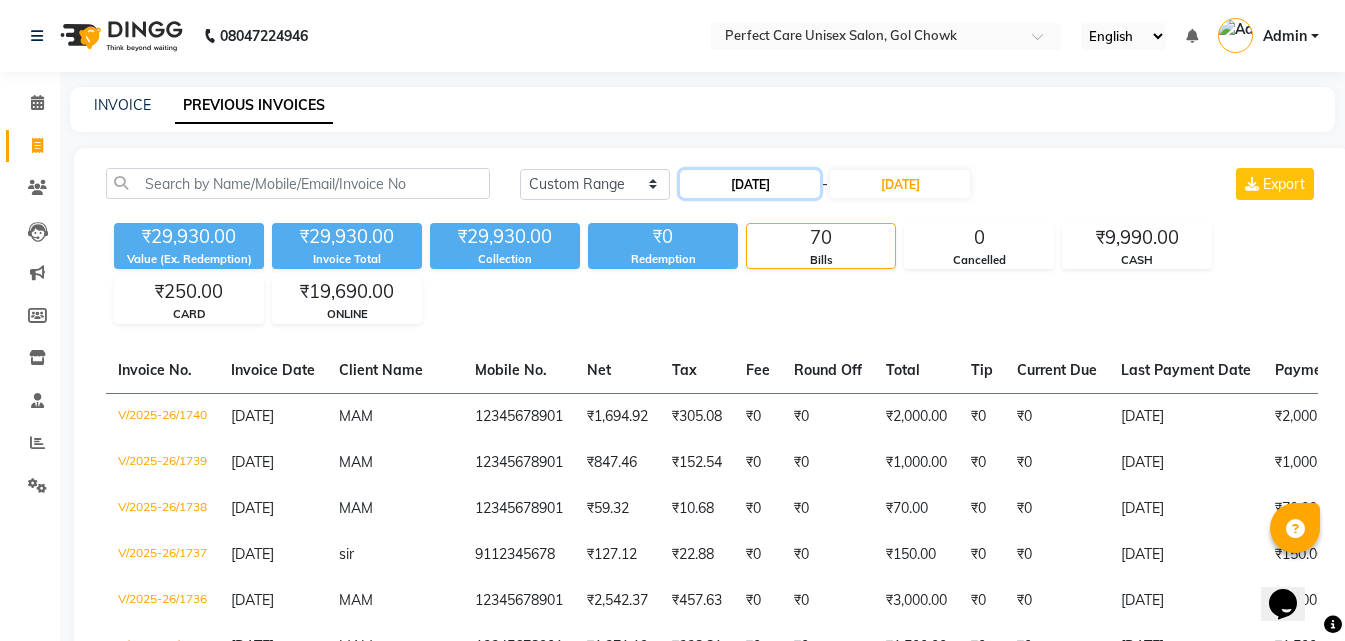 click on "07-07-2025" 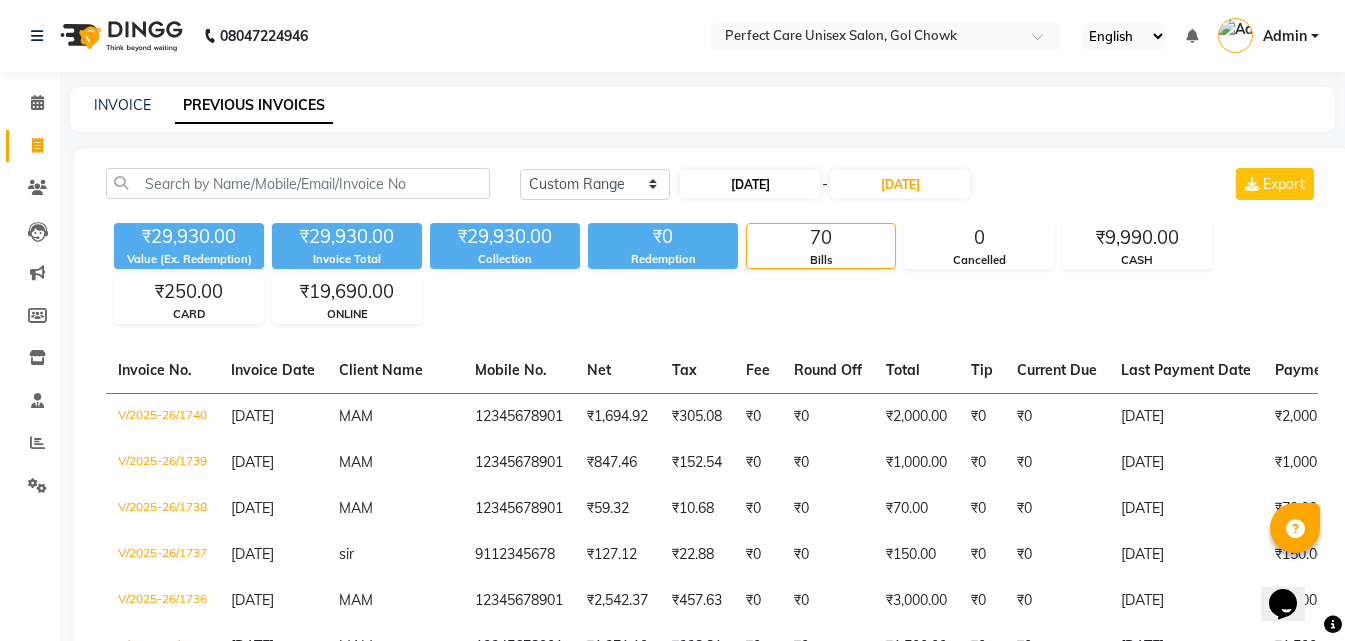 select on "7" 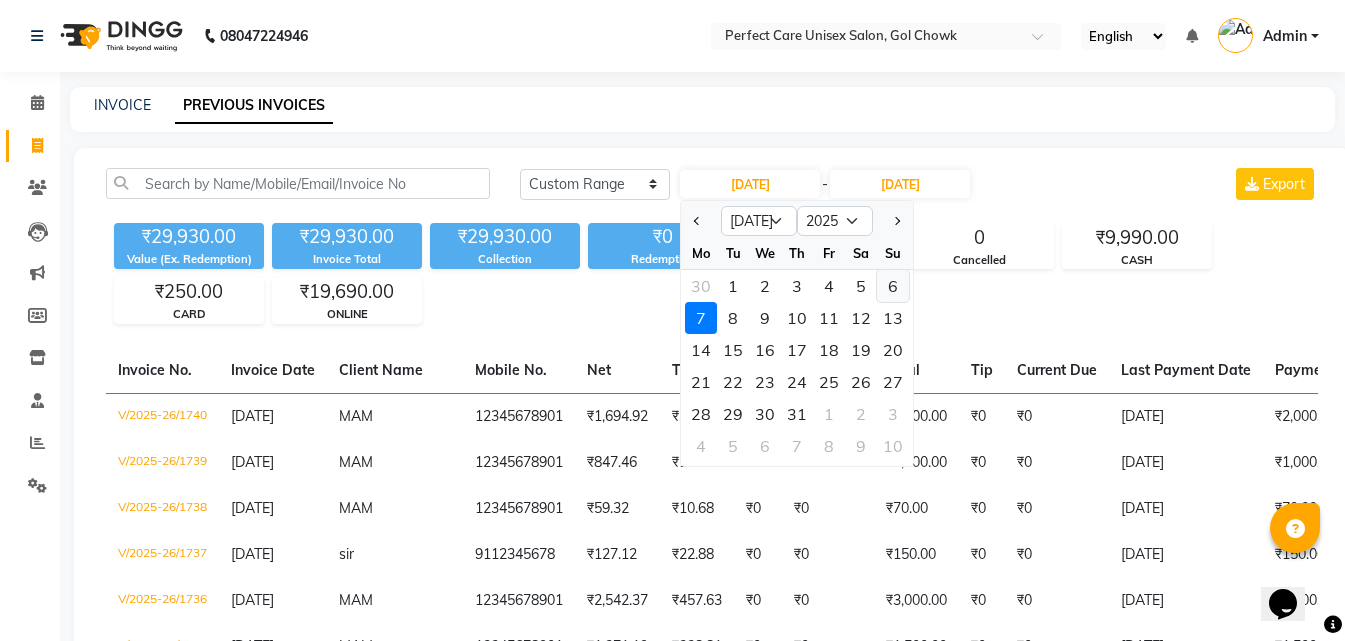 click on "6" 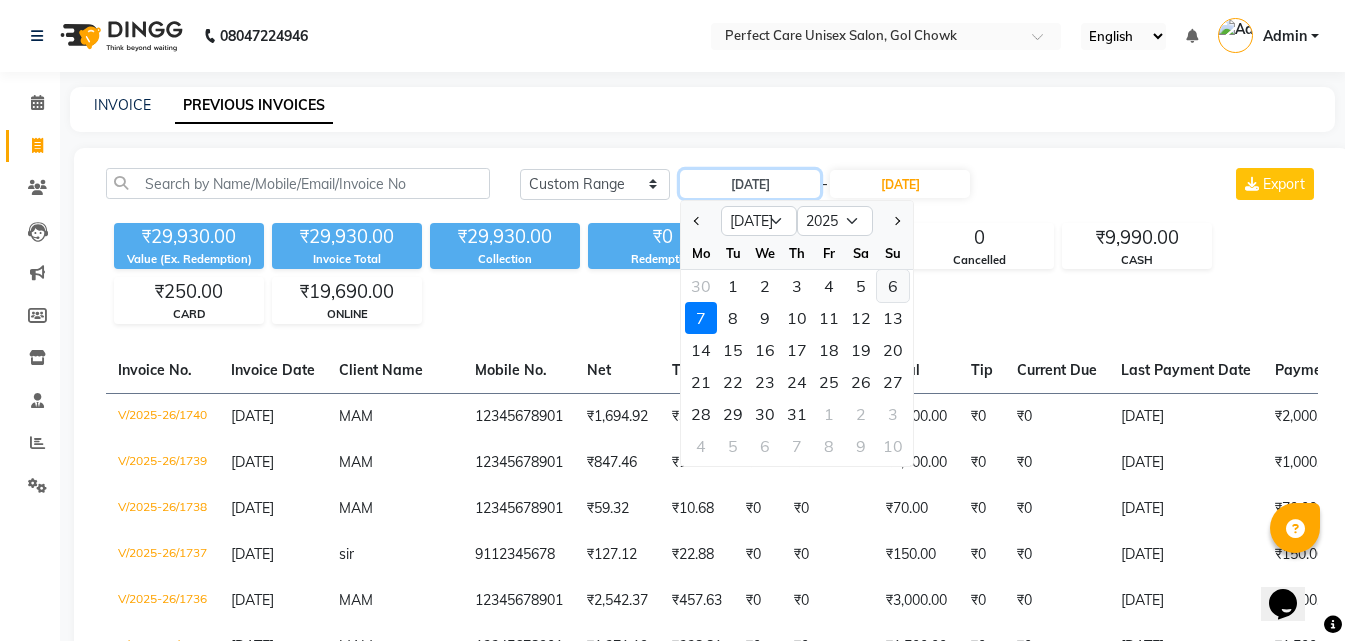 type on "06-07-2025" 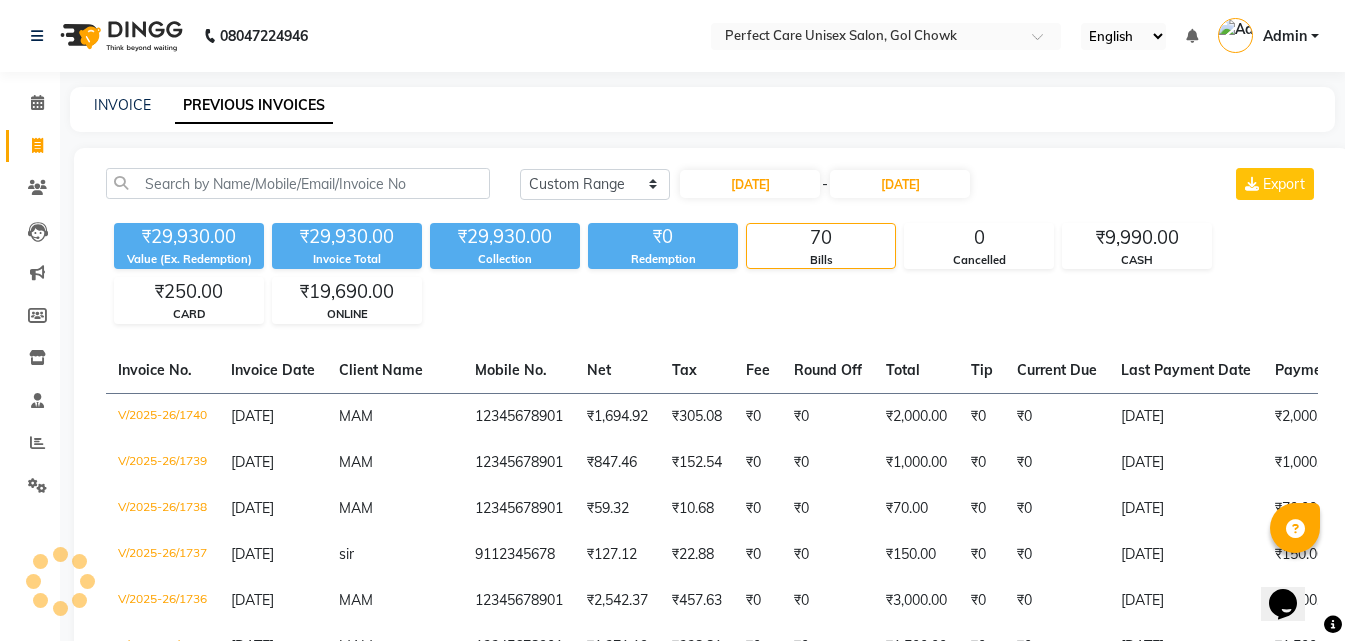 click on "₹29,930.00 Value (Ex. Redemption) ₹29,930.00 Invoice Total  ₹29,930.00 Collection ₹0 Redemption 70 Bills 0 Cancelled ₹9,990.00 CASH ₹250.00 CARD ₹19,690.00 ONLINE" 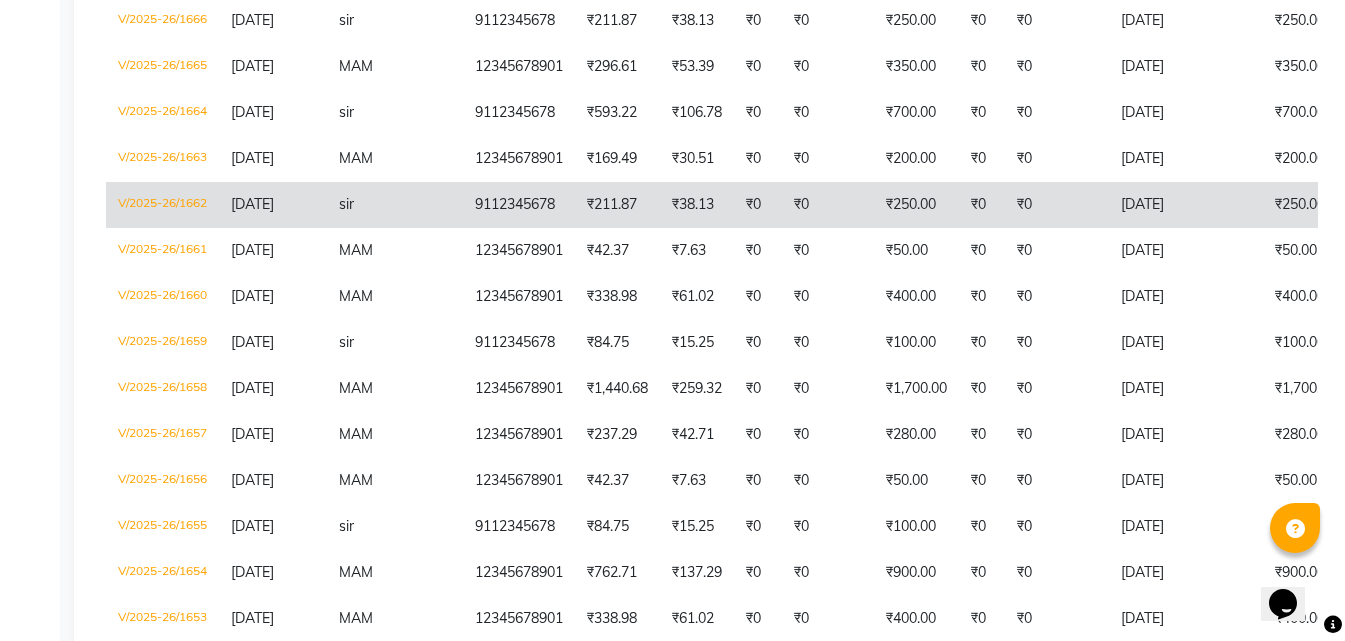 scroll, scrollTop: 3900, scrollLeft: 0, axis: vertical 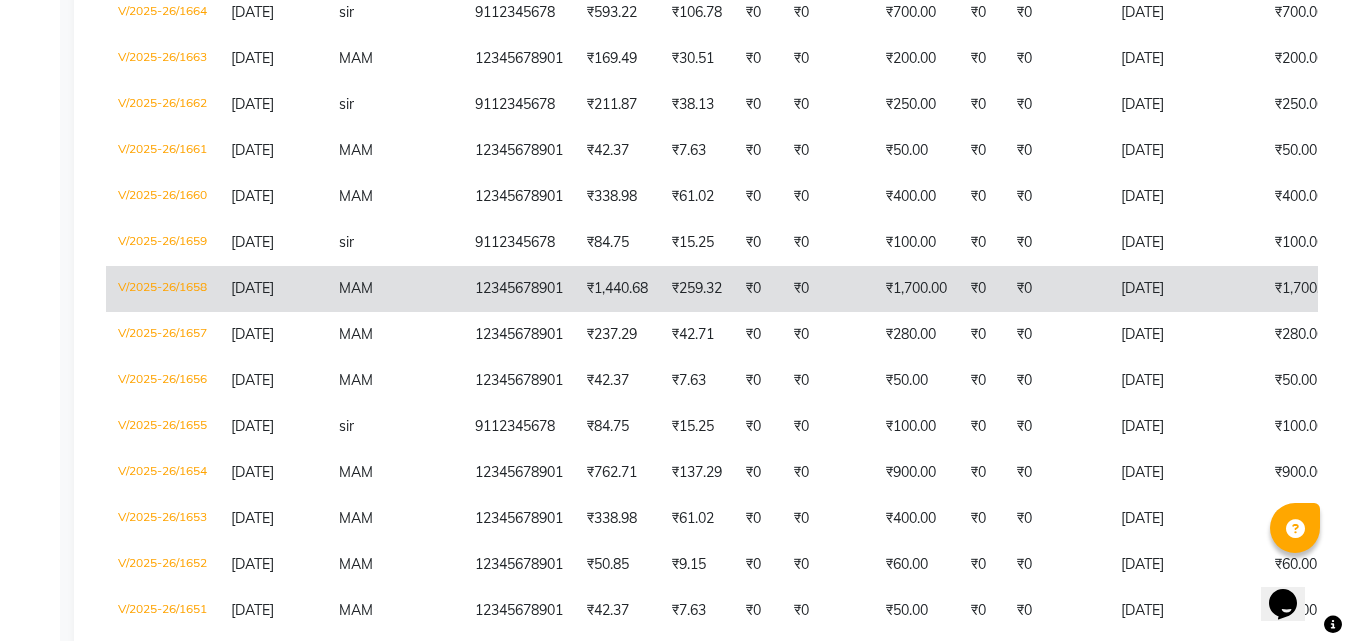 drag, startPoint x: 145, startPoint y: 279, endPoint x: 801, endPoint y: 297, distance: 656.2469 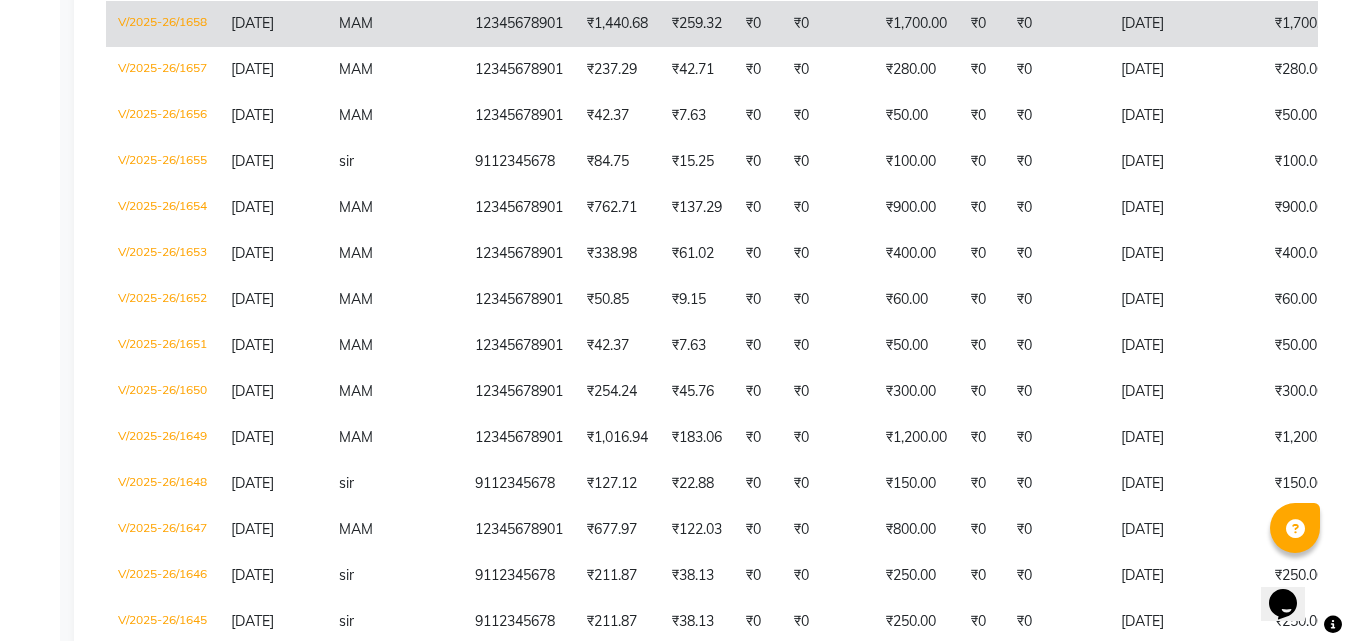 scroll, scrollTop: 4200, scrollLeft: 0, axis: vertical 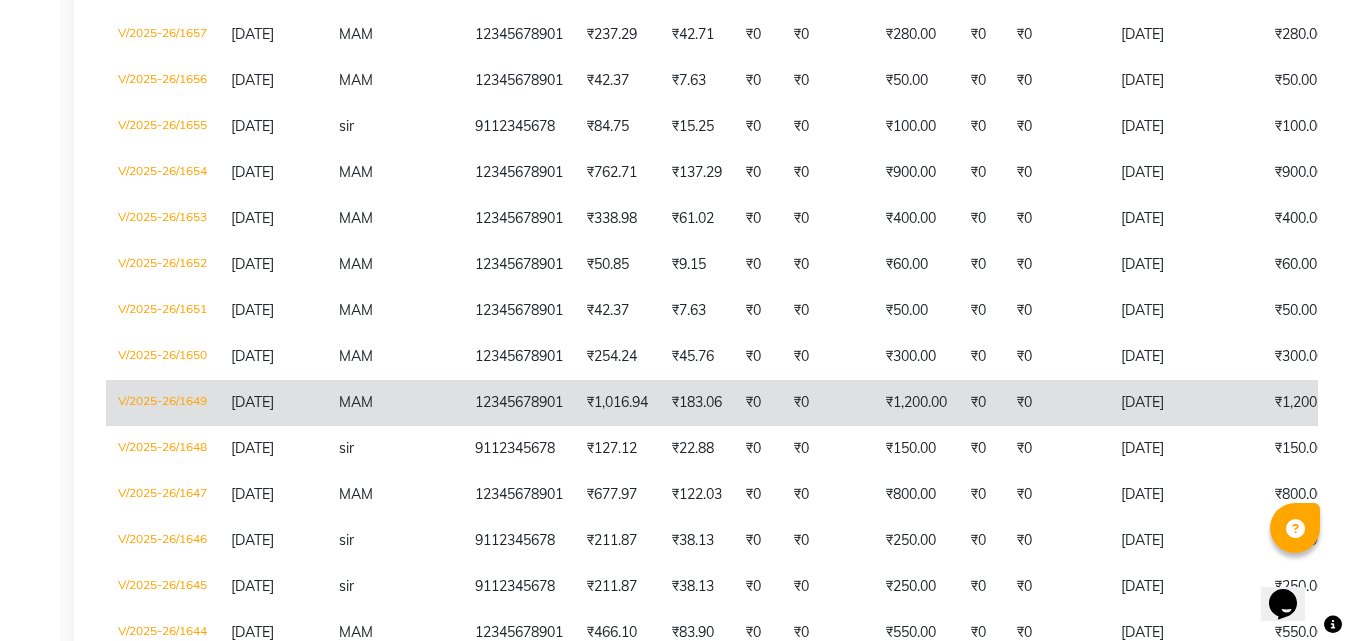 click on "V/2025-26/1649" 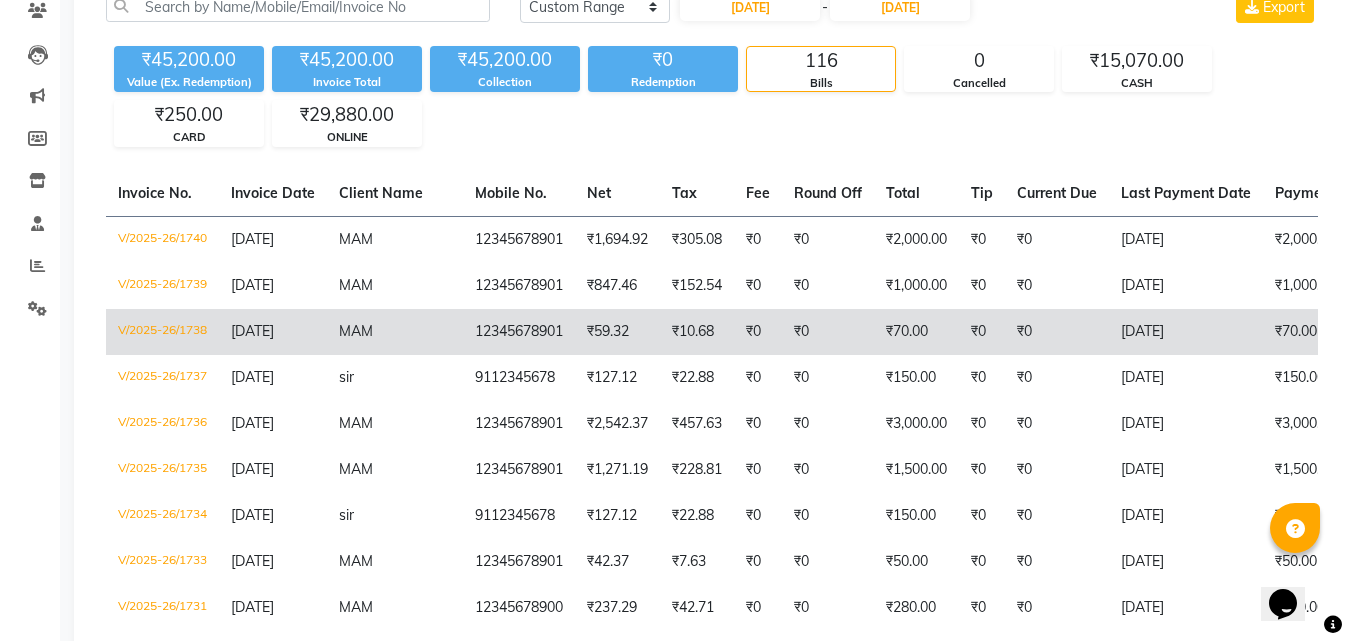 scroll, scrollTop: 0, scrollLeft: 0, axis: both 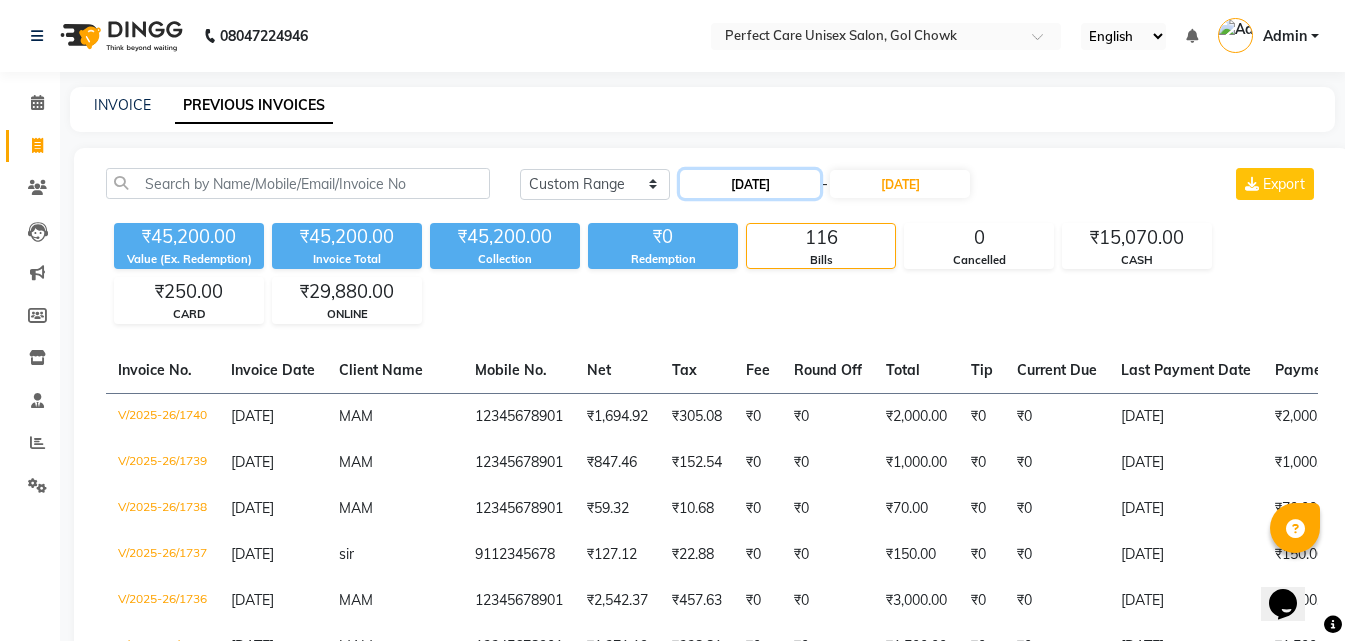 click on "06-07-2025" 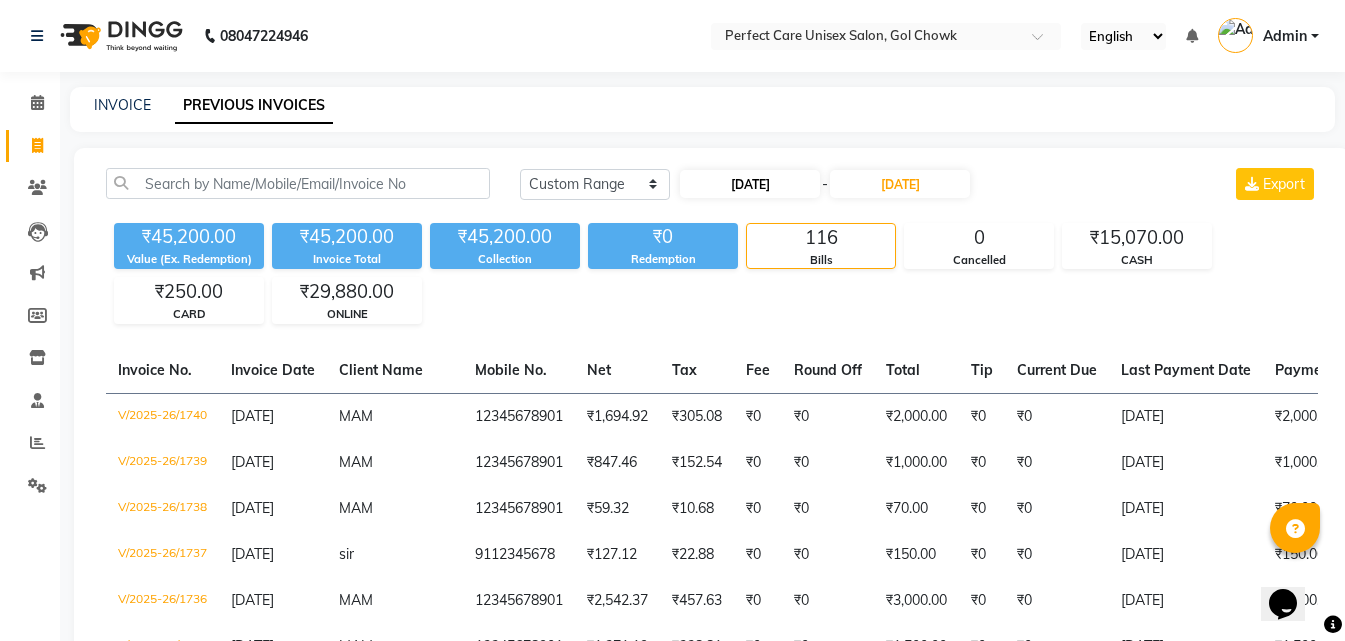 select on "7" 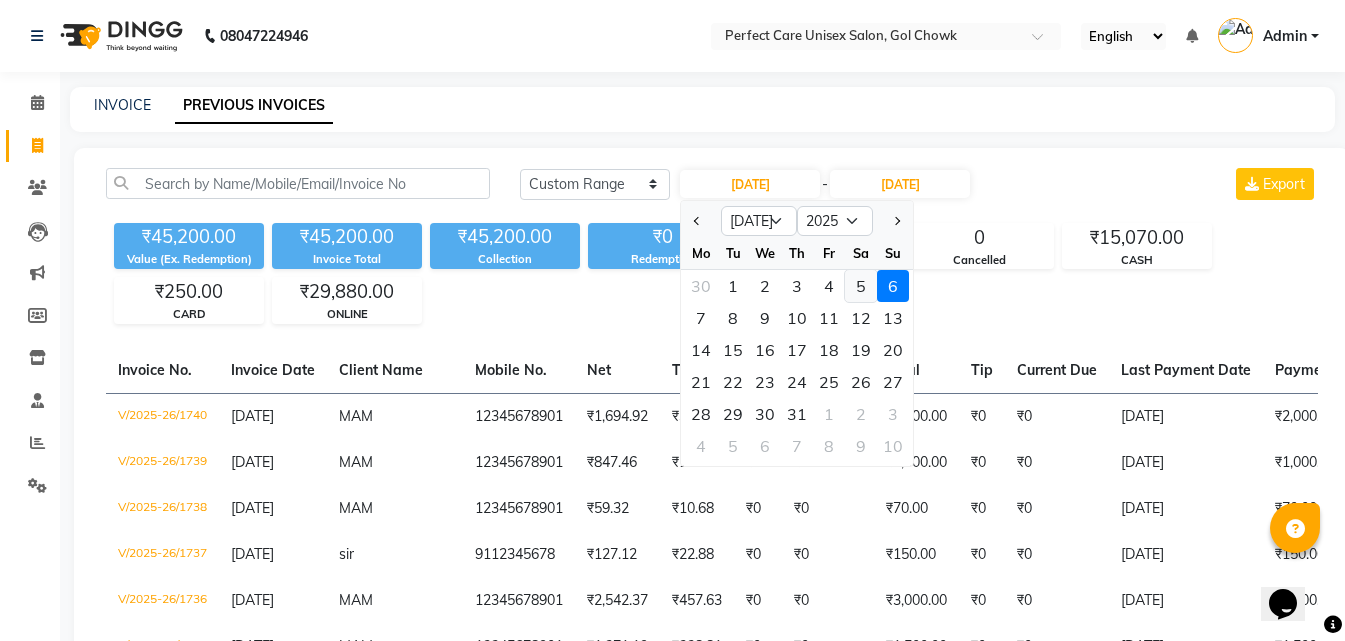 click on "5" 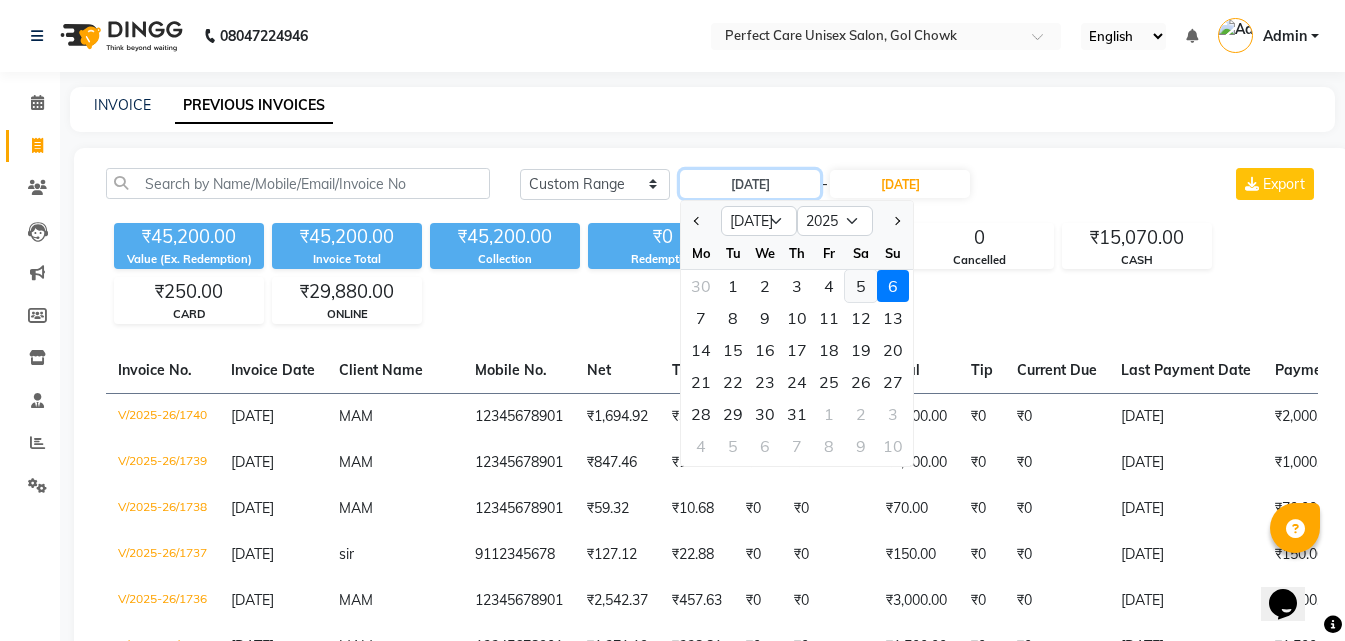 type on "05-07-2025" 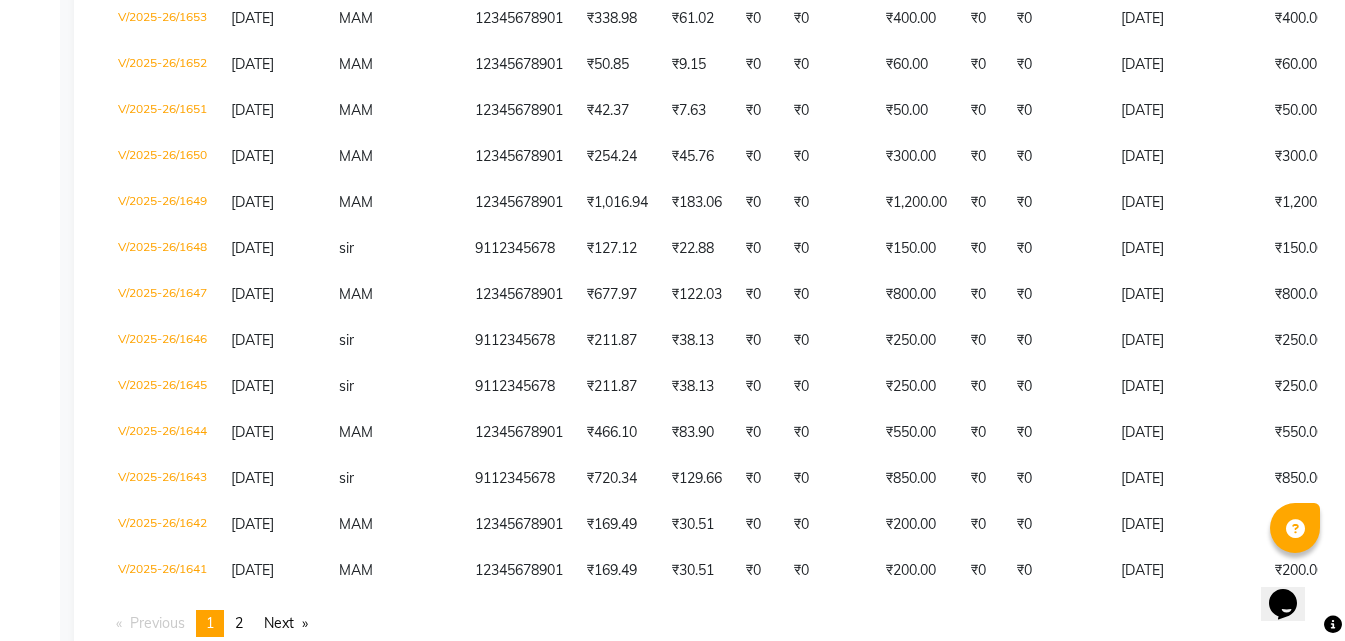 scroll, scrollTop: 4477, scrollLeft: 0, axis: vertical 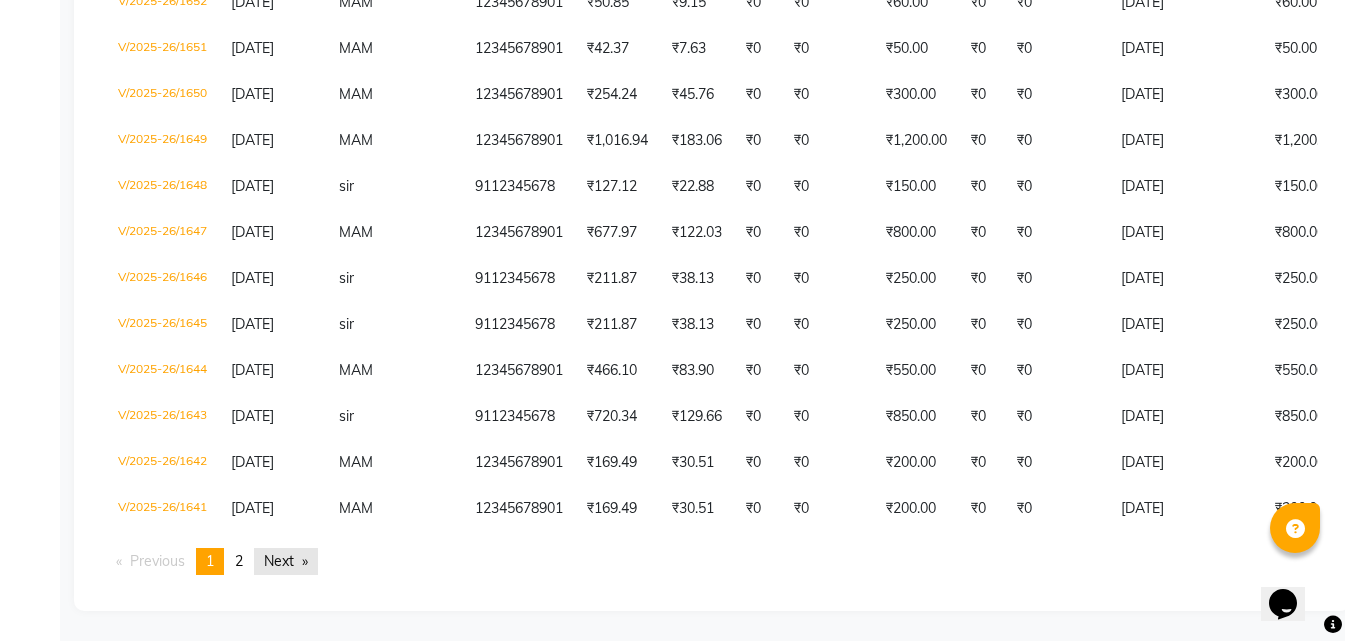 click on "Next  page" at bounding box center (286, 561) 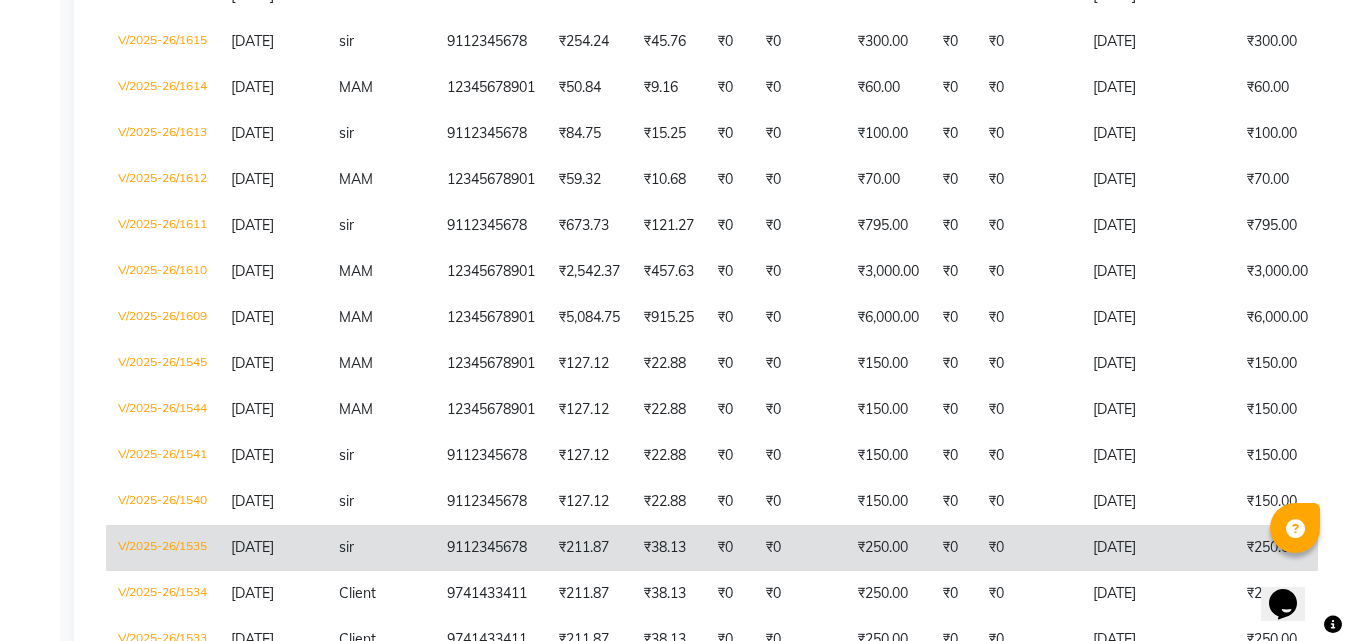 scroll, scrollTop: 1491, scrollLeft: 0, axis: vertical 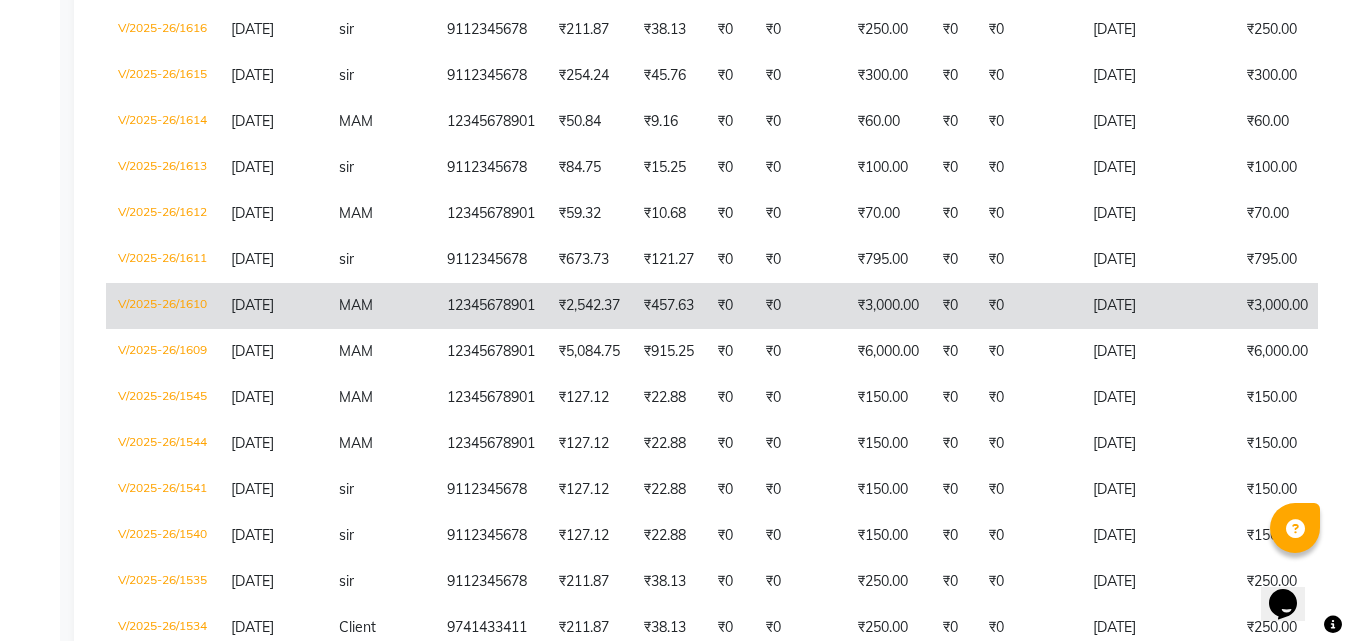 click on "V/2025-26/1610" 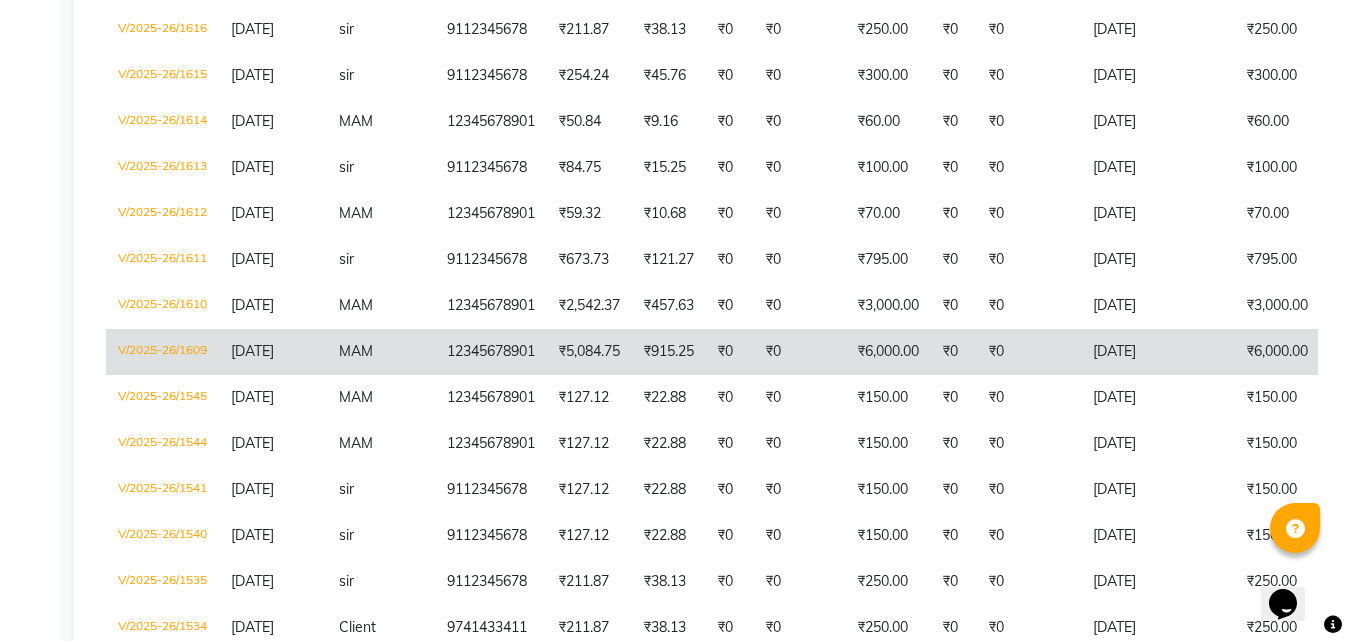 click on "V/2025-26/1609" 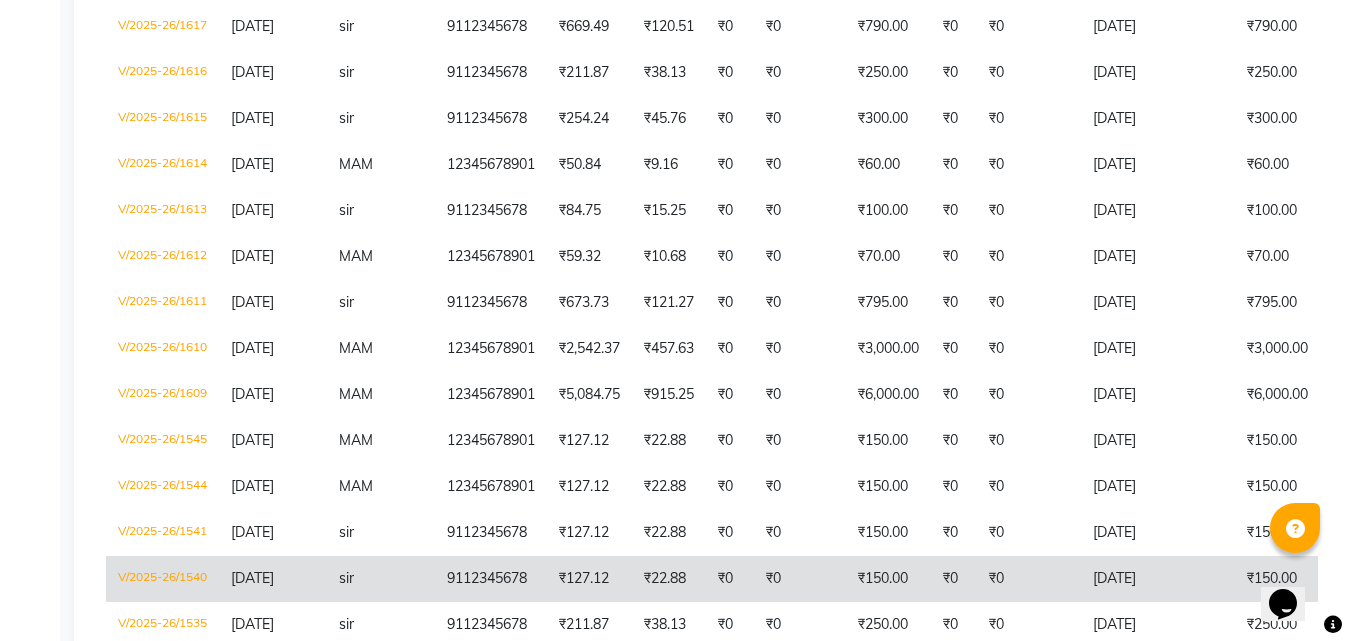 scroll, scrollTop: 1491, scrollLeft: 0, axis: vertical 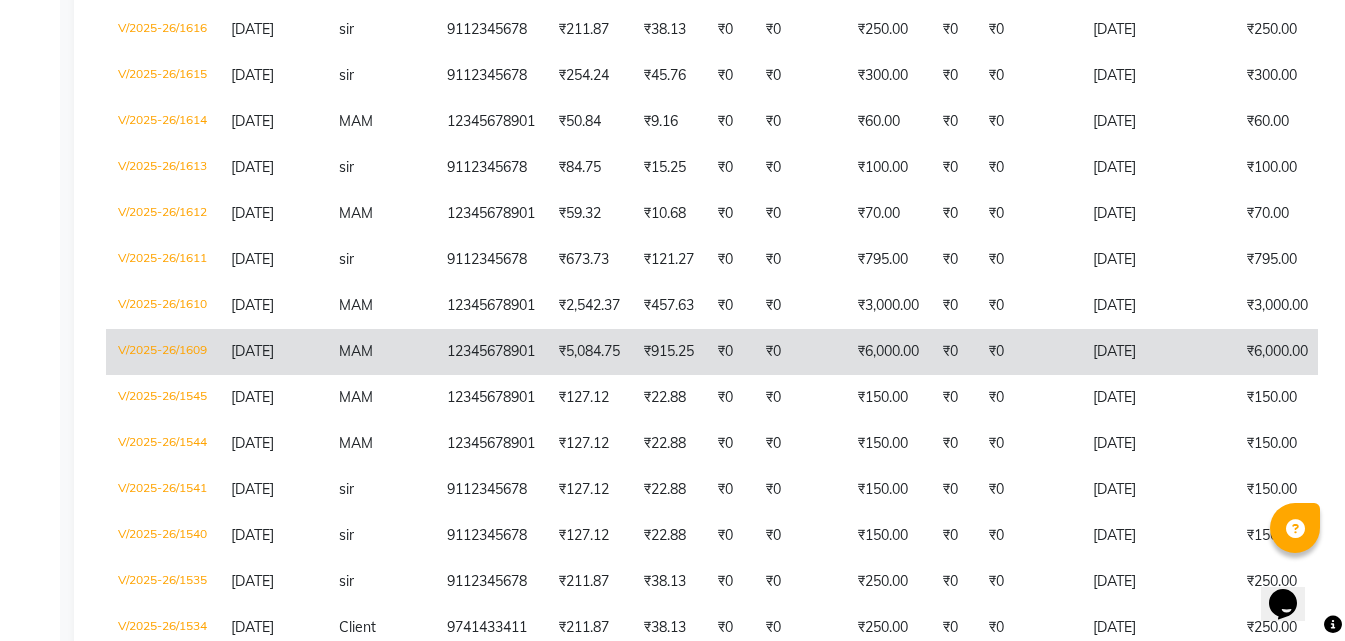 click on "V/2025-26/1609" 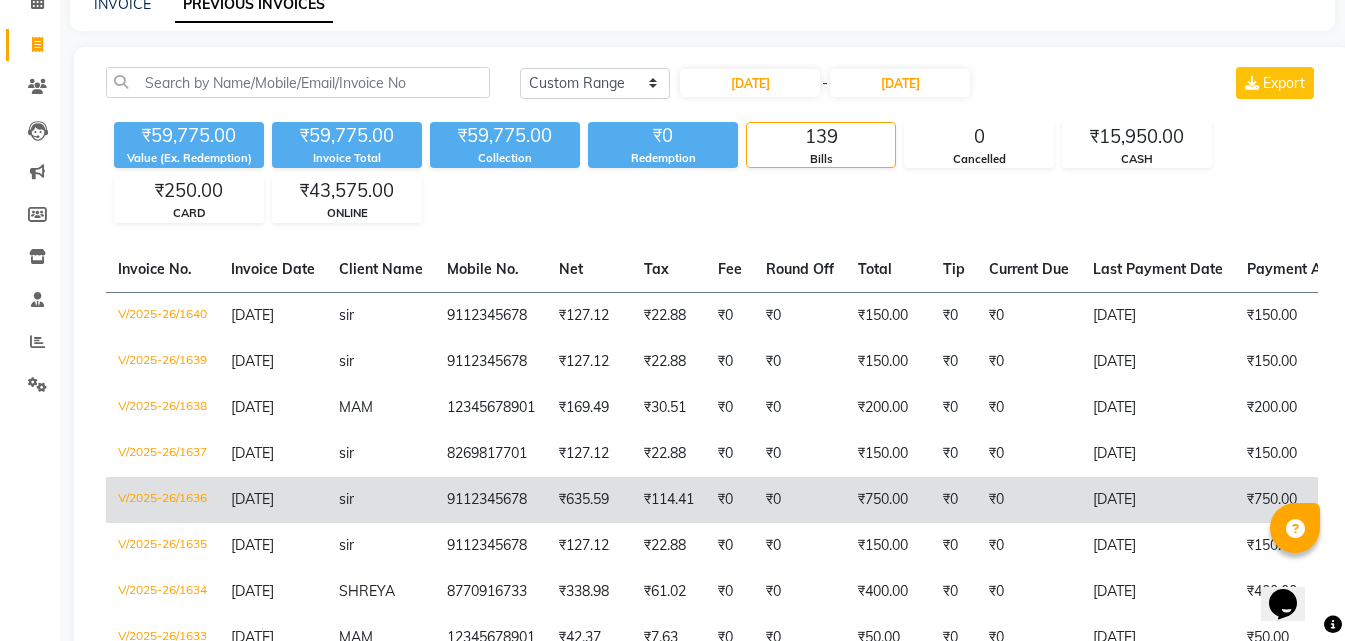 scroll, scrollTop: 0, scrollLeft: 0, axis: both 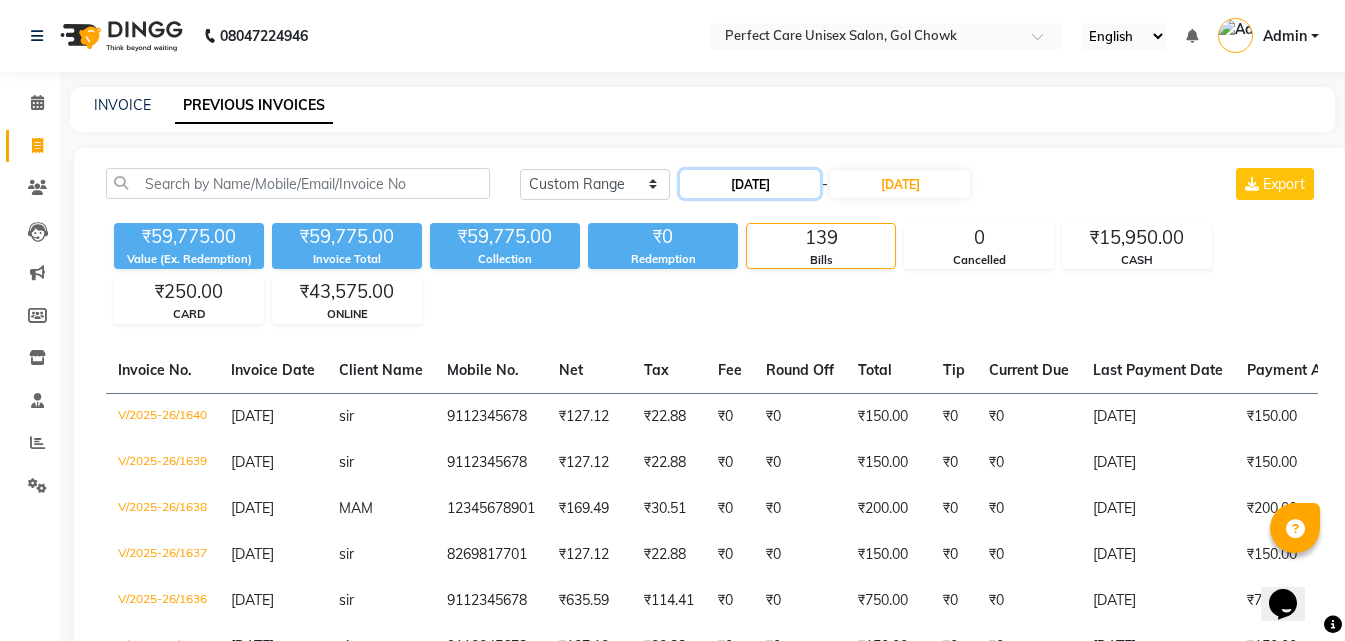click on "05-07-2025" 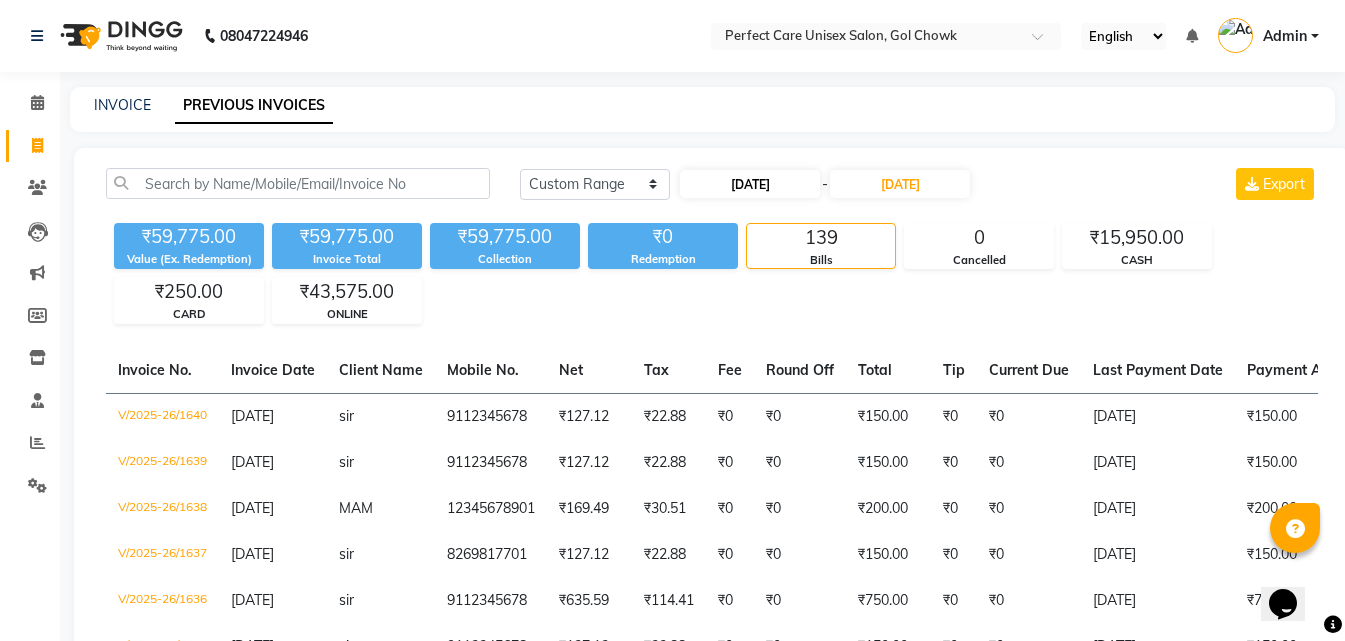 select on "7" 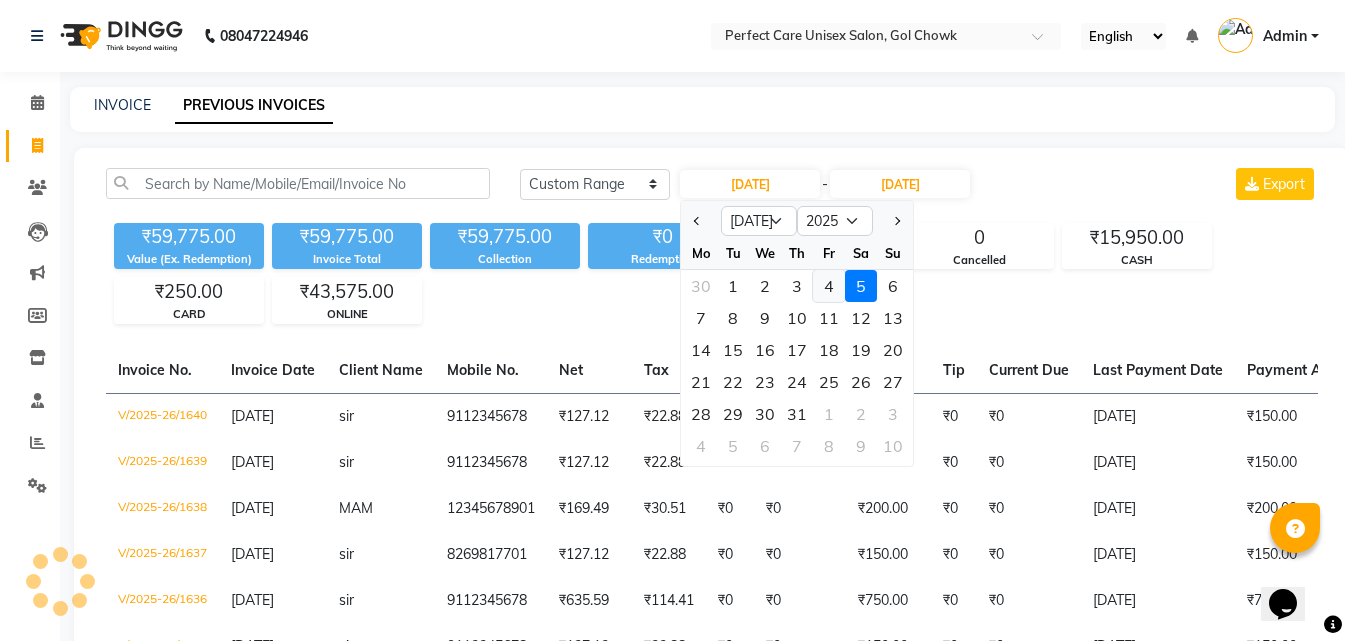 click on "4" 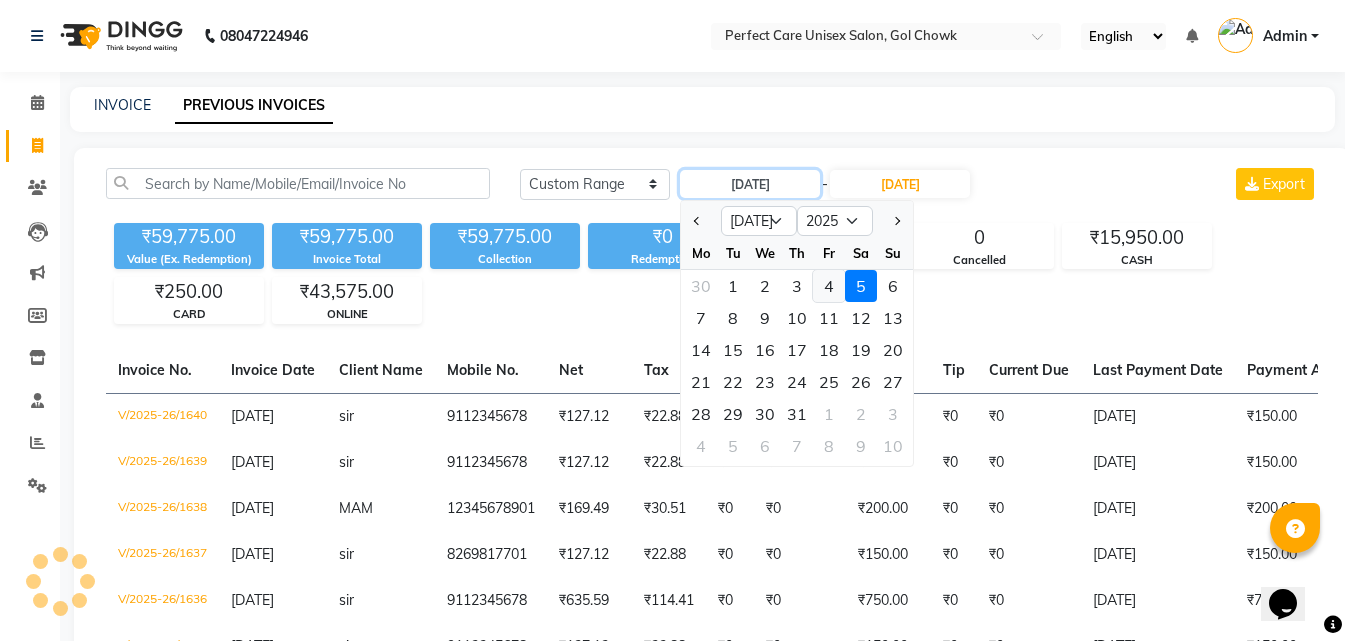 type on "04-07-2025" 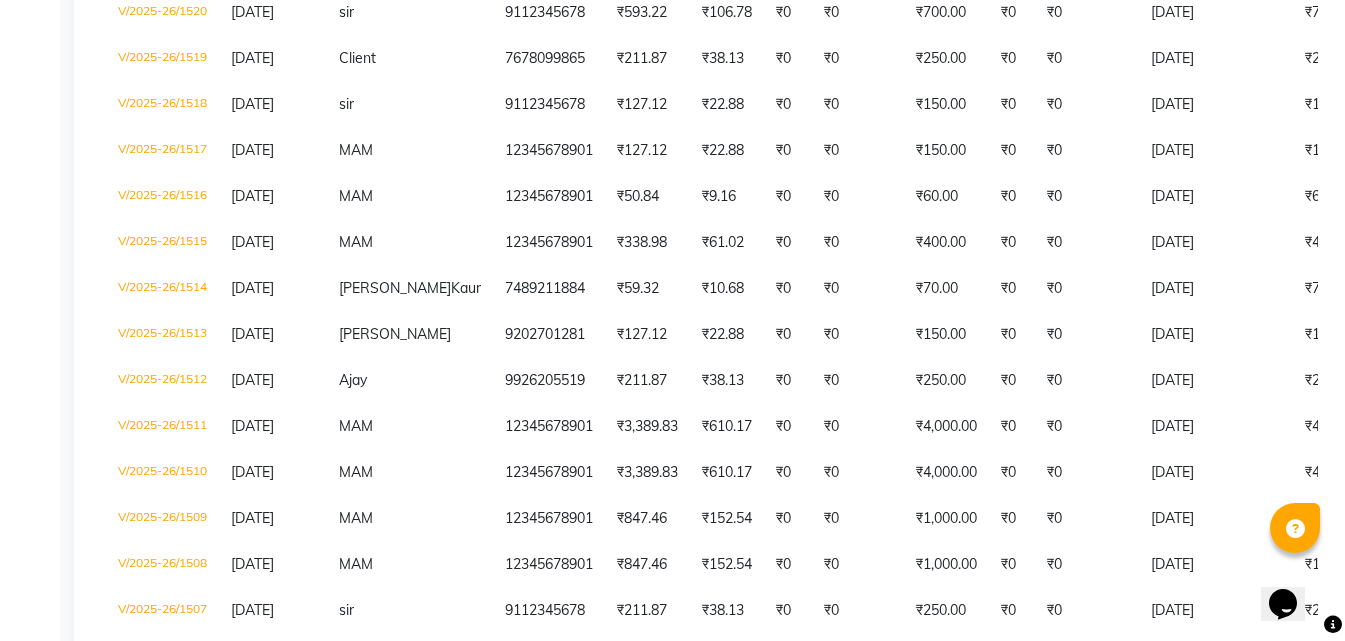 scroll, scrollTop: 3100, scrollLeft: 0, axis: vertical 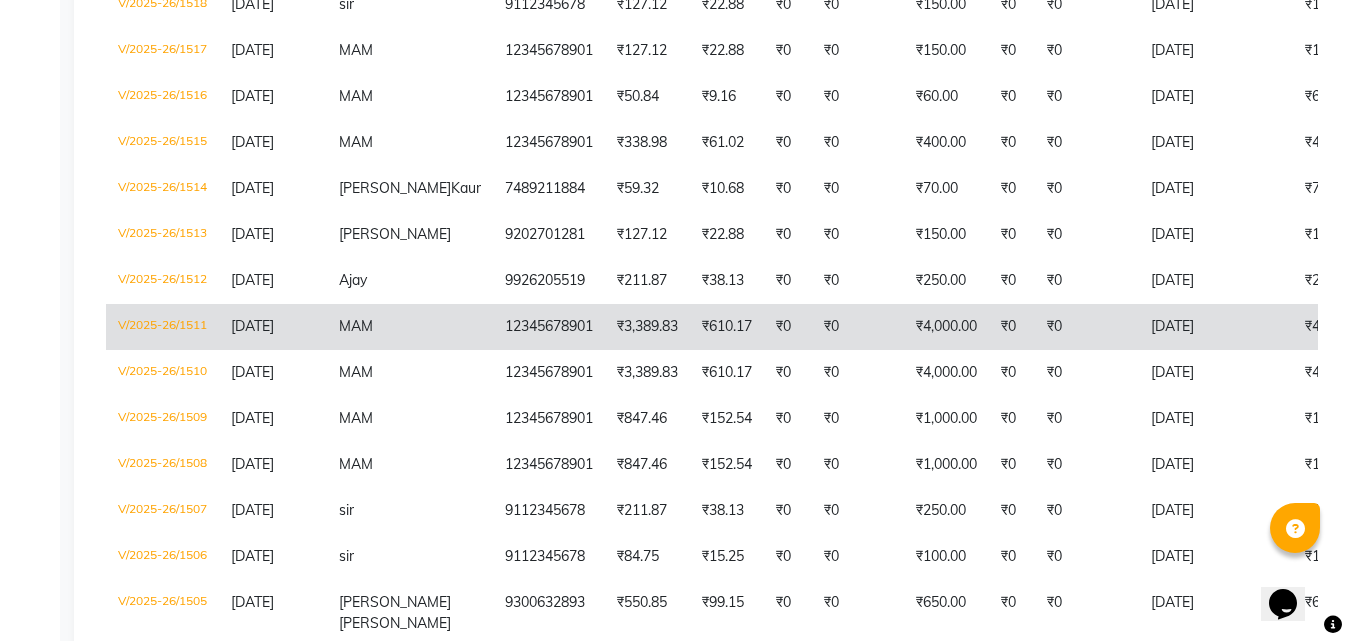 click on "V/2025-26/1511" 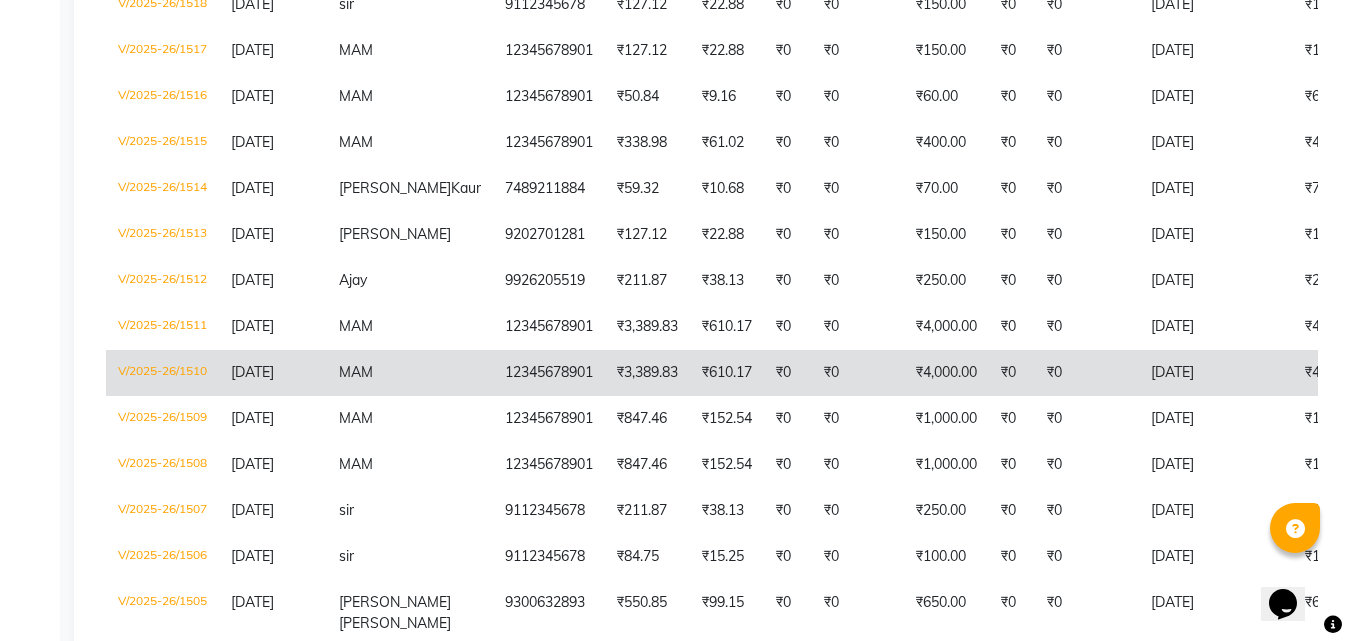 click on "V/2025-26/1510" 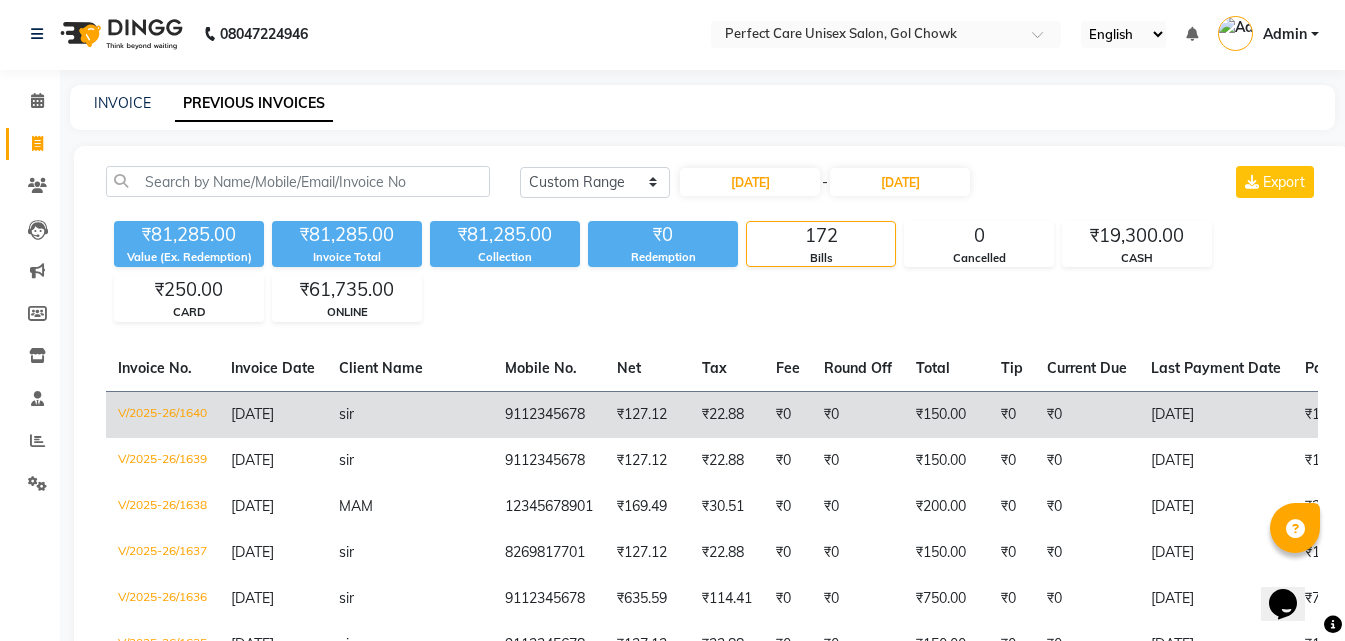 scroll, scrollTop: 0, scrollLeft: 0, axis: both 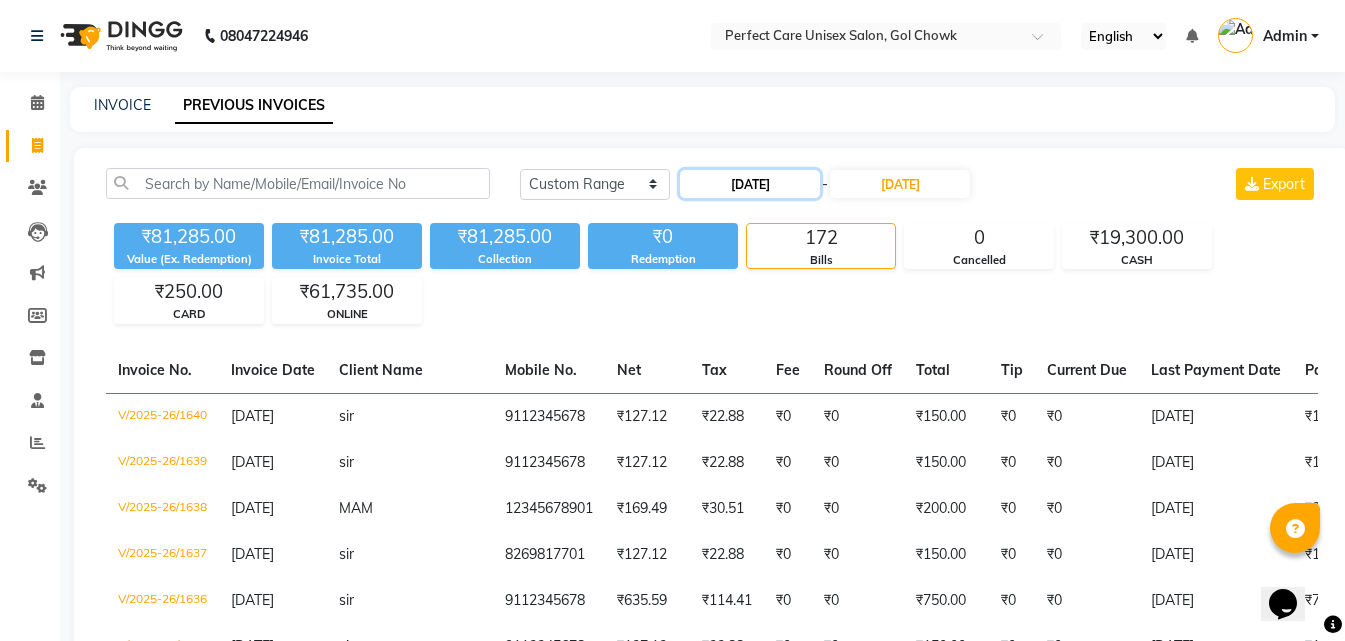 click on "04-07-2025" 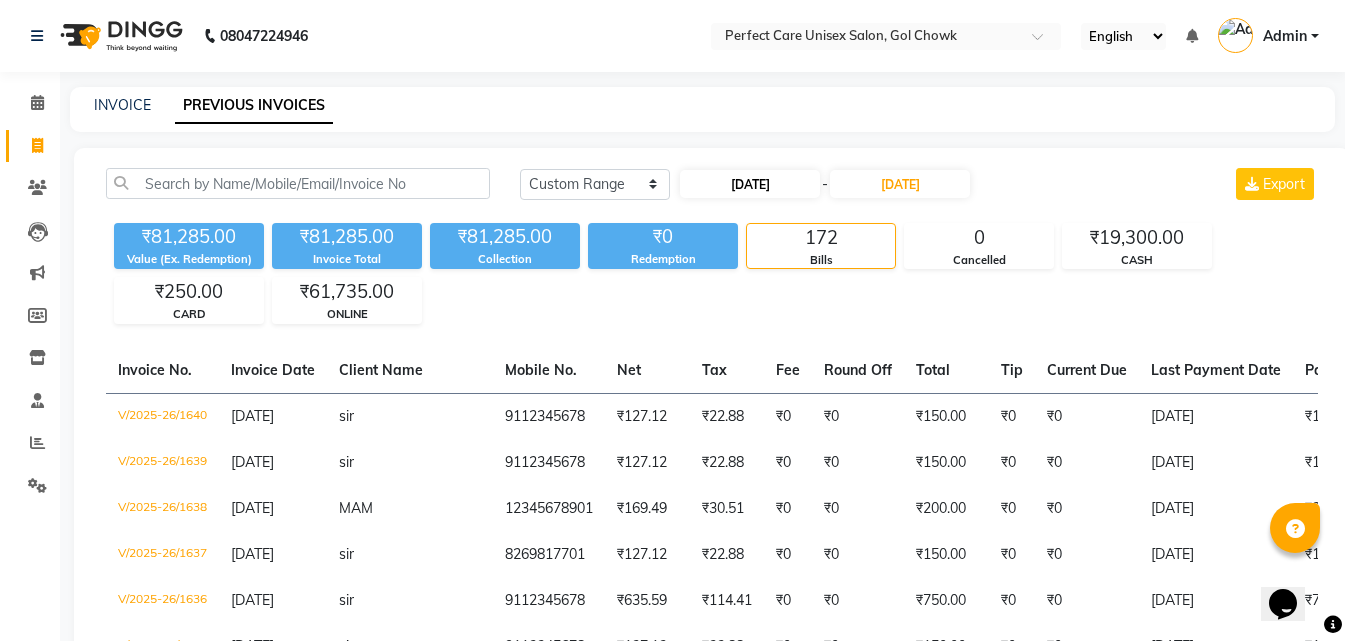 select on "7" 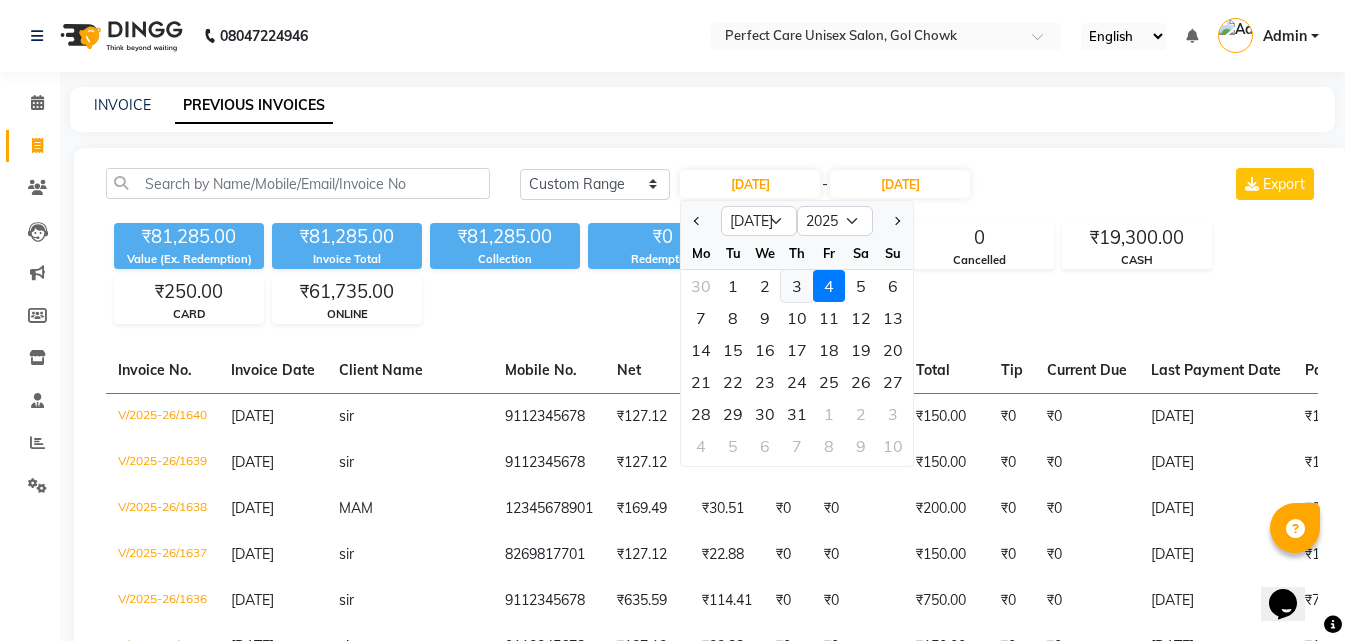 click on "3" 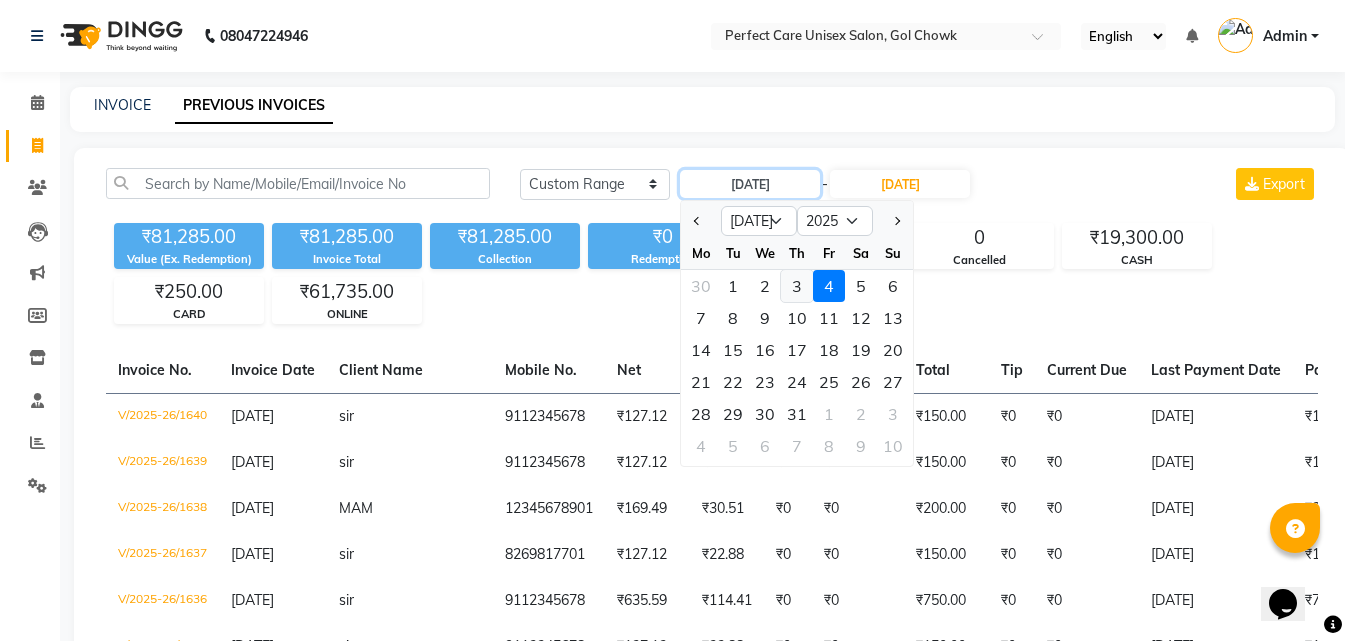 type on "03-07-2025" 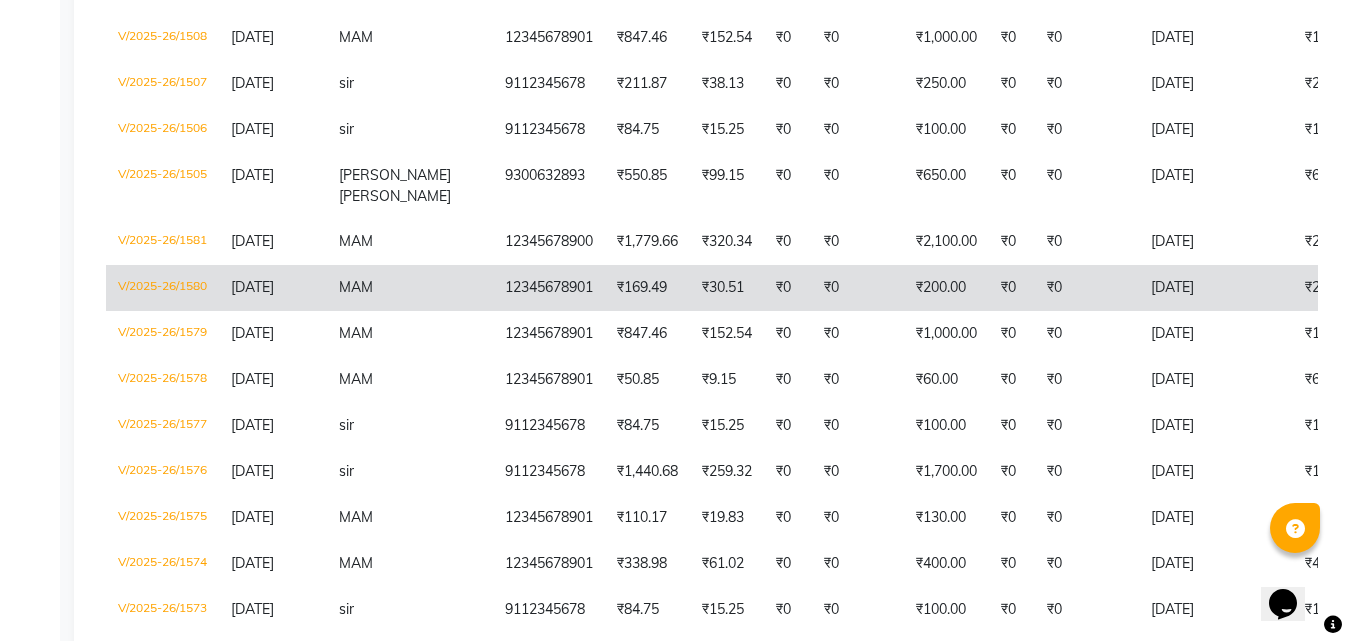 scroll, scrollTop: 3576, scrollLeft: 0, axis: vertical 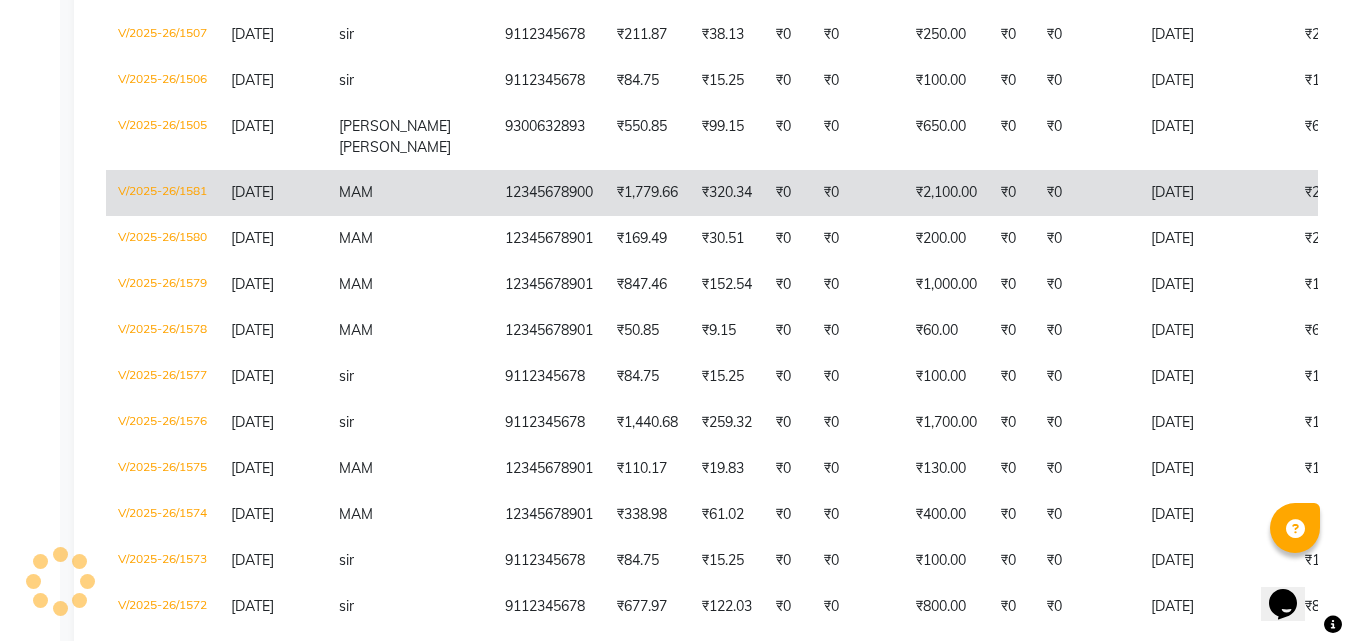 click on "V/2025-26/1581" 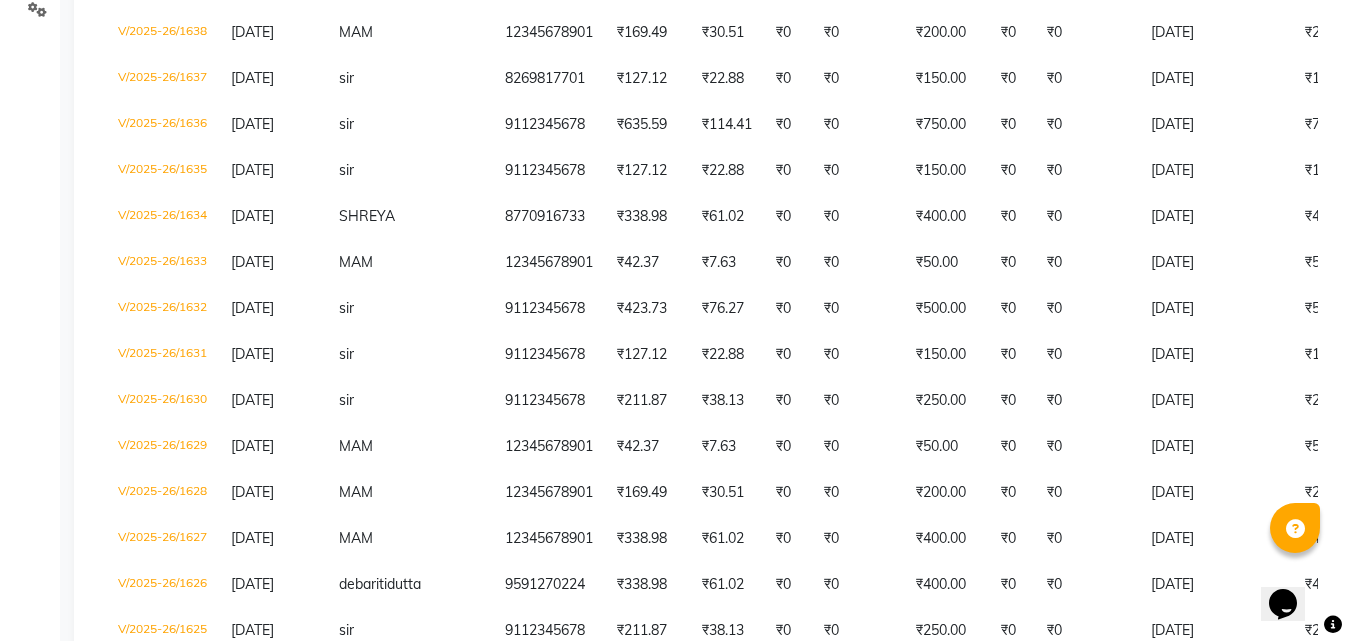 scroll, scrollTop: 0, scrollLeft: 0, axis: both 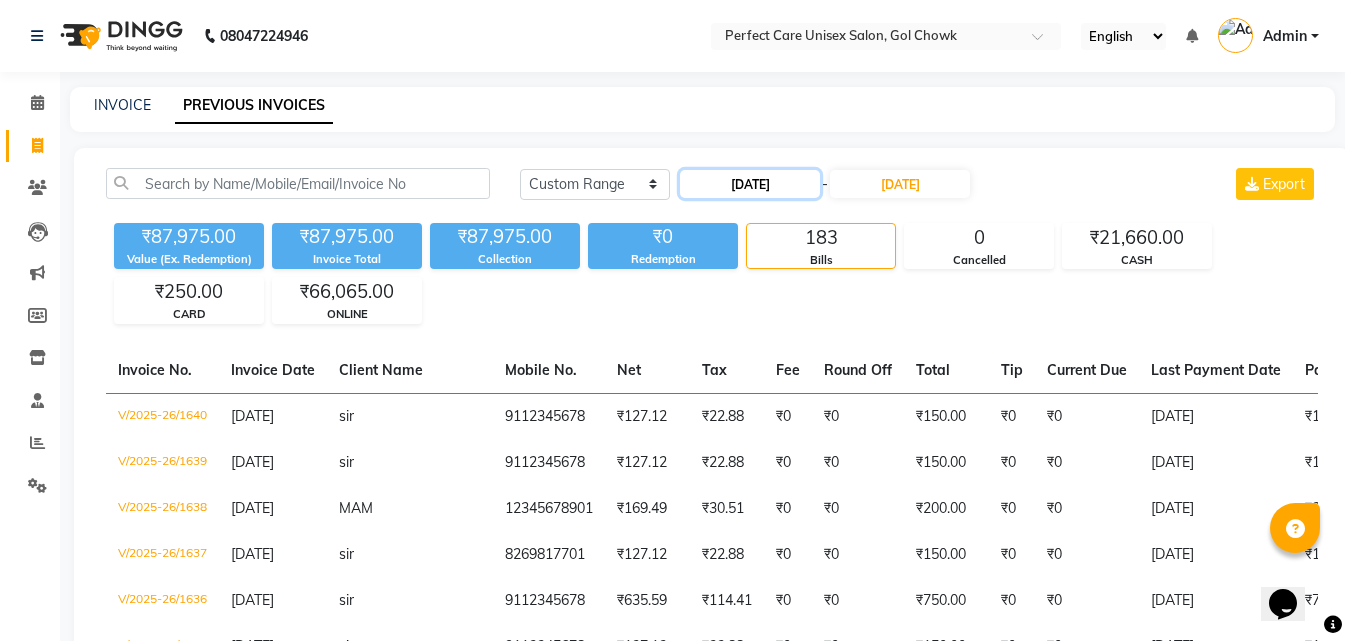 click on "03-07-2025" 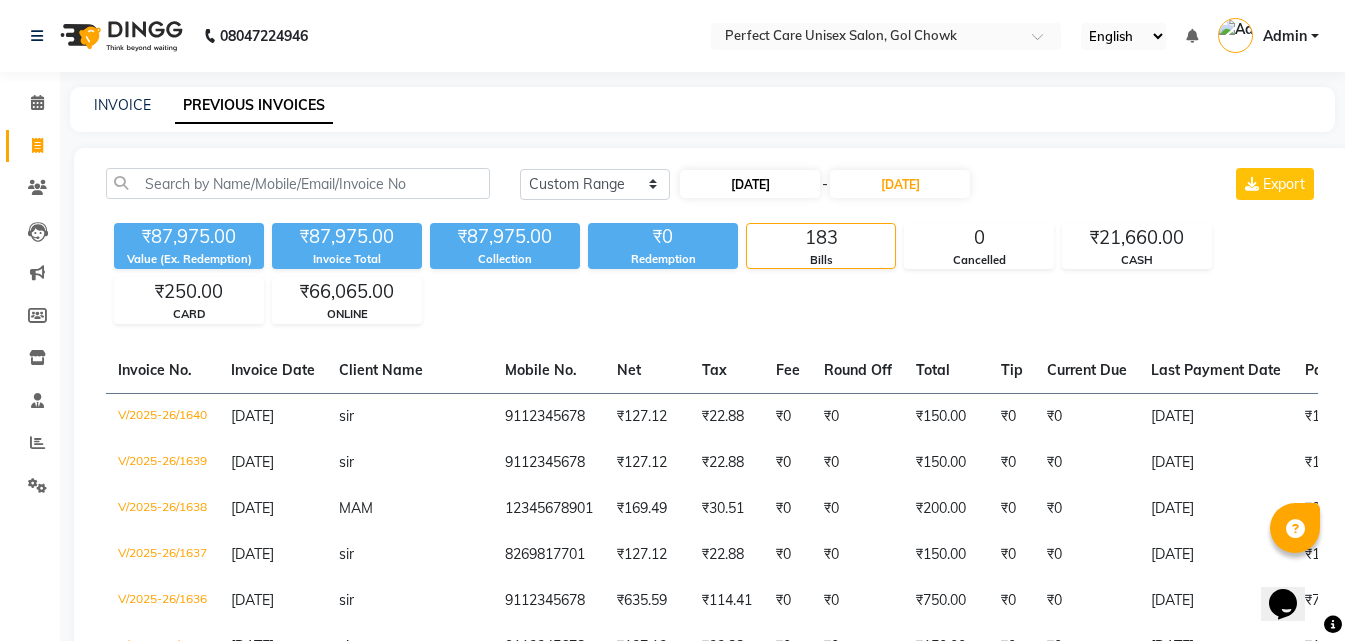 select on "7" 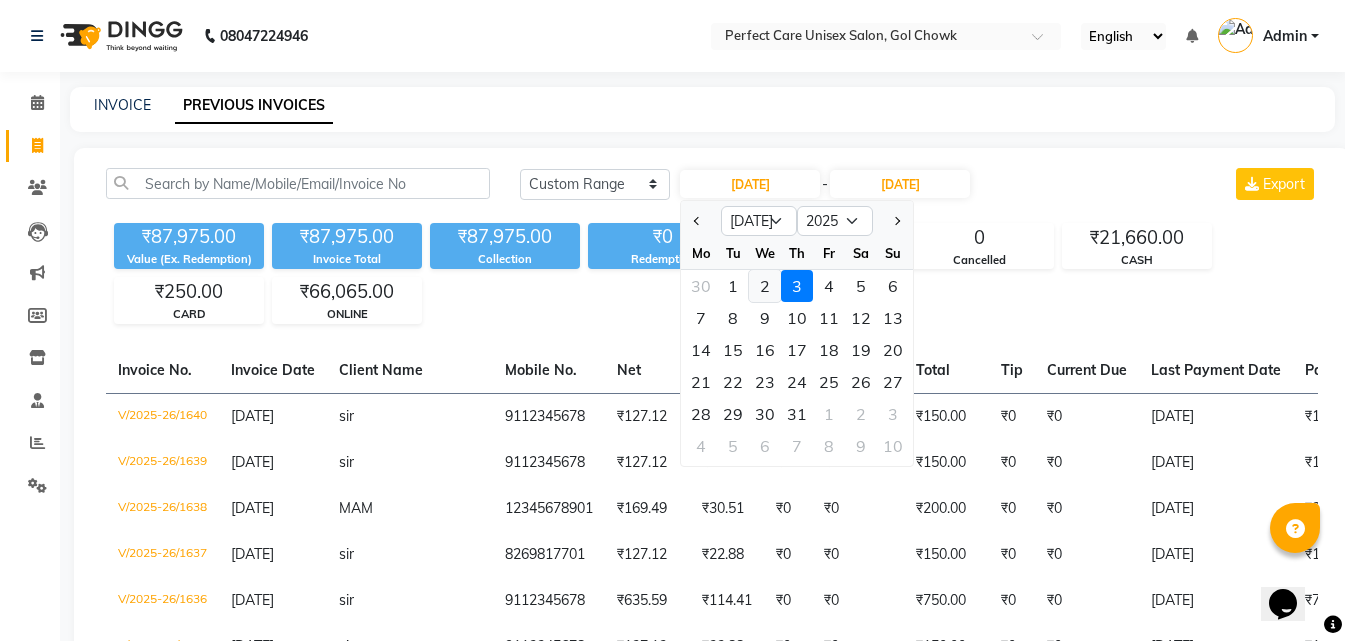 click on "2" 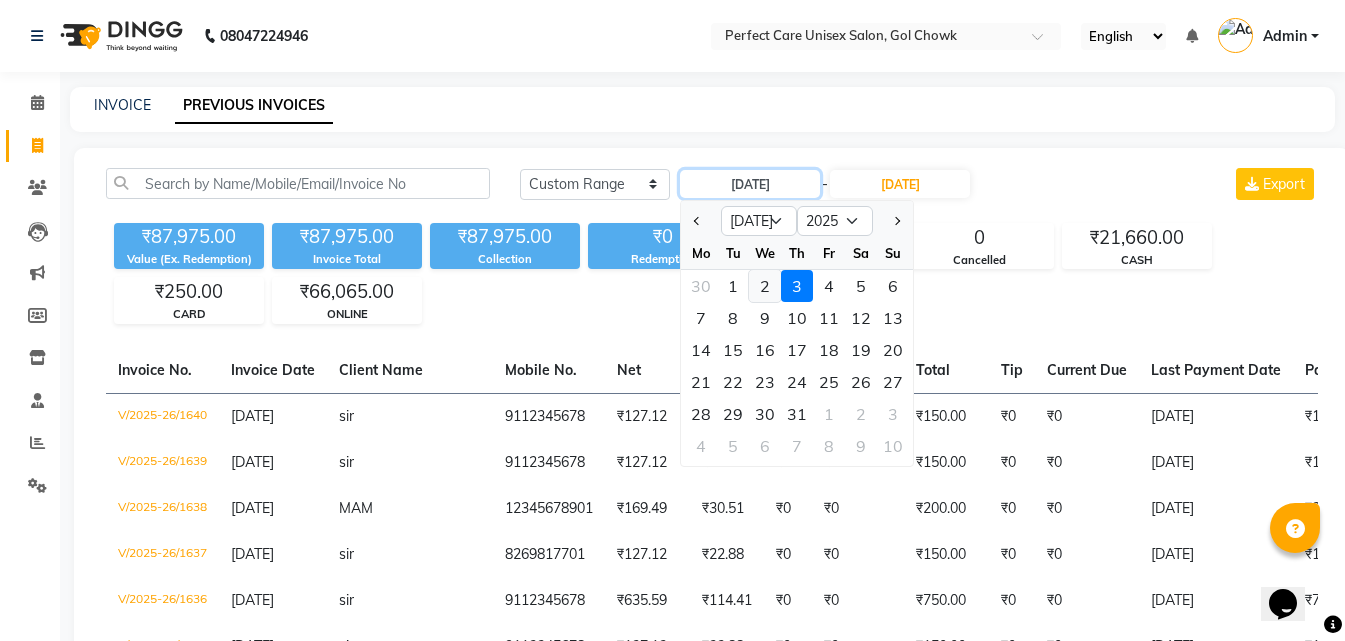 type on "02-07-2025" 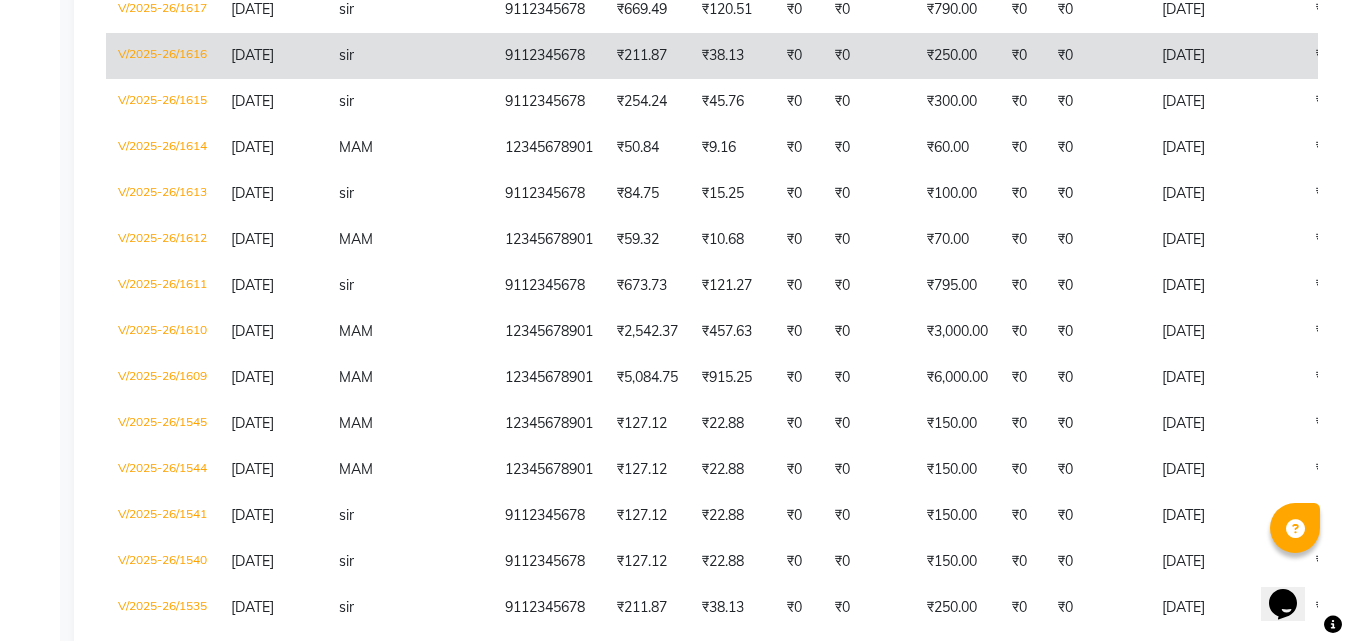 scroll, scrollTop: 1500, scrollLeft: 0, axis: vertical 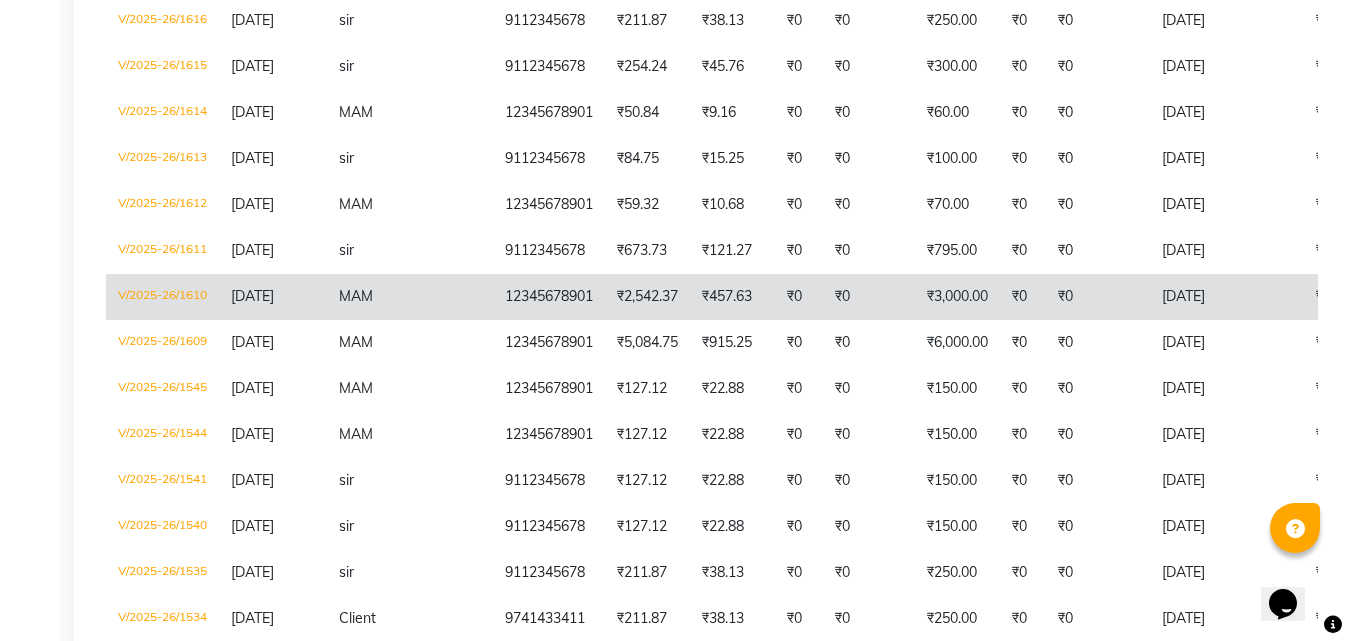 click on "V/2025-26/1610" 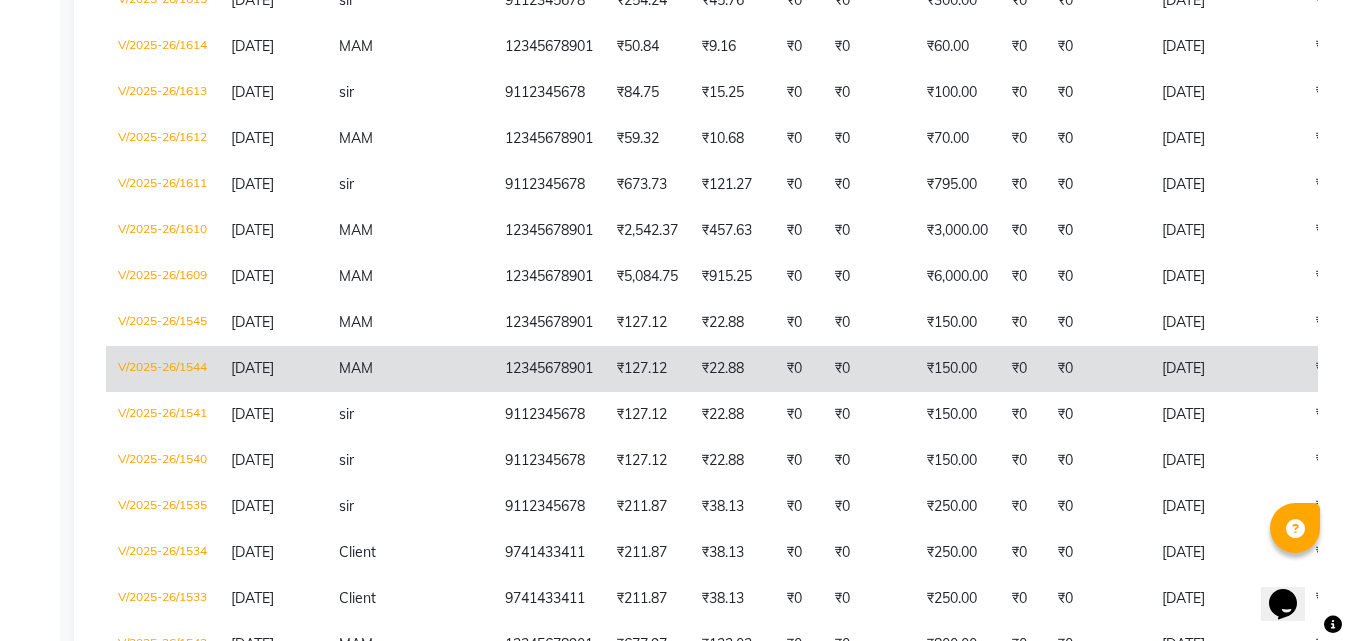 scroll, scrollTop: 1600, scrollLeft: 0, axis: vertical 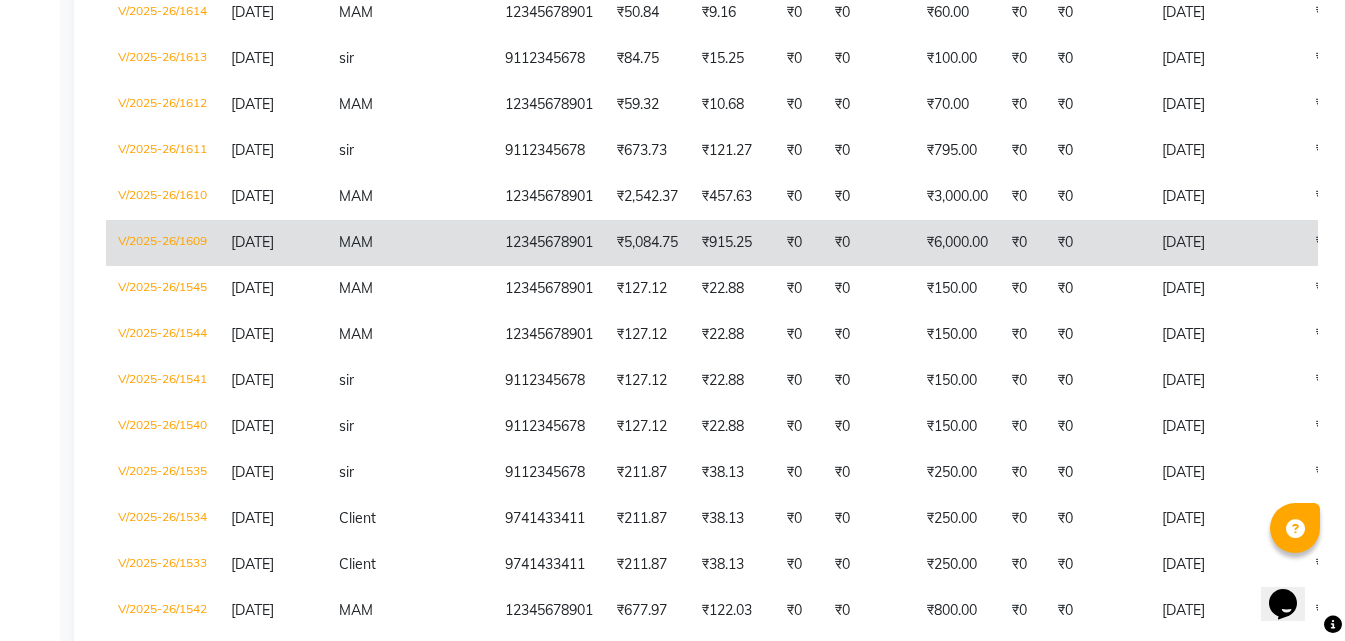 click on "V/2025-26/1609" 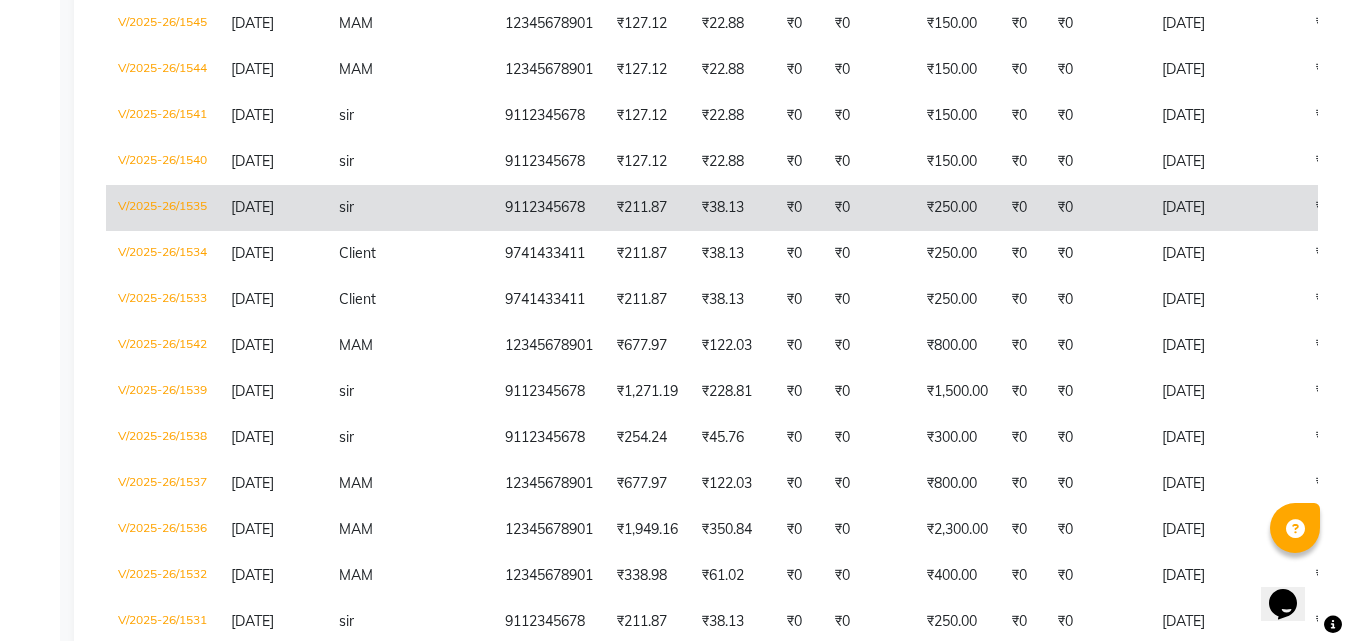 scroll, scrollTop: 1900, scrollLeft: 0, axis: vertical 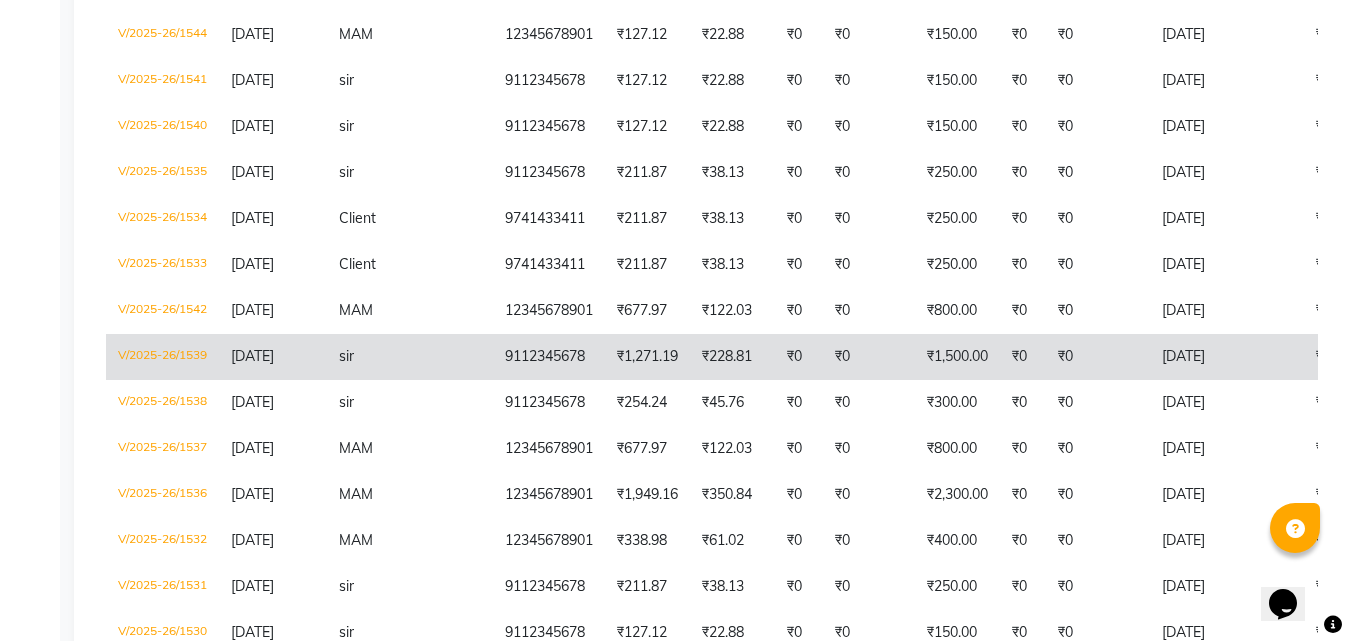 click on "V/2025-26/1539" 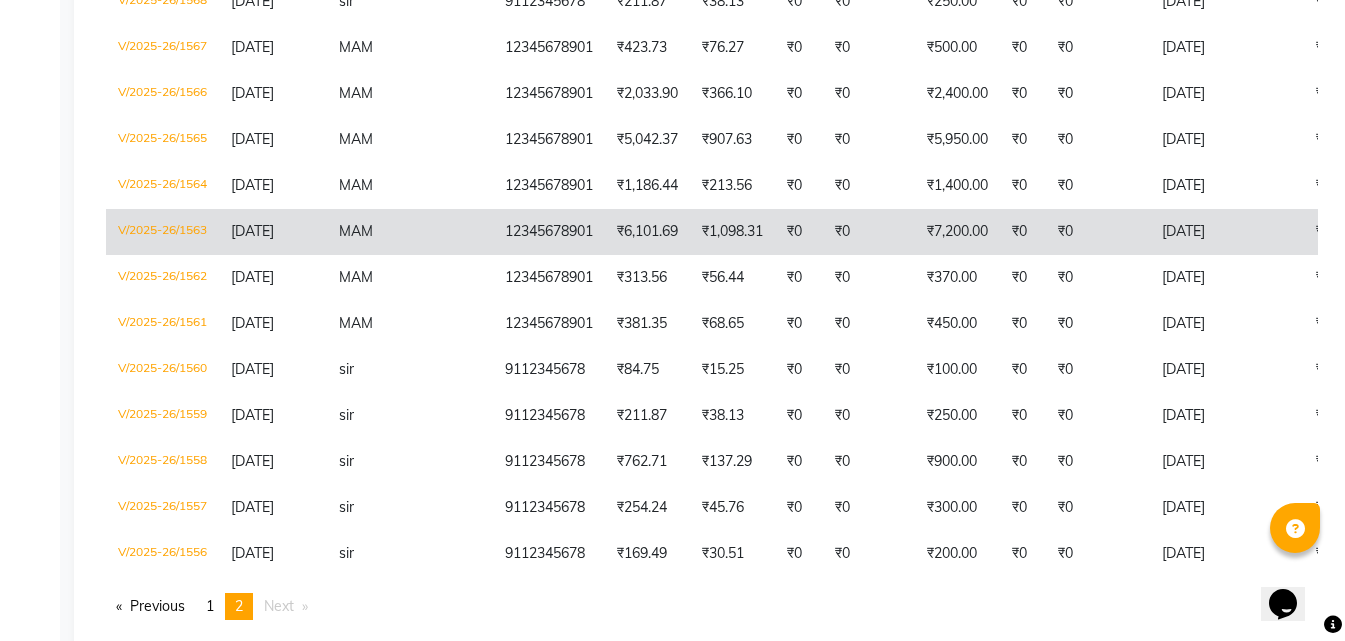 scroll, scrollTop: 4400, scrollLeft: 0, axis: vertical 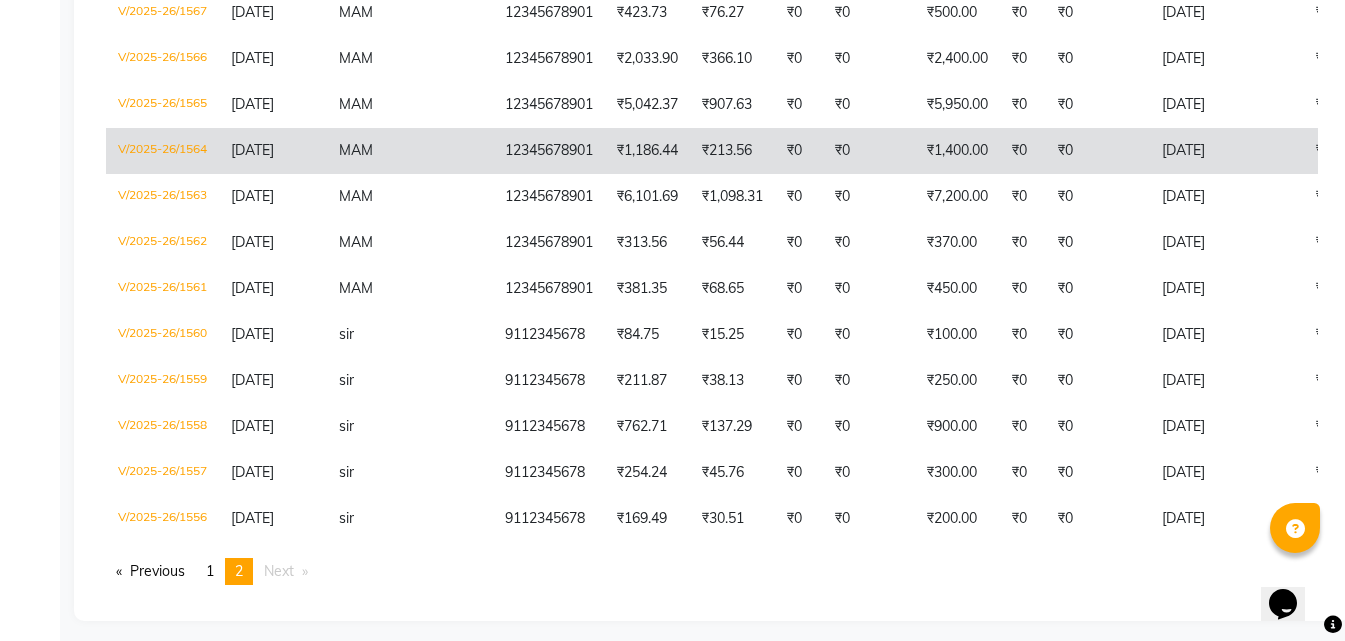 click on "V/2025-26/1564" 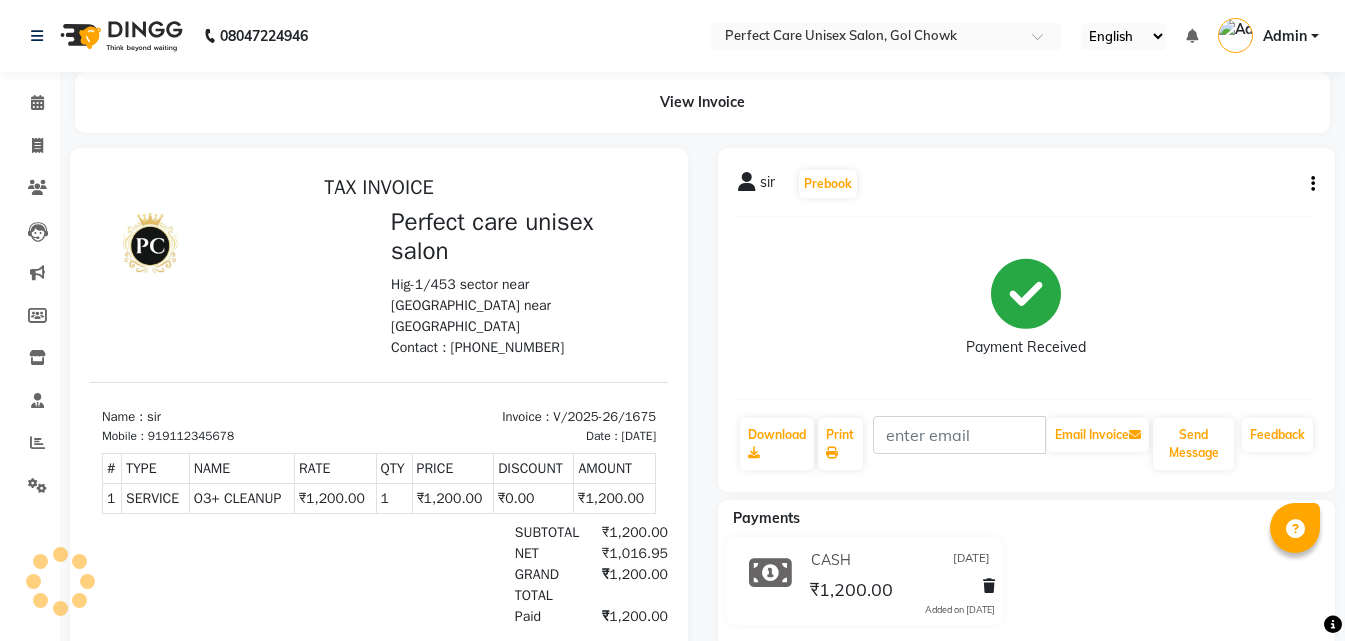scroll, scrollTop: 0, scrollLeft: 0, axis: both 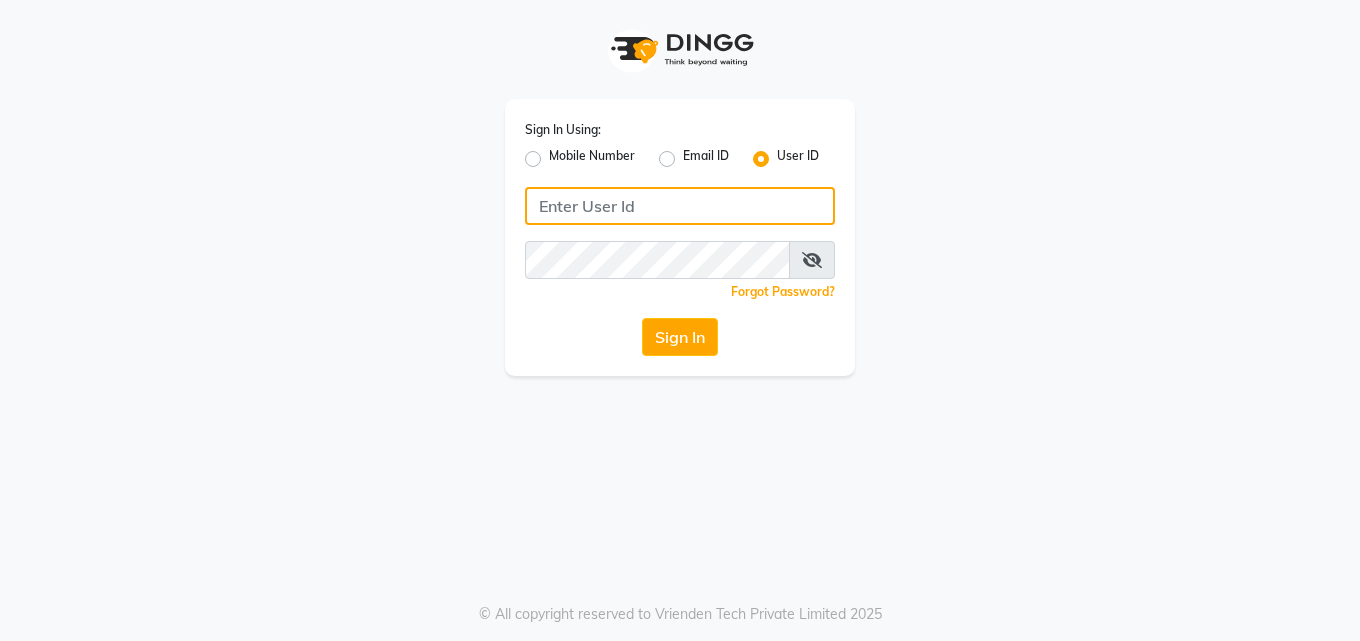 click 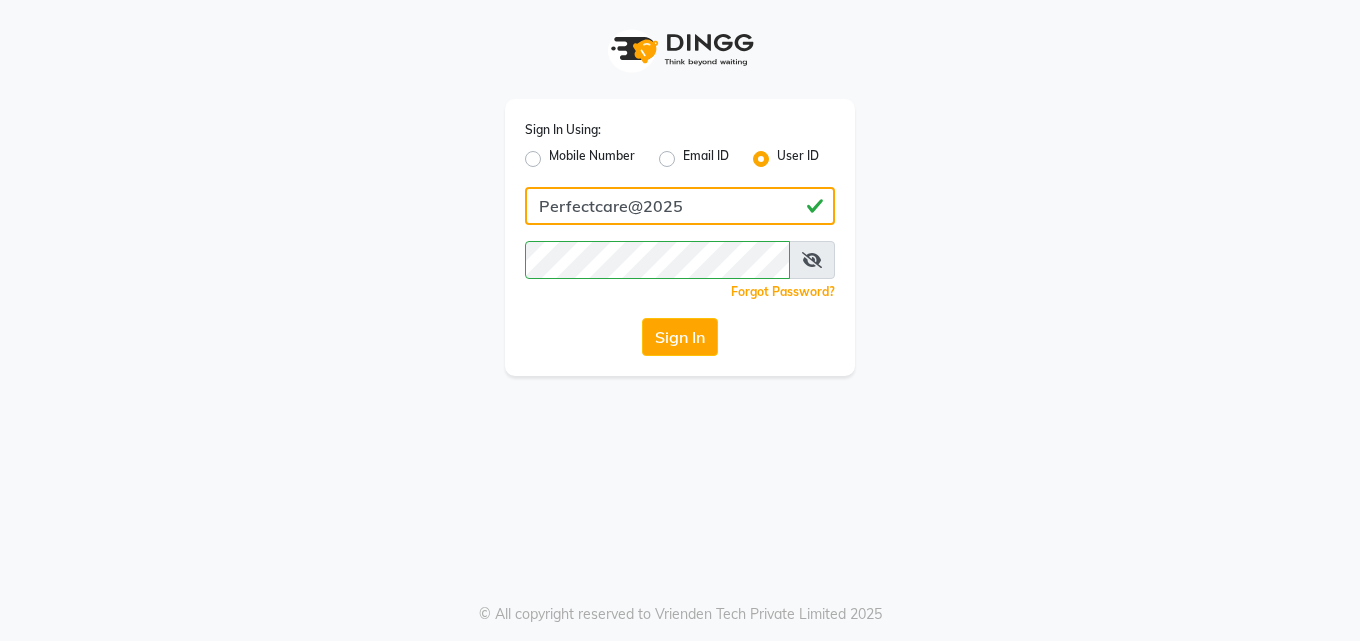 click on "Perfectcare@2025" 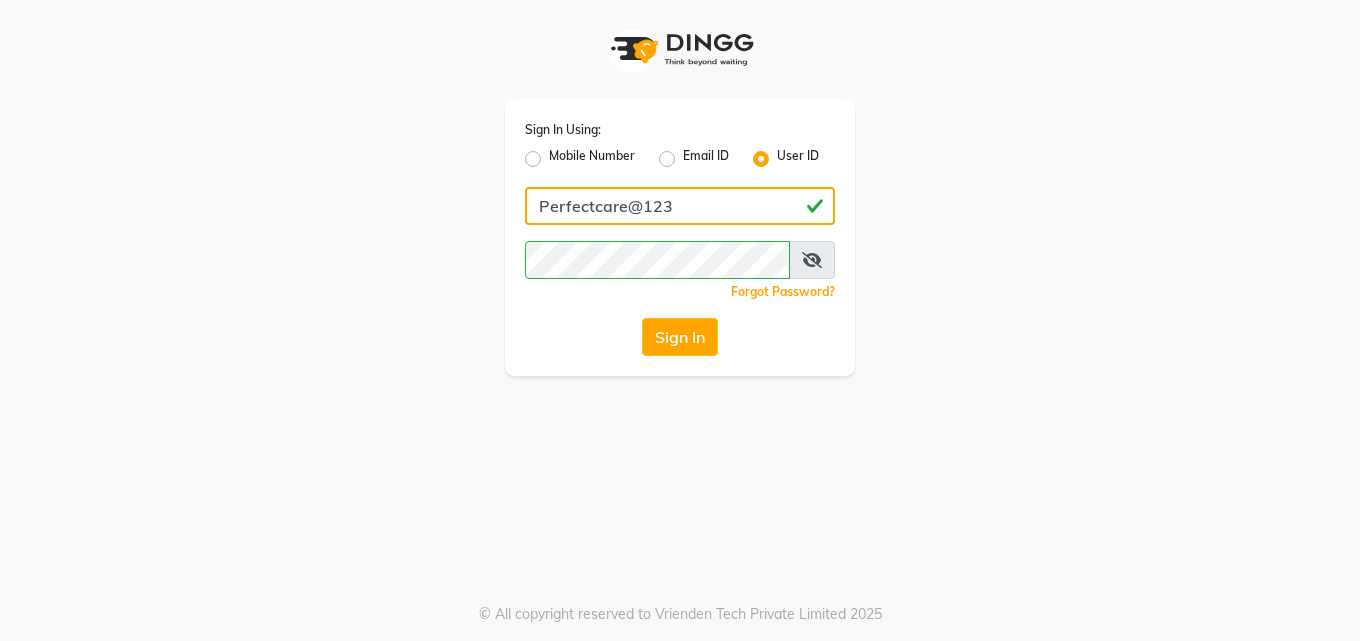 type on "Perfectcare@123" 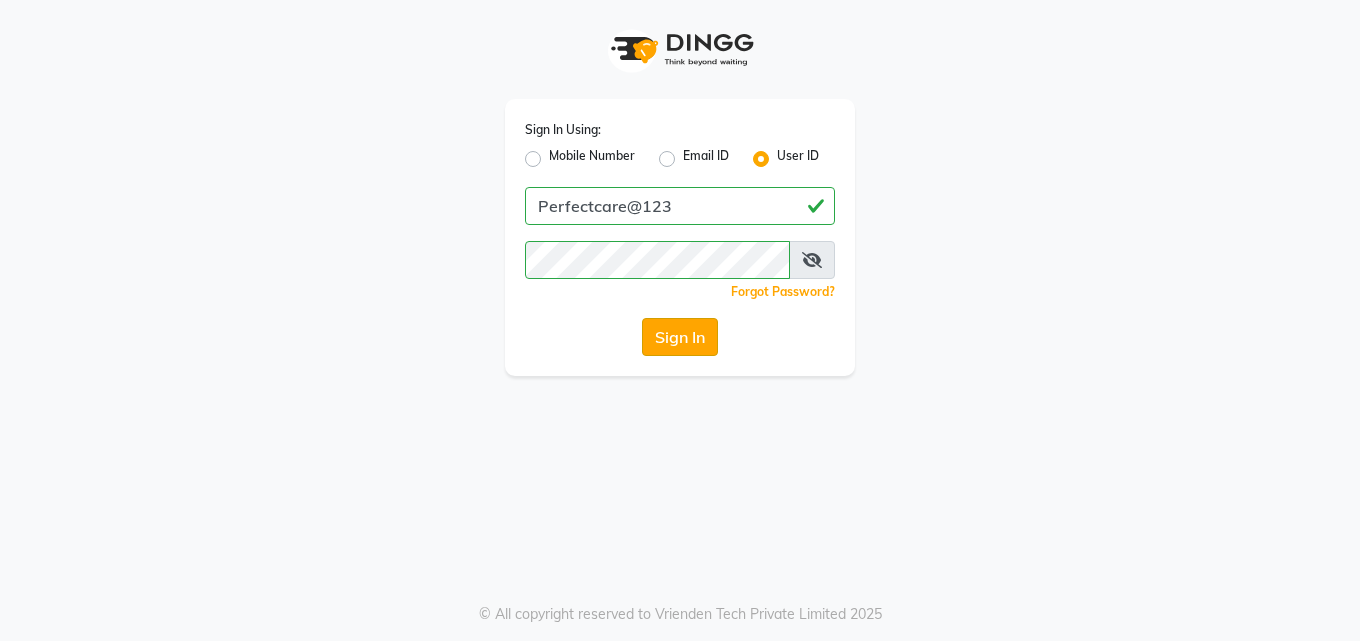 click on "Sign In" 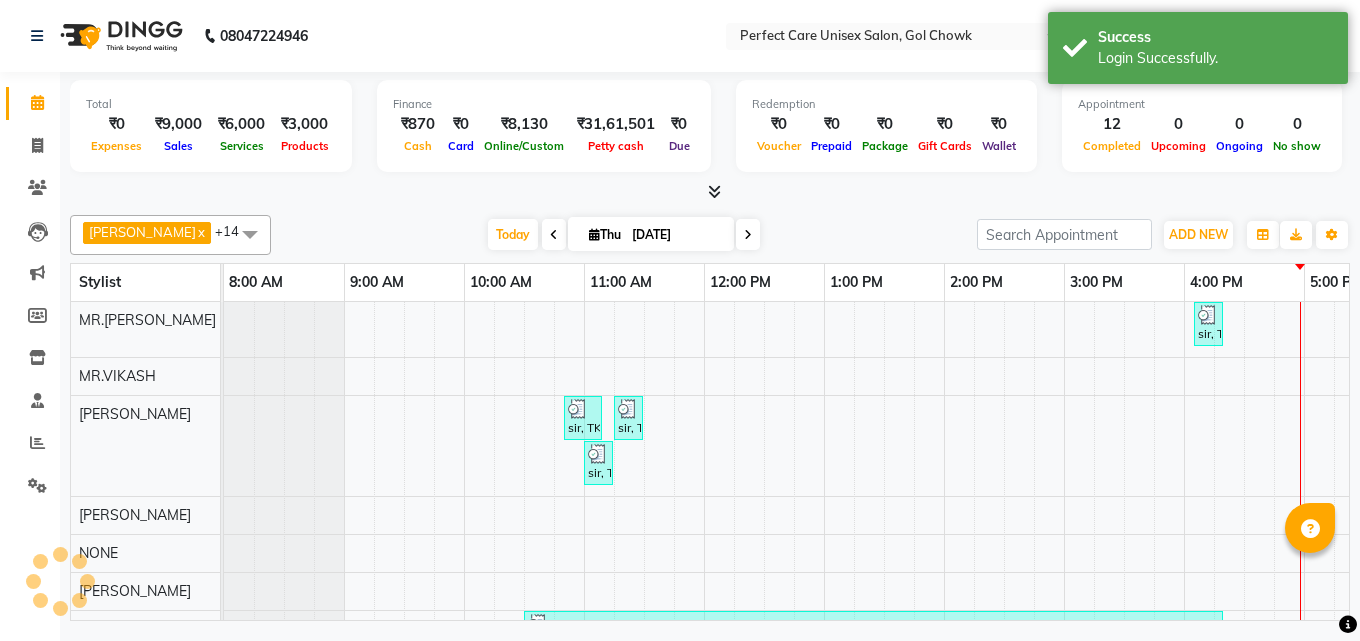 scroll, scrollTop: 0, scrollLeft: 0, axis: both 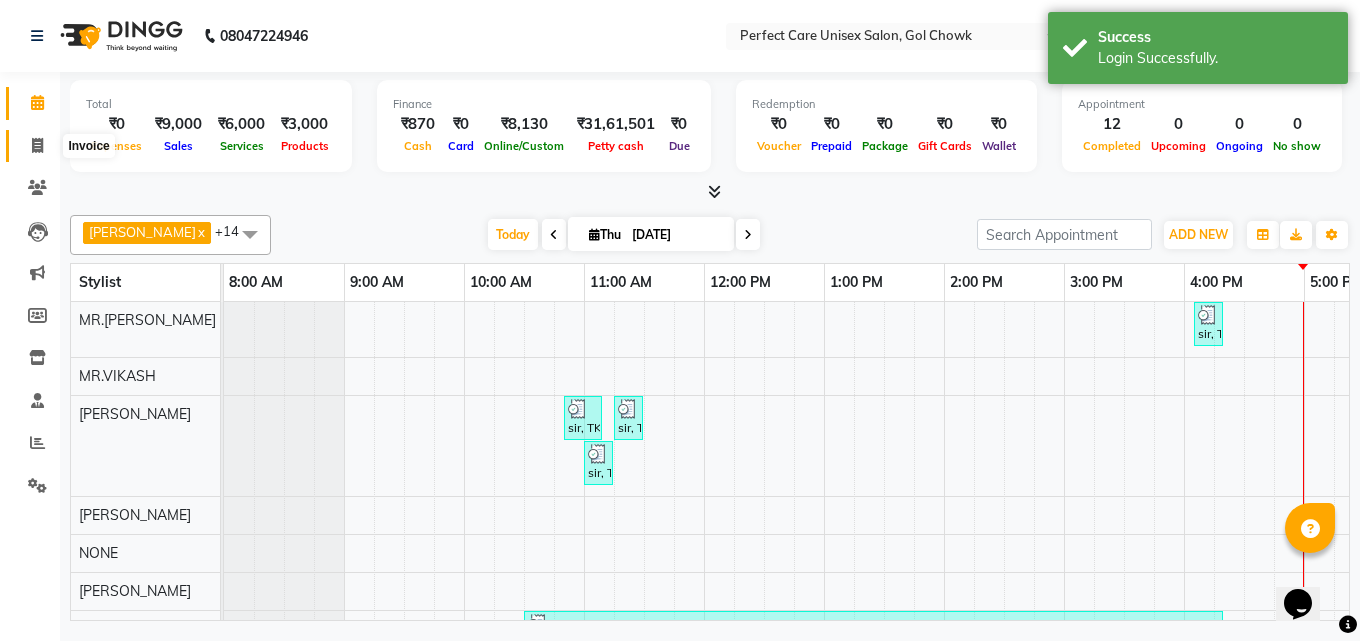 click 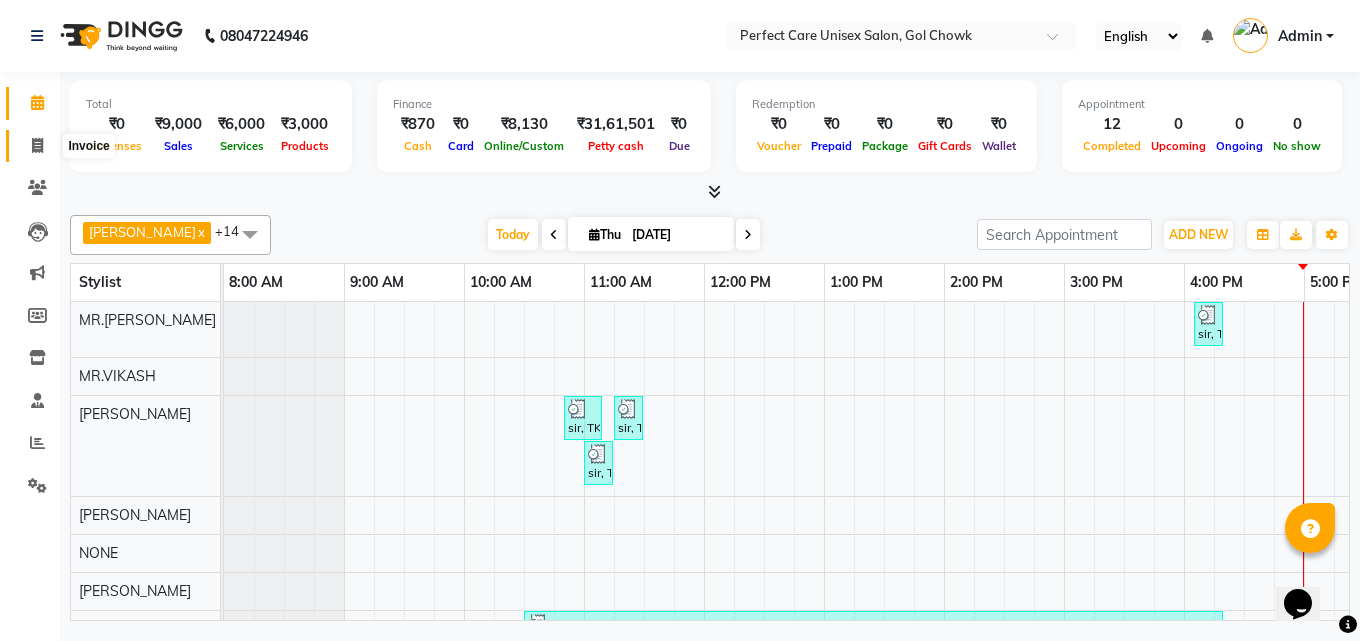 select on "service" 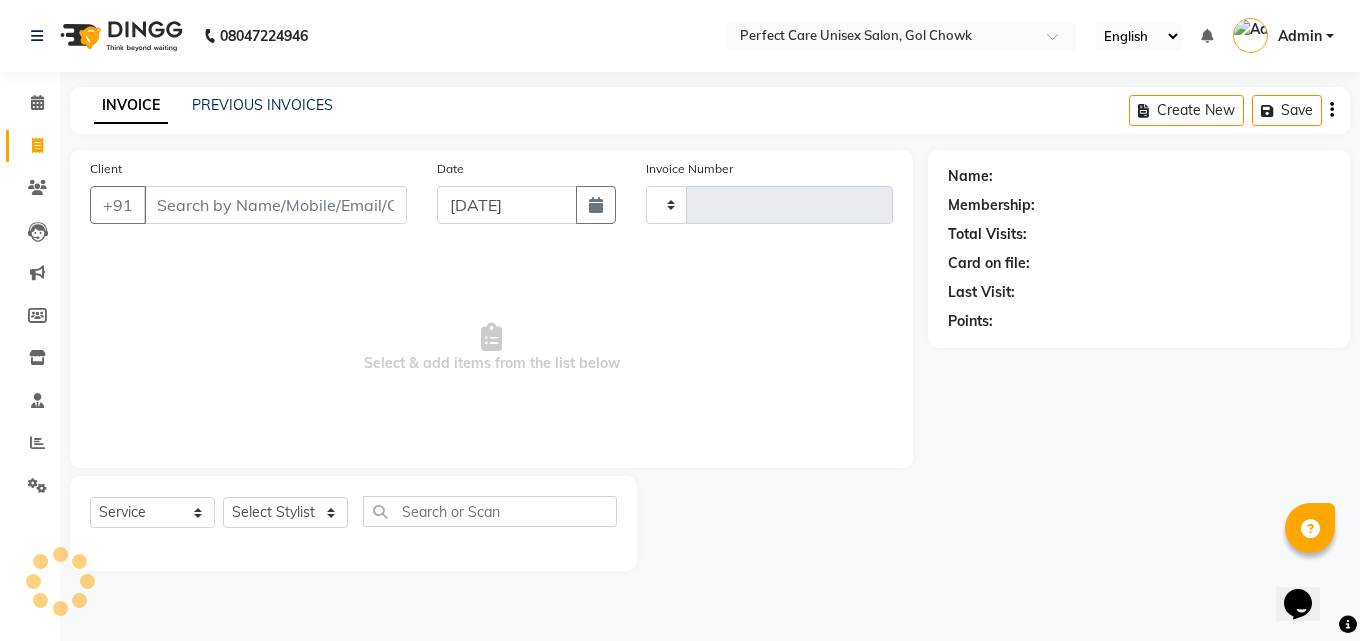 type on "1741" 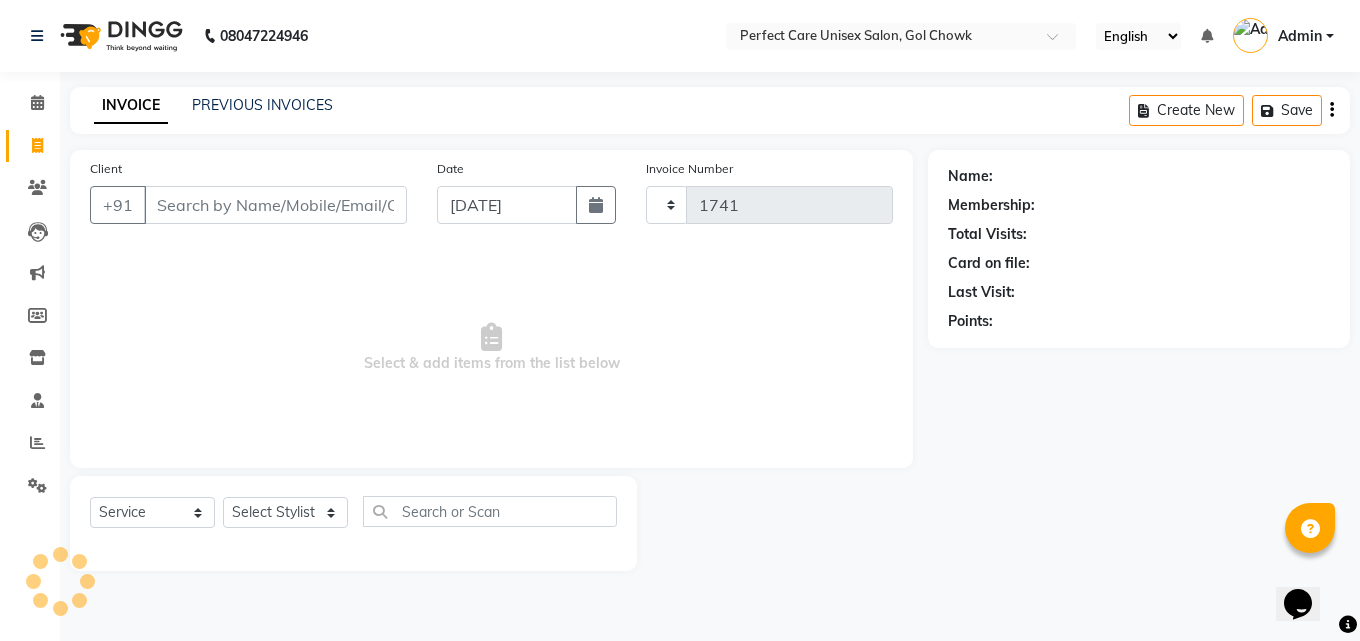 select on "4751" 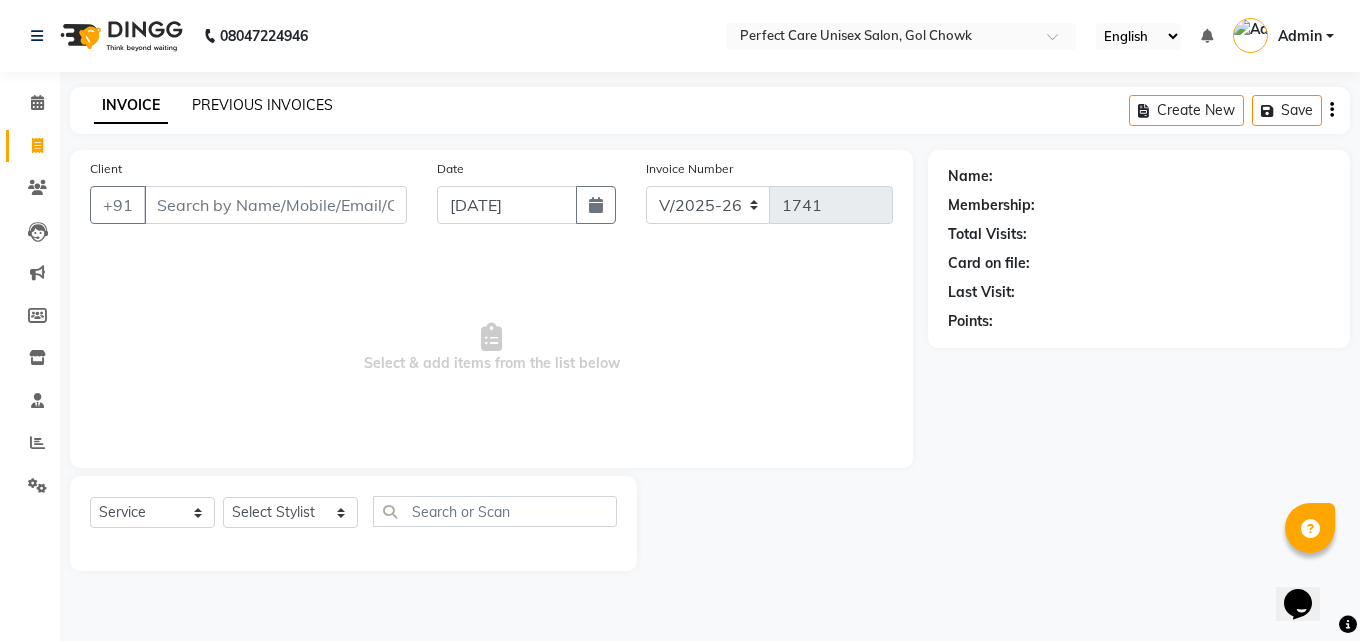 click on "PREVIOUS INVOICES" 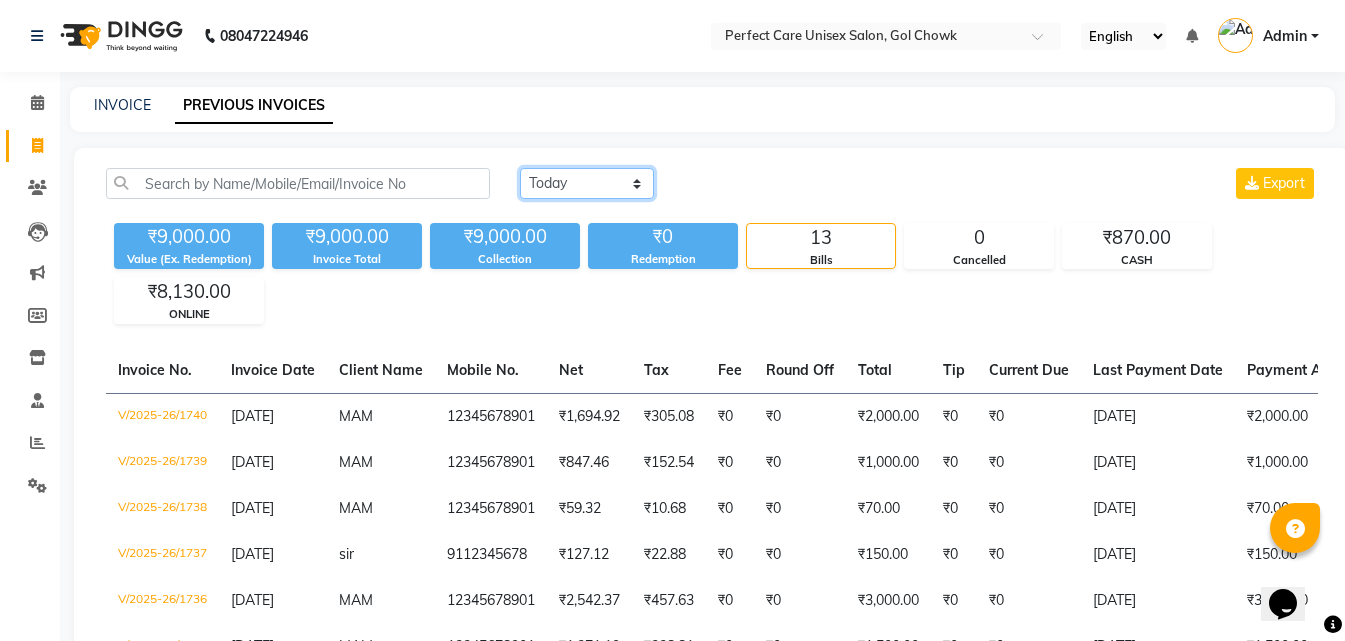 click on "Today Yesterday Custom Range" 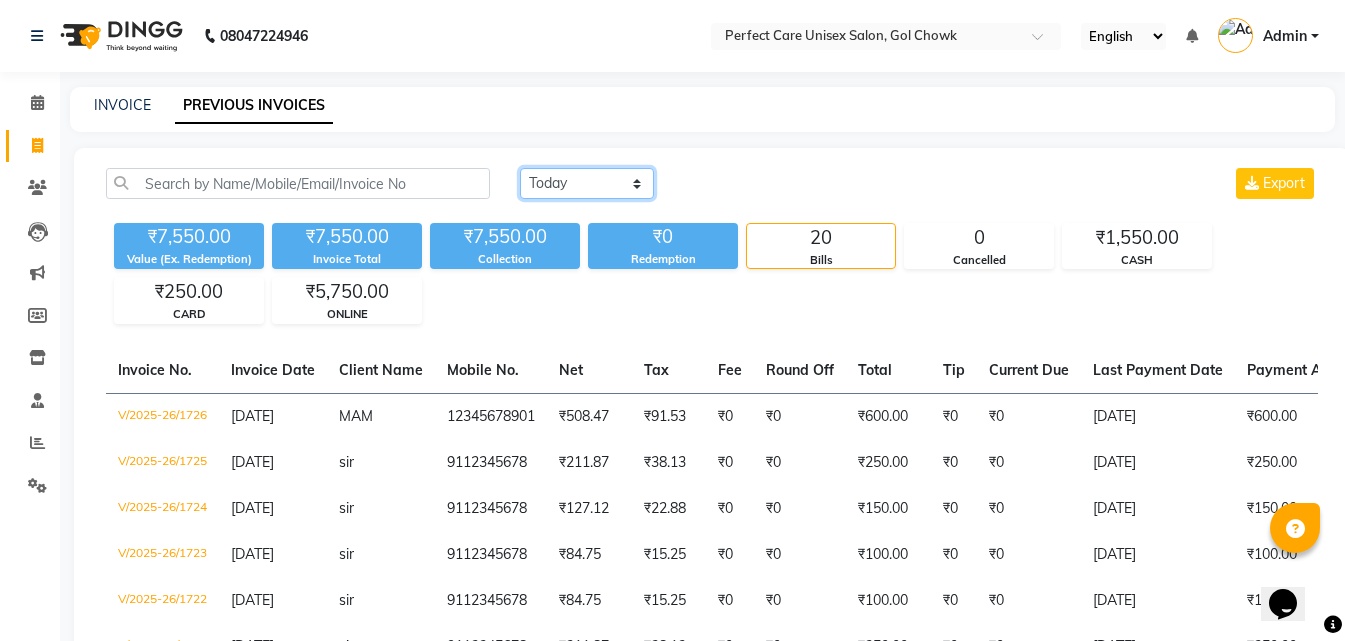 click on "Today Yesterday Custom Range" 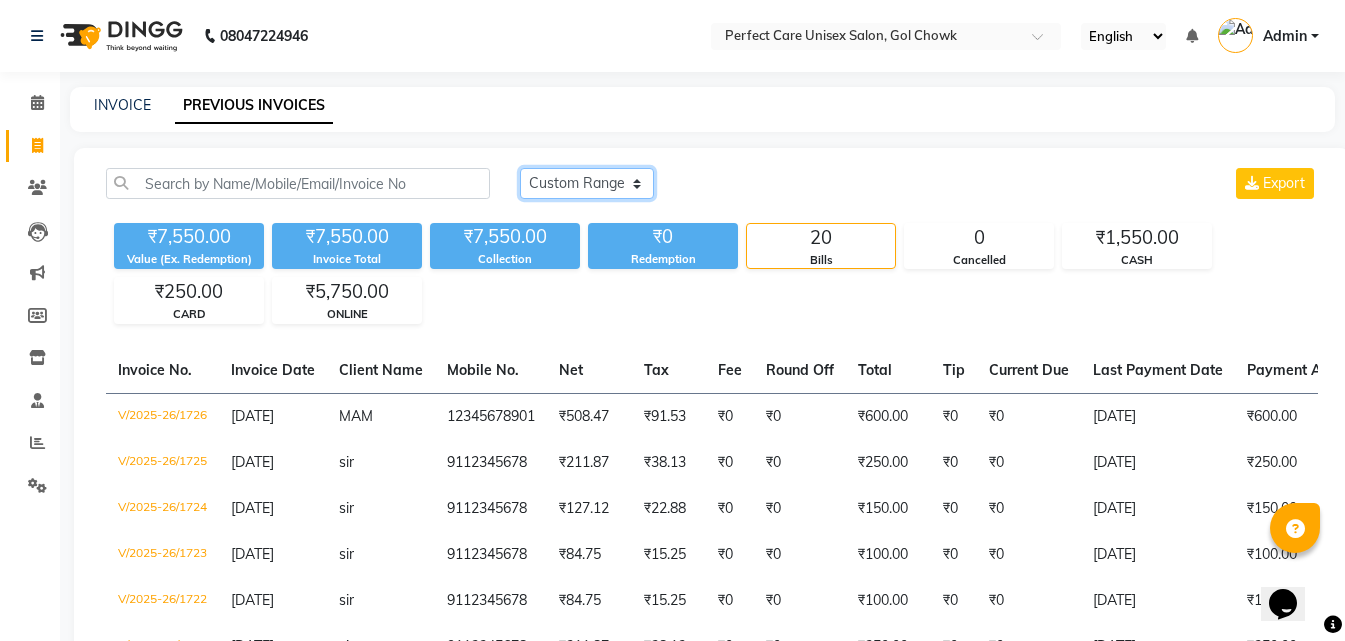 click on "Today Yesterday Custom Range" 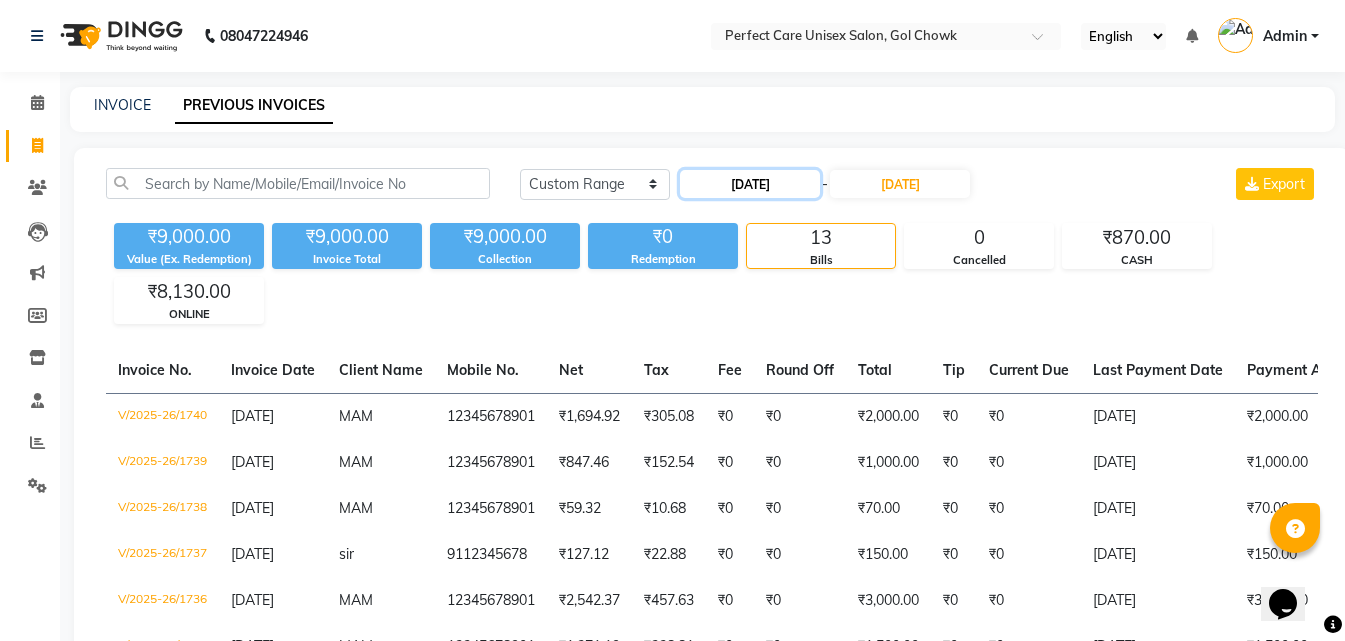 click on "10-07-2025" 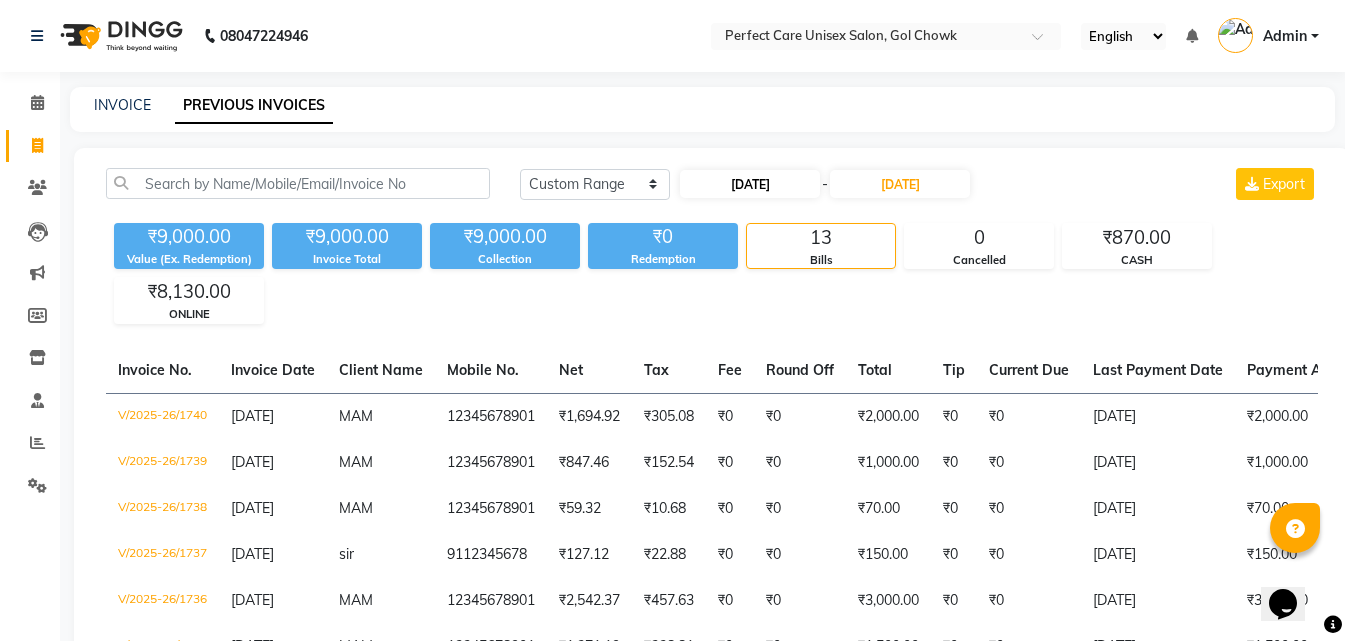 select on "7" 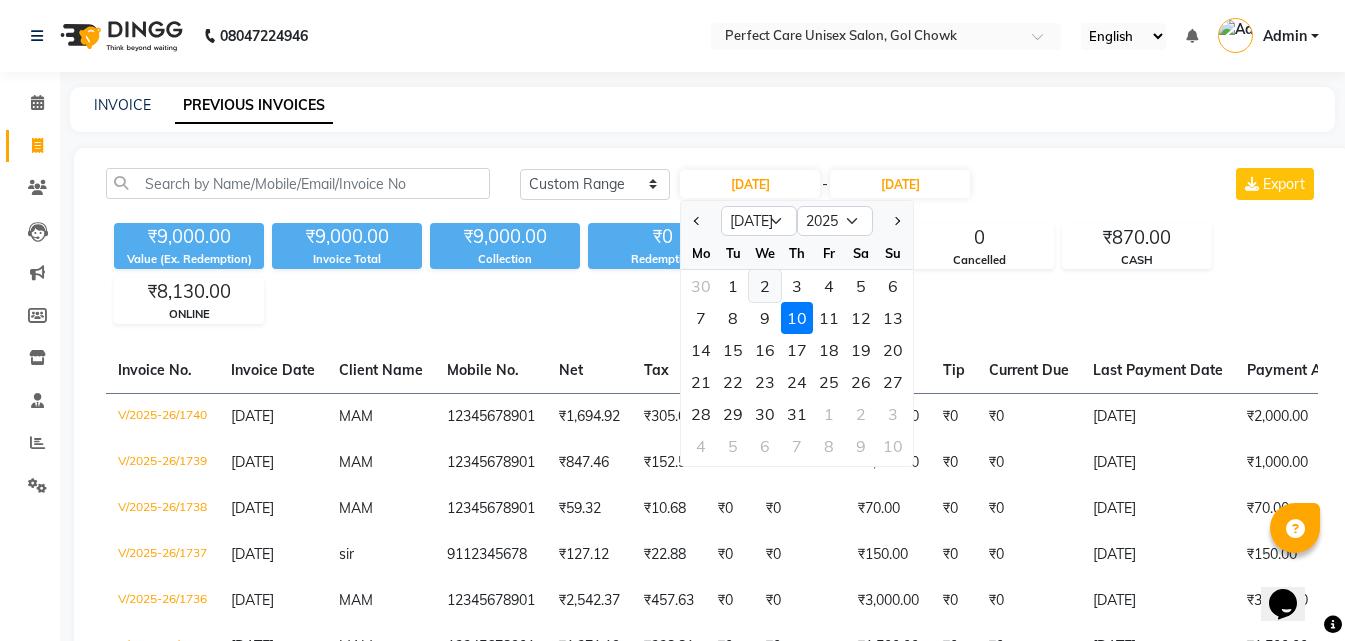click on "2" 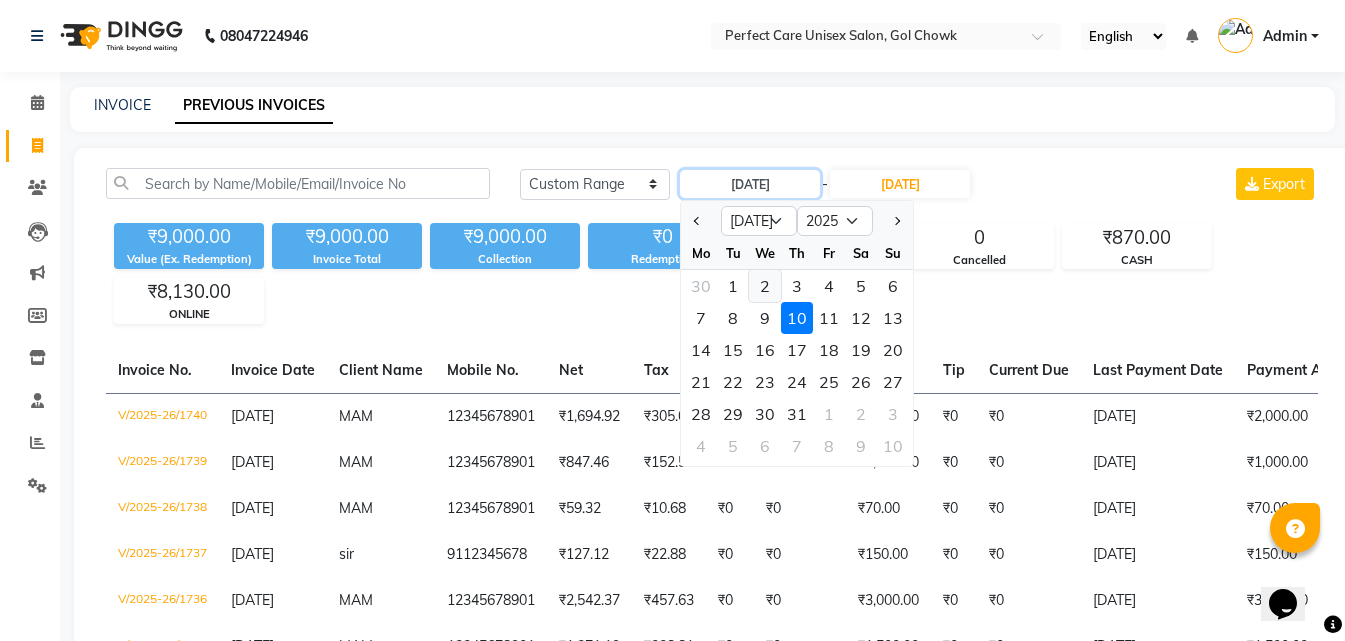 type on "02-07-2025" 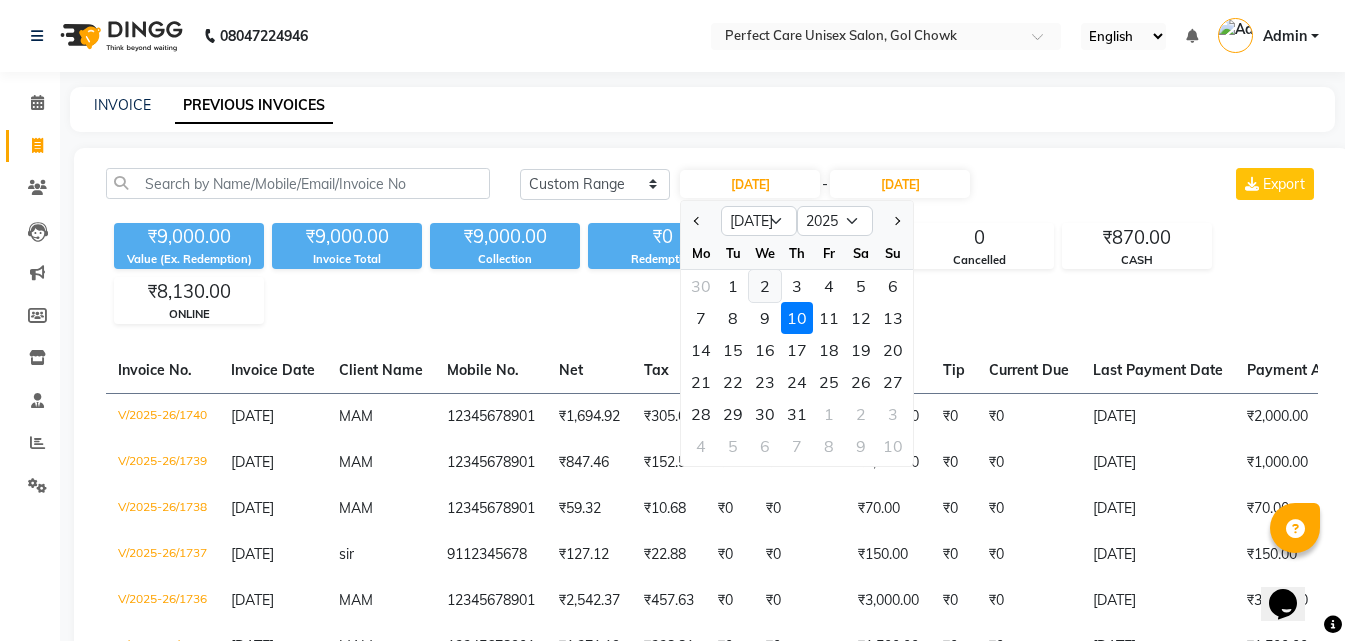 click on "₹9,000.00 Value (Ex. Redemption) ₹9,000.00 Invoice Total  ₹9,000.00 Collection ₹0 Redemption 13 Bills 0 Cancelled ₹870.00 CASH ₹8,130.00 ONLINE" 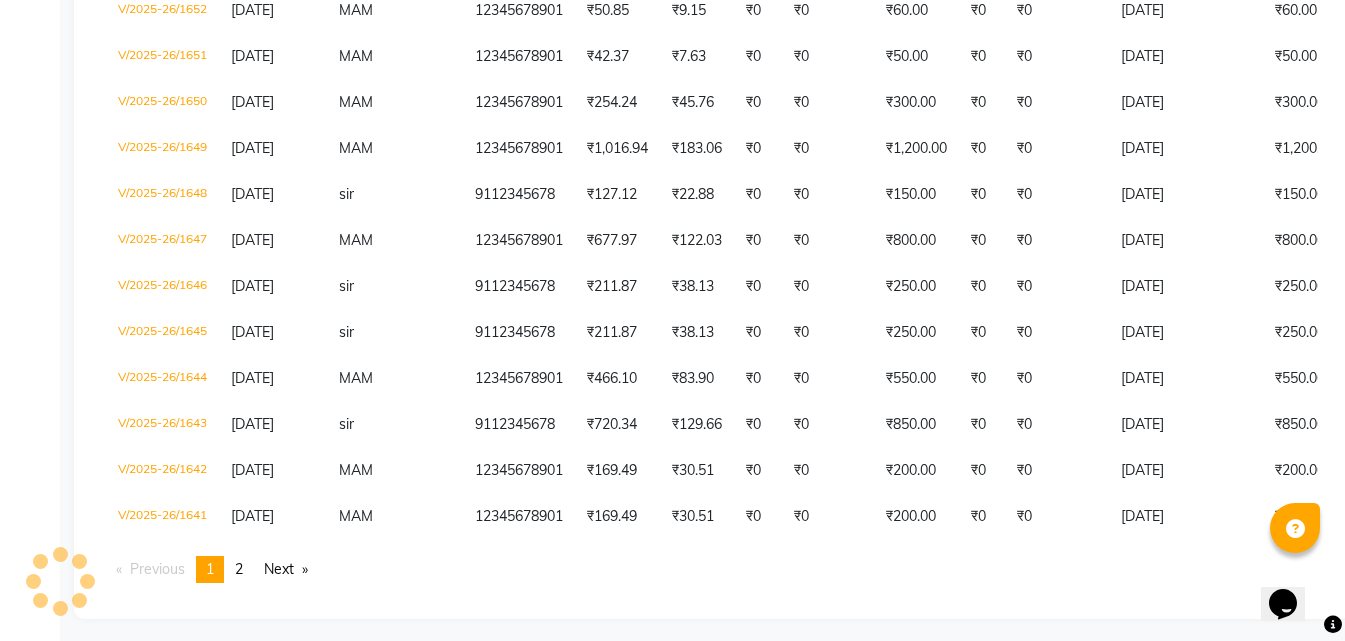 scroll, scrollTop: 4477, scrollLeft: 0, axis: vertical 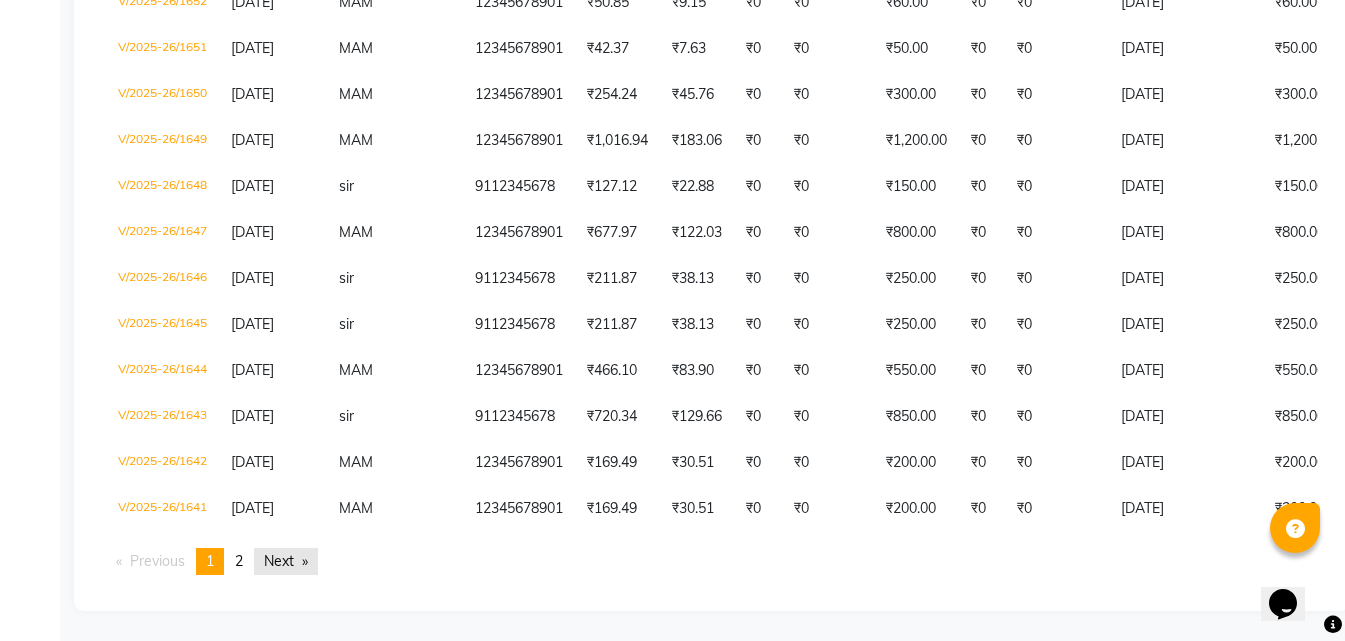 click on "Next  page" at bounding box center (286, 561) 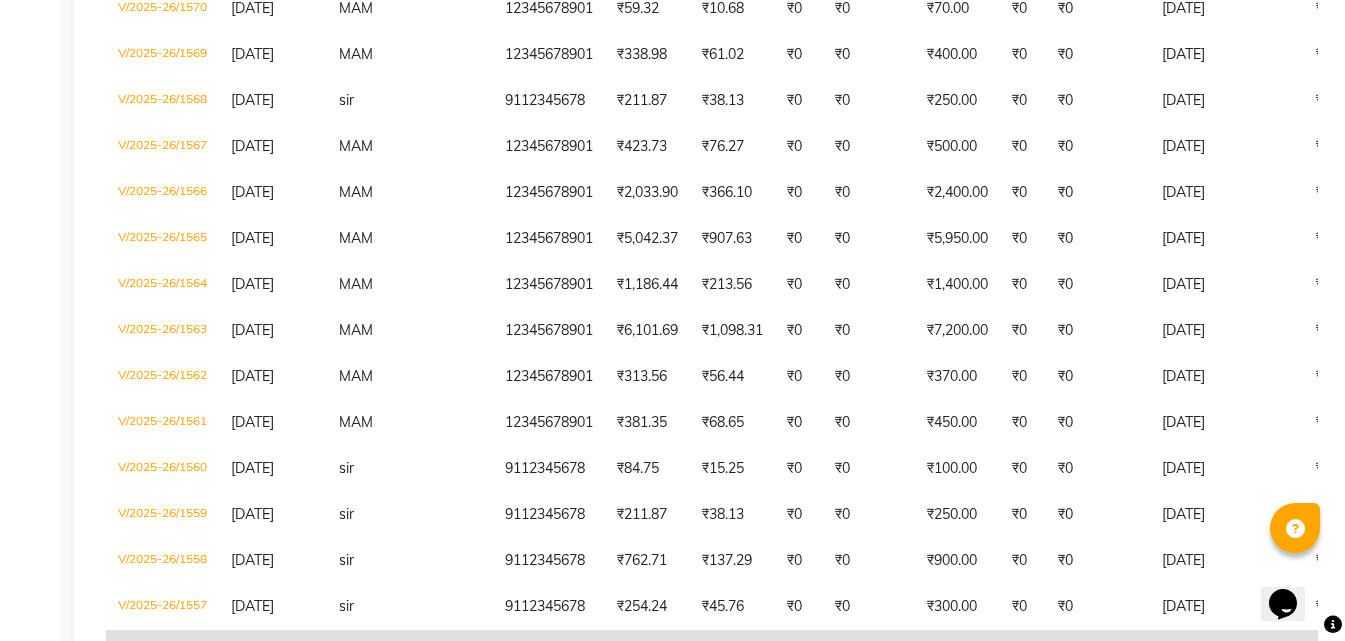 scroll, scrollTop: 4166, scrollLeft: 0, axis: vertical 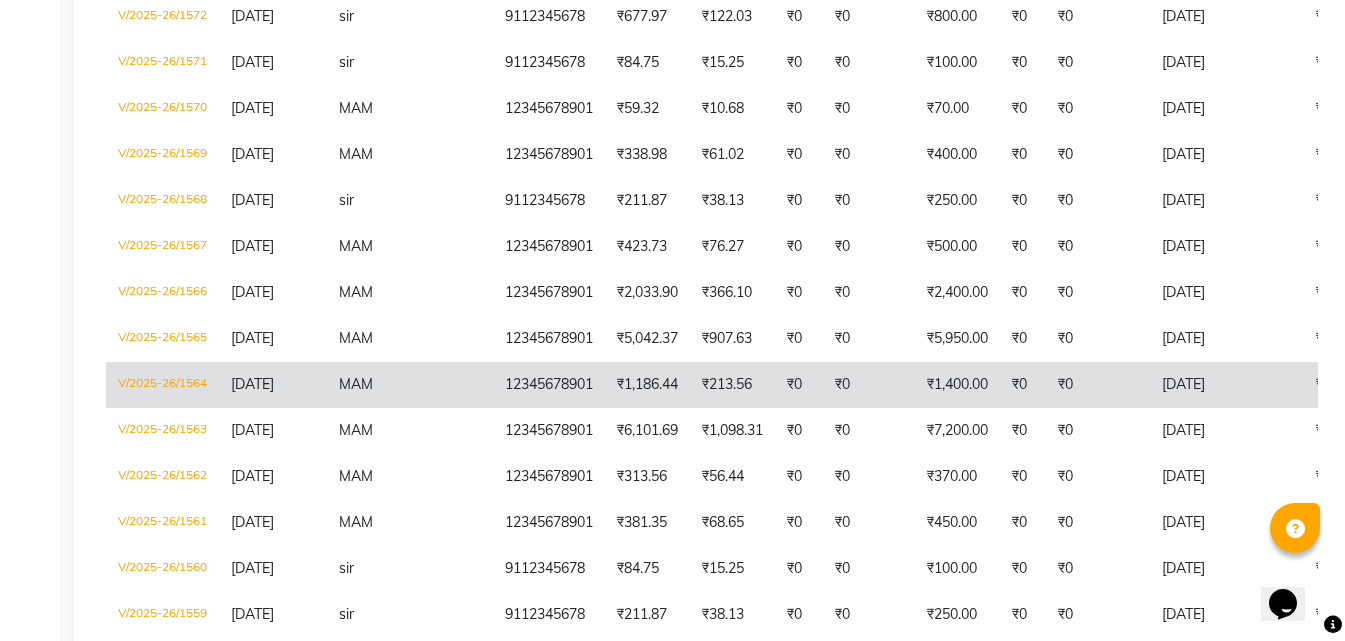 click on "V/2025-26/1564" 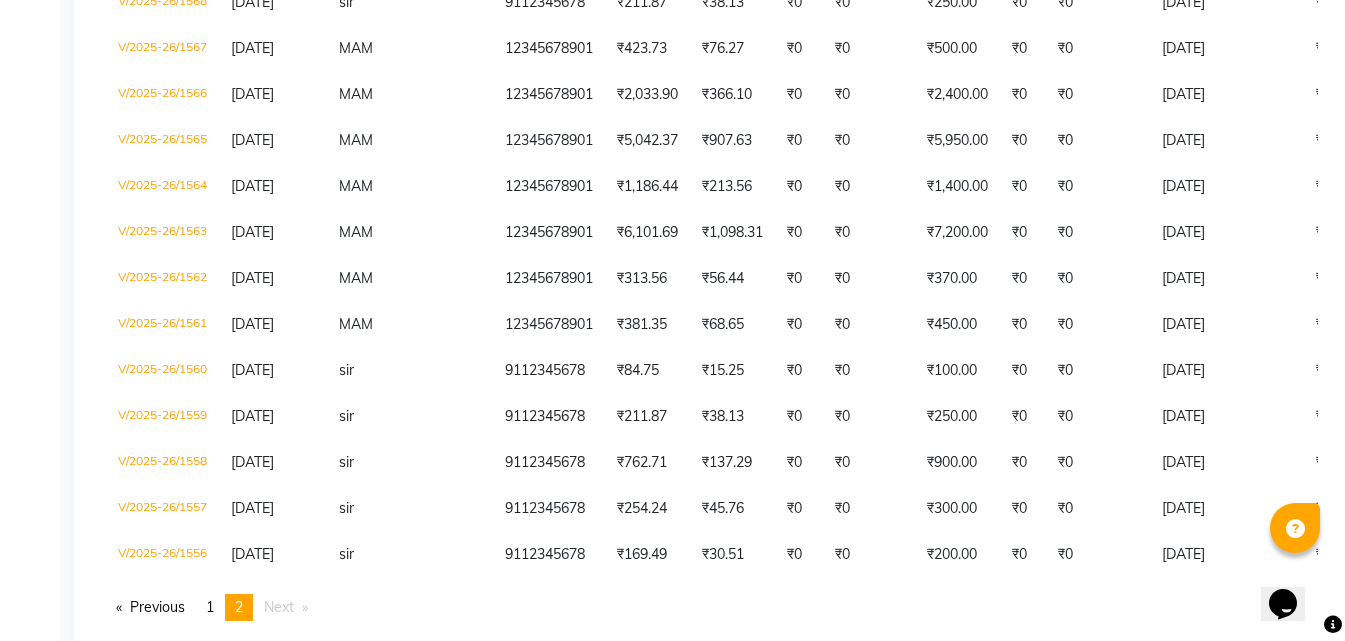 scroll, scrollTop: 4366, scrollLeft: 0, axis: vertical 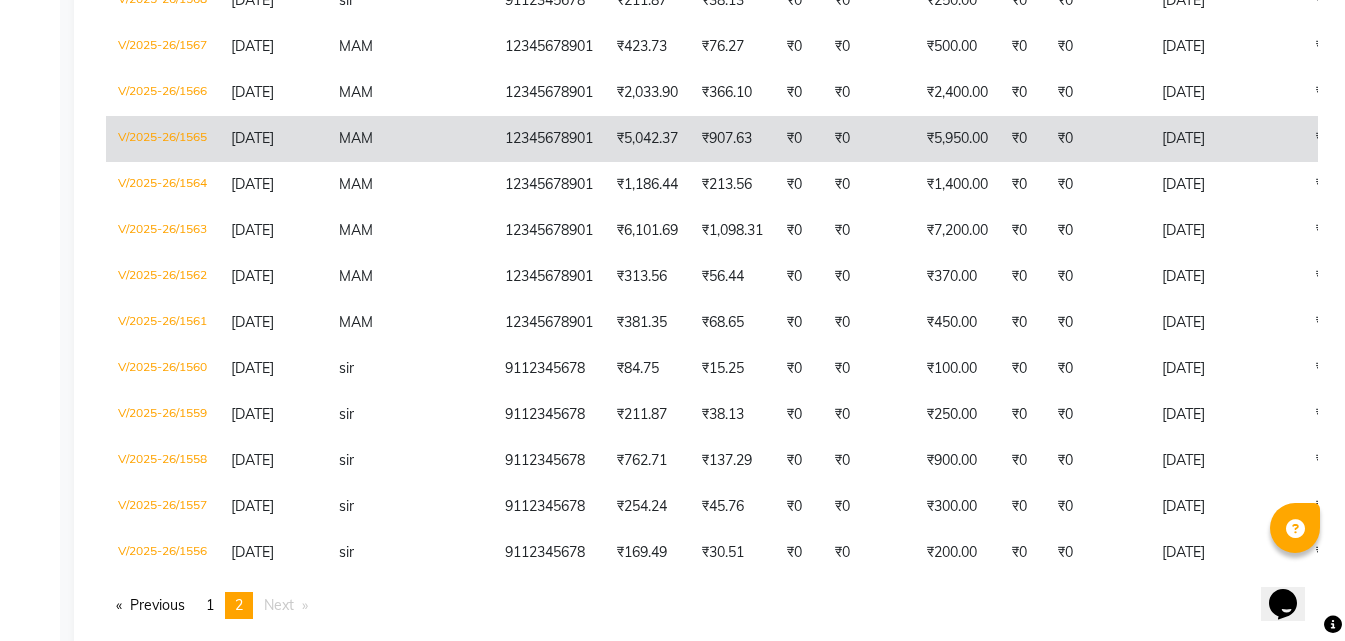 click on "V/2025-26/1565" 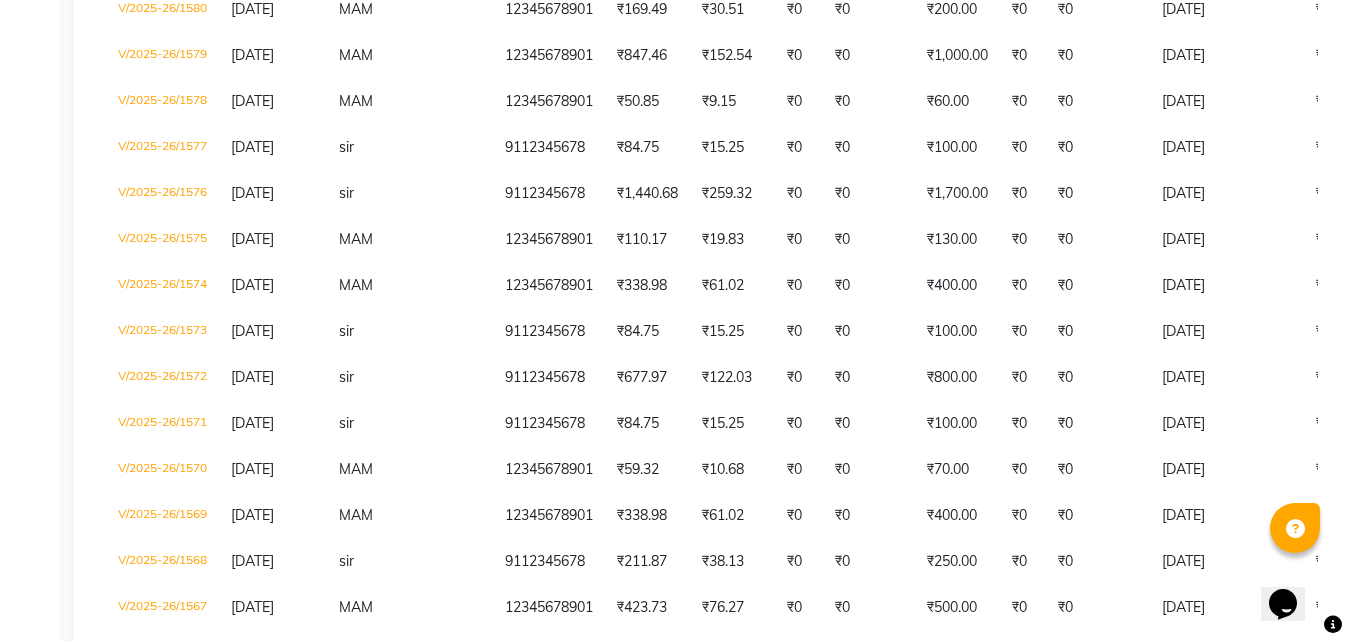 scroll, scrollTop: 3766, scrollLeft: 0, axis: vertical 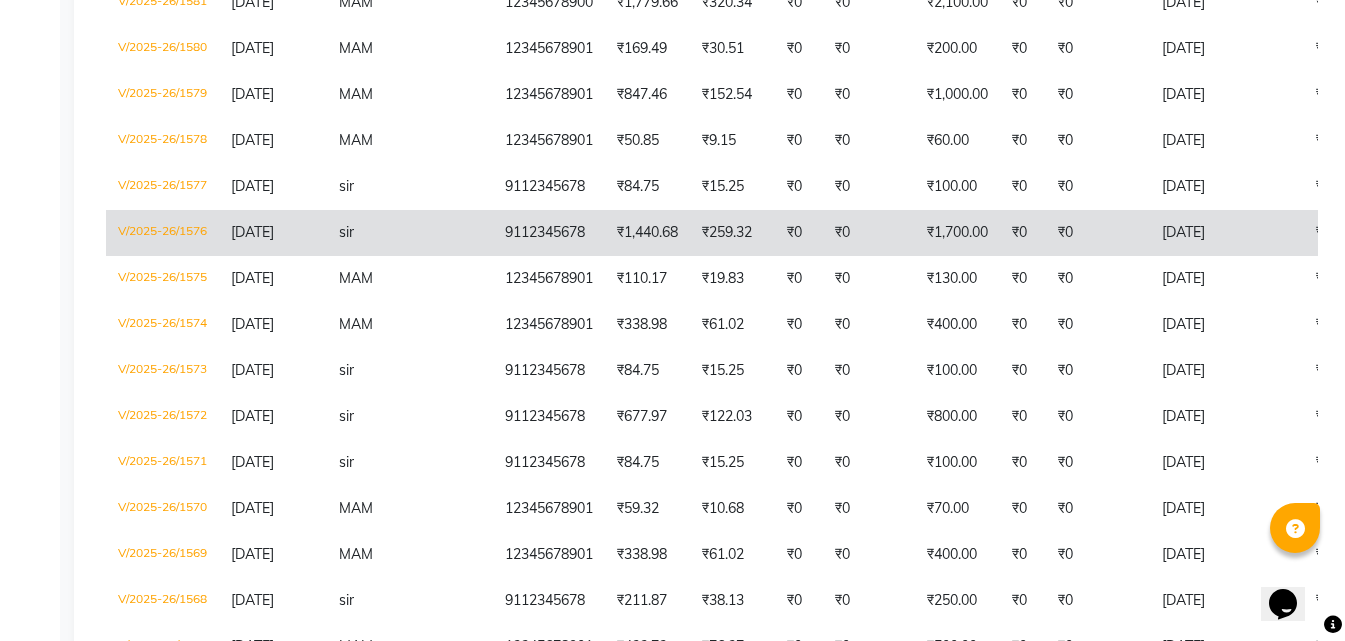 click on "V/2025-26/1576" 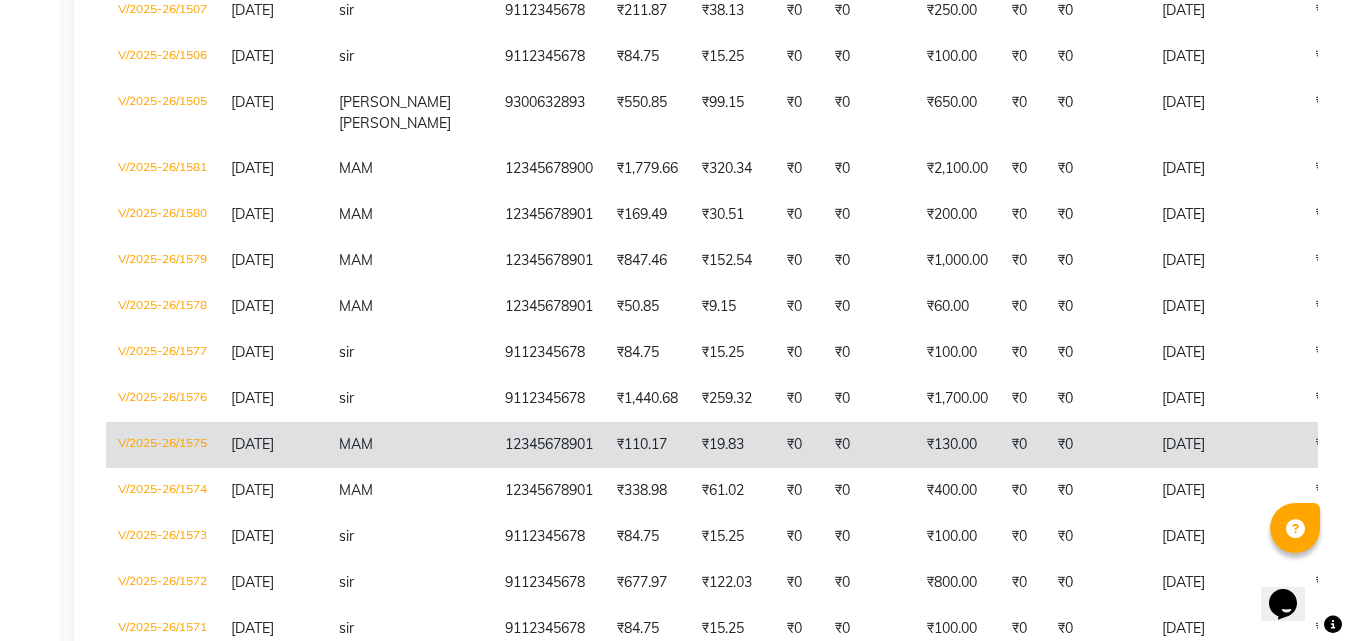 scroll, scrollTop: 3566, scrollLeft: 0, axis: vertical 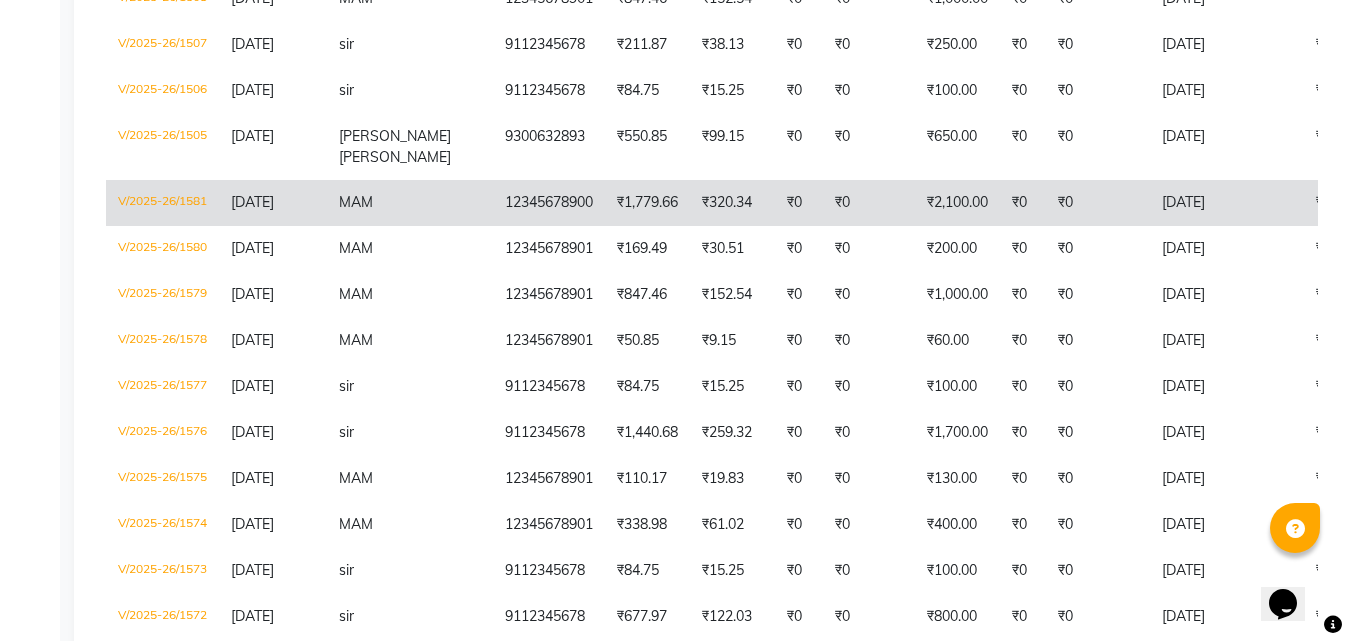 click on "V/2025-26/1581" 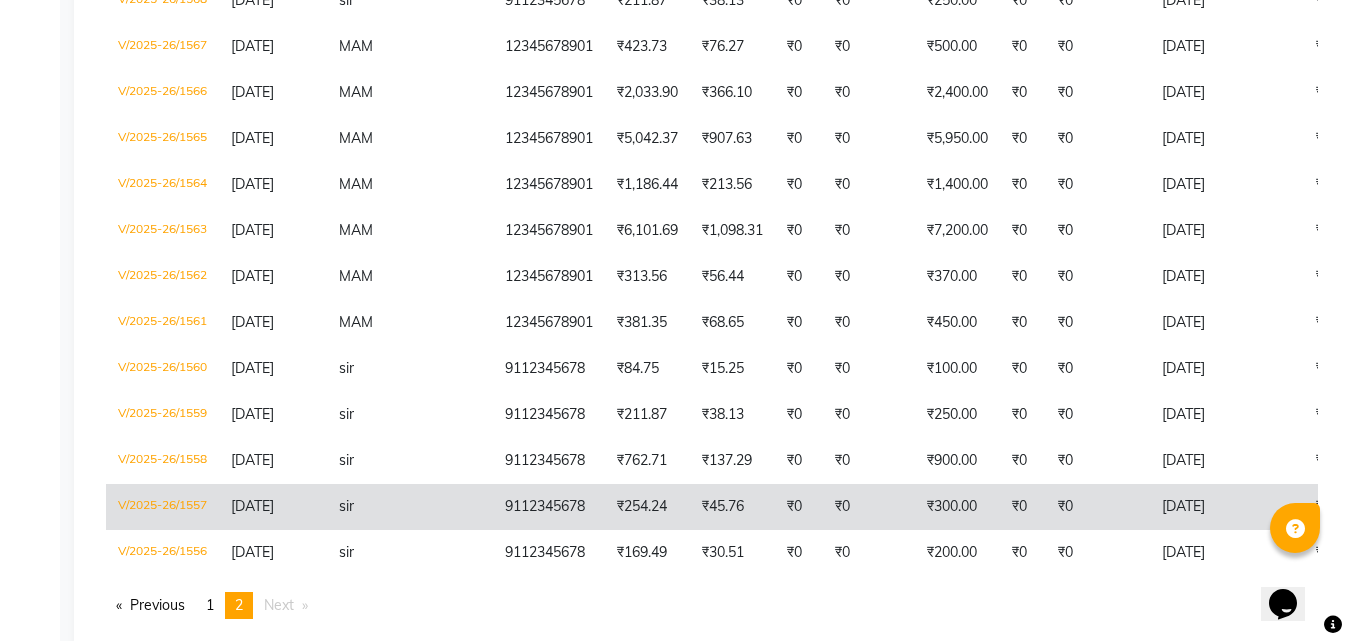 scroll, scrollTop: 4466, scrollLeft: 0, axis: vertical 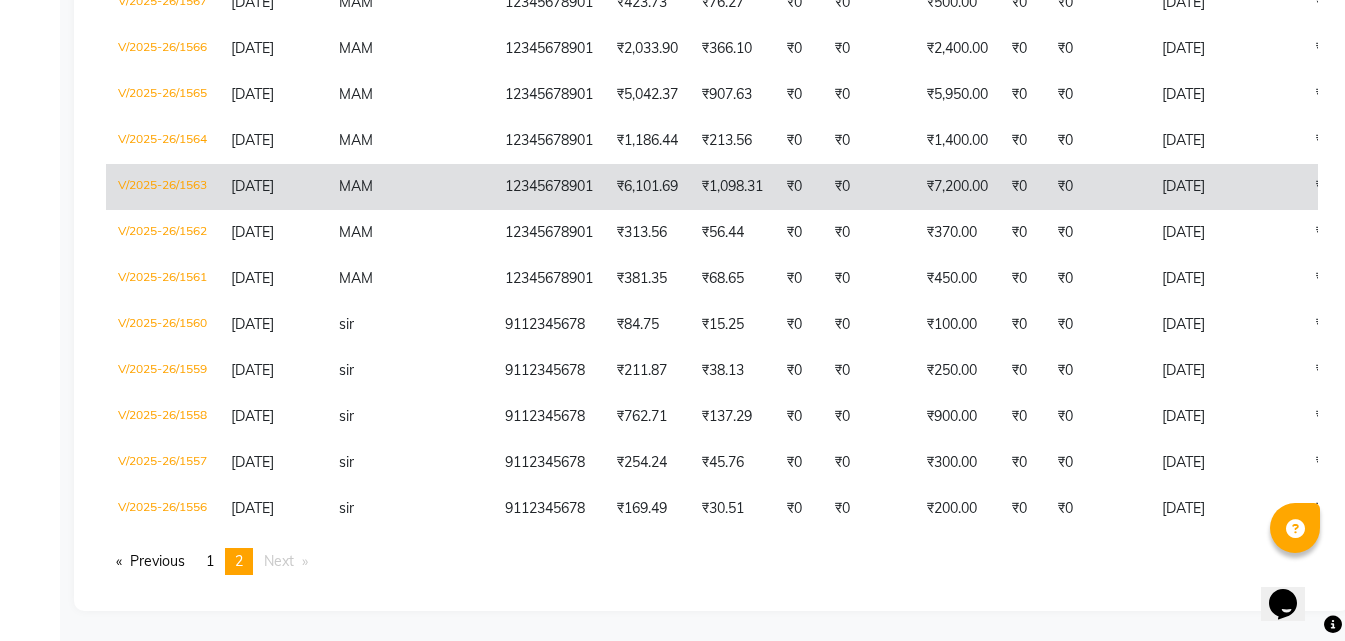 click on "V/2025-26/1563" 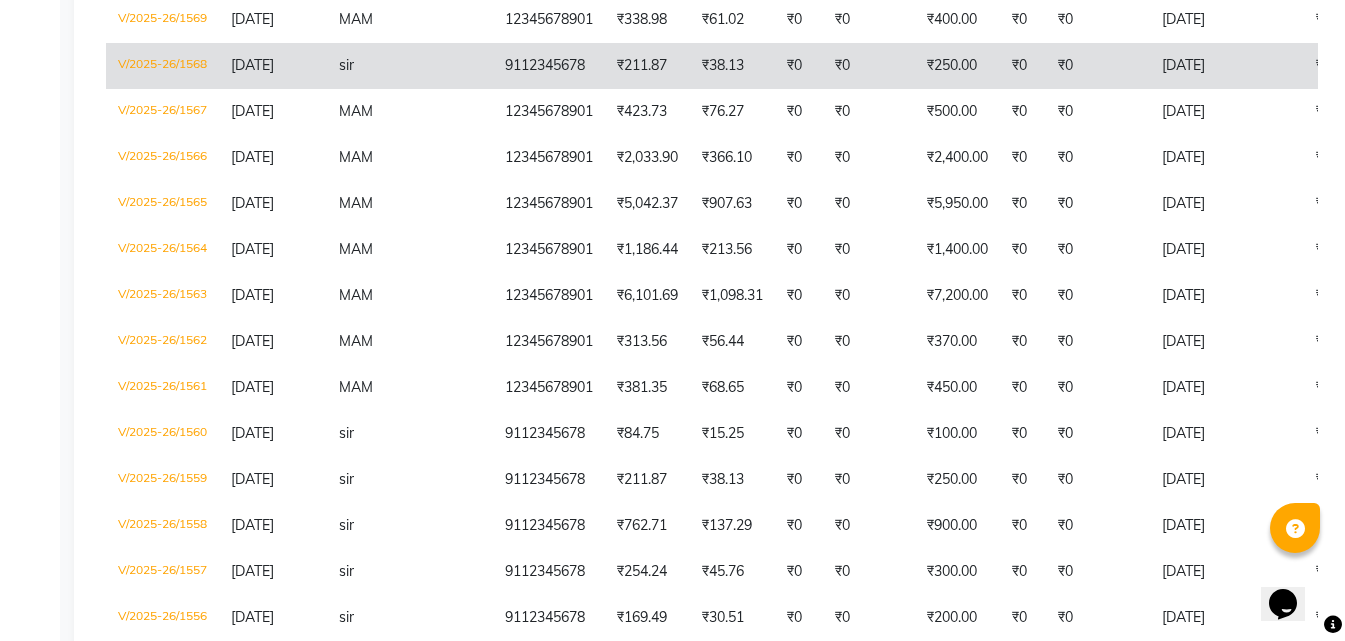 scroll, scrollTop: 4266, scrollLeft: 0, axis: vertical 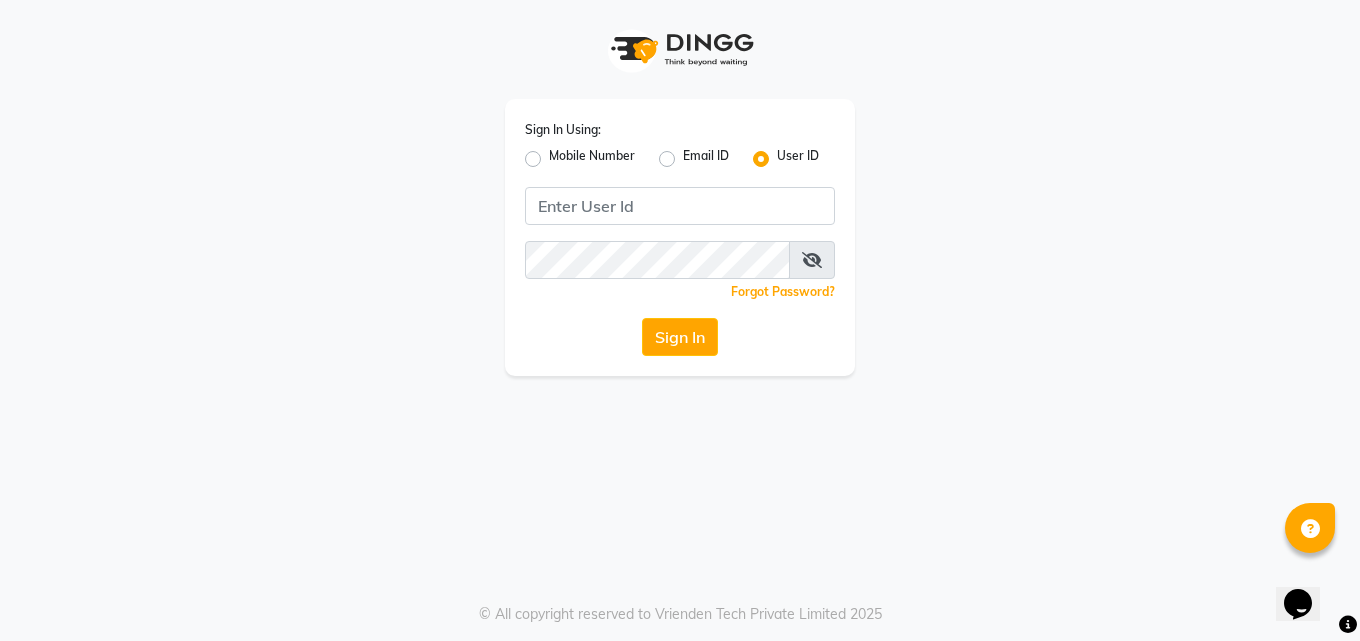 click on "Sign In Using: Mobile Number Email ID User ID  Remember me Forgot Password?  Sign In" 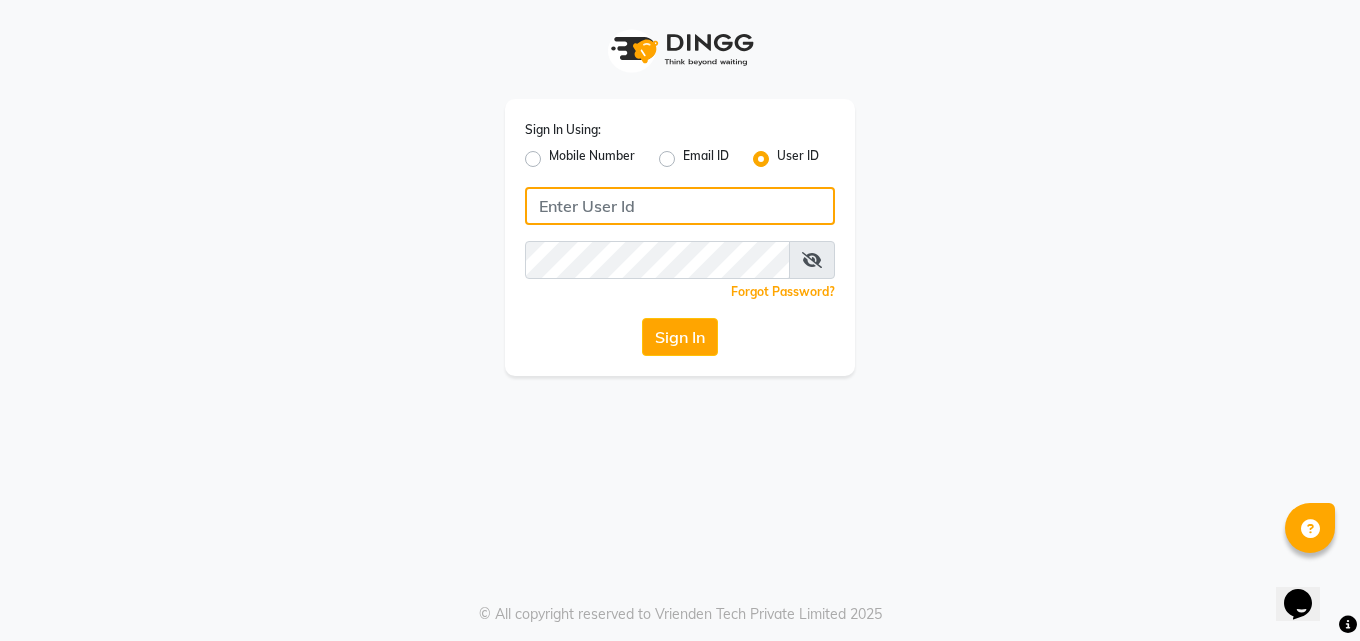 click 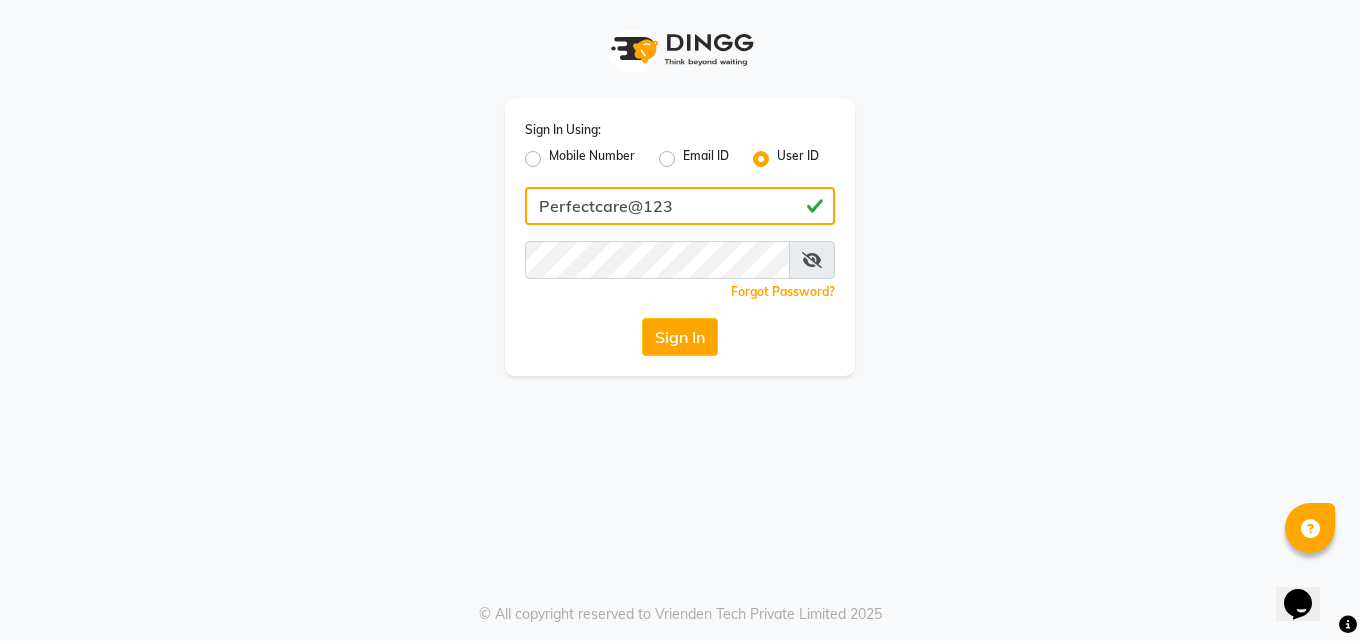type on "Perfectcare@123" 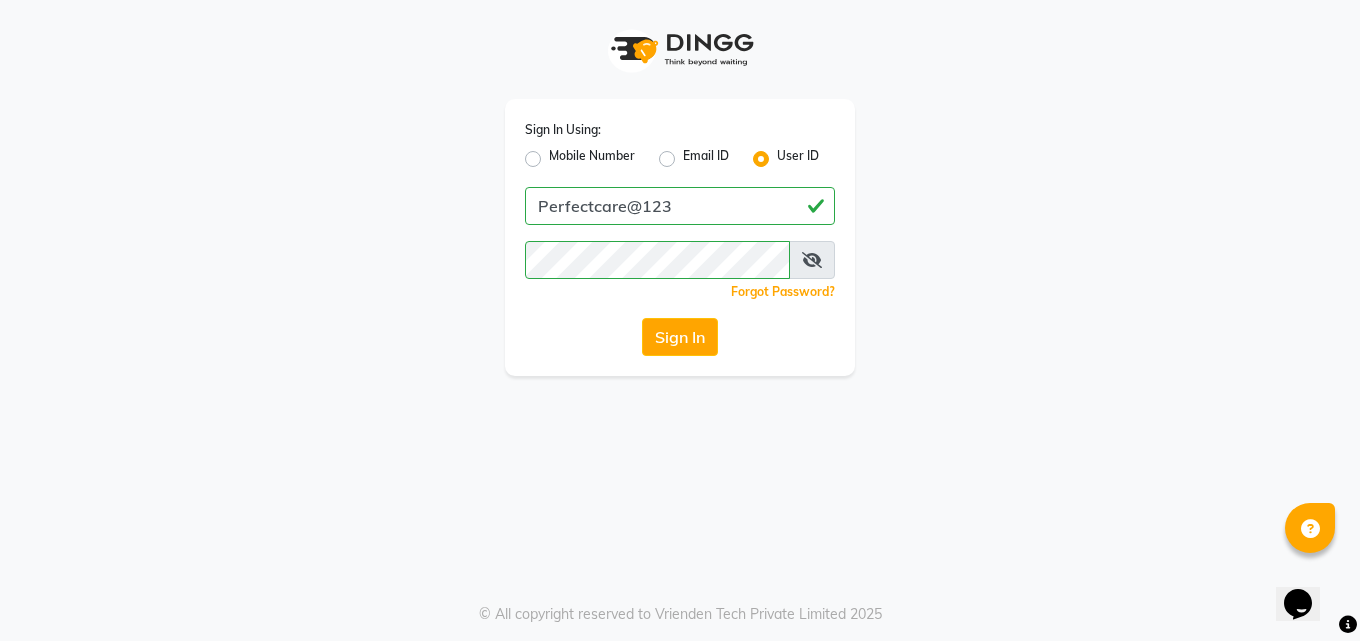 click at bounding box center (812, 260) 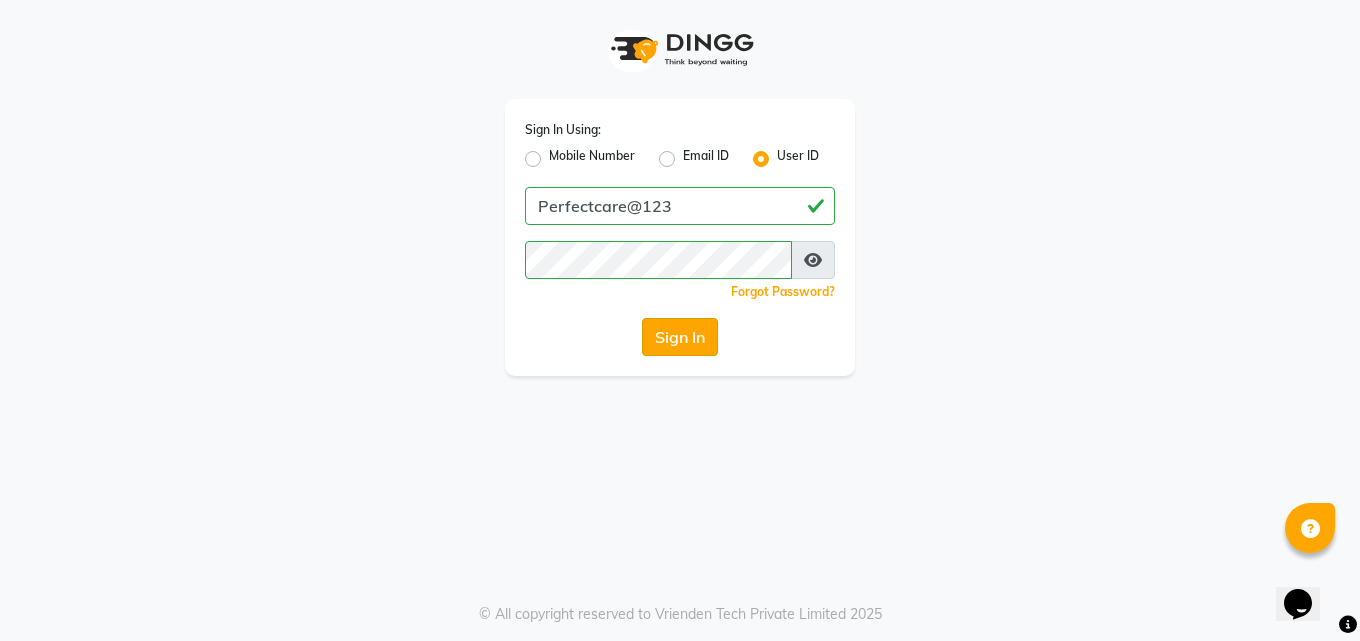click on "Sign In" 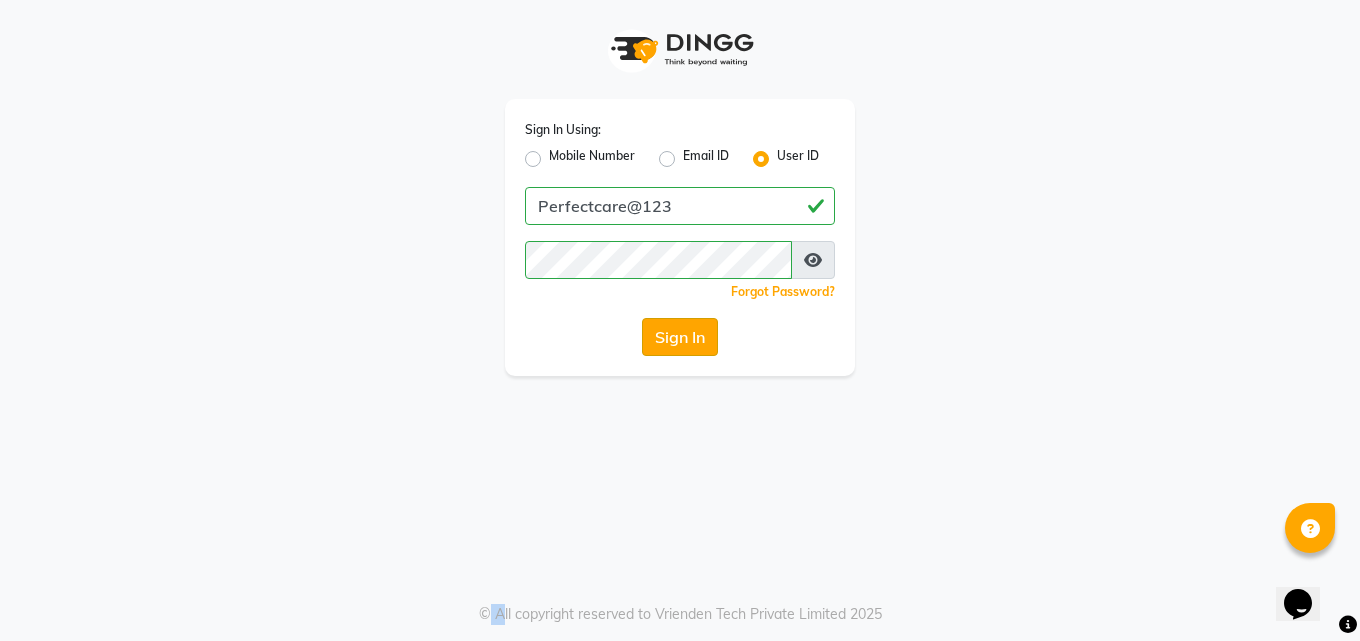 click on "Sign In" 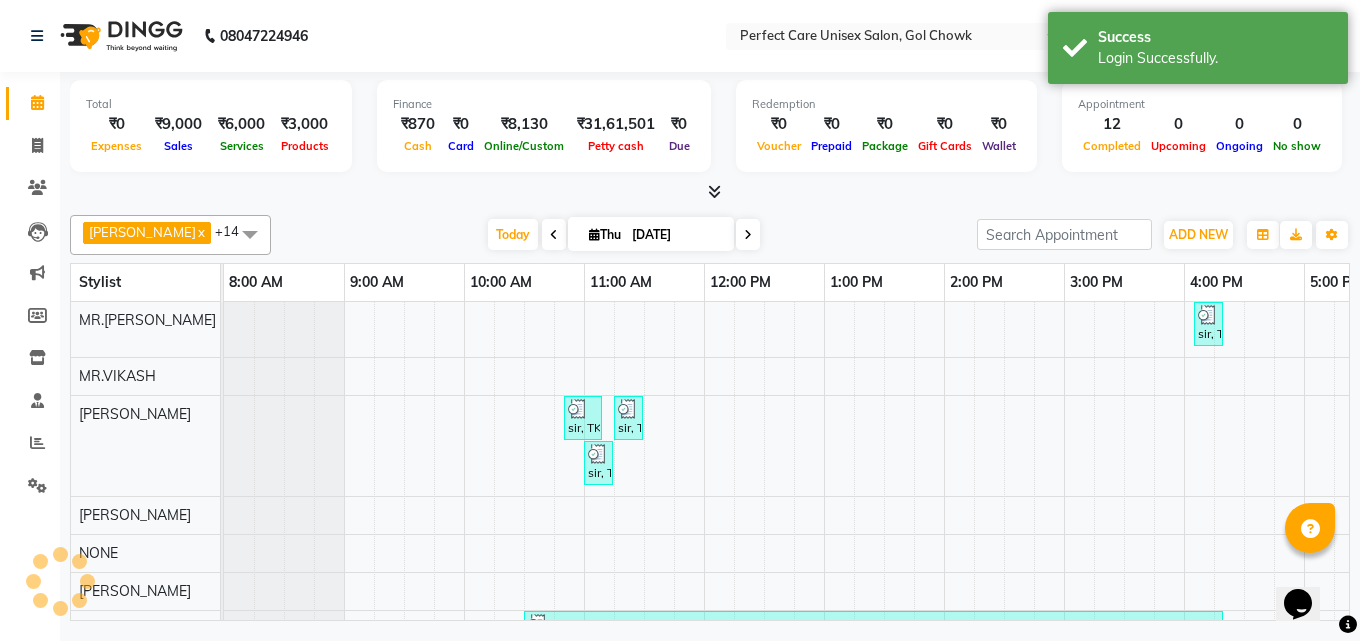 scroll, scrollTop: 0, scrollLeft: 0, axis: both 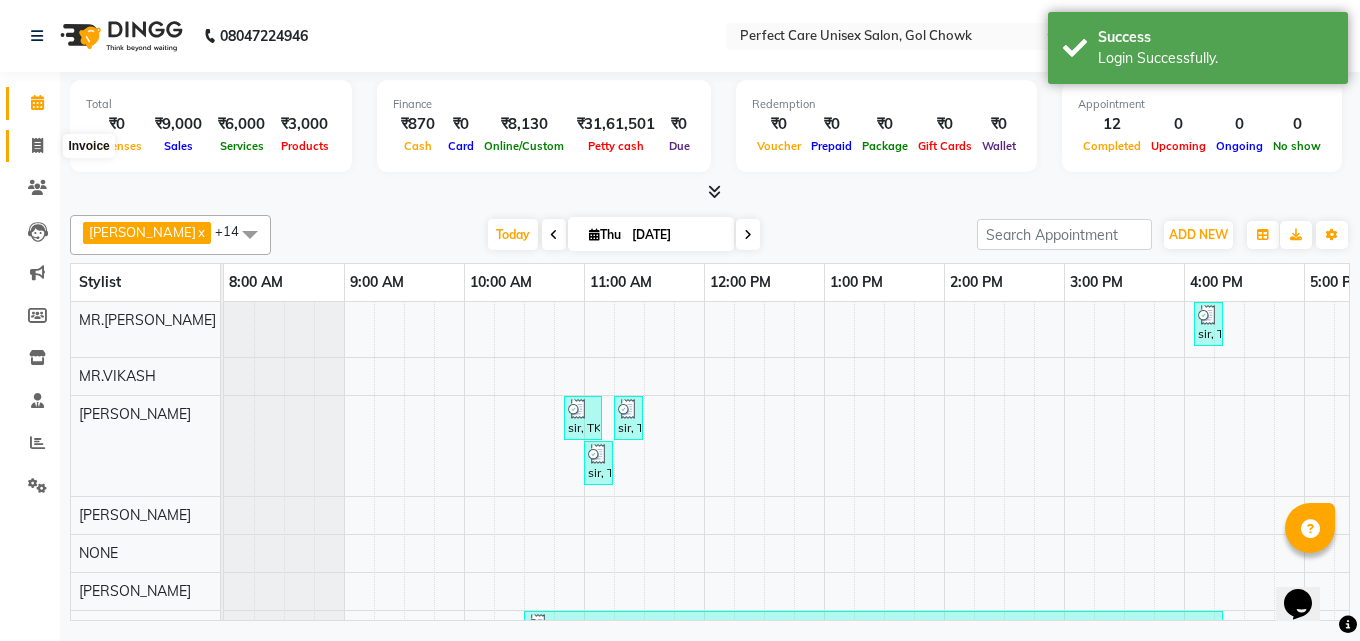 click 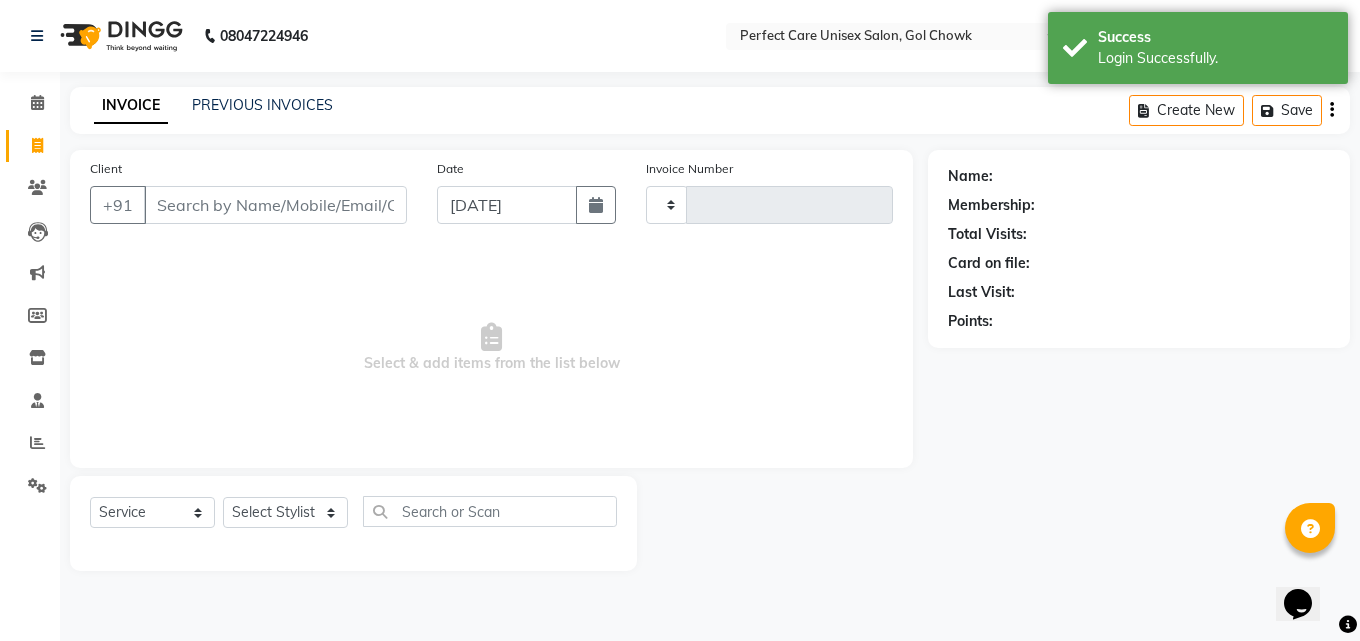 type on "1741" 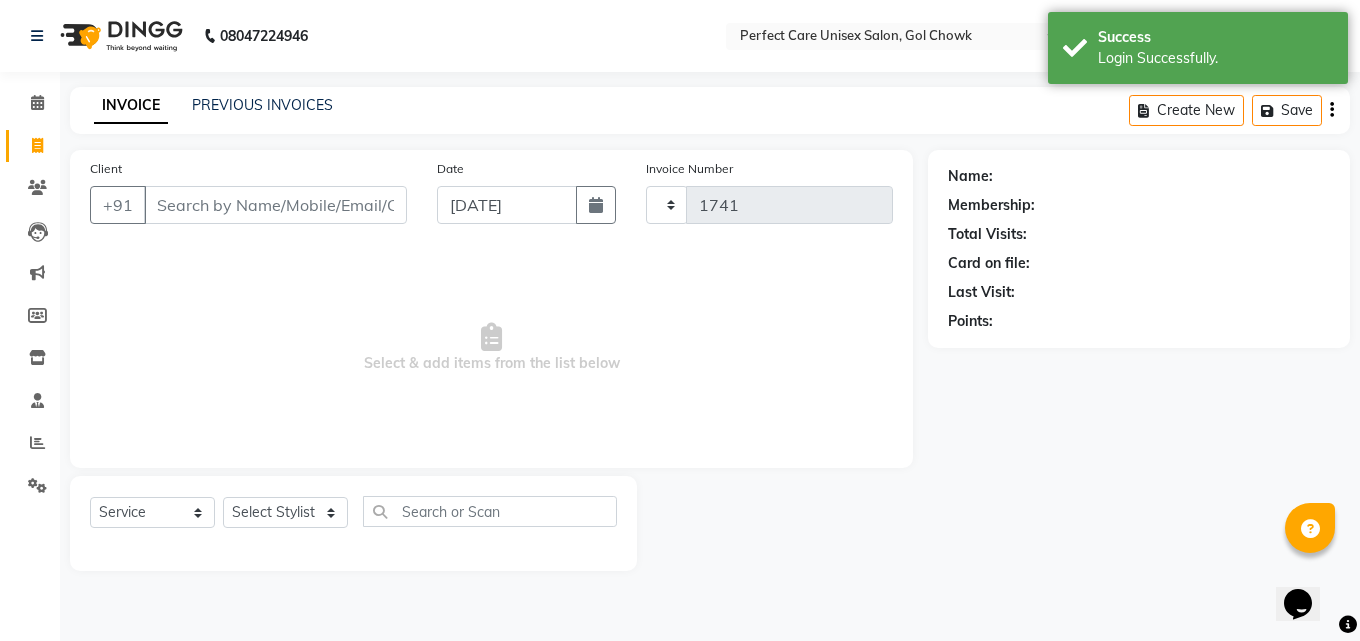 select on "4751" 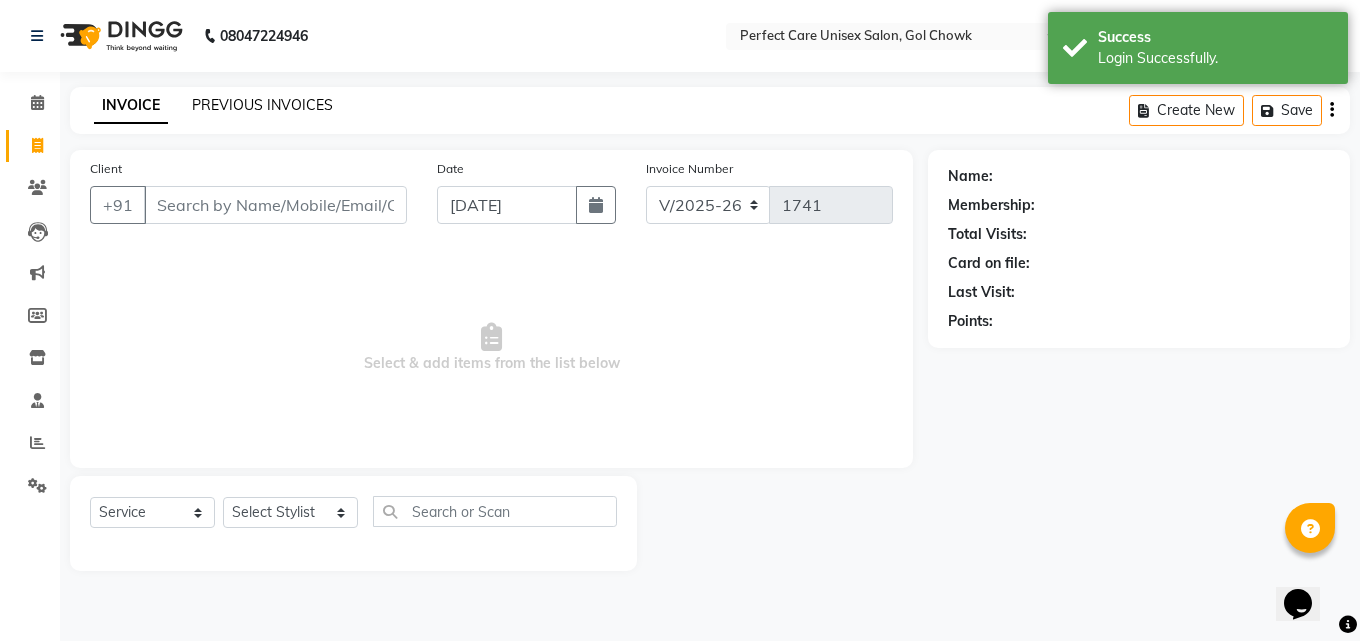 click on "PREVIOUS INVOICES" 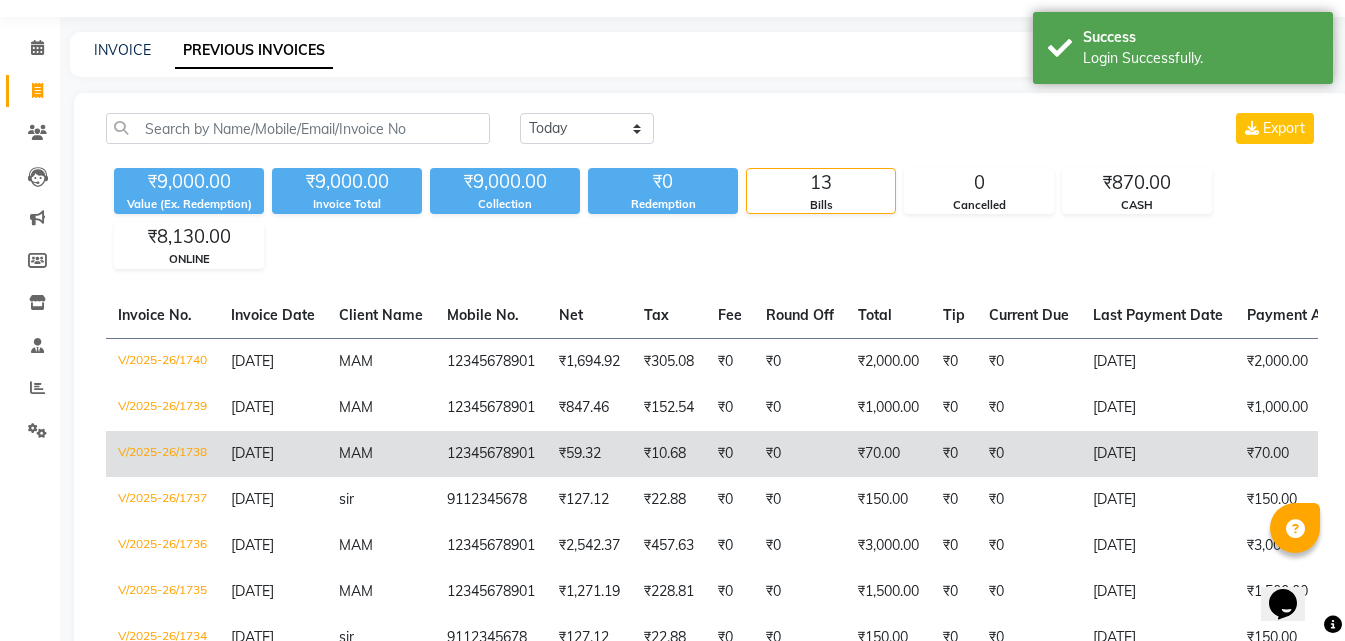 scroll, scrollTop: 100, scrollLeft: 0, axis: vertical 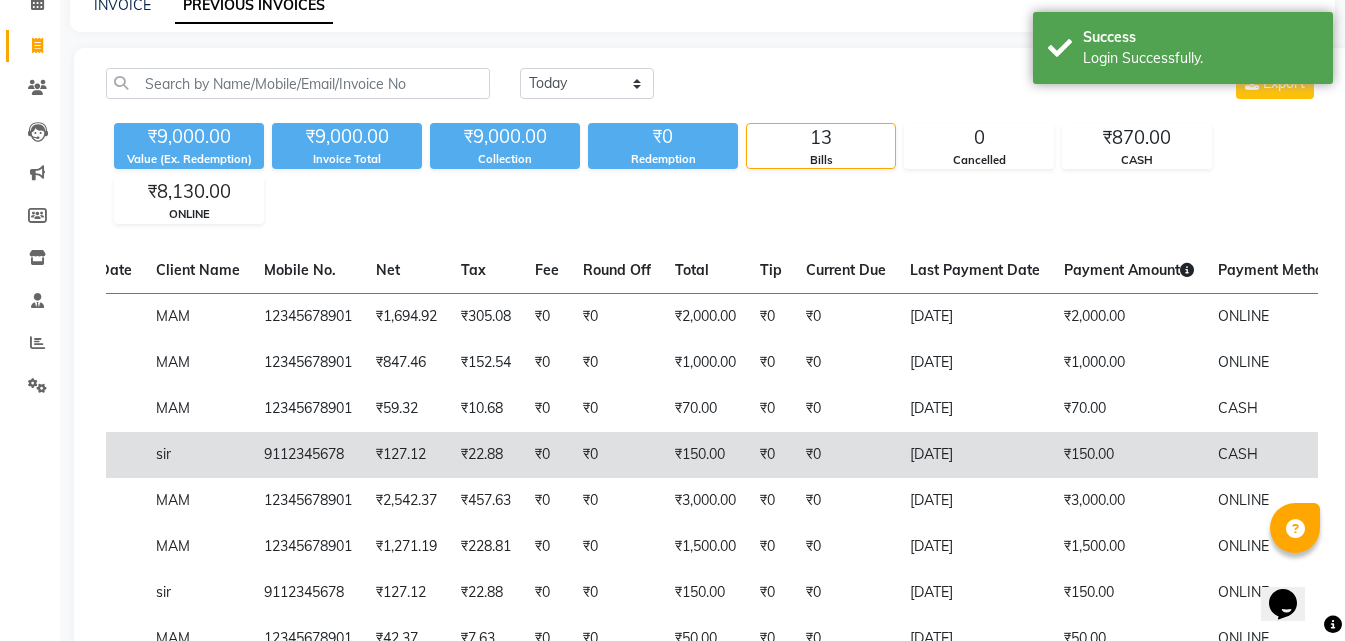 drag, startPoint x: 654, startPoint y: 446, endPoint x: 712, endPoint y: 457, distance: 59.03389 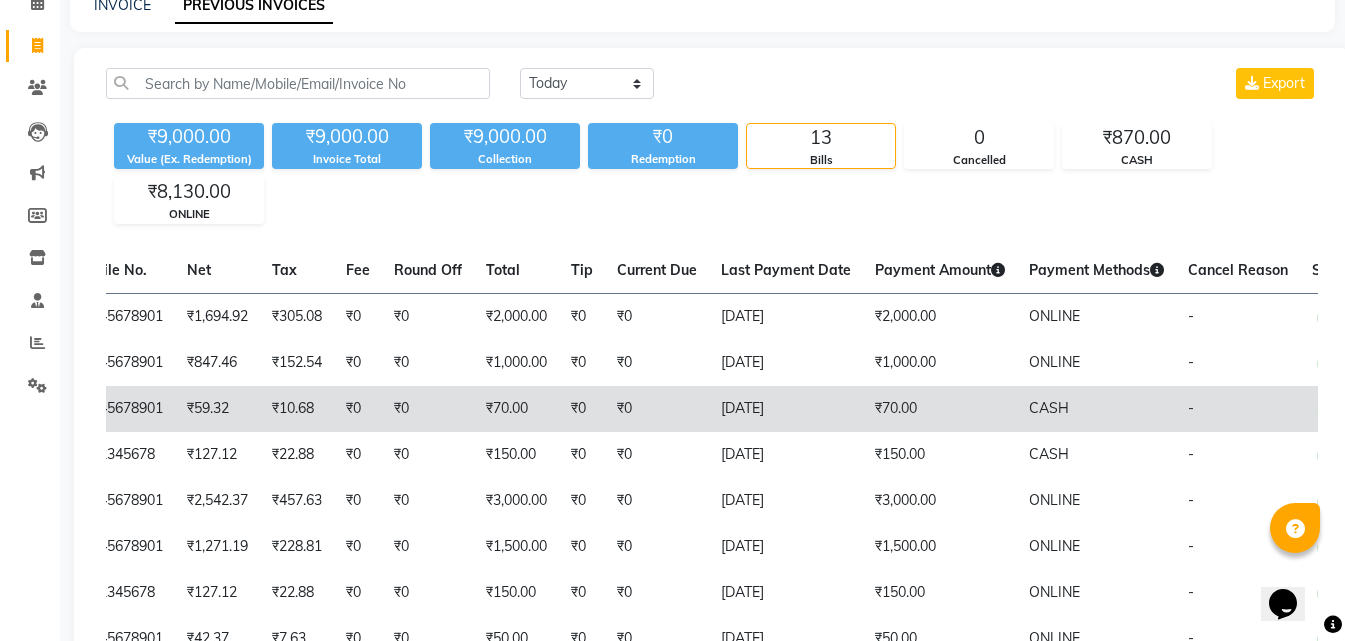 scroll, scrollTop: 0, scrollLeft: 0, axis: both 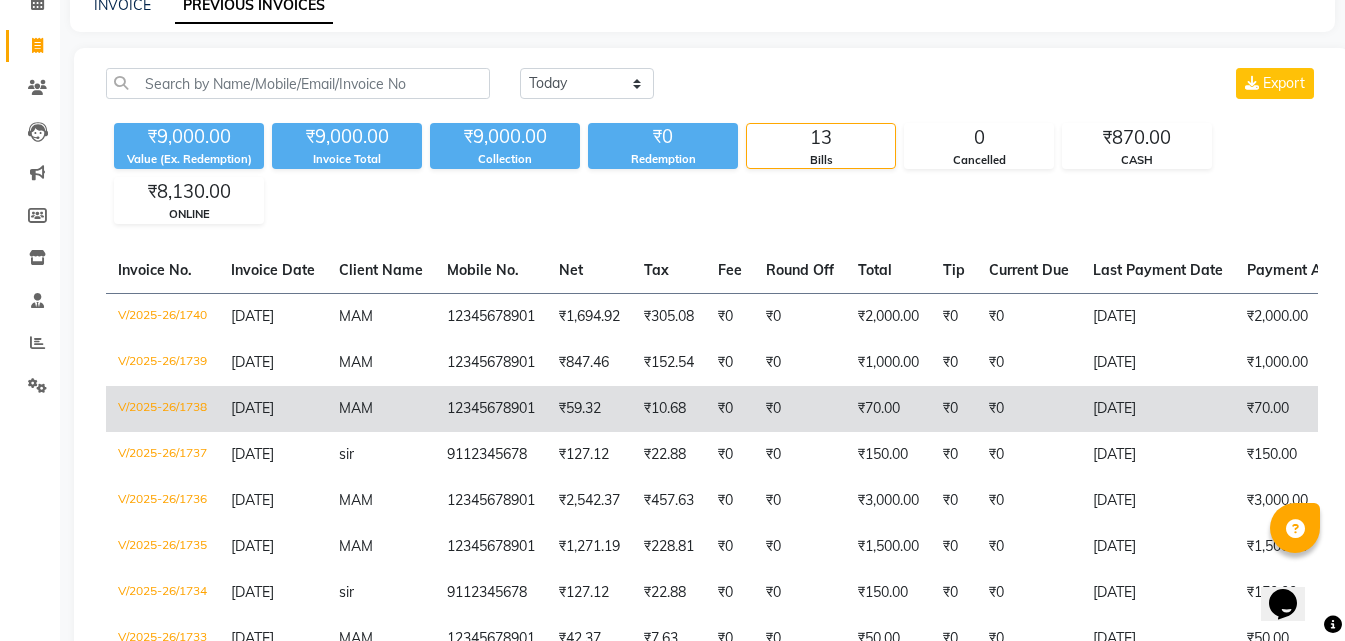 drag, startPoint x: 831, startPoint y: 450, endPoint x: 501, endPoint y: 393, distance: 334.88654 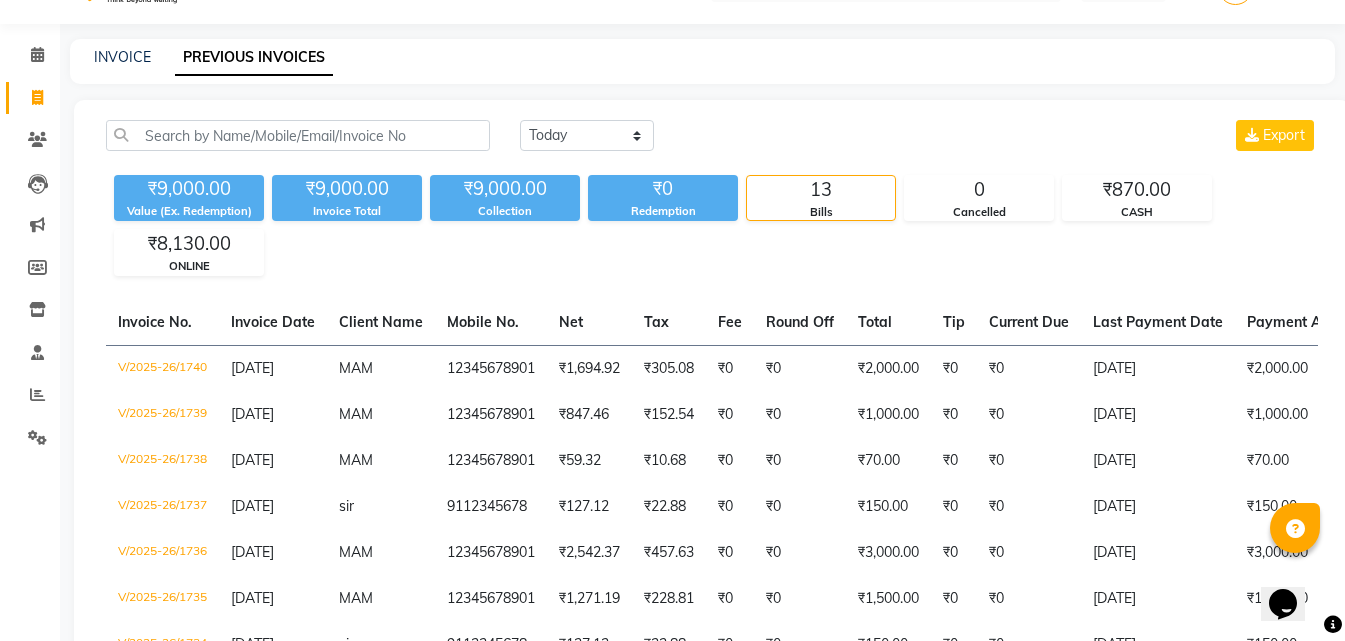 scroll, scrollTop: 0, scrollLeft: 0, axis: both 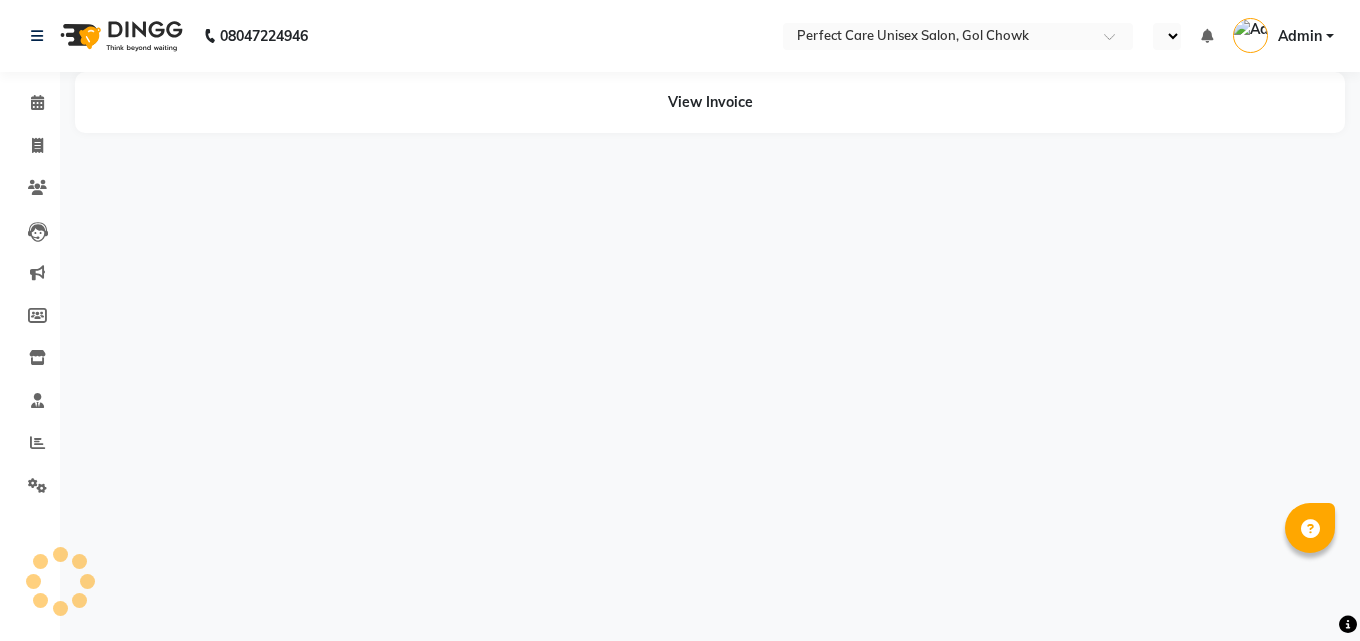 select on "en" 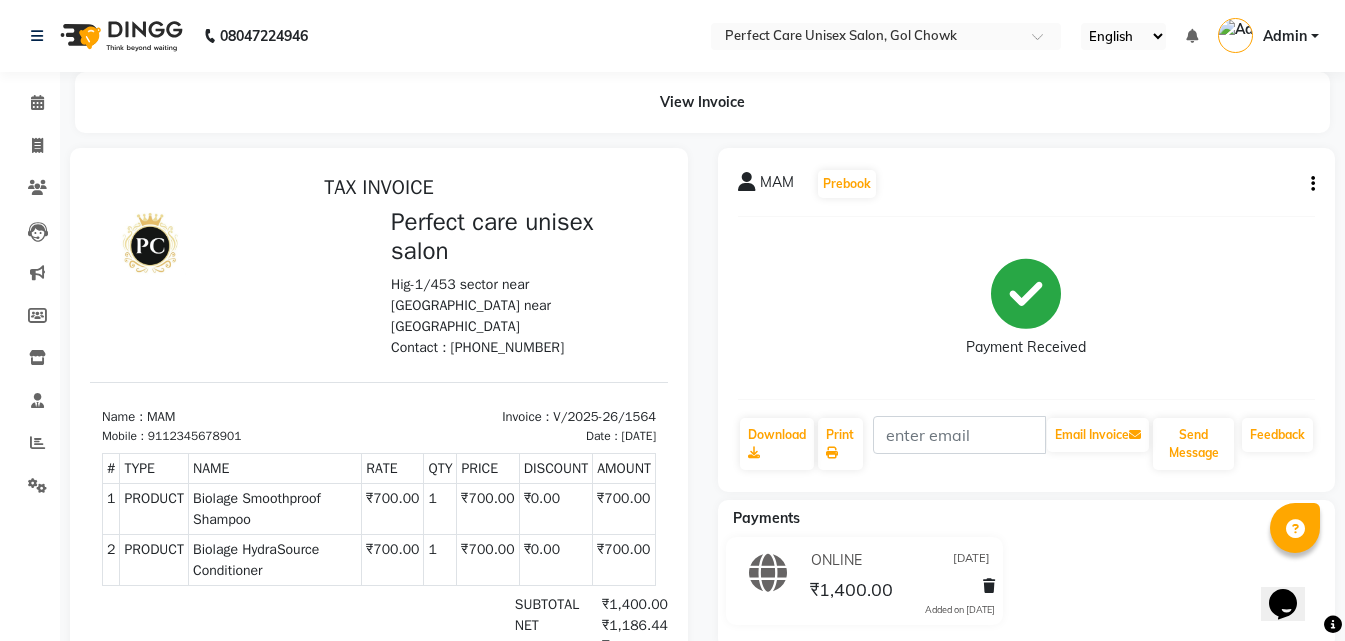 scroll, scrollTop: 13, scrollLeft: 0, axis: vertical 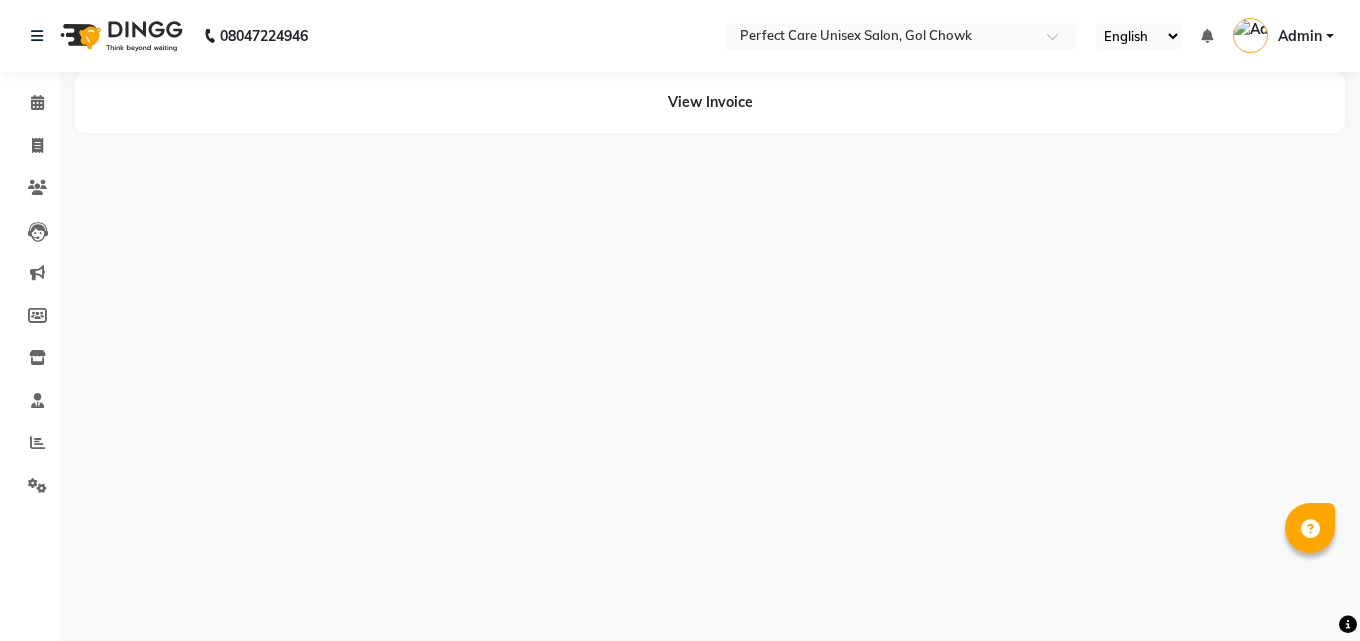 select on "en" 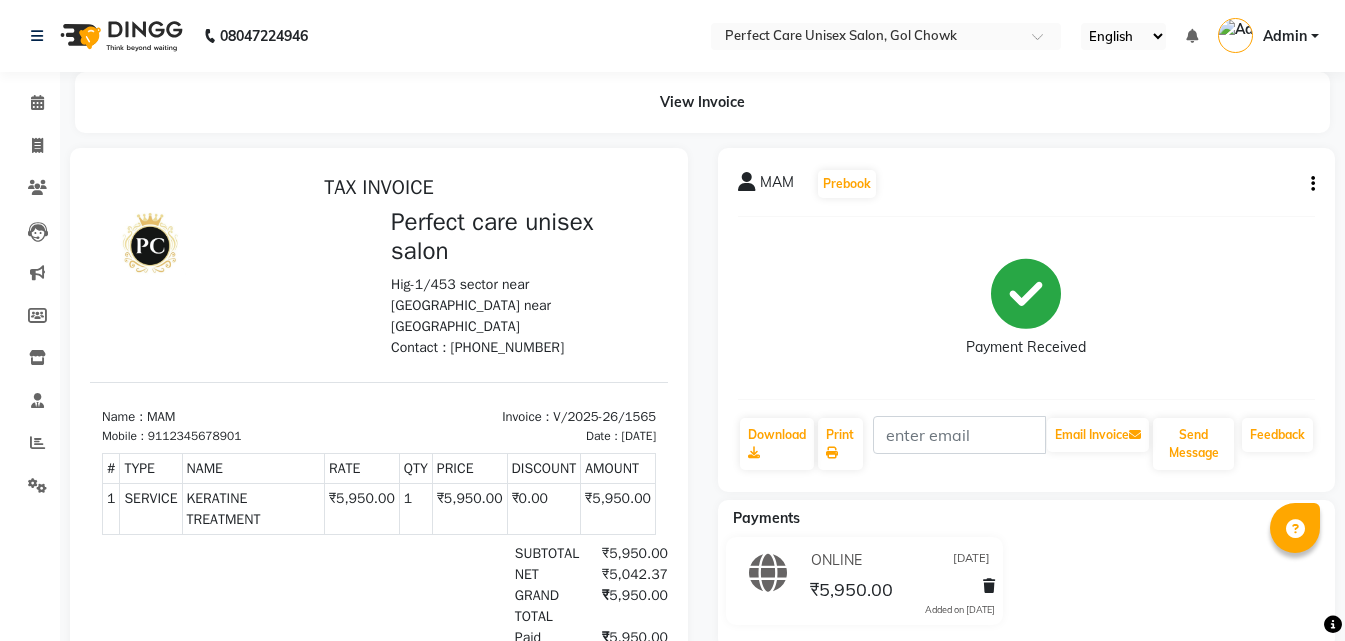 scroll, scrollTop: 0, scrollLeft: 0, axis: both 